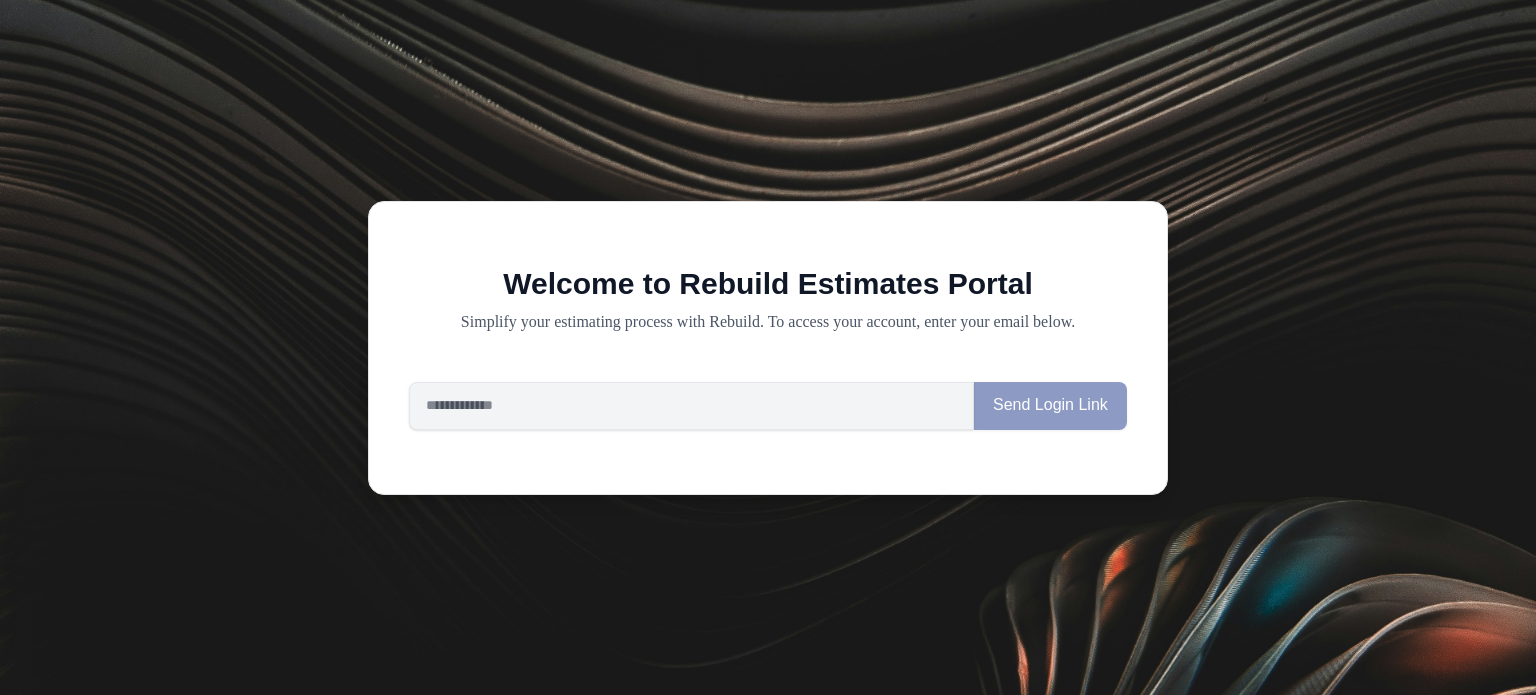 scroll, scrollTop: 0, scrollLeft: 0, axis: both 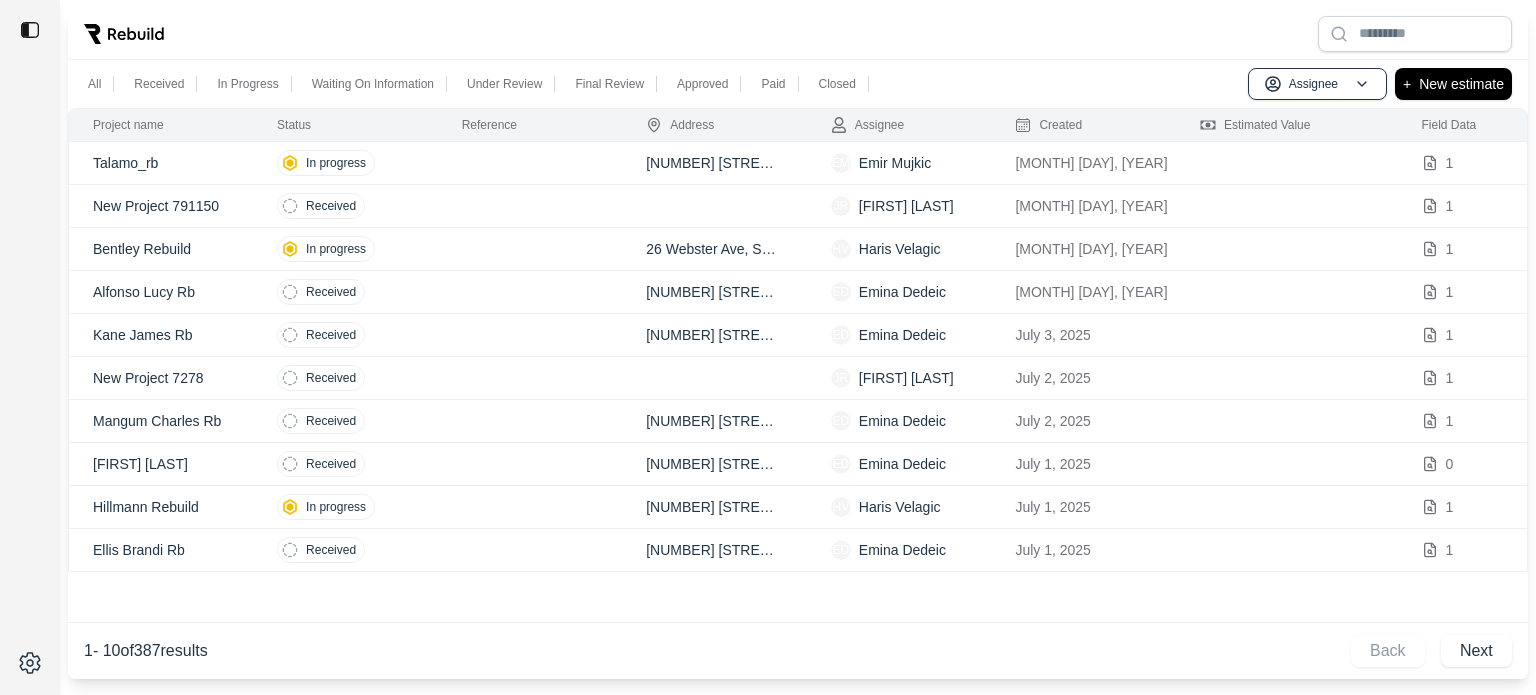 click at bounding box center (798, 34) 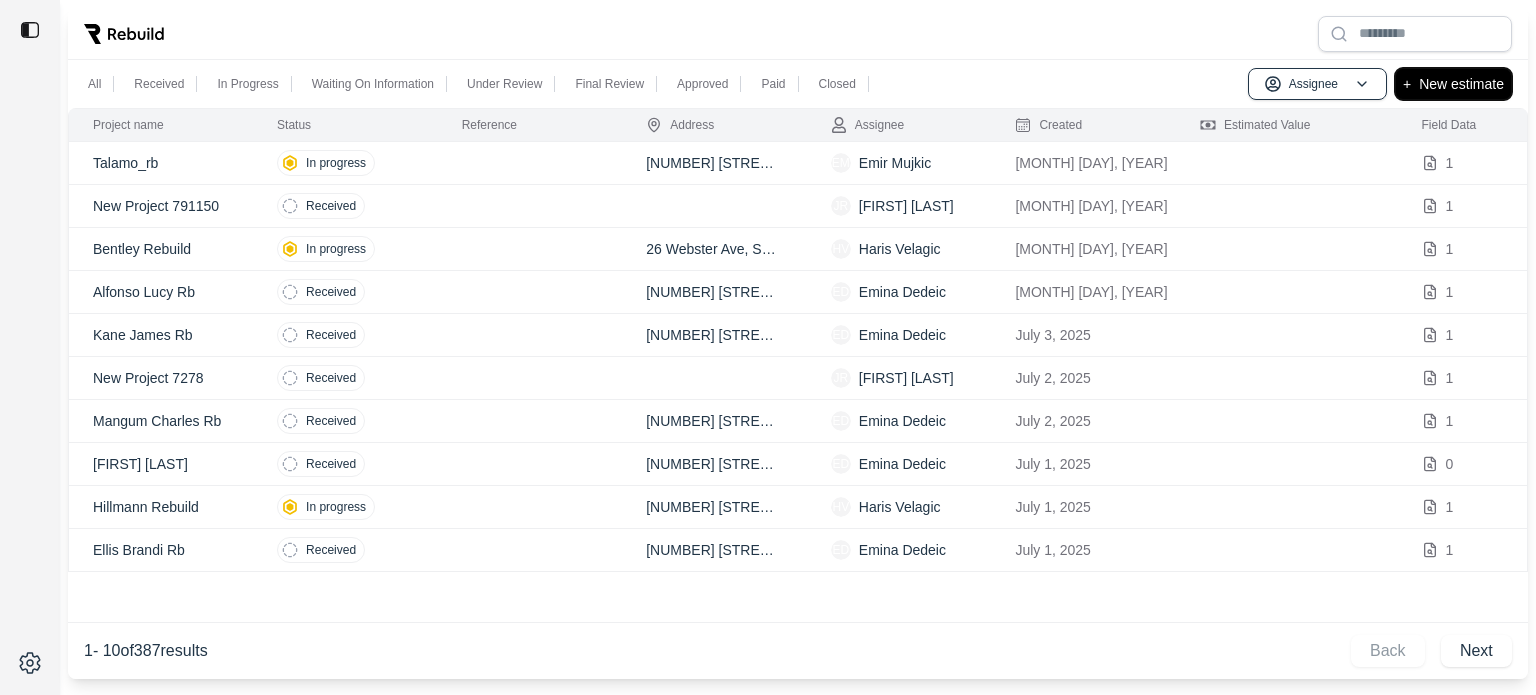 click on "+ New estimate" at bounding box center (1453, 84) 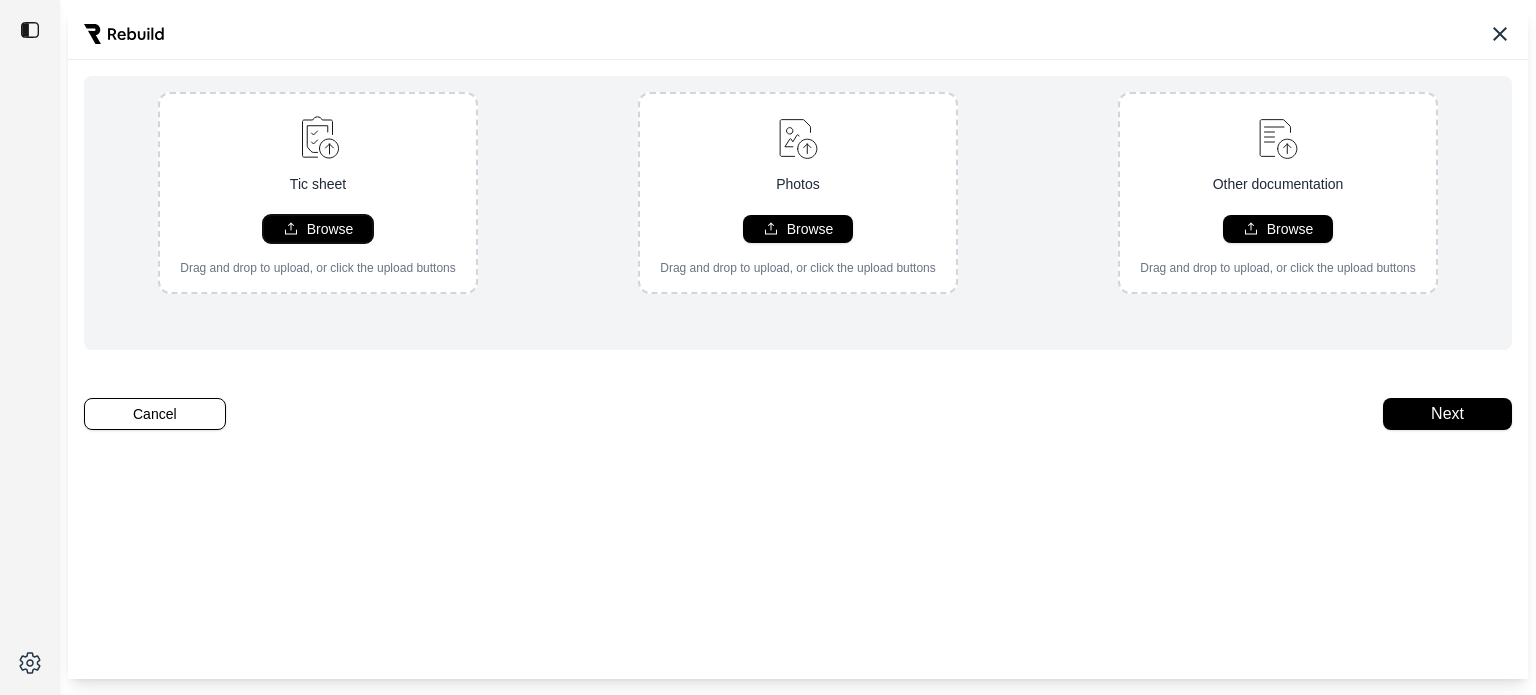 click on "Browse" at bounding box center (330, 229) 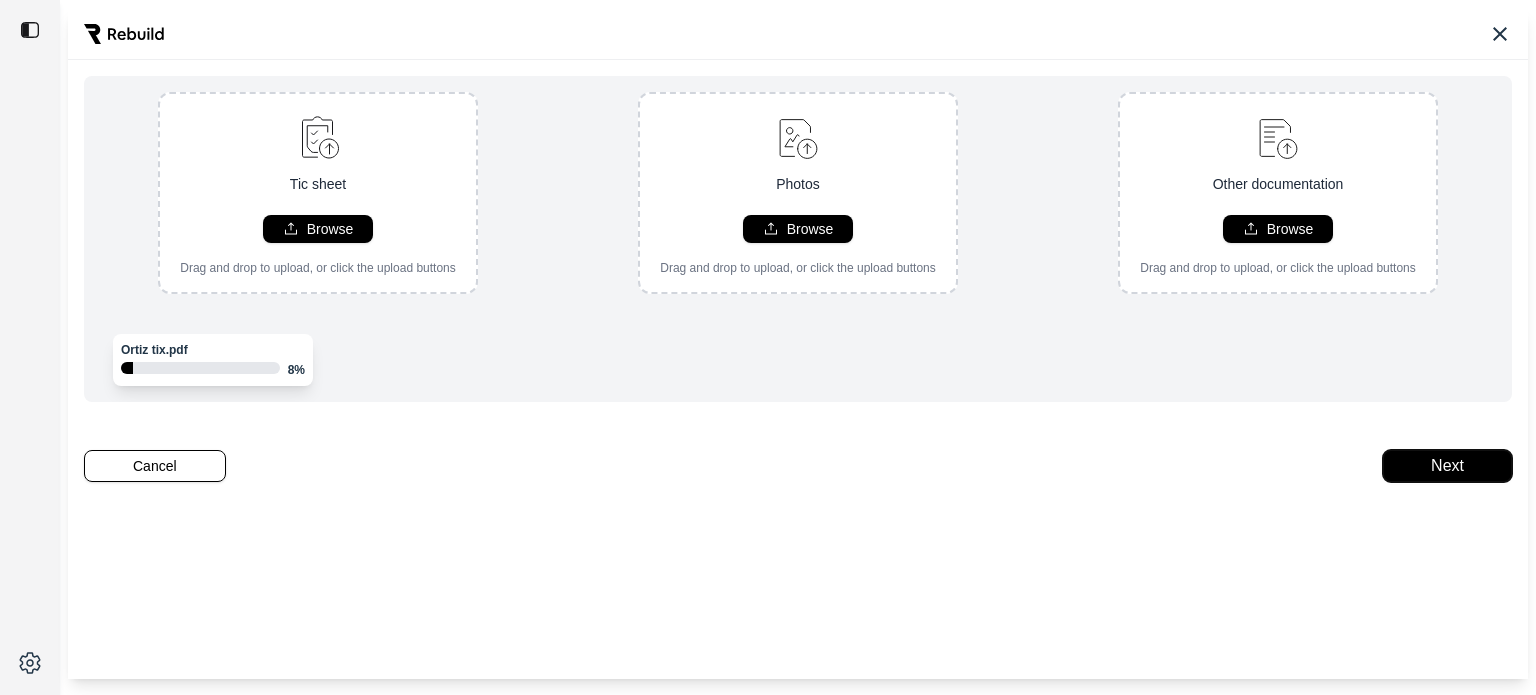 click on "Next" at bounding box center (1447, 466) 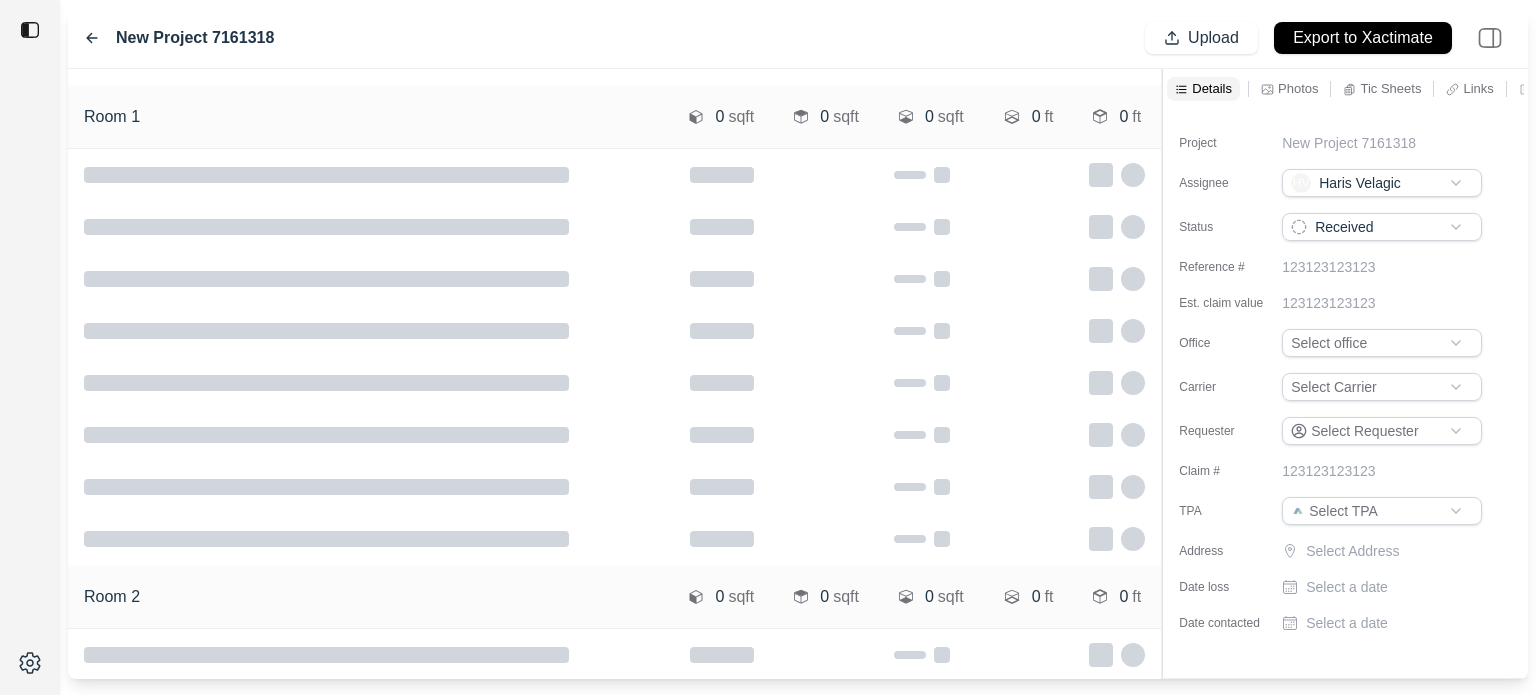 click on "Project New Project [NUMBER] Assignee HV   [FIRST] [LAST] Status   Received Reference # [NUMBER] Est. claim value [NUMBER] Office Select office Carrier Select Carrier Requester Select Requester Claim # [NUMBER] TPA Select TPA Address Select Address Date loss Select a date Date contacted Select a date" at bounding box center [1345, 375] 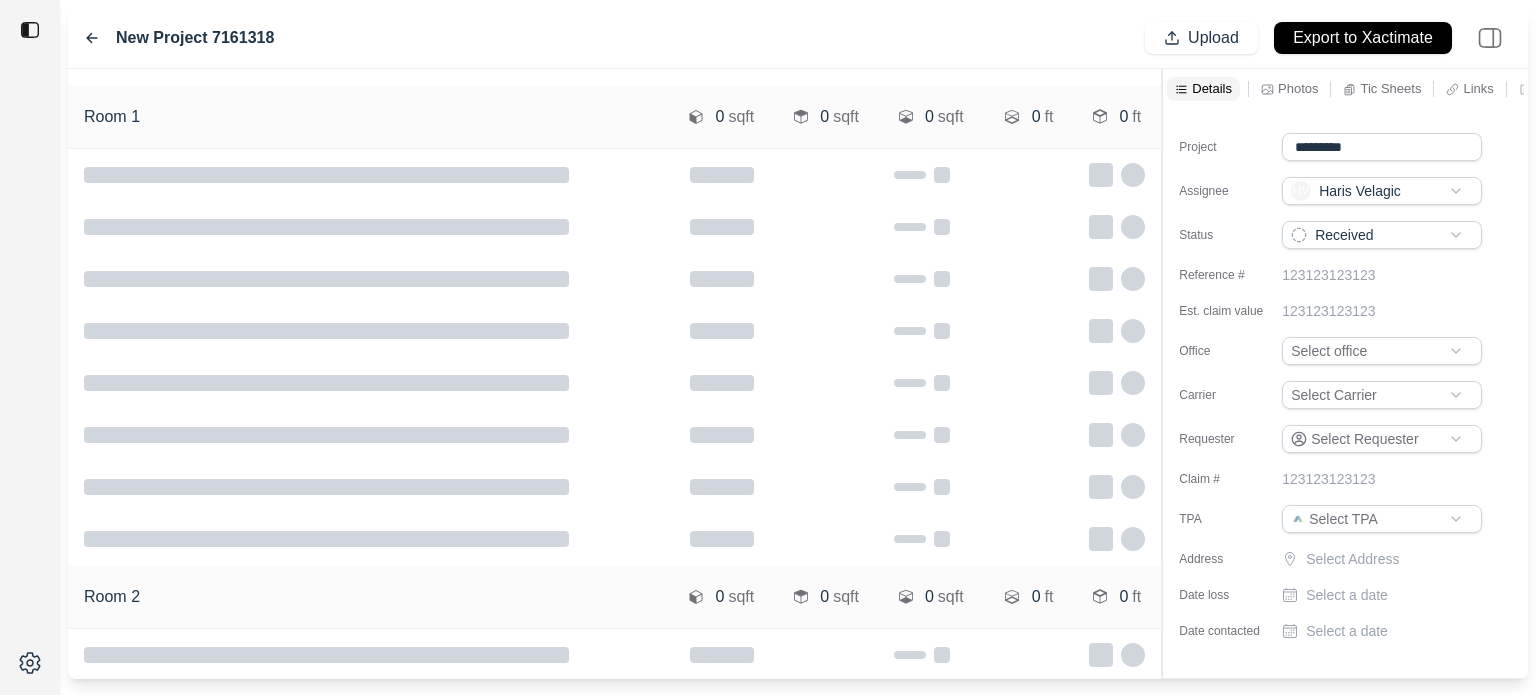 type on "**********" 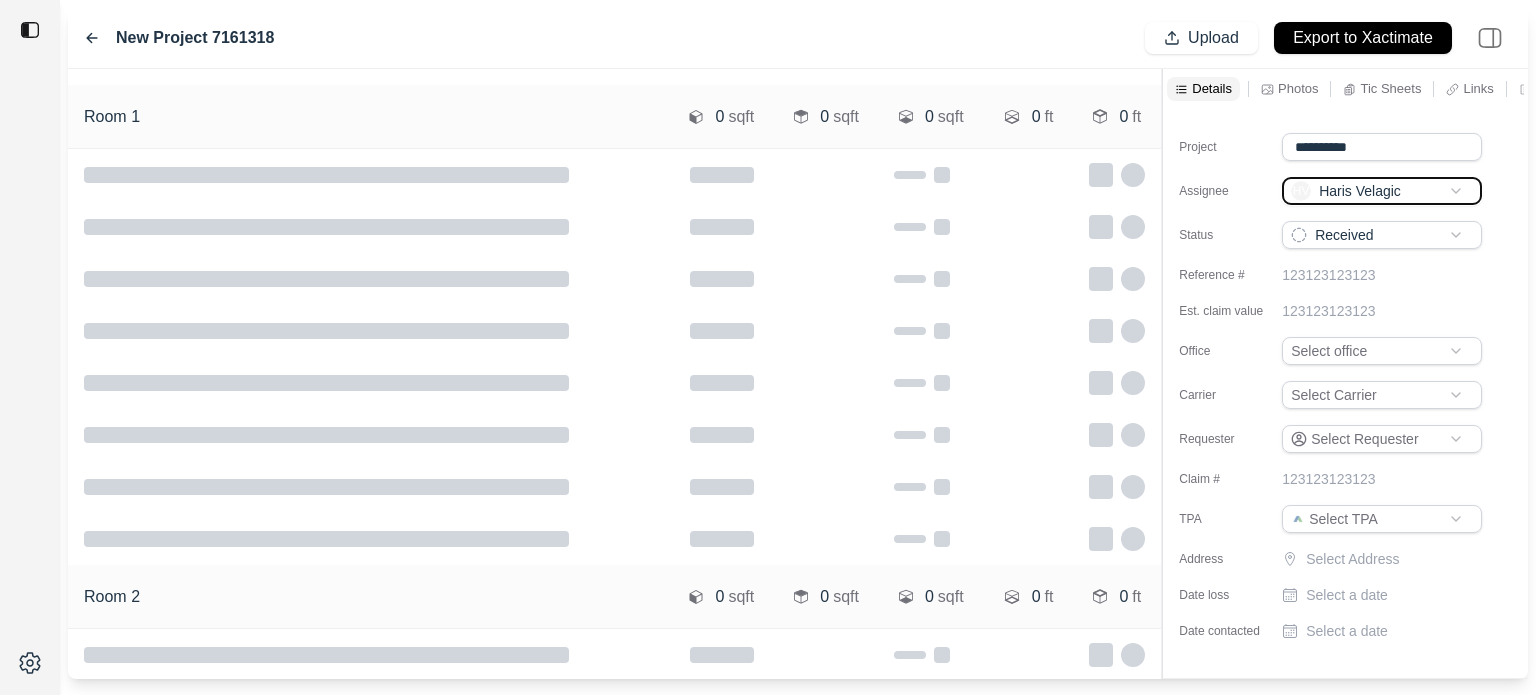 type 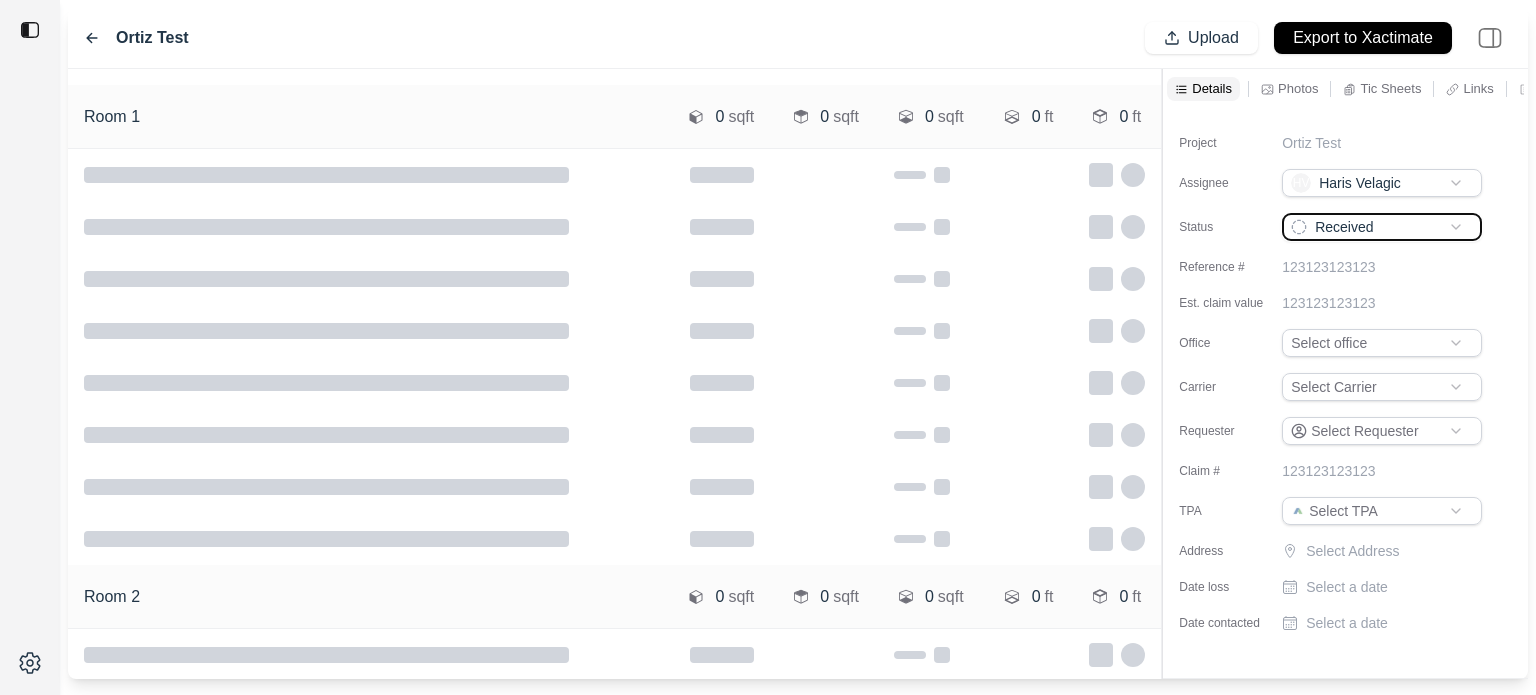 type 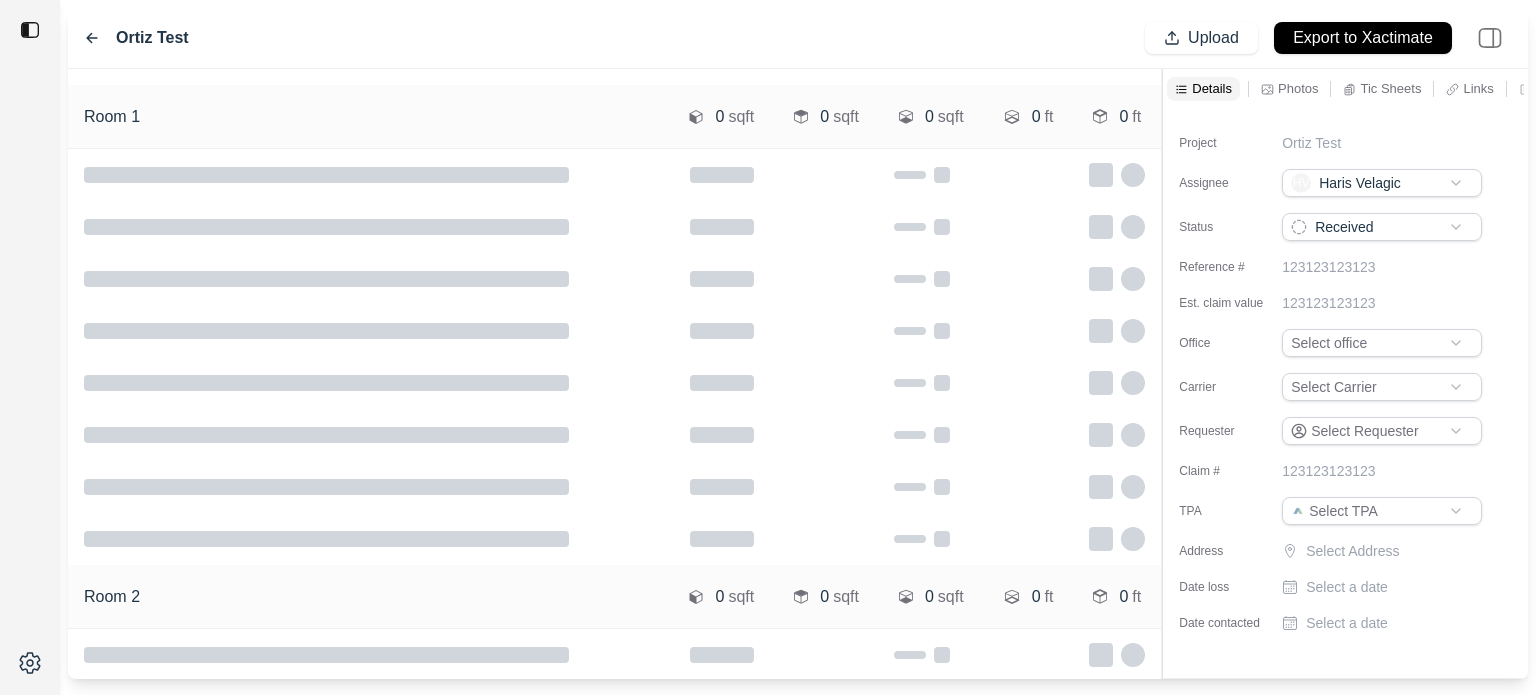 click on "Project Ortiz Test Assignee HV   [FIRST] [LAST] Status   Received Reference # [NUMBER] Est. claim value [NUMBER] Office Select office Carrier Select Carrier Requester Select Requester Claim # [NUMBER] TPA Select TPA Address Select Address Date loss Select a date Date contacted Select a date" at bounding box center [1345, 375] 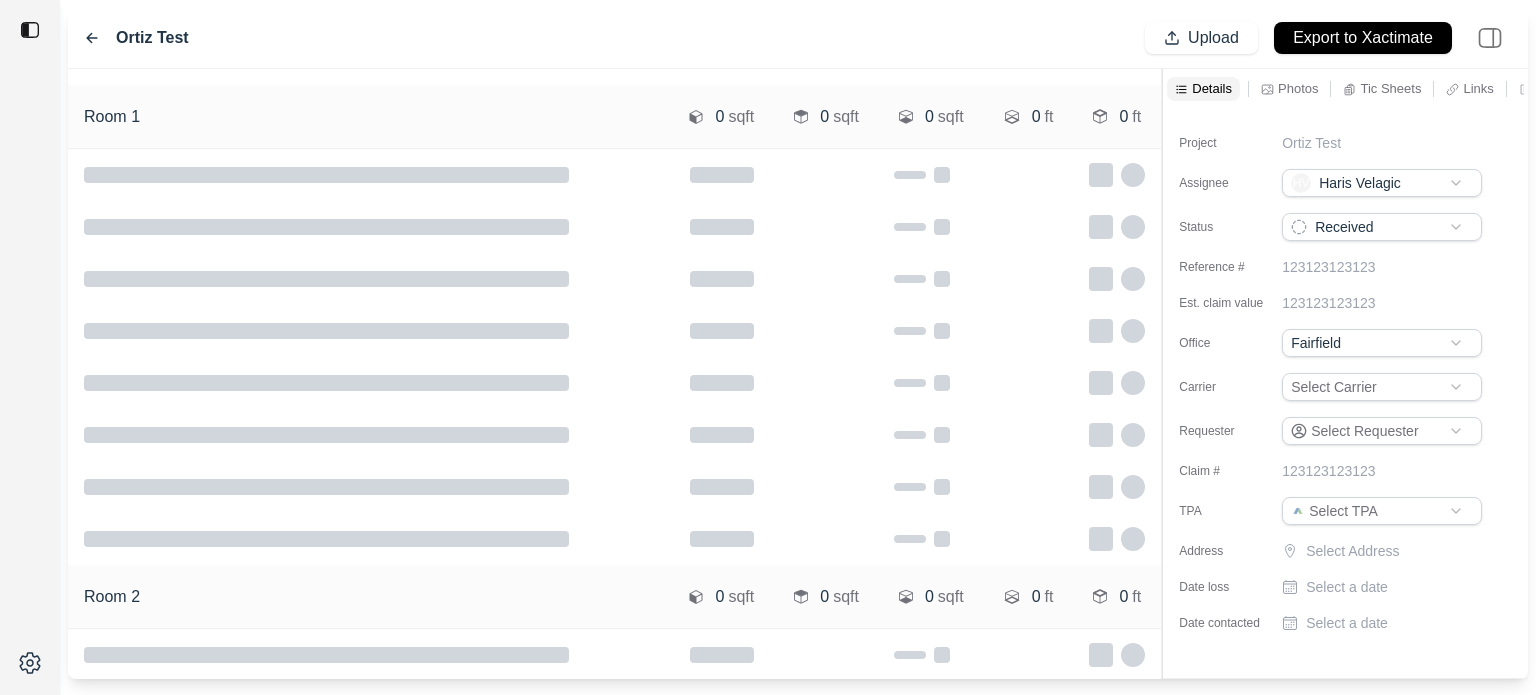 click on "Tic sheet Browse Drag and drop to upload, or click the upload buttons Photos Browse Drag and drop to upload, or click the upload buttons Other documentation Browse Drag and drop to upload, or click the upload buttons Cancel Finish Ortiz Test Upload Export to Xactimate Room 1 0   sqft 0   sqft 0   sqft 0   ft 0   ft Room 2 0   sqft 0   sqft 0   sqft 0   ft 0   ft Details Photos Tic Sheets Links Notes Other Project Ortiz Test Assignee HV   [FIRST] [LAST] Status   Received Reference # [NUMBER] Est. claim value [NUMBER] Office   Fairfield Carrier Select Carrier Requester Select Requester Claim # [NUMBER] TPA Select TPA Address Select Address Date loss Select a date Date contacted Select a date Tic sheet Browse Drag and drop to upload, or click the upload buttons Photos Browse Drag and drop to upload, or click the upload buttons Other documentation Browse Drag and drop to upload, or click the upload buttons Cancel Next" at bounding box center [768, 347] 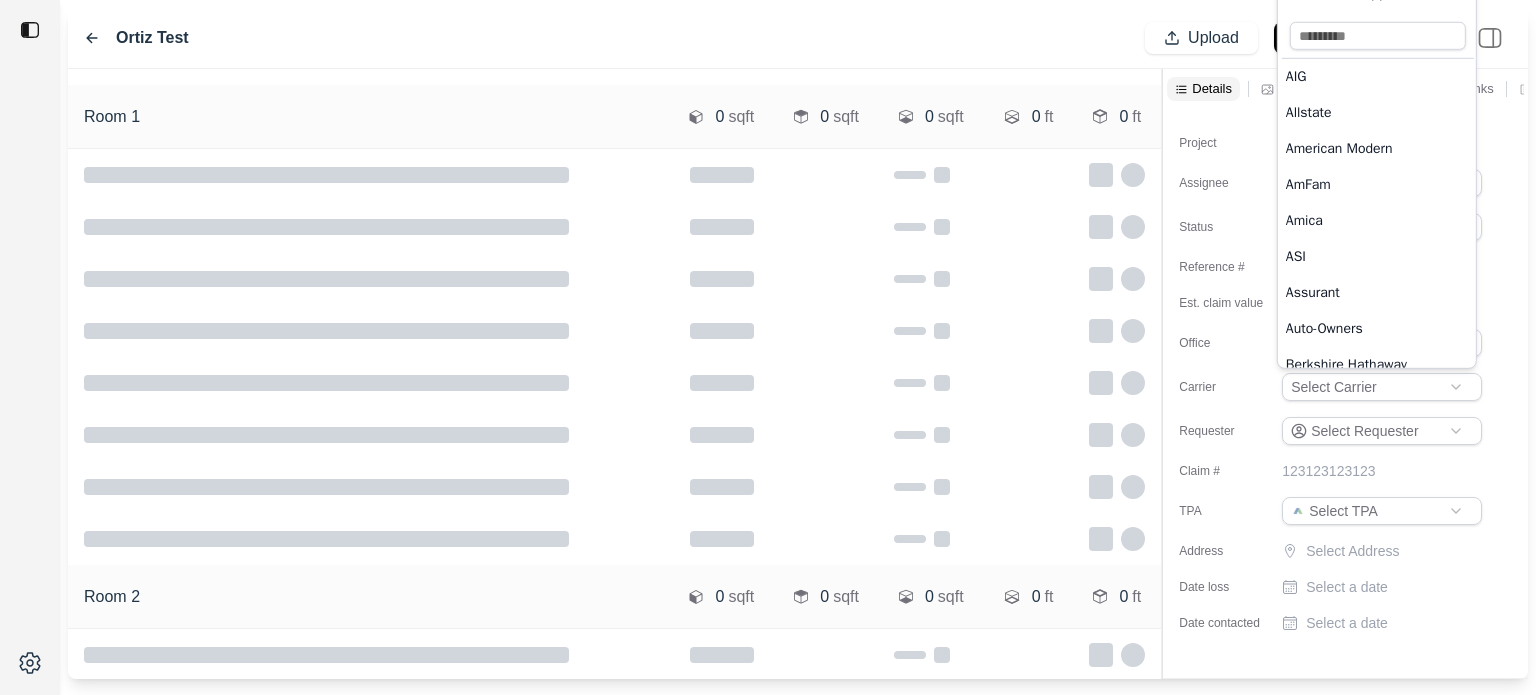 scroll, scrollTop: 774, scrollLeft: 0, axis: vertical 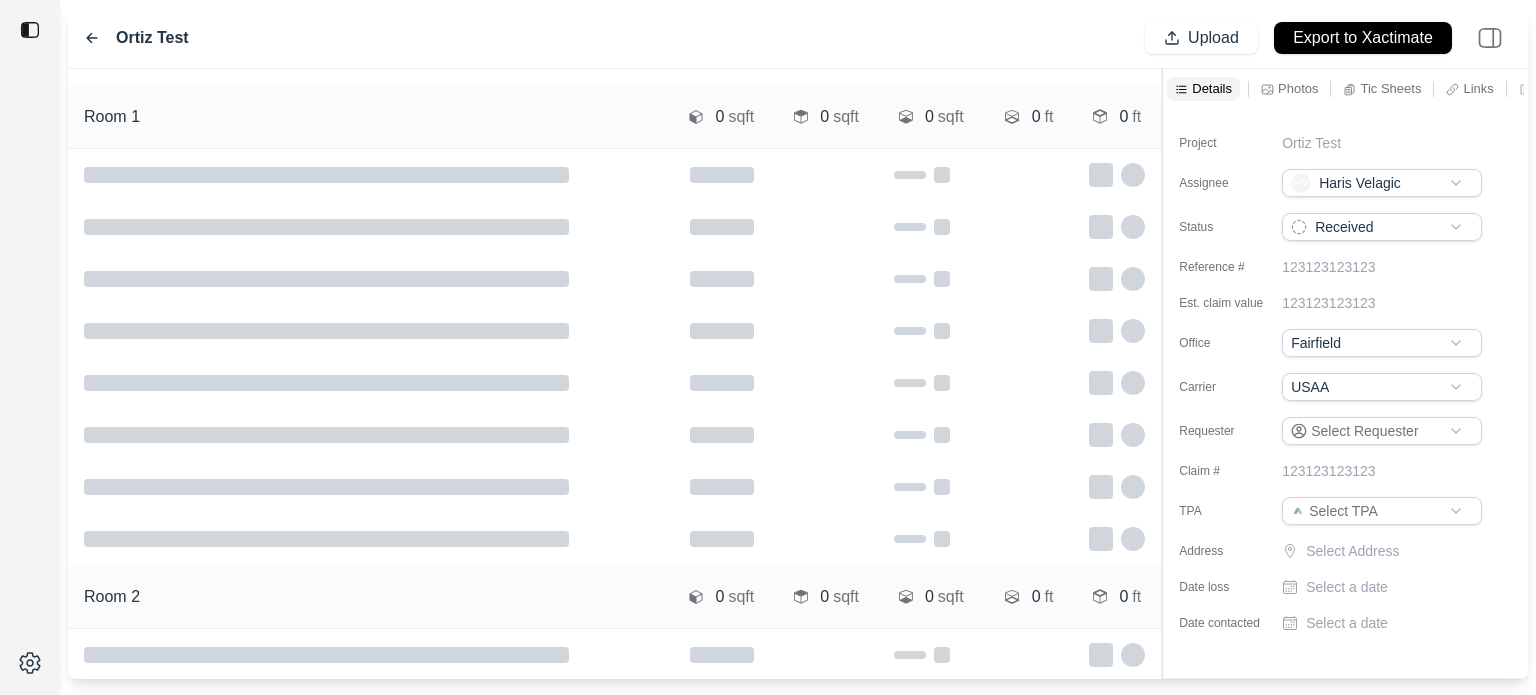 click on "Project Ortiz Test Assignee HV   Haris Velagic Status   Received Reference # [NUMBER] Est. claim value [NUMBER] Office   Fairfield Carrier   USAA Requester Select Requester Claim # [NUMBER] TPA Select TPA Address Select Address Date loss Select a date Date contacted Select a date" at bounding box center [1345, 375] 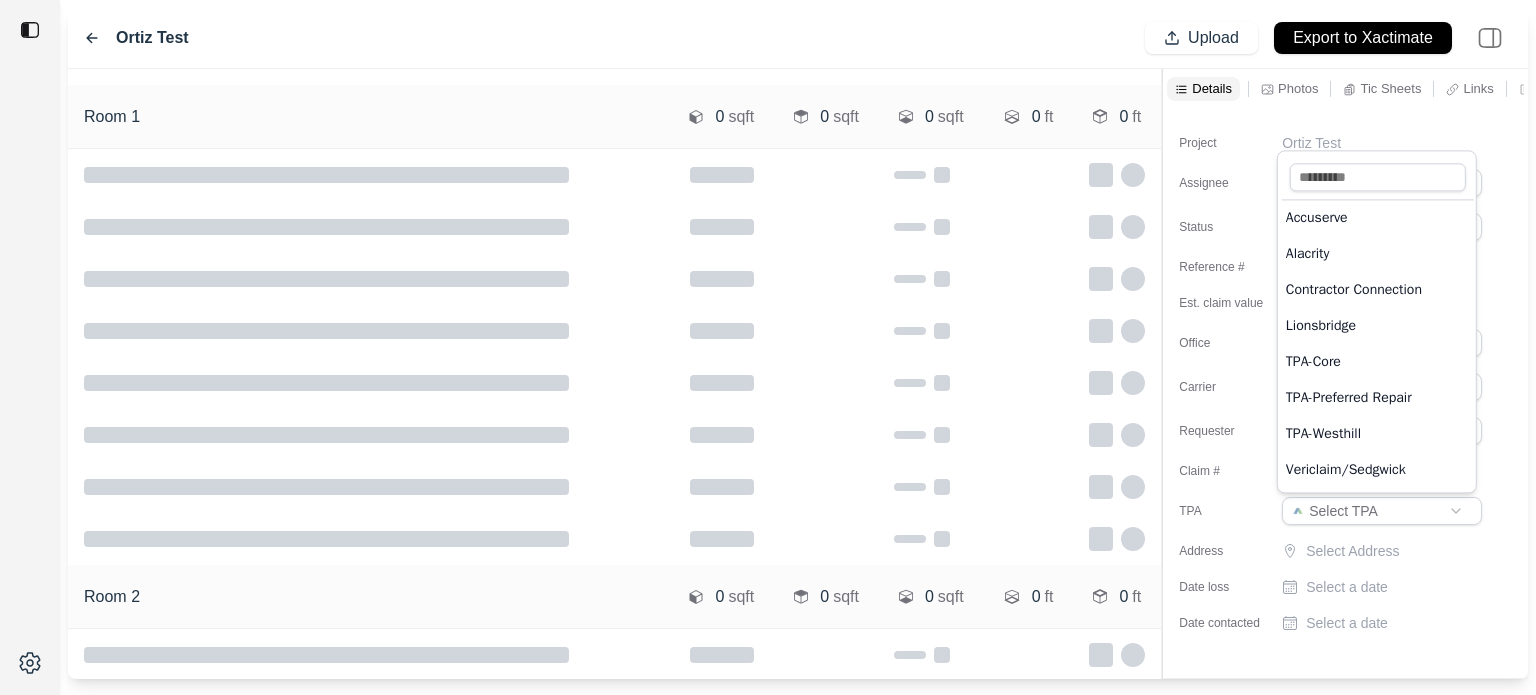 click on "Tic sheet Browse Drag and drop to upload, or click the upload buttons Photos Browse Drag and drop to upload, or click the upload buttons Other documentation Browse Drag and drop to upload, or click the upload buttons Cancel Finish Ortiz Test Upload Export to Xactimate Room 1 0   sqft 0   sqft 0   sqft 0   ft 0   ft Room 2 0   sqft 0   sqft 0   sqft 0   ft 0   ft Details Photos Tic Sheets Links Notes Other Project Ortiz Test Assignee HV   [FIRST] [LAST] Status   Received Reference # [NUMBER] Est. claim value [NUMBER] Office   Fairfield Carrier   USAA Requester Select Requester Claim # [NUMBER] TPA Select TPA Address Select Address Date loss Select a date Date contacted Select a date Tic sheet Browse Drag and drop to upload, or click the upload buttons Photos Browse Drag and drop to upload, or click the upload buttons Other documentation Browse Drag and drop to upload, or click the upload buttons Cancel Next
Accuserve   Alacrity   Contractor Connection   Lionsbridge   TPA-Core" at bounding box center [768, 347] 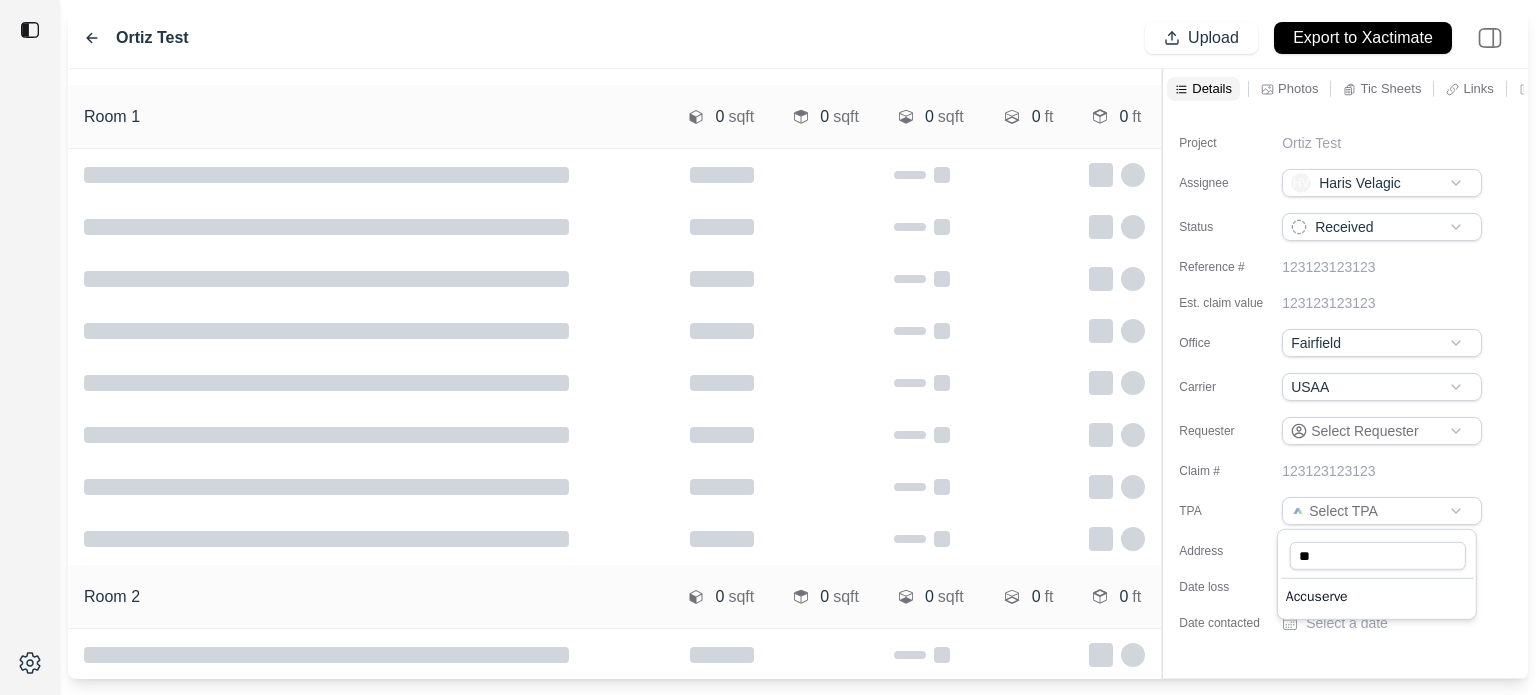 click on "**" at bounding box center (1378, 556) 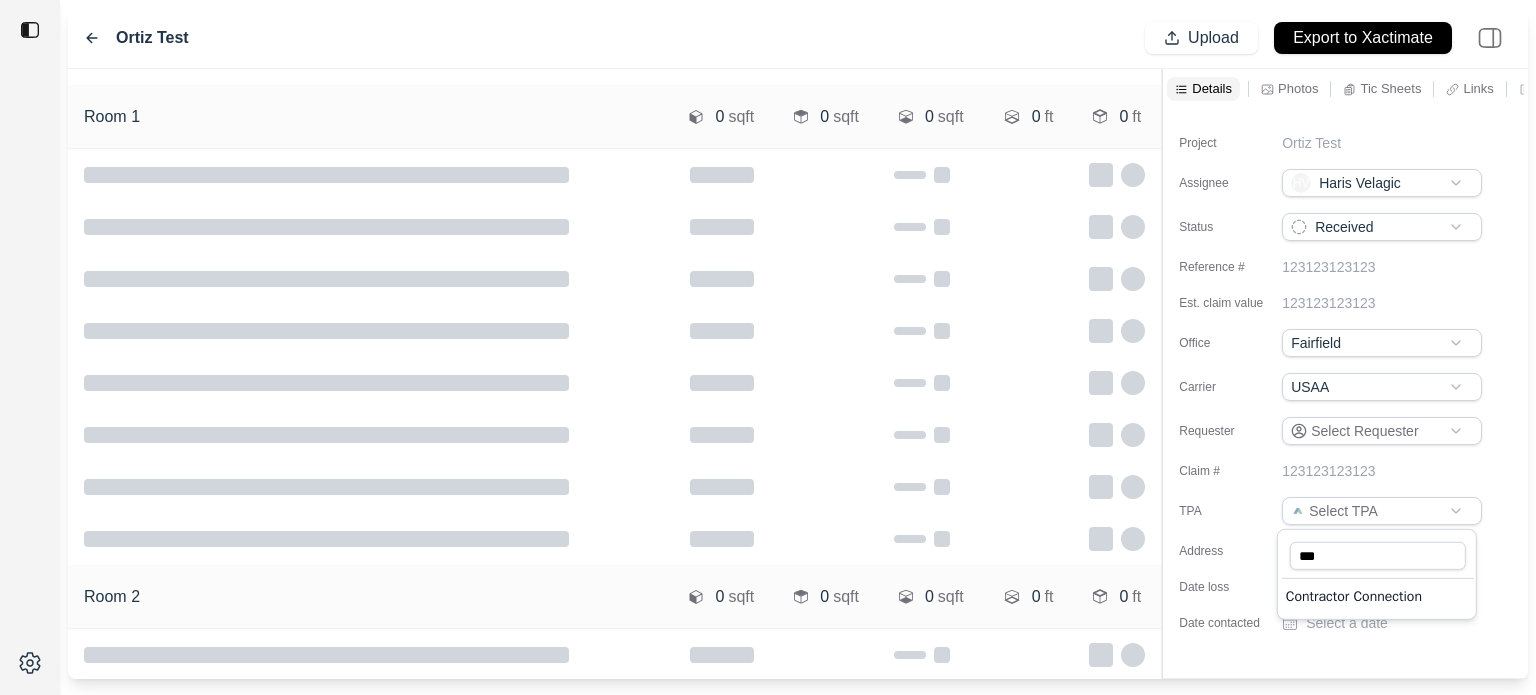 type on "***" 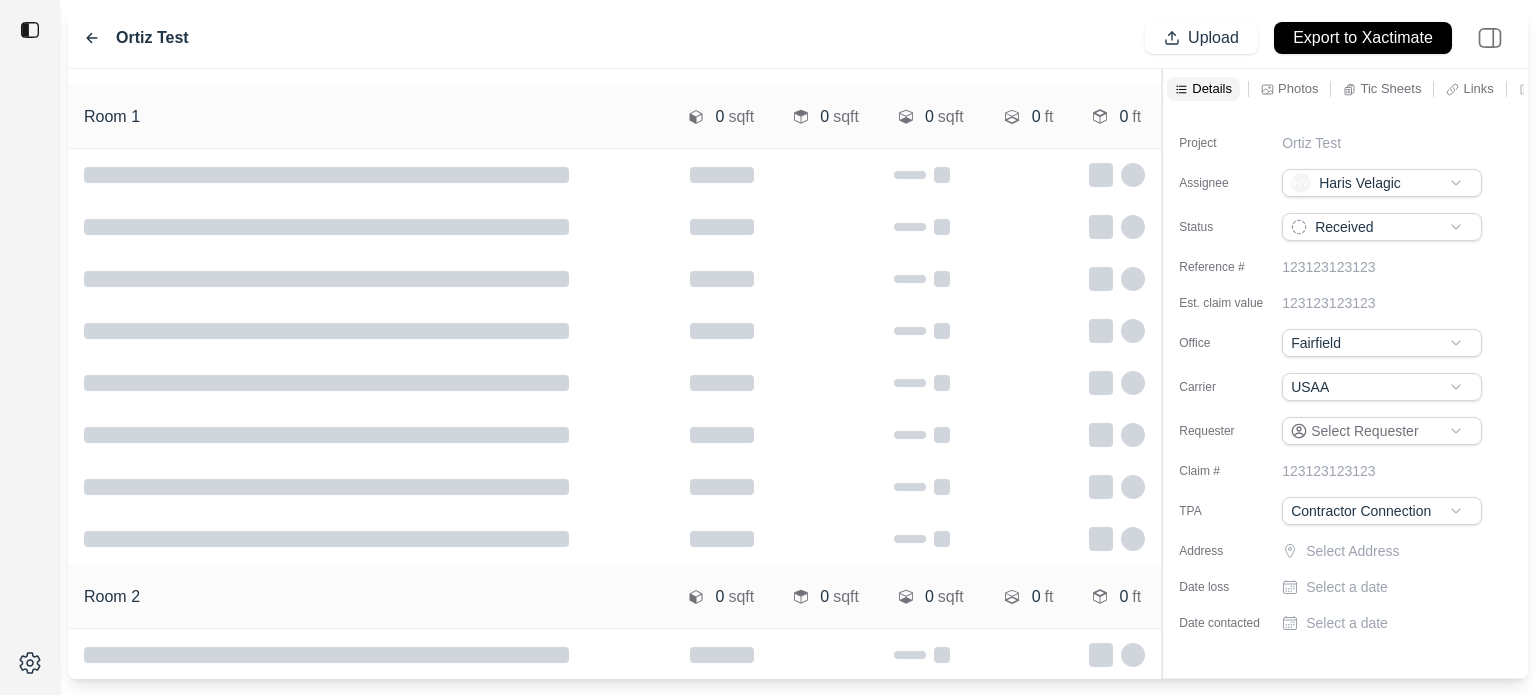 click on "Select Address" at bounding box center (1396, 551) 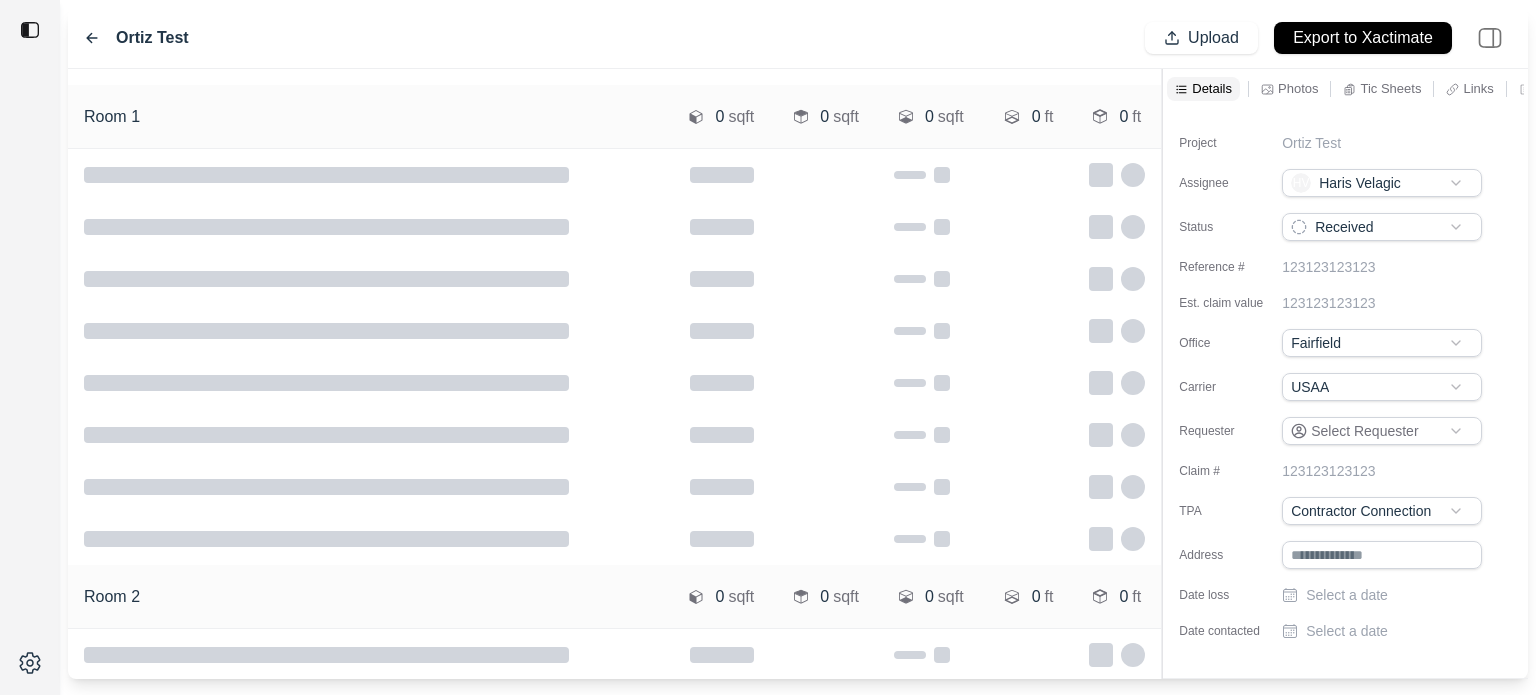 click at bounding box center [1382, 555] 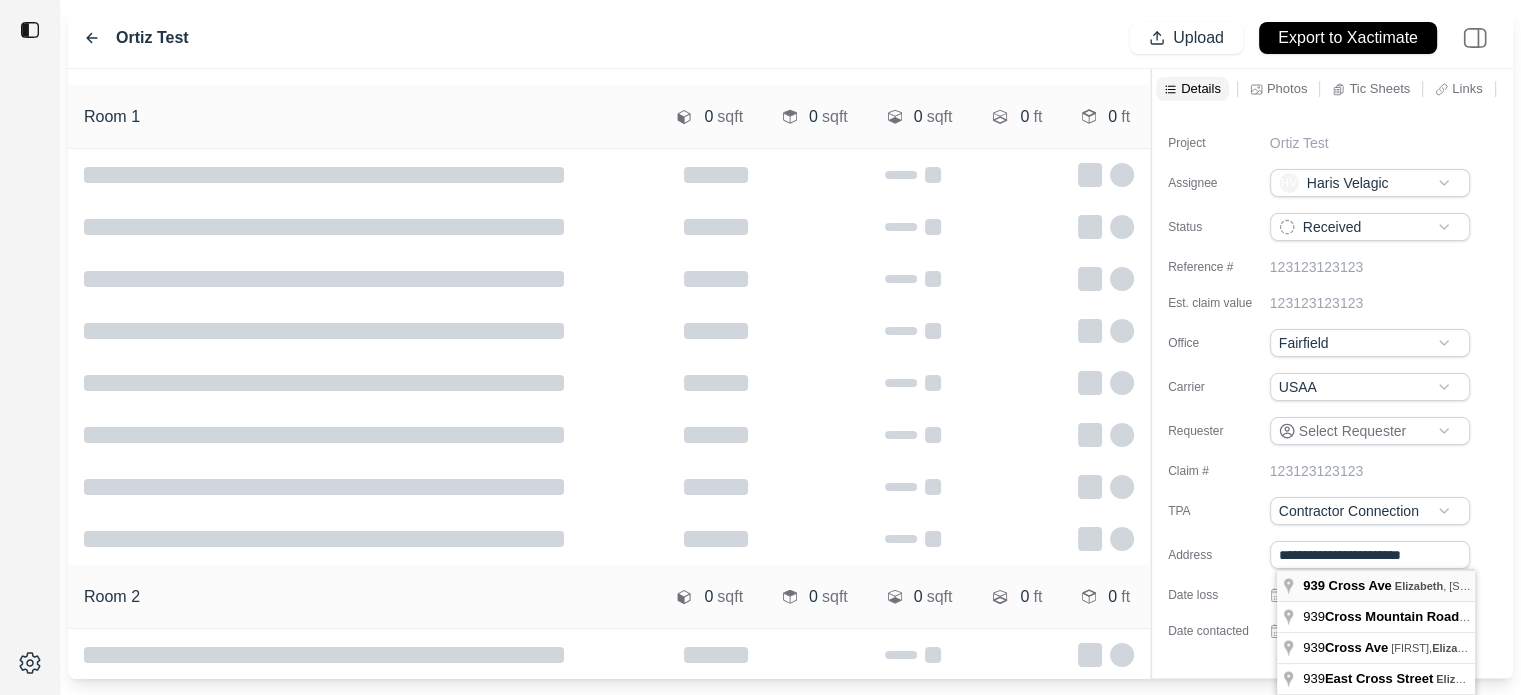 type on "**********" 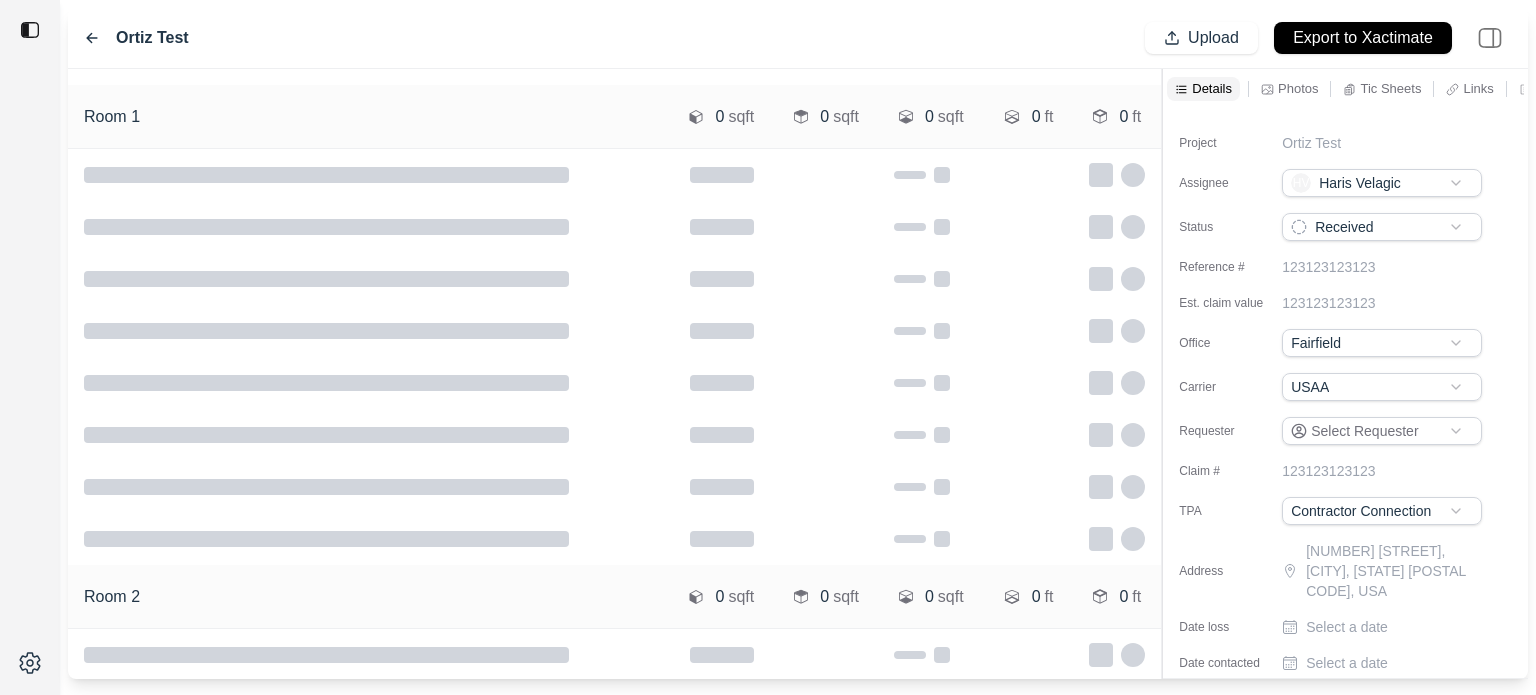 click on "Select a date" at bounding box center (1347, 627) 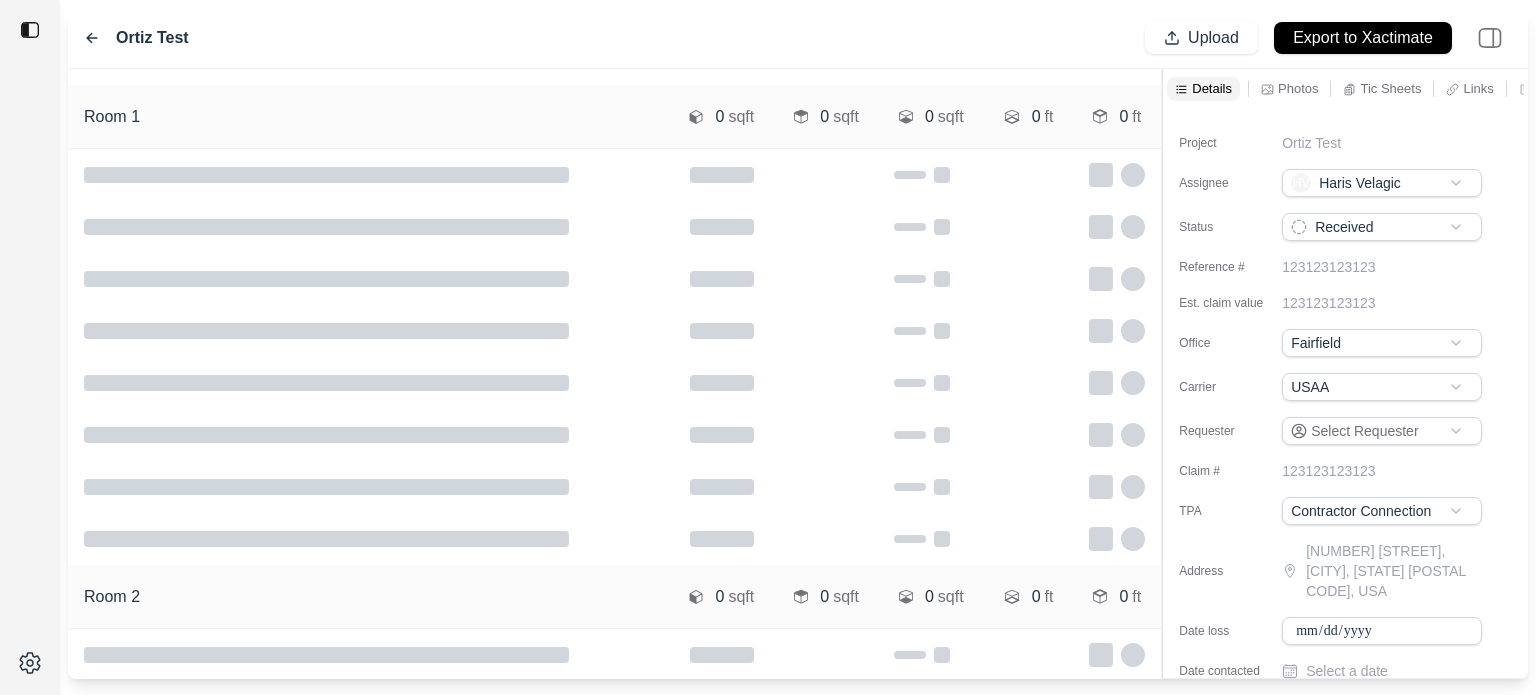 type on "**********" 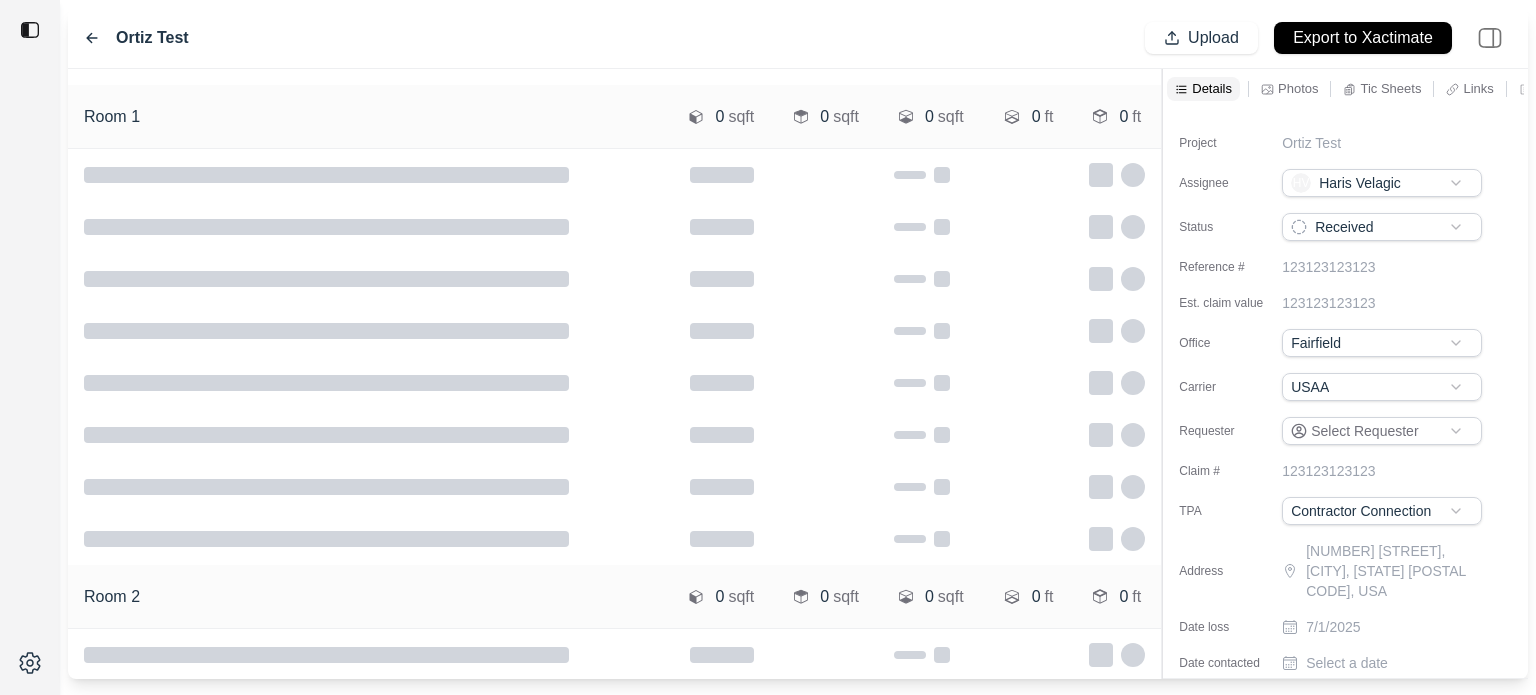 click on "Select a date" at bounding box center [1347, 663] 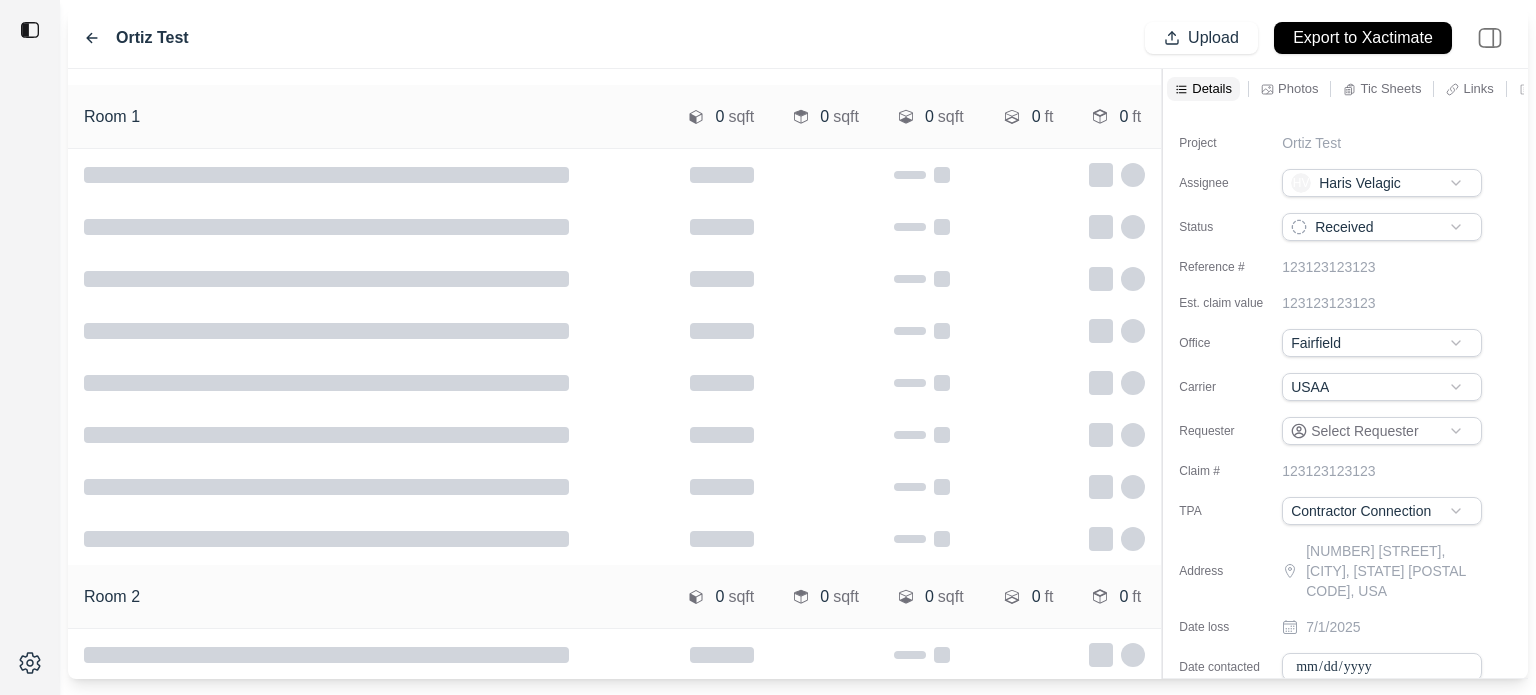 type on "**********" 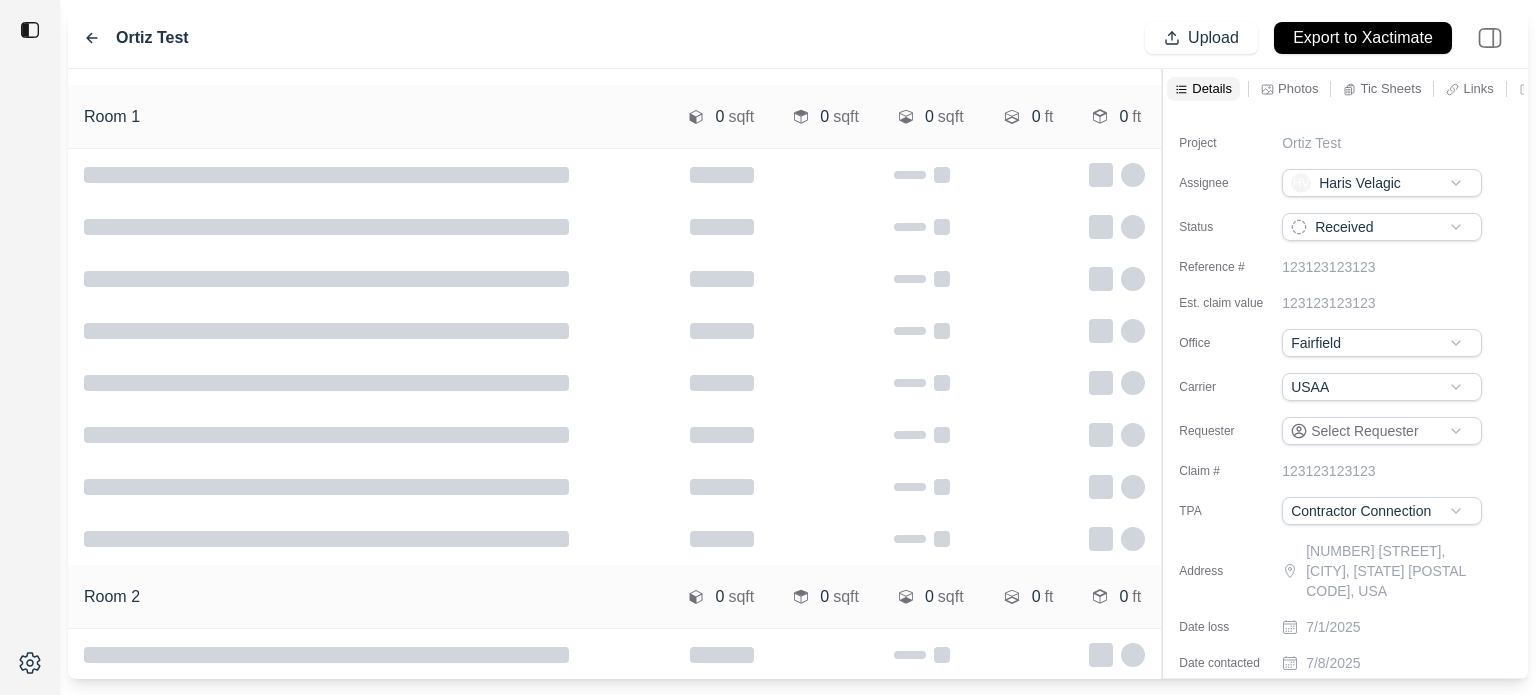 click on "Project Ortiz Test Assignee HV   [FIRST] [LAST] Status   Received Reference # [NUMBER] Est. claim value [NUMBER] Office   Fairfield Carrier   USAA Requester Select Requester Claim # [NUMBER] TPA   Contractor Connection Address [NUMBER] [STREET], [CITY], [STATE] [POSTAL CODE], USA Date loss [DATE] Date contacted [DATE]" at bounding box center [1345, 395] 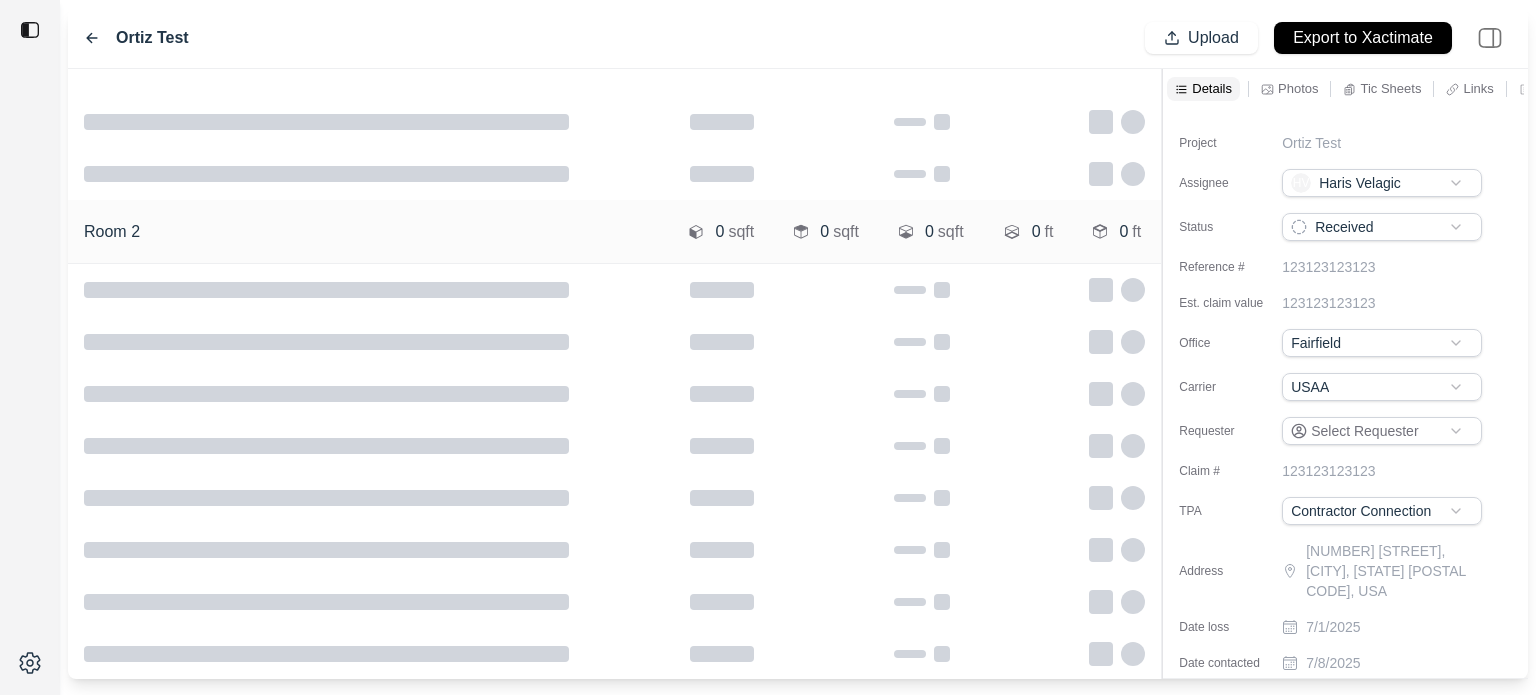 scroll, scrollTop: 0, scrollLeft: 0, axis: both 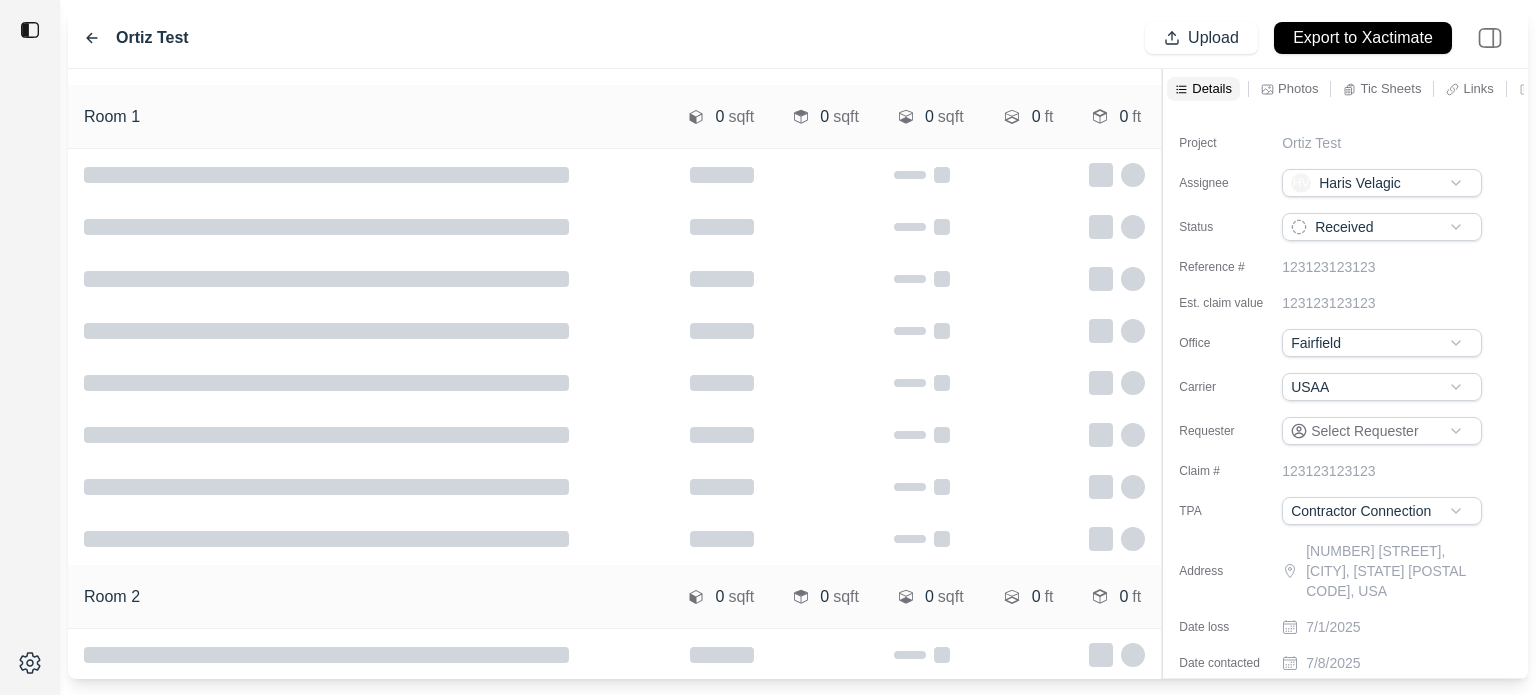 click at bounding box center (614, 77) 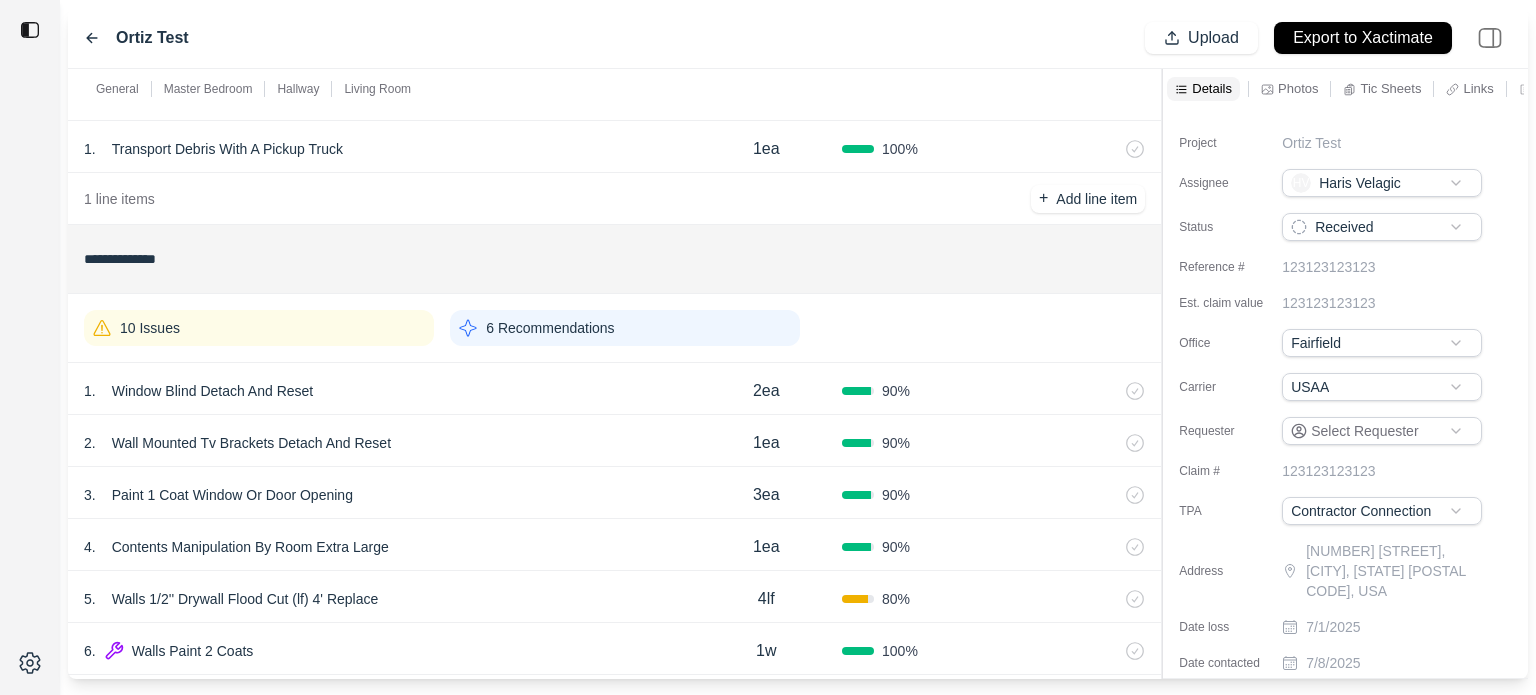 scroll, scrollTop: 200, scrollLeft: 0, axis: vertical 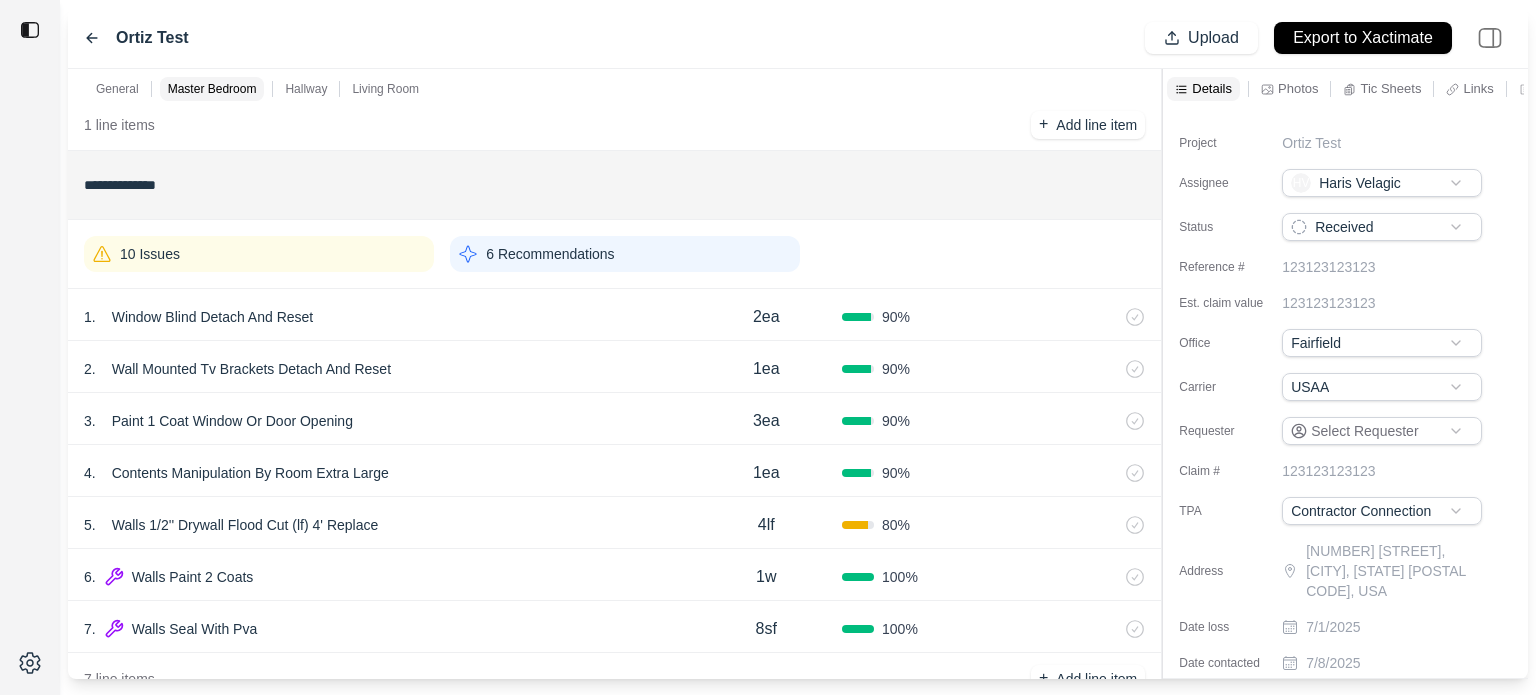 click on "90 %" at bounding box center (918, 317) 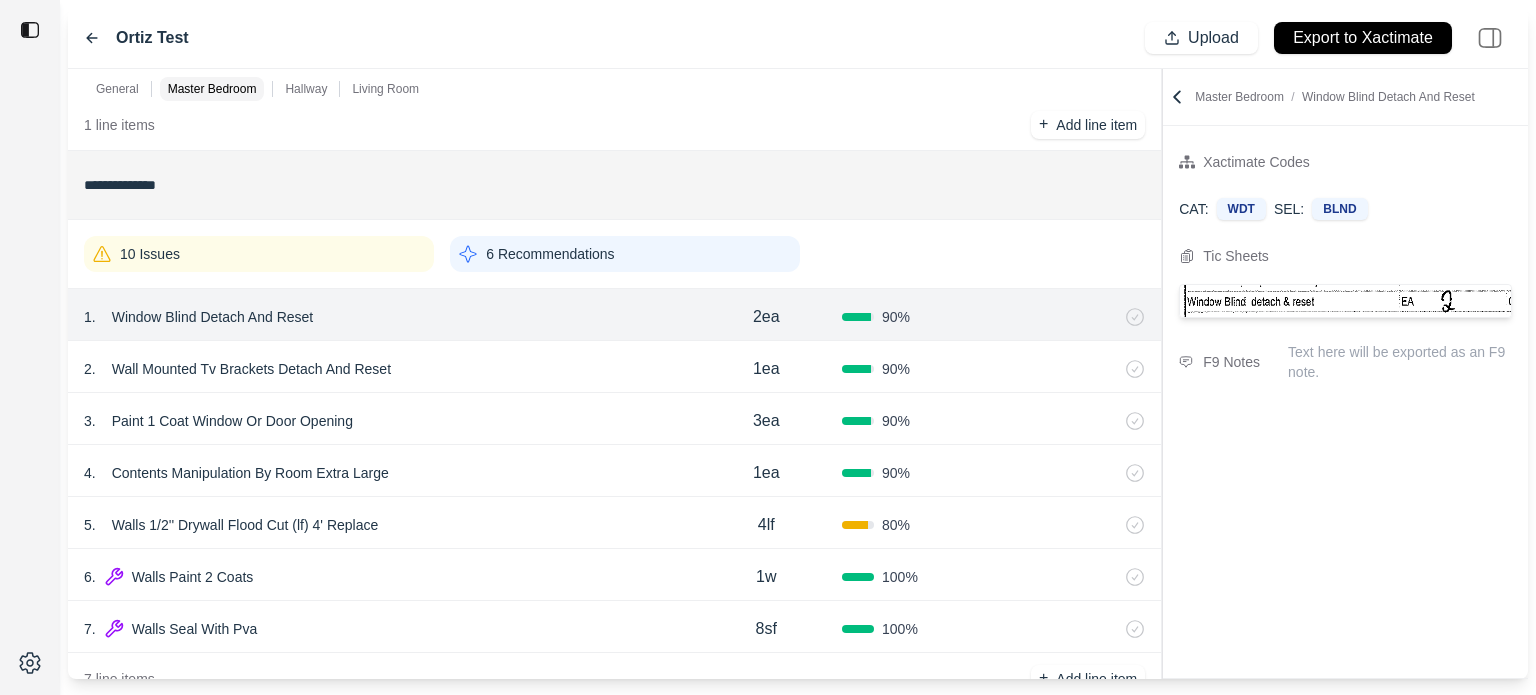 click on "Window Blind Detach And Reset" at bounding box center [213, 317] 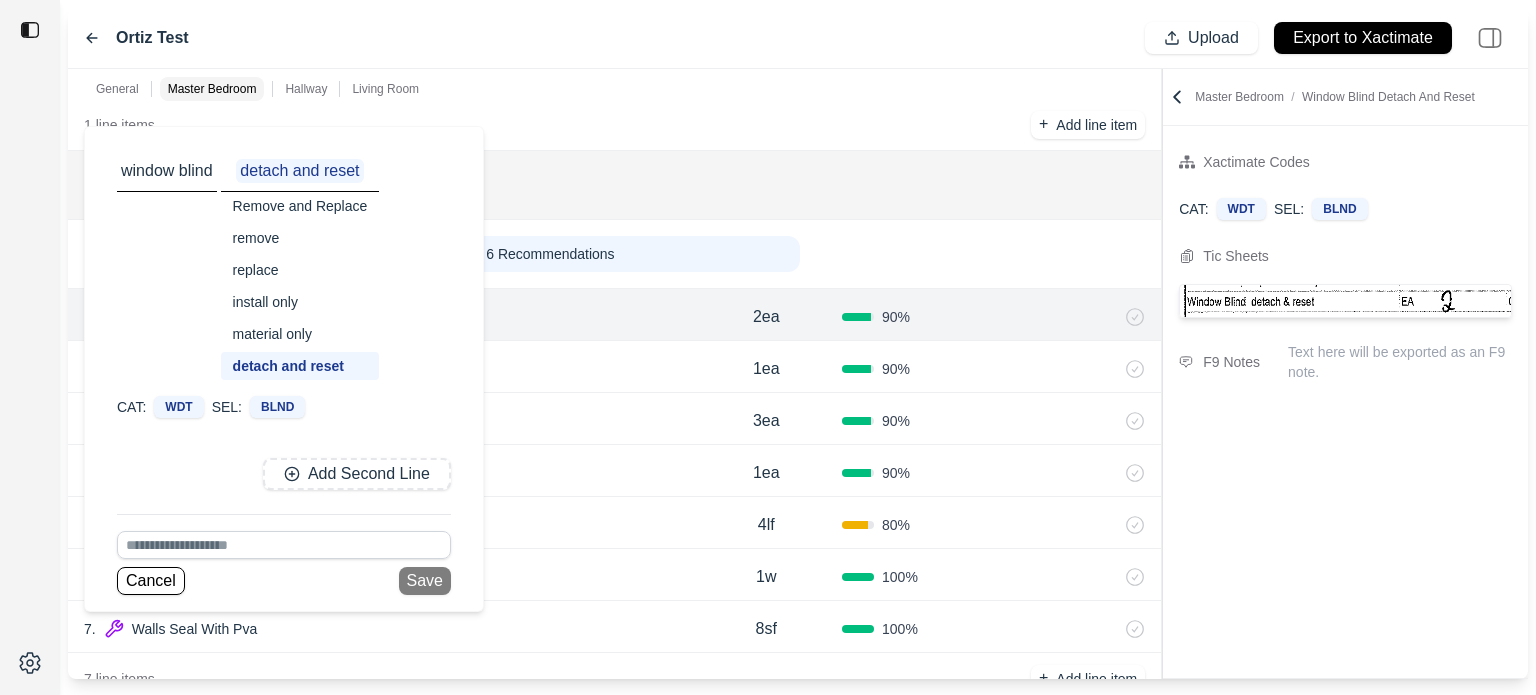 click 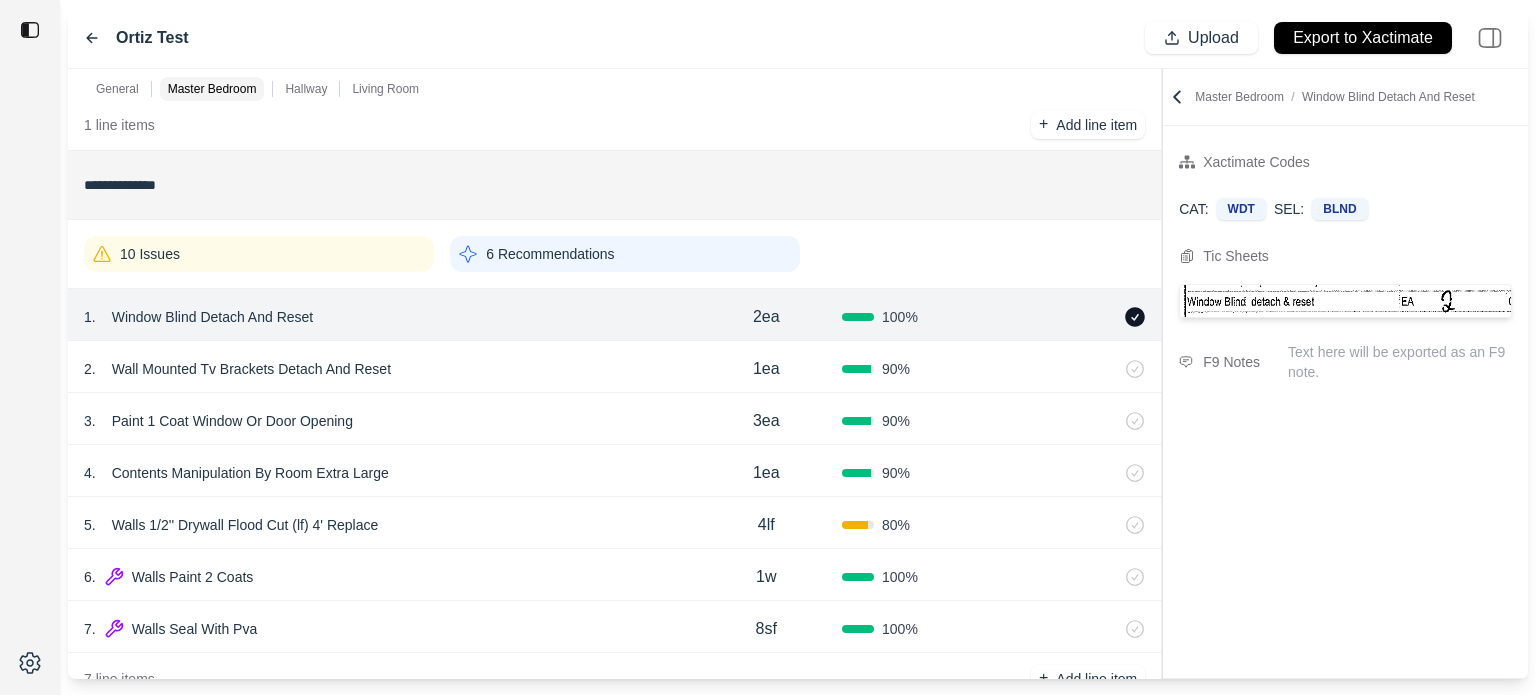 click at bounding box center (1070, 369) 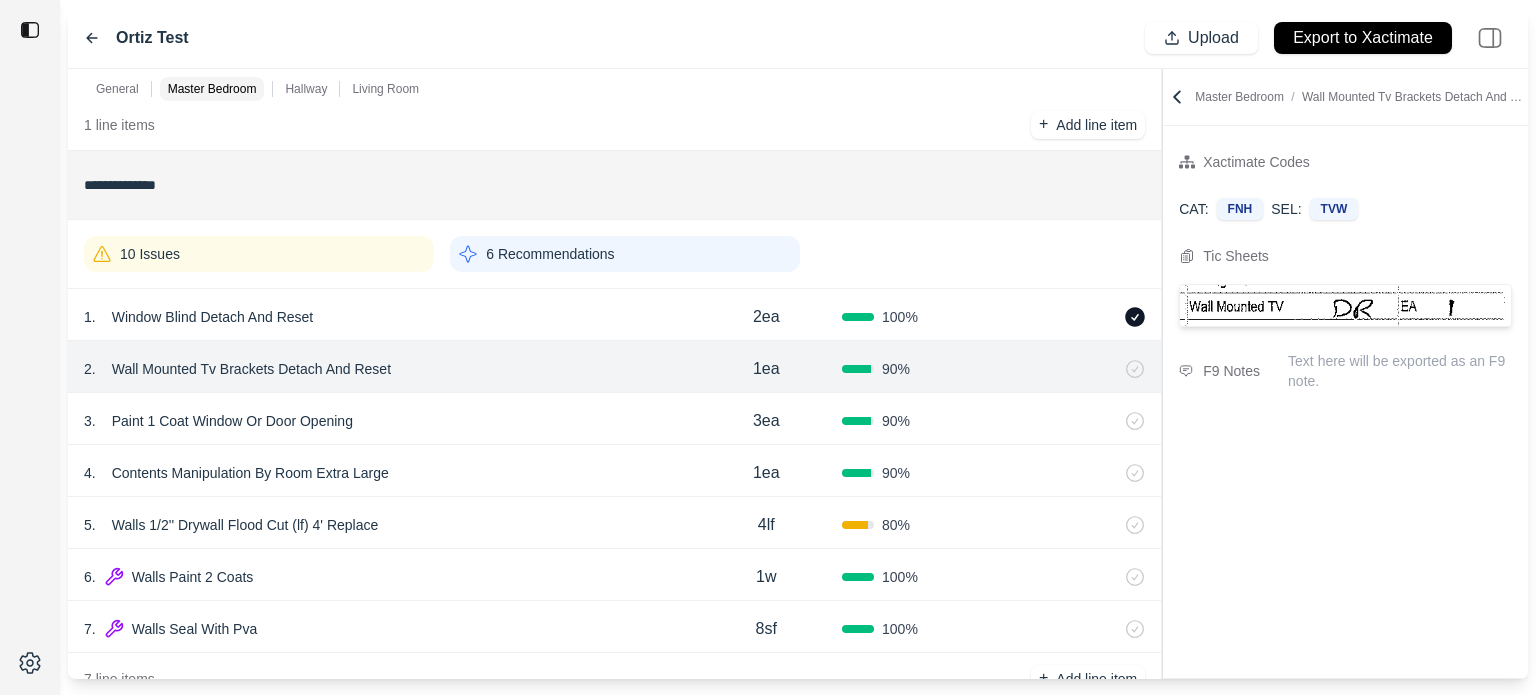 click on "Wall Mounted Tv Brackets Detach And Reset" at bounding box center [251, 369] 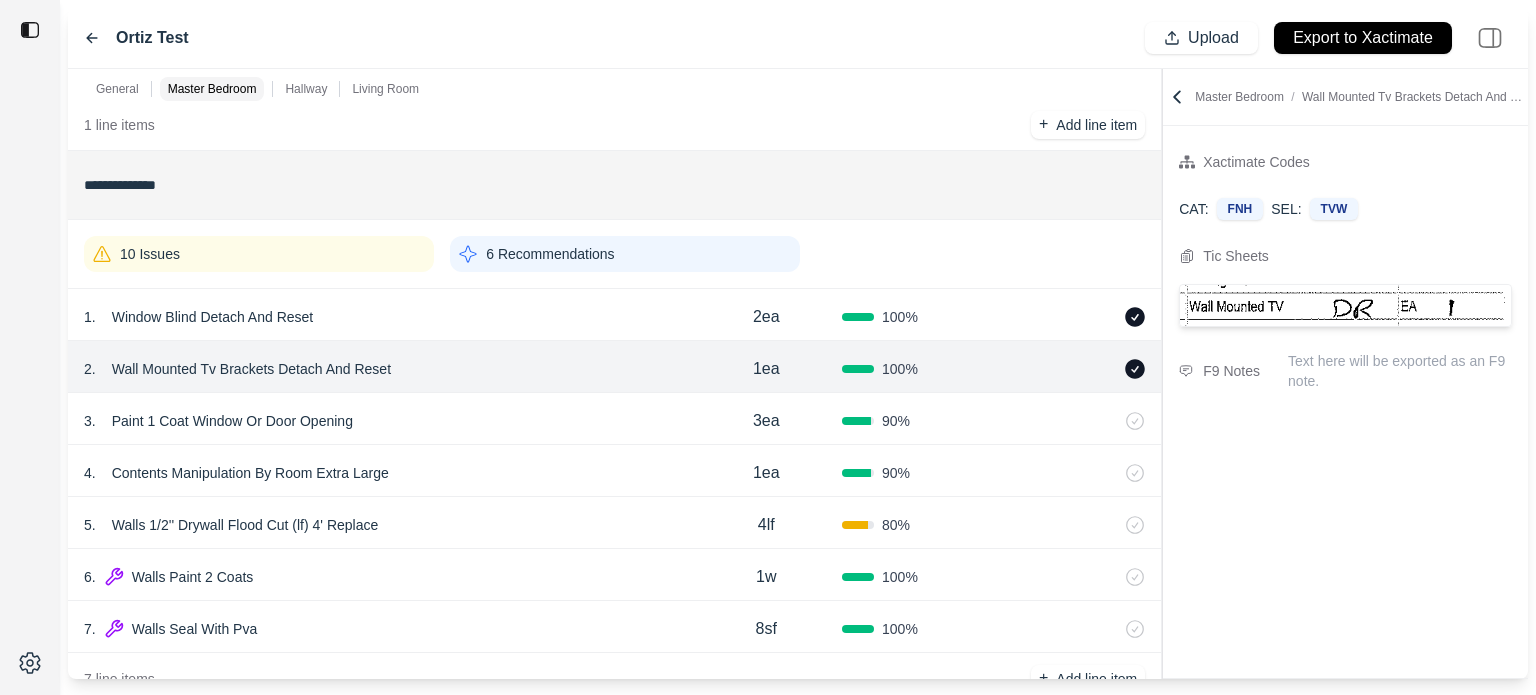 click on "90 %" at bounding box center (918, 421) 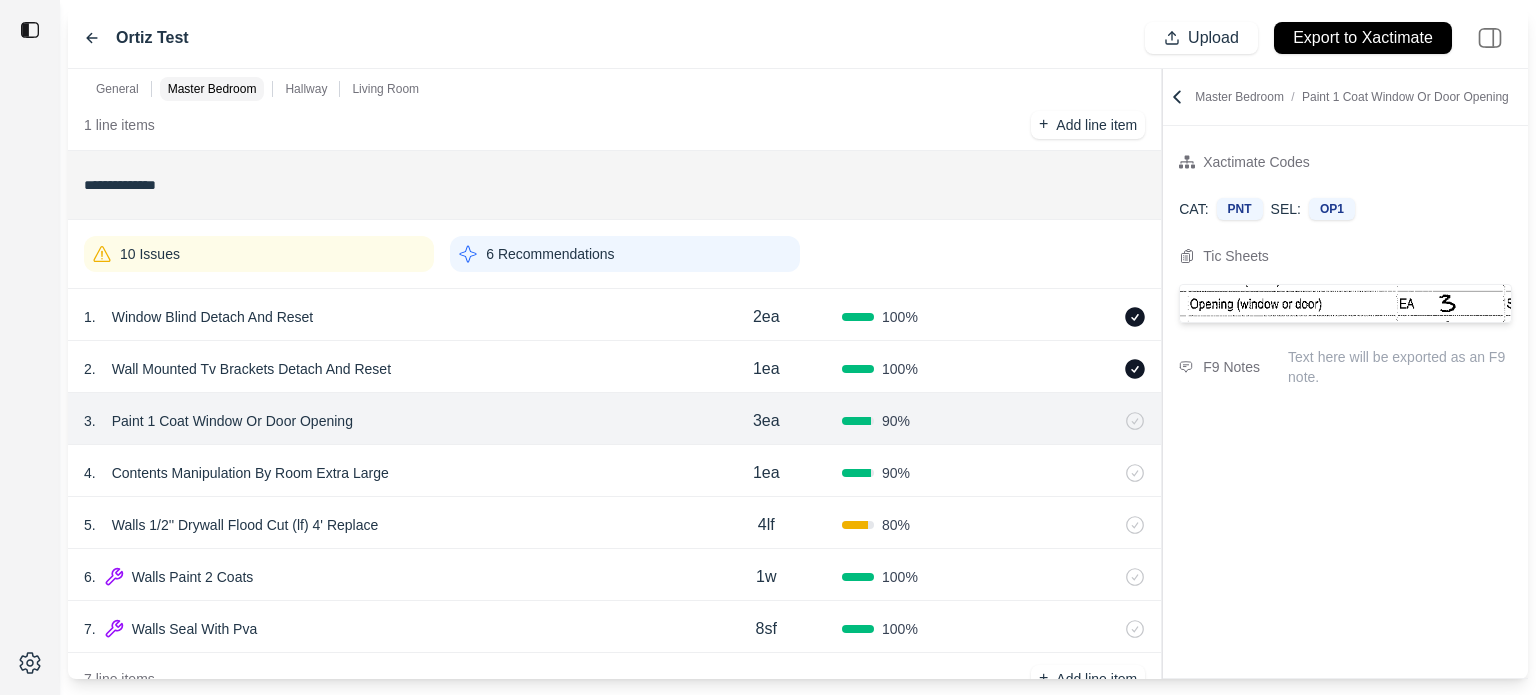 click on "Paint 1 Coat Window Or Door Opening" at bounding box center [232, 421] 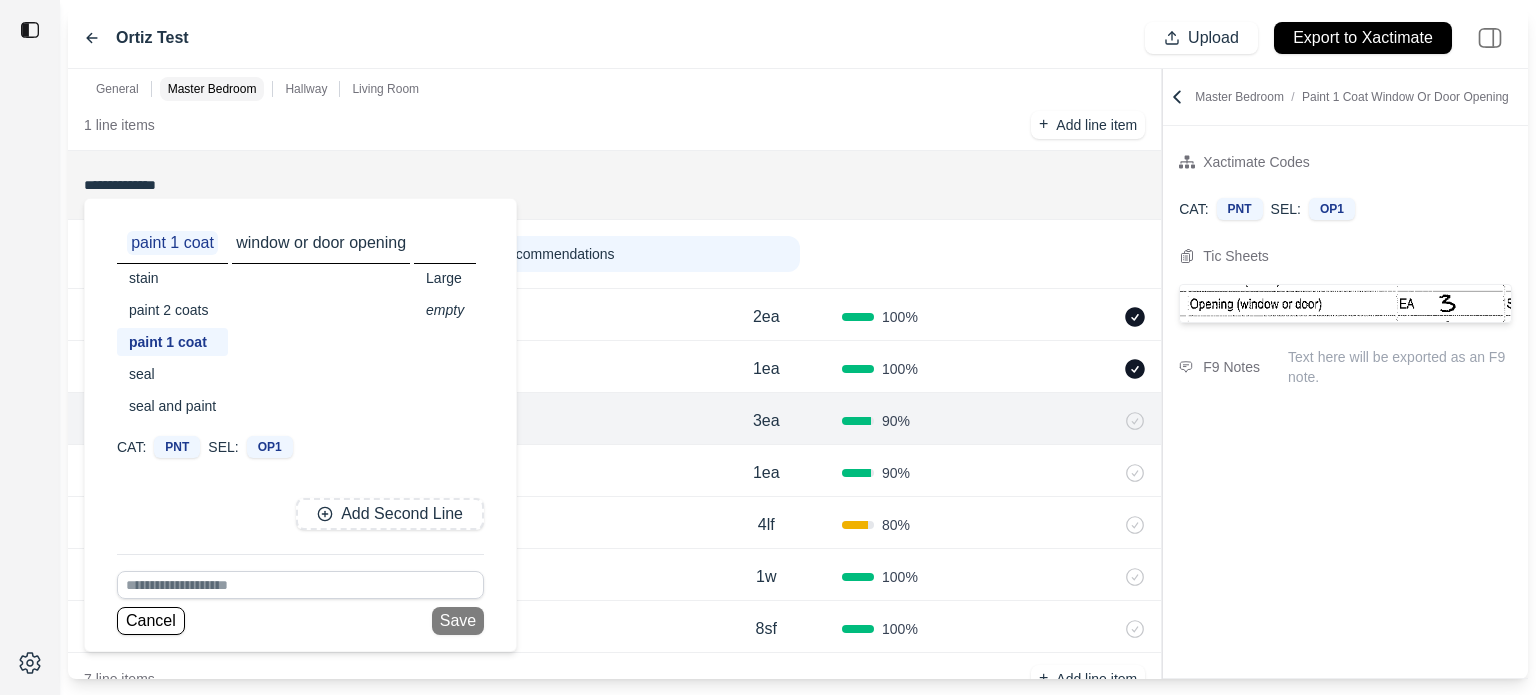 click on "paint 2 coats" at bounding box center [172, 310] 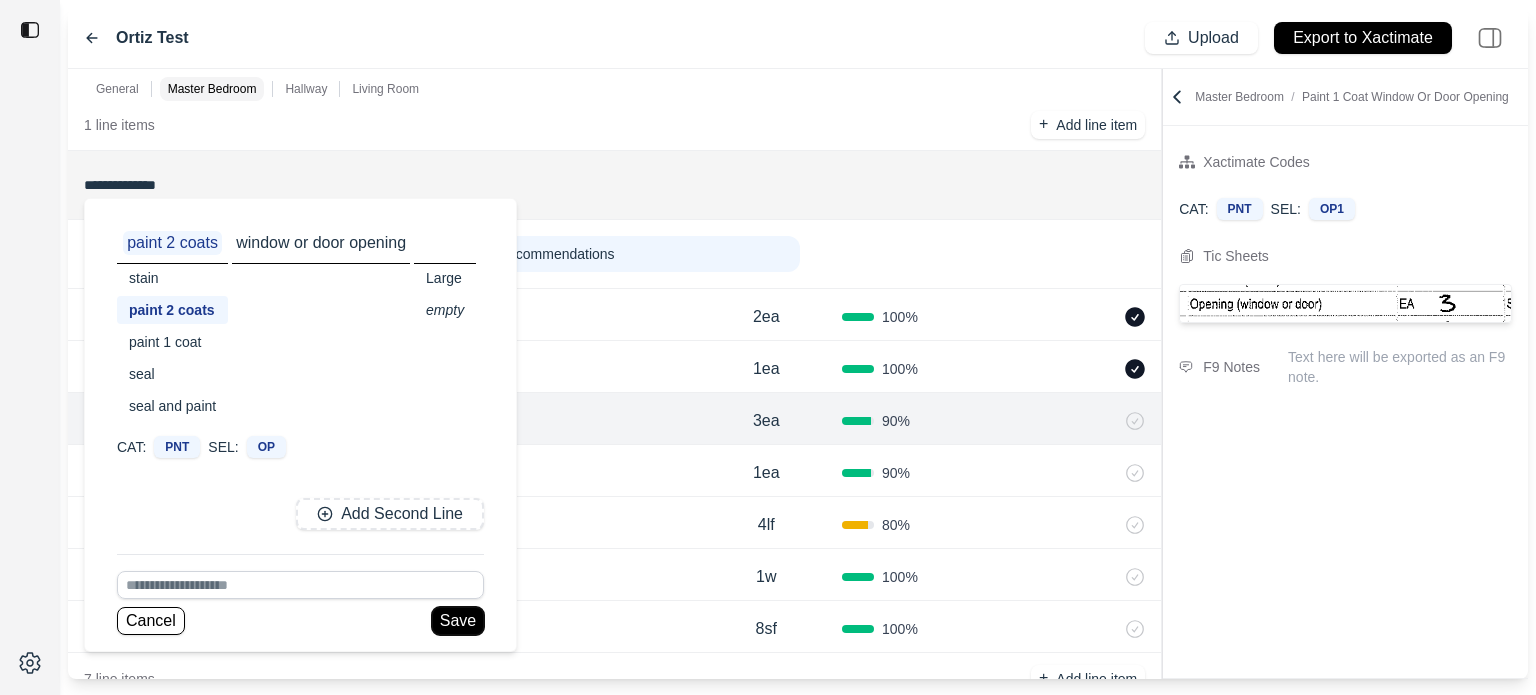 click on "Save" at bounding box center (458, 621) 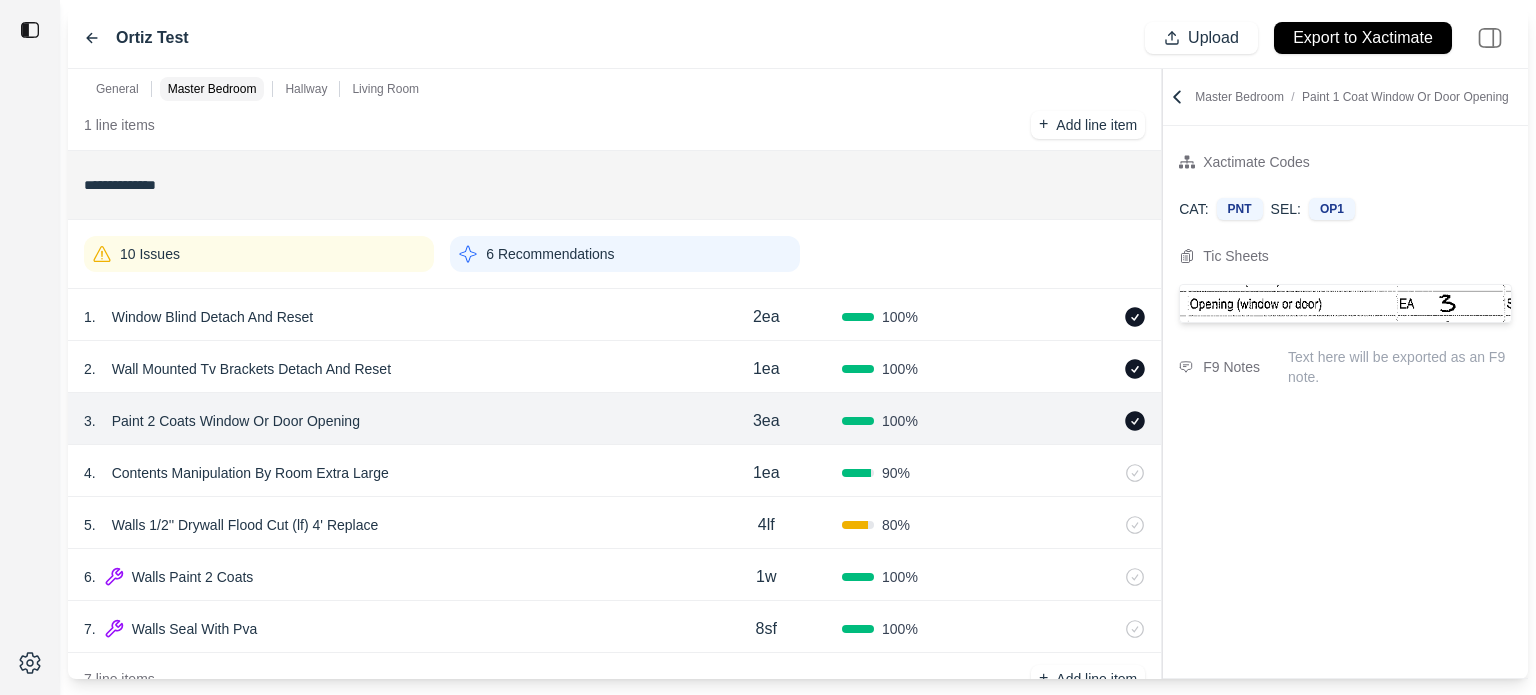 click on "4 . Contents Manipulation By Room Extra Large 1ea 90 %" at bounding box center (614, 471) 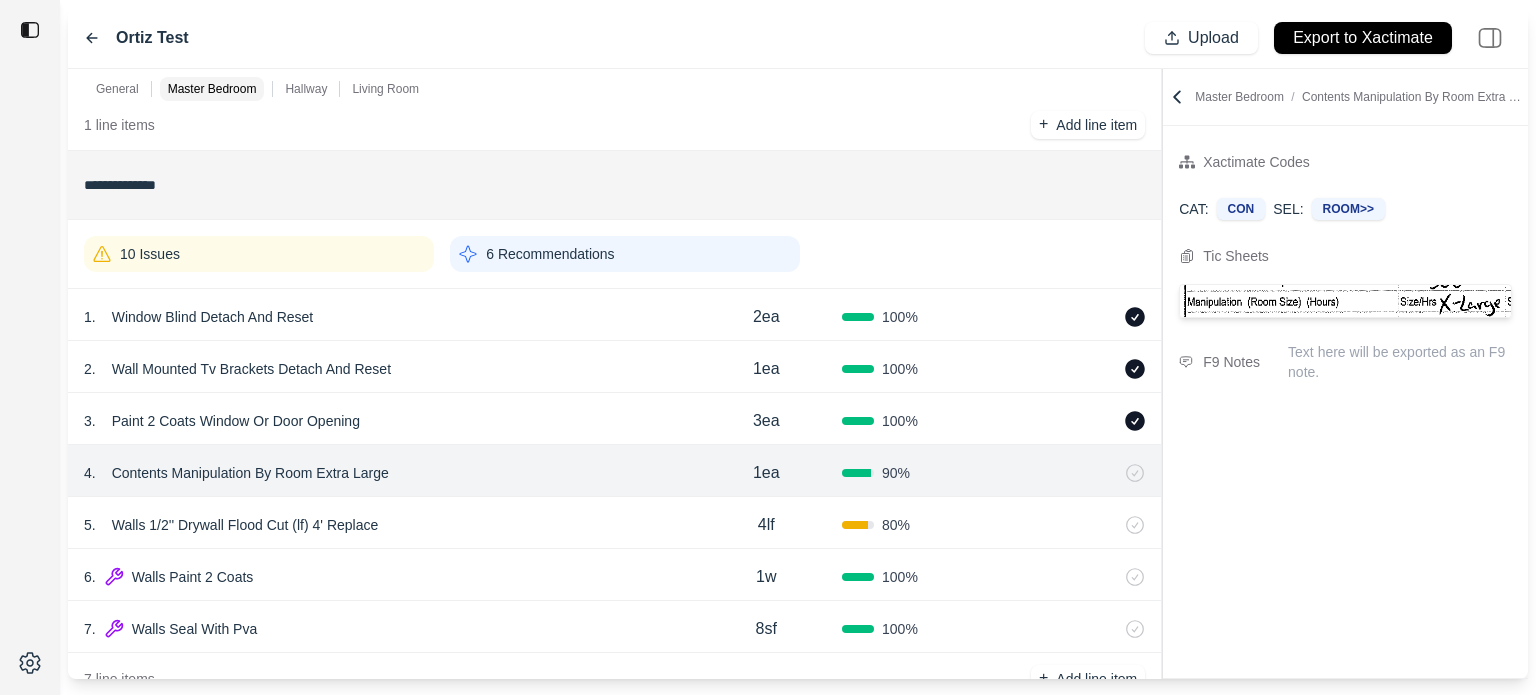 click 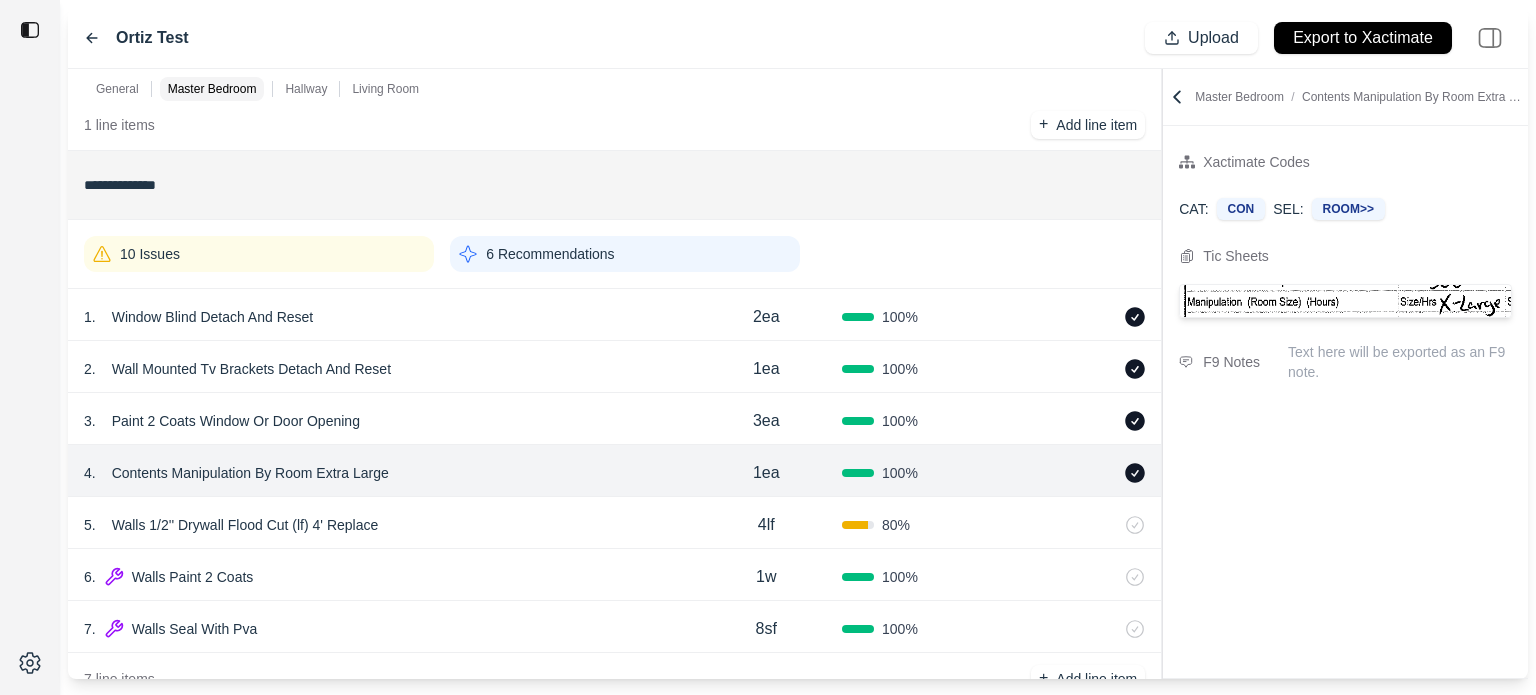 click at bounding box center [1070, 525] 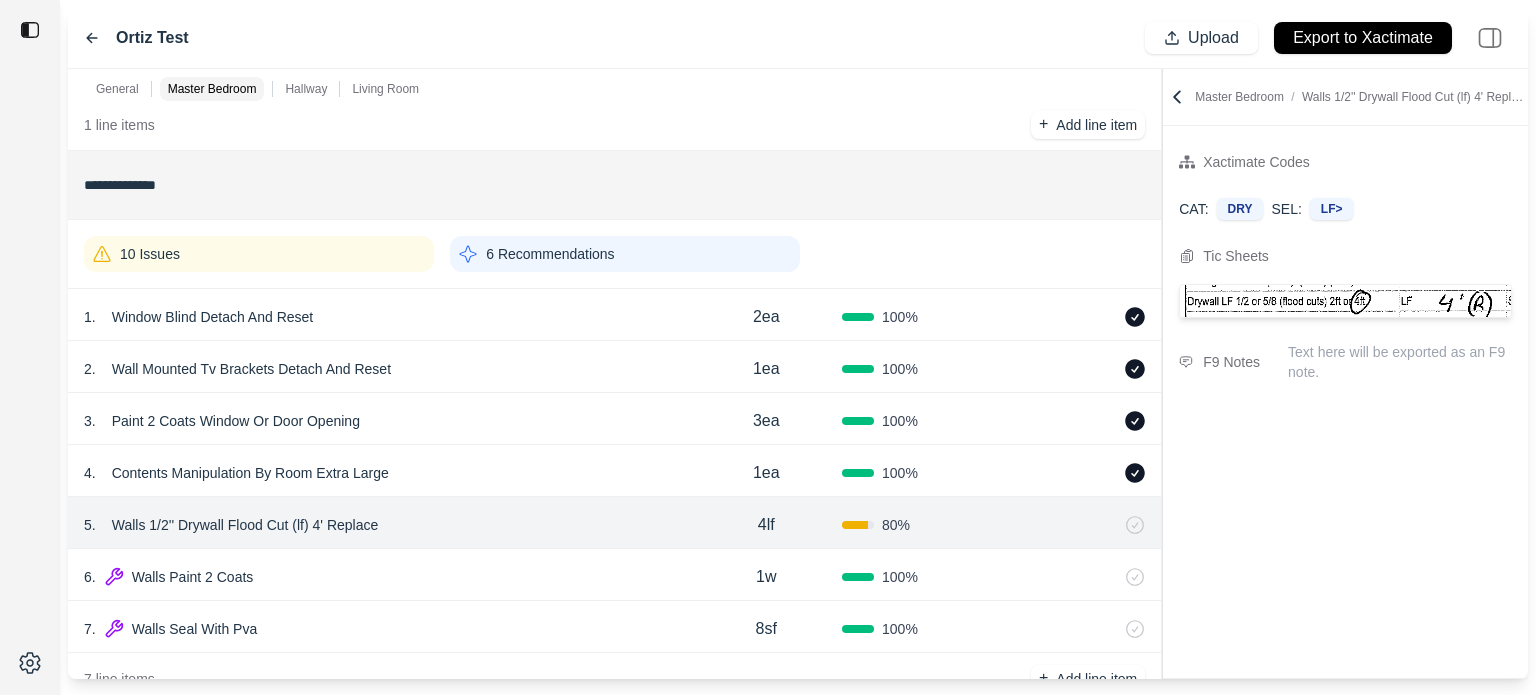 click on "Walls 1/2'' Drywall Flood Cut (lf) 4' Replace" at bounding box center (245, 525) 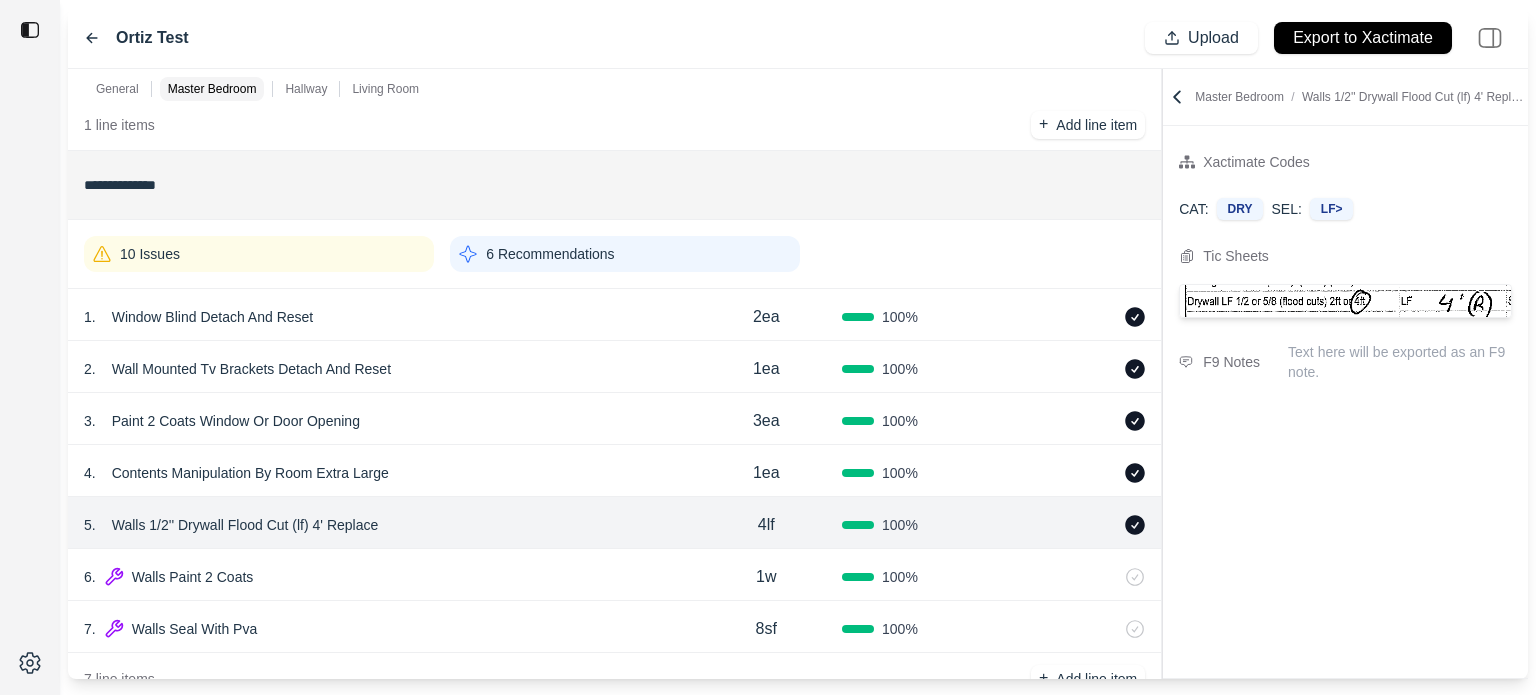 click at bounding box center [1070, 577] 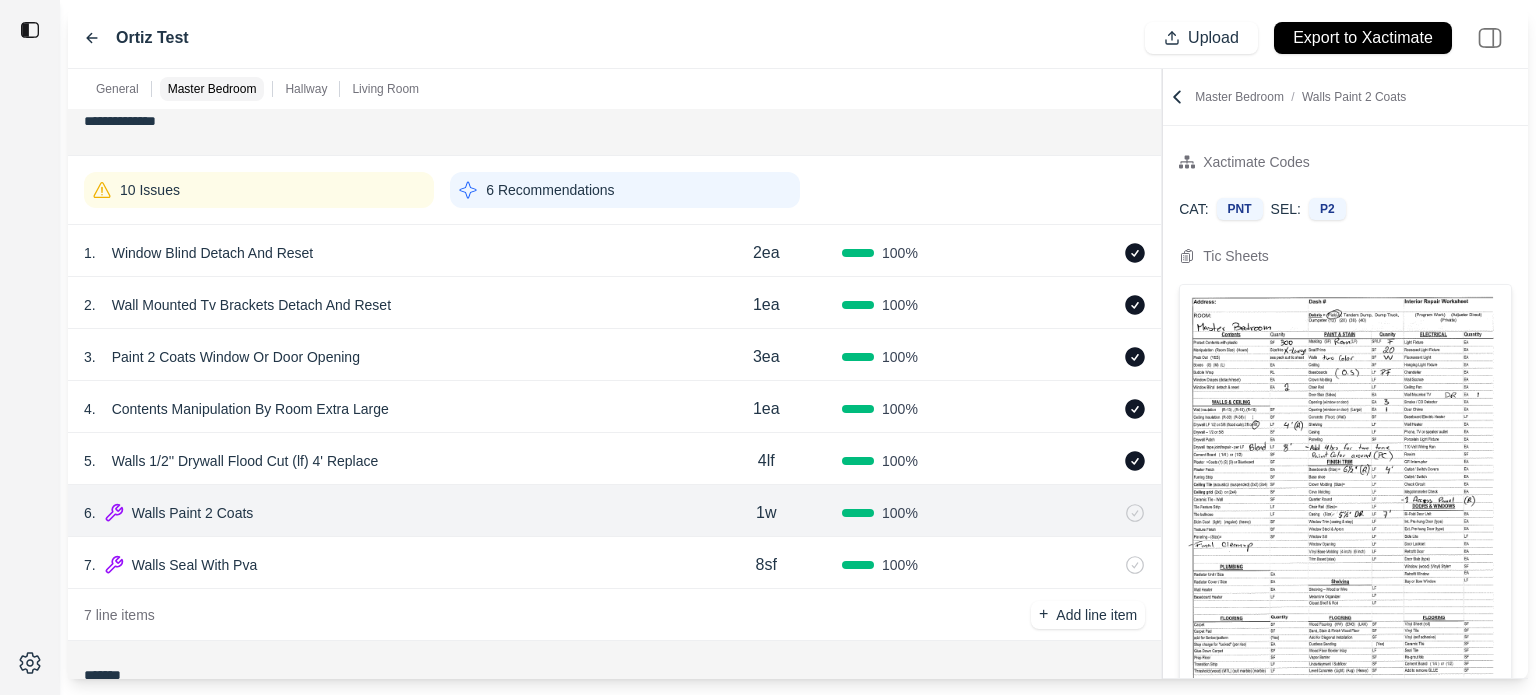 scroll, scrollTop: 300, scrollLeft: 0, axis: vertical 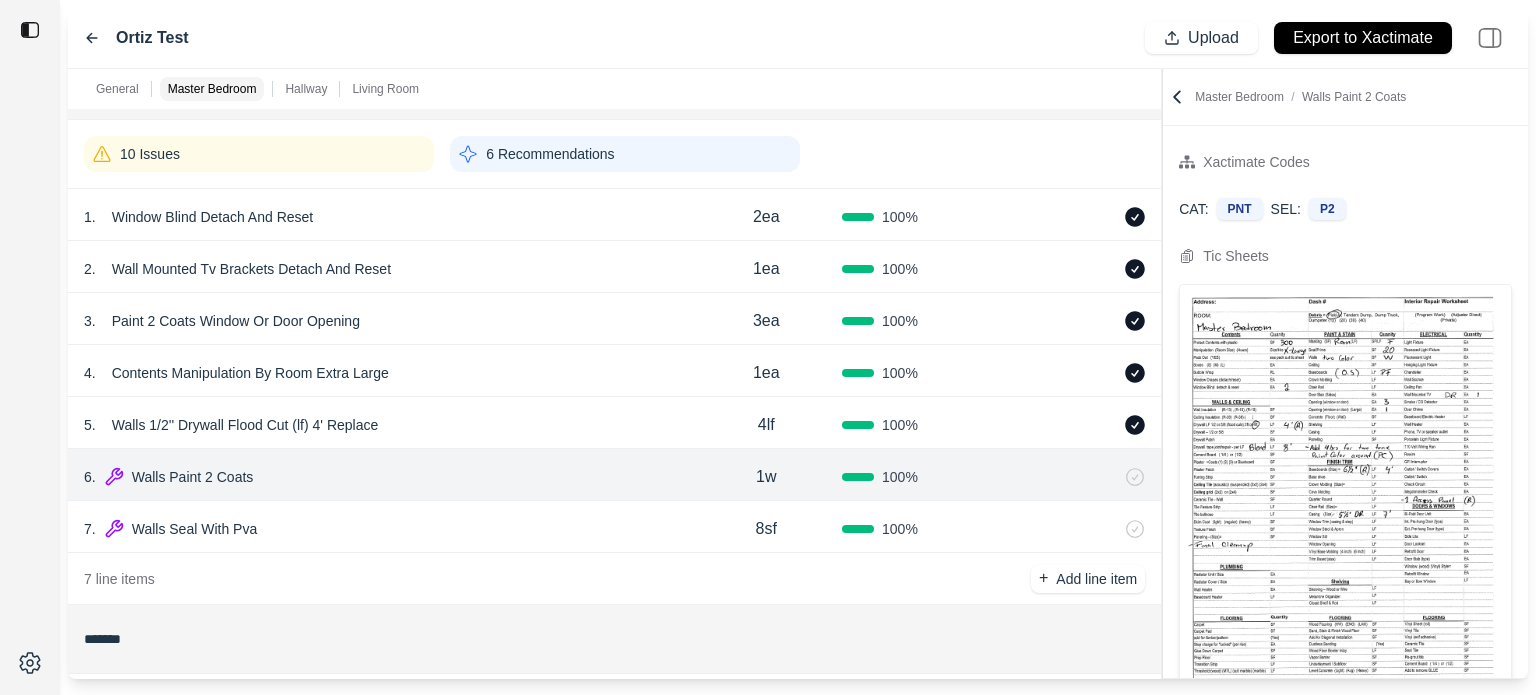 click on "8sf" at bounding box center (766, 529) 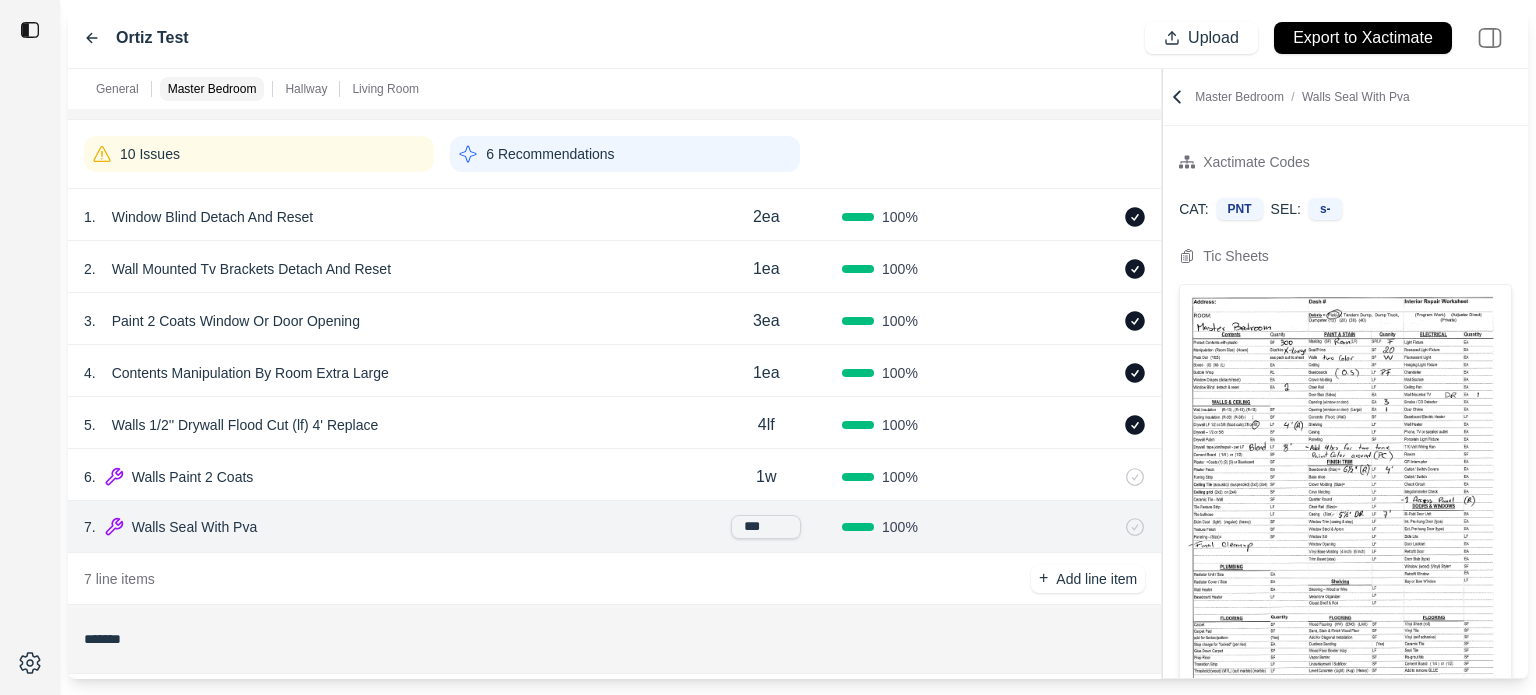 click 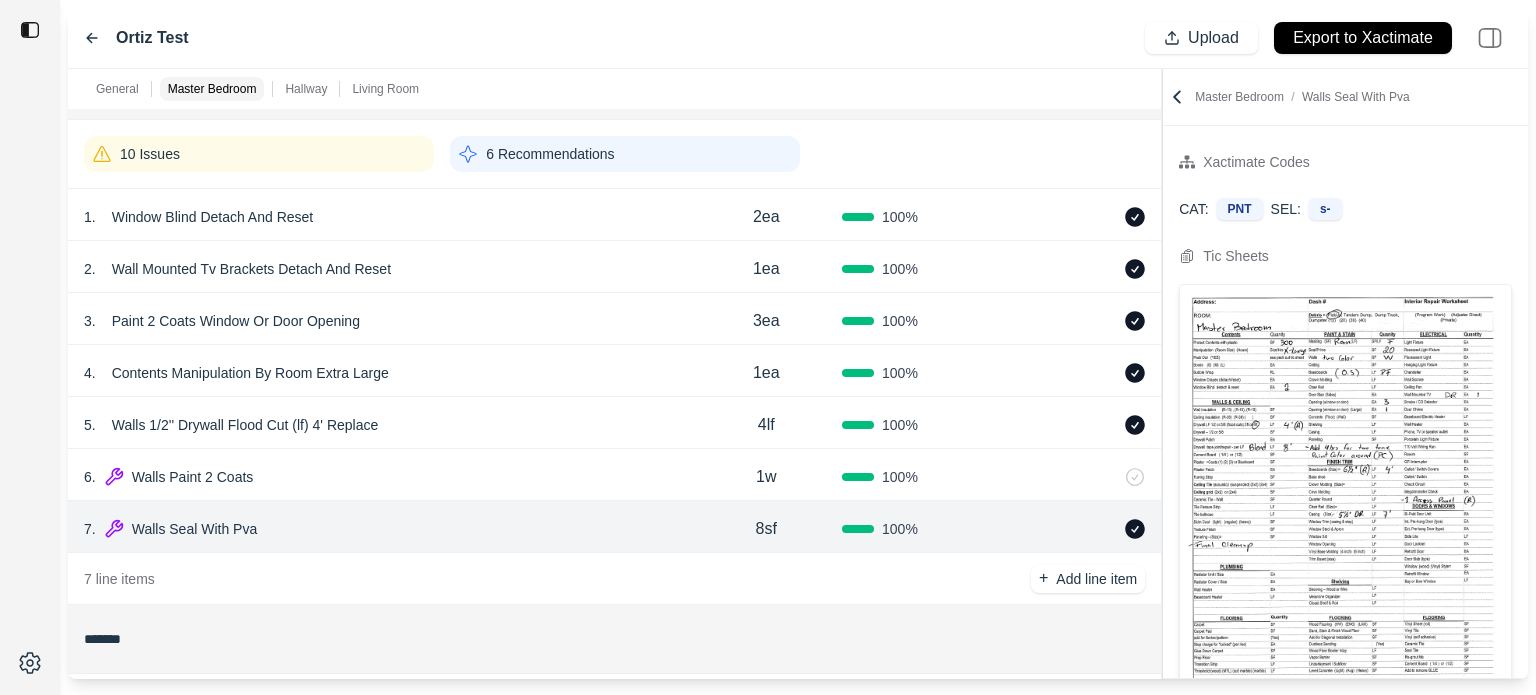 click on "10   Issues" at bounding box center (259, 154) 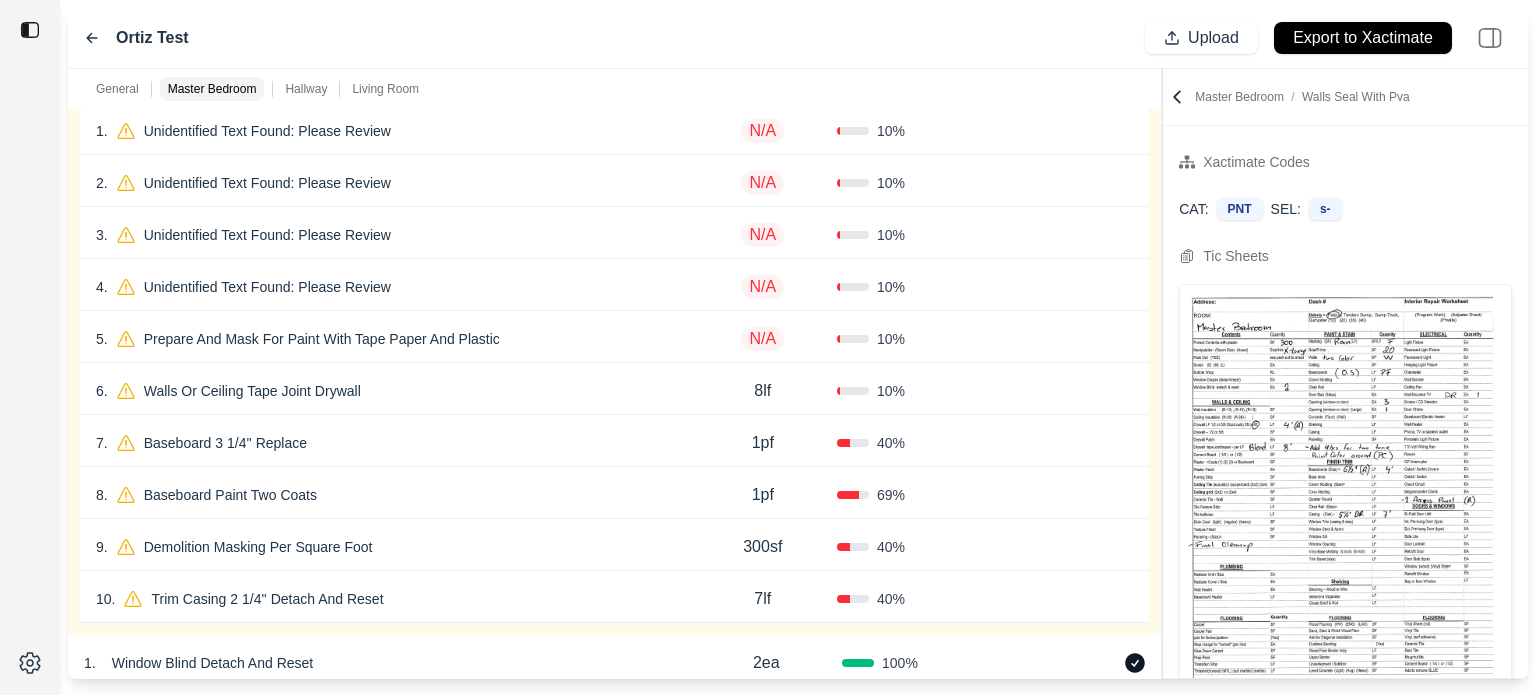 scroll, scrollTop: 300, scrollLeft: 0, axis: vertical 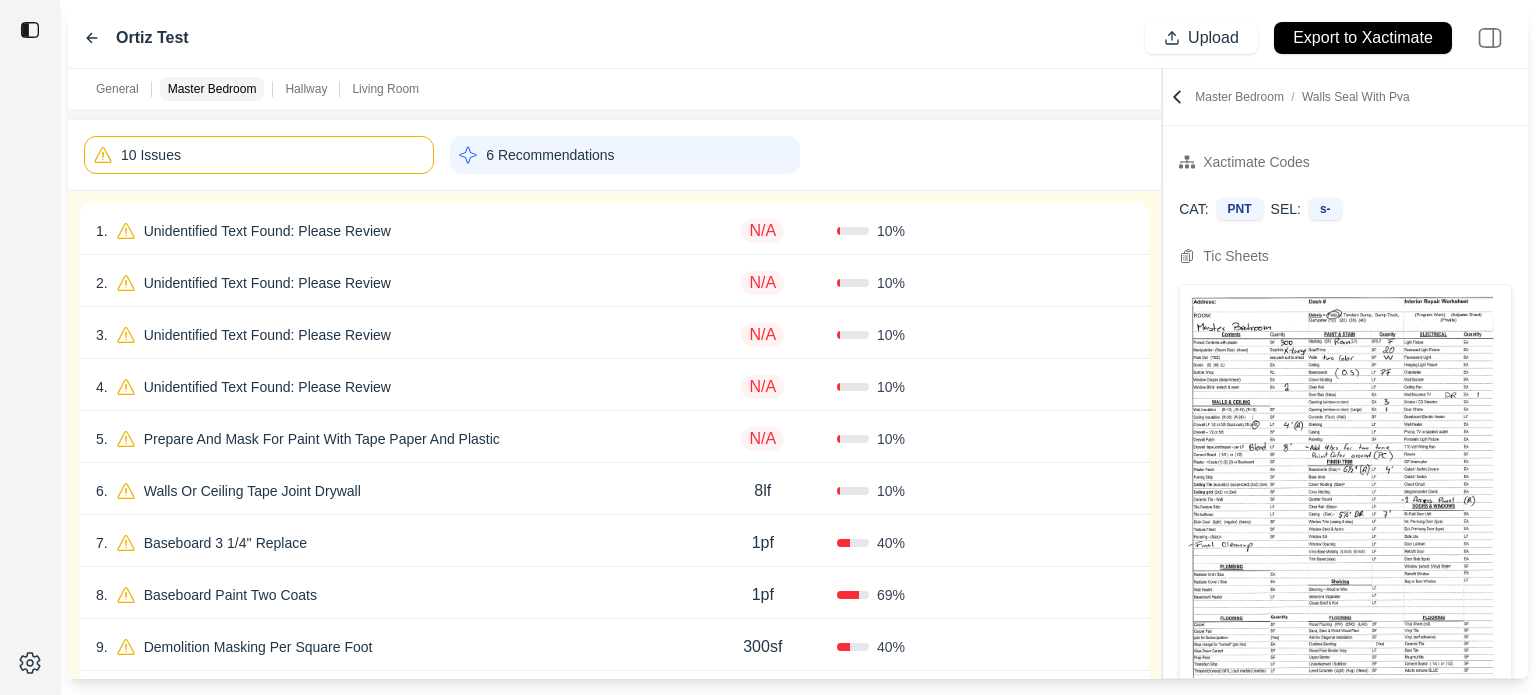 click on "10   Issues" at bounding box center (259, 155) 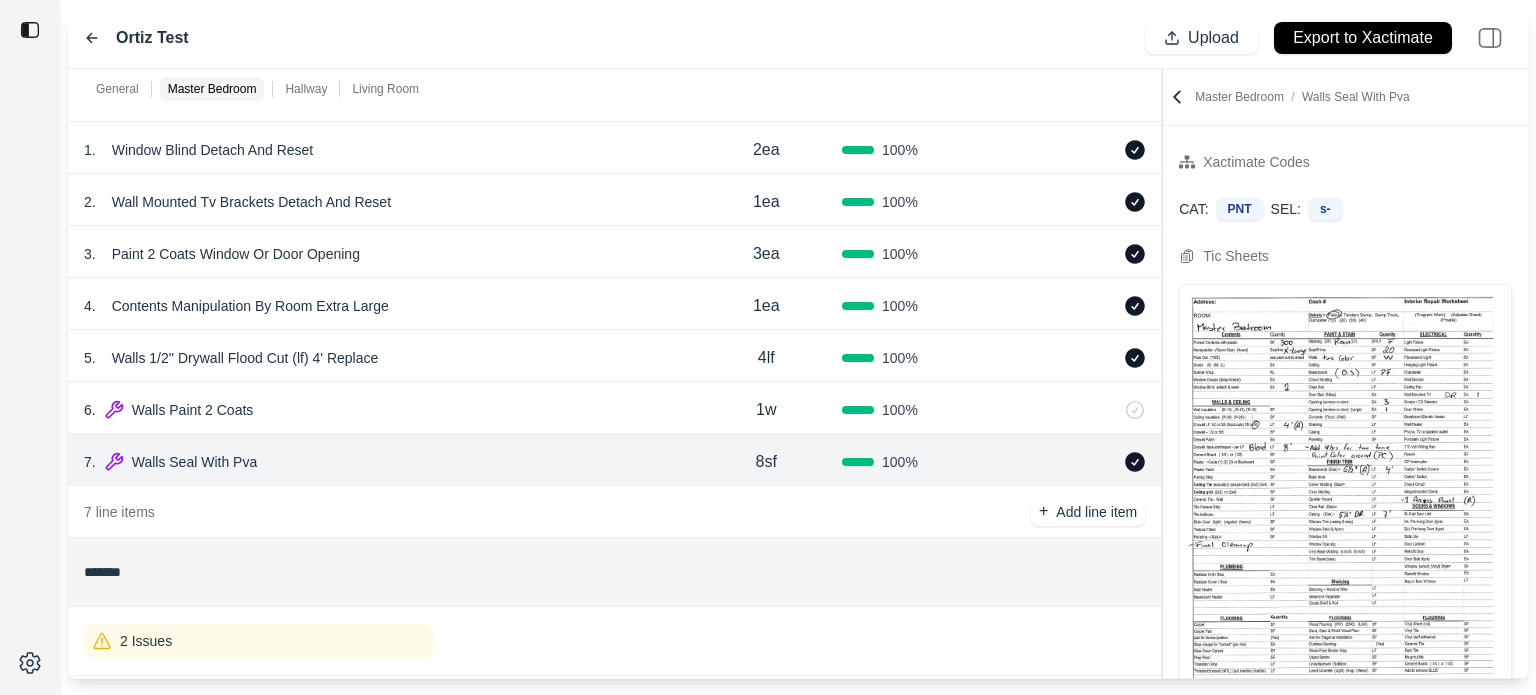 scroll, scrollTop: 400, scrollLeft: 0, axis: vertical 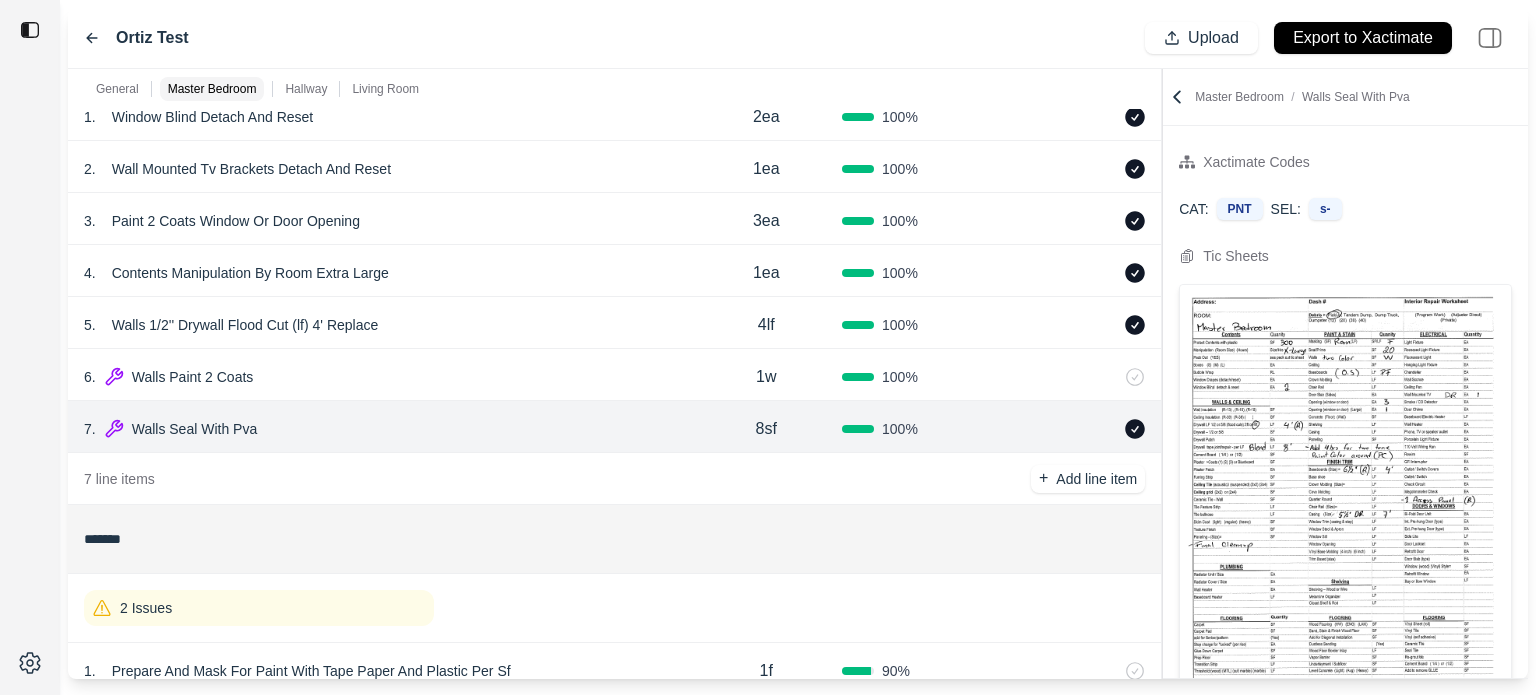 click on "6 . Walls Paint 2 Coats" at bounding box center [387, 377] 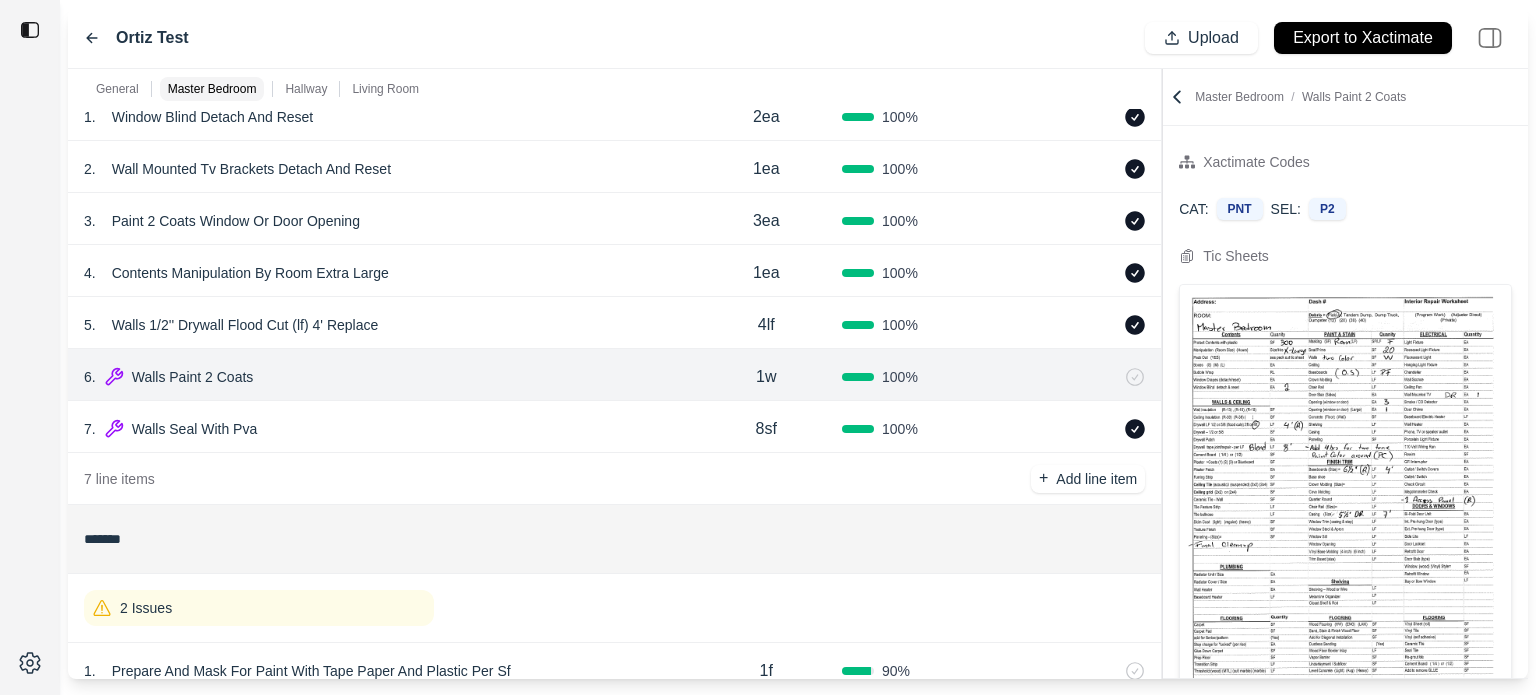 drag, startPoint x: 1109, startPoint y: 377, endPoint x: 875, endPoint y: 71, distance: 385.21683 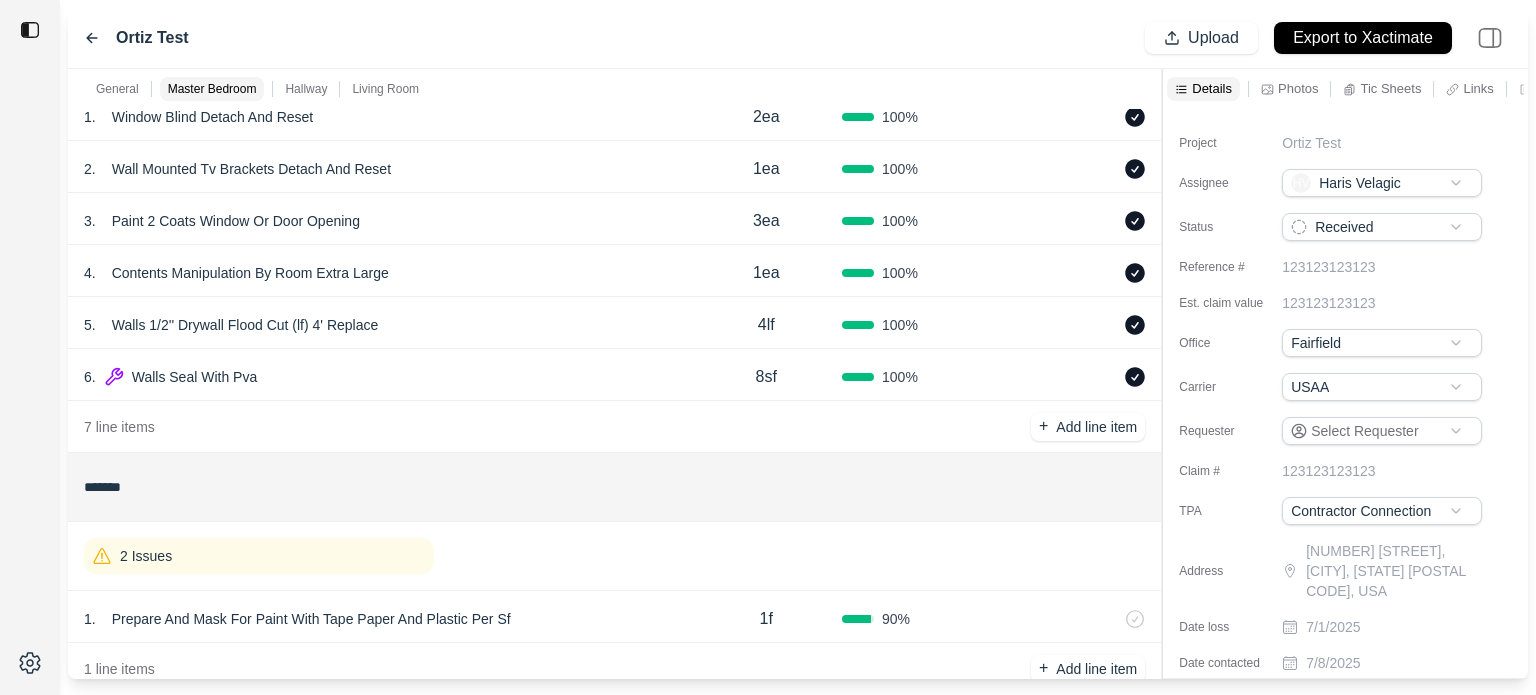 click on "100 %" at bounding box center (918, 377) 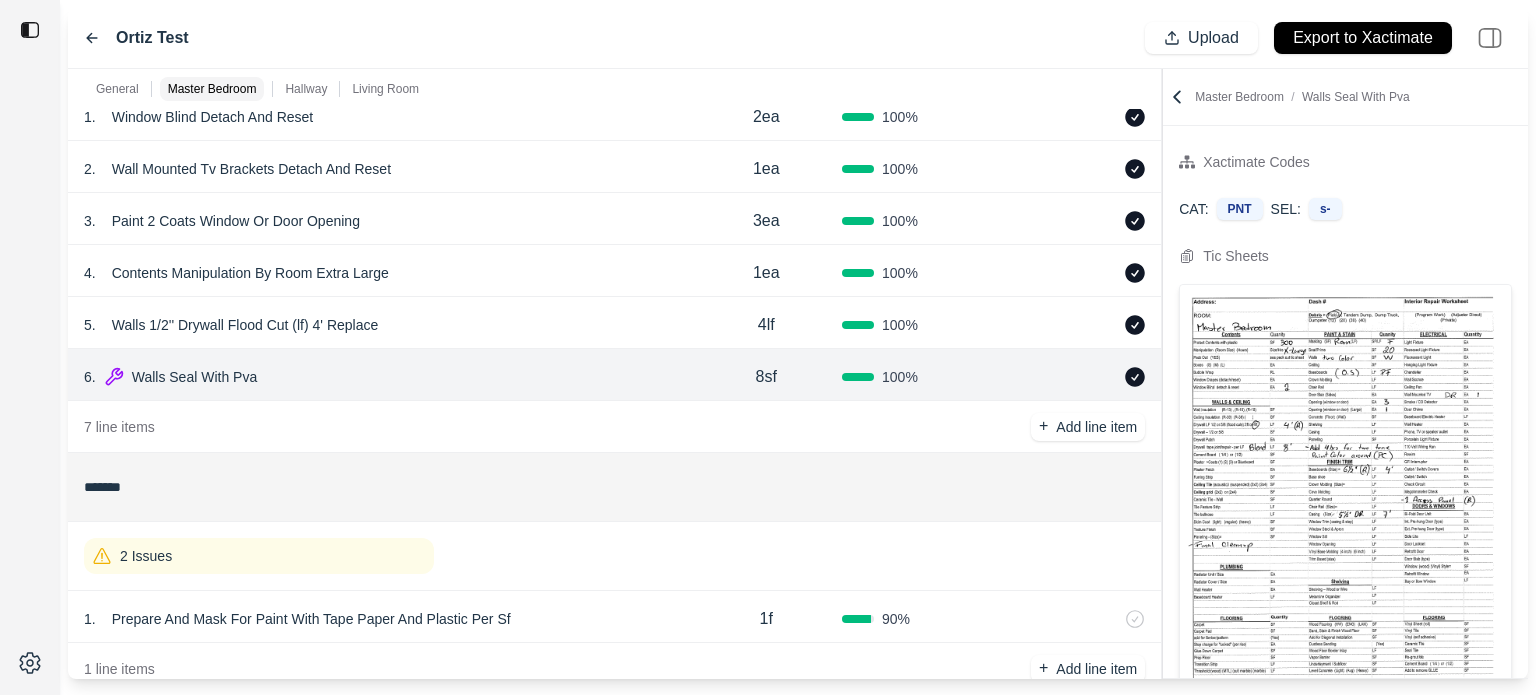 click 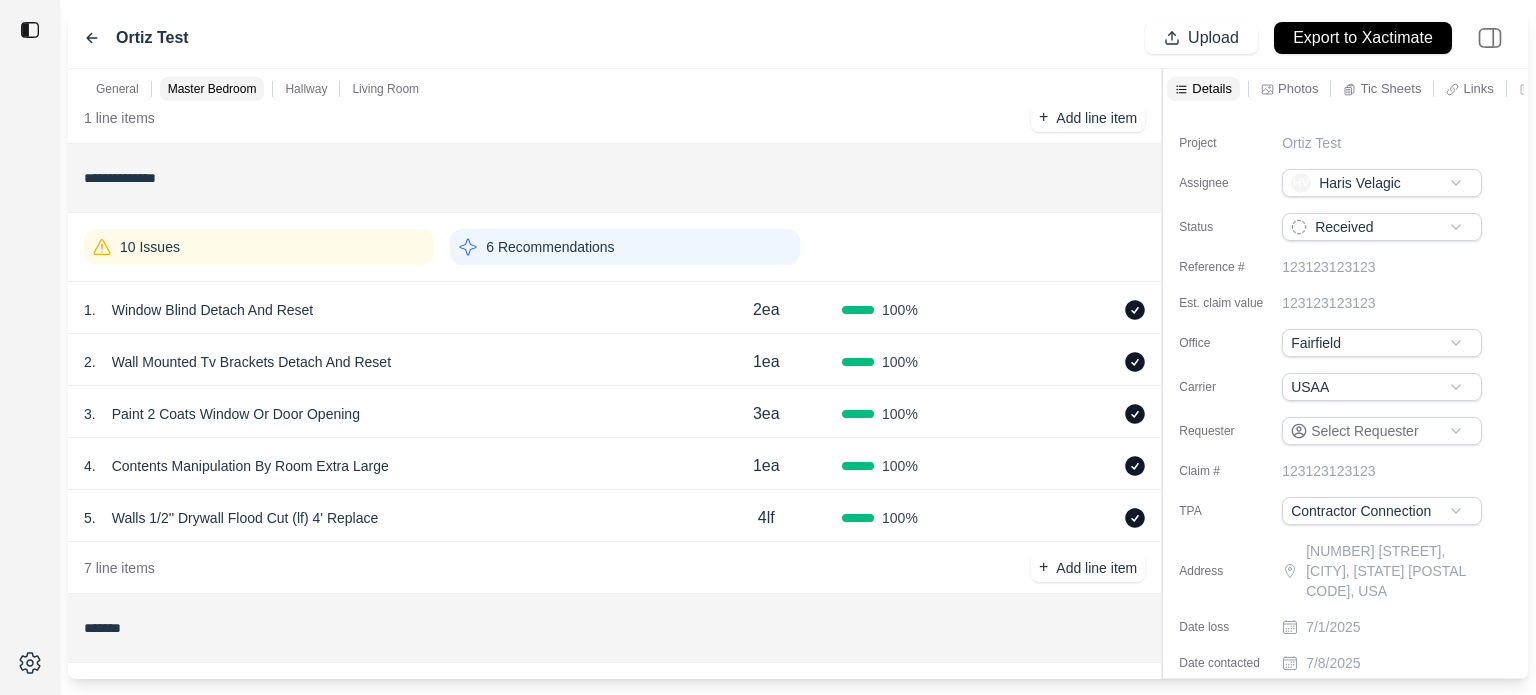 scroll, scrollTop: 200, scrollLeft: 0, axis: vertical 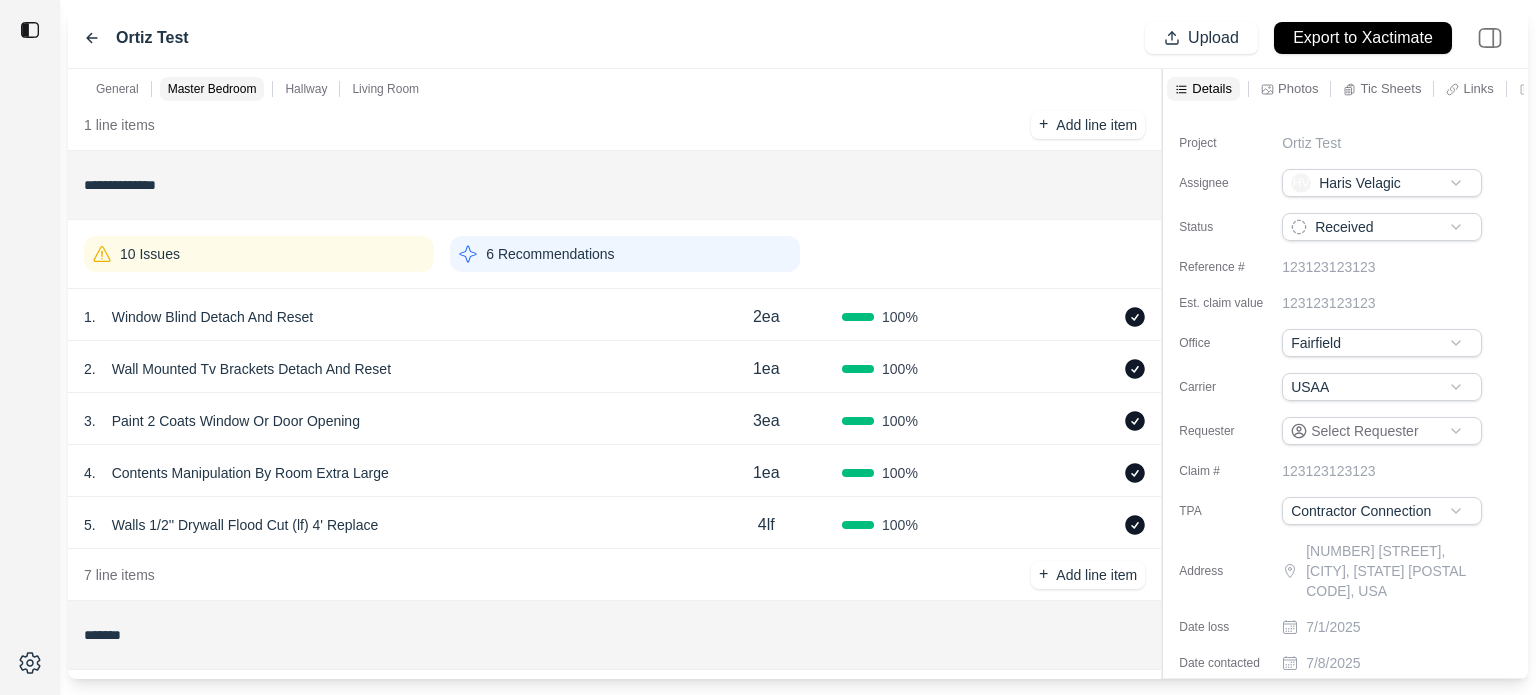 click on "10   Issues" at bounding box center (259, 254) 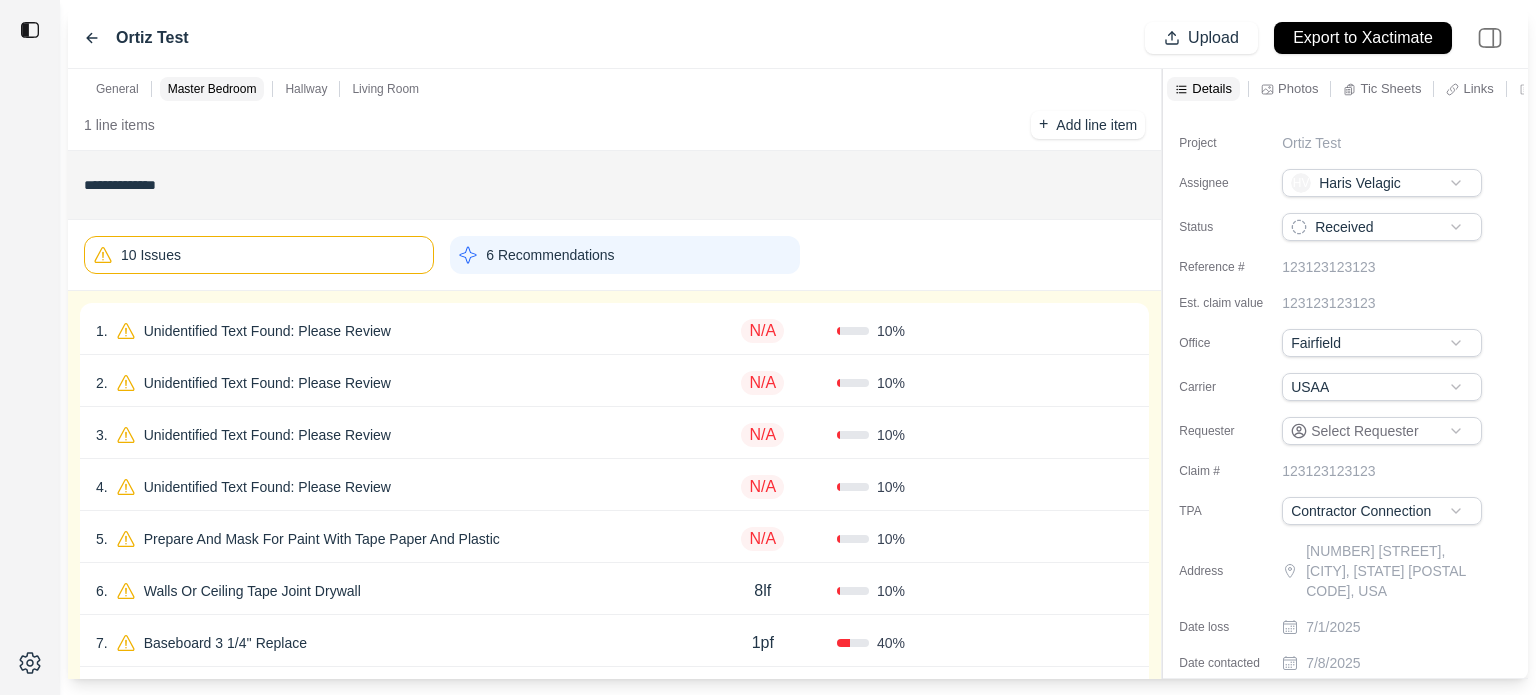 click on "1 . Unidentified Text Found: Please Review" at bounding box center [392, 331] 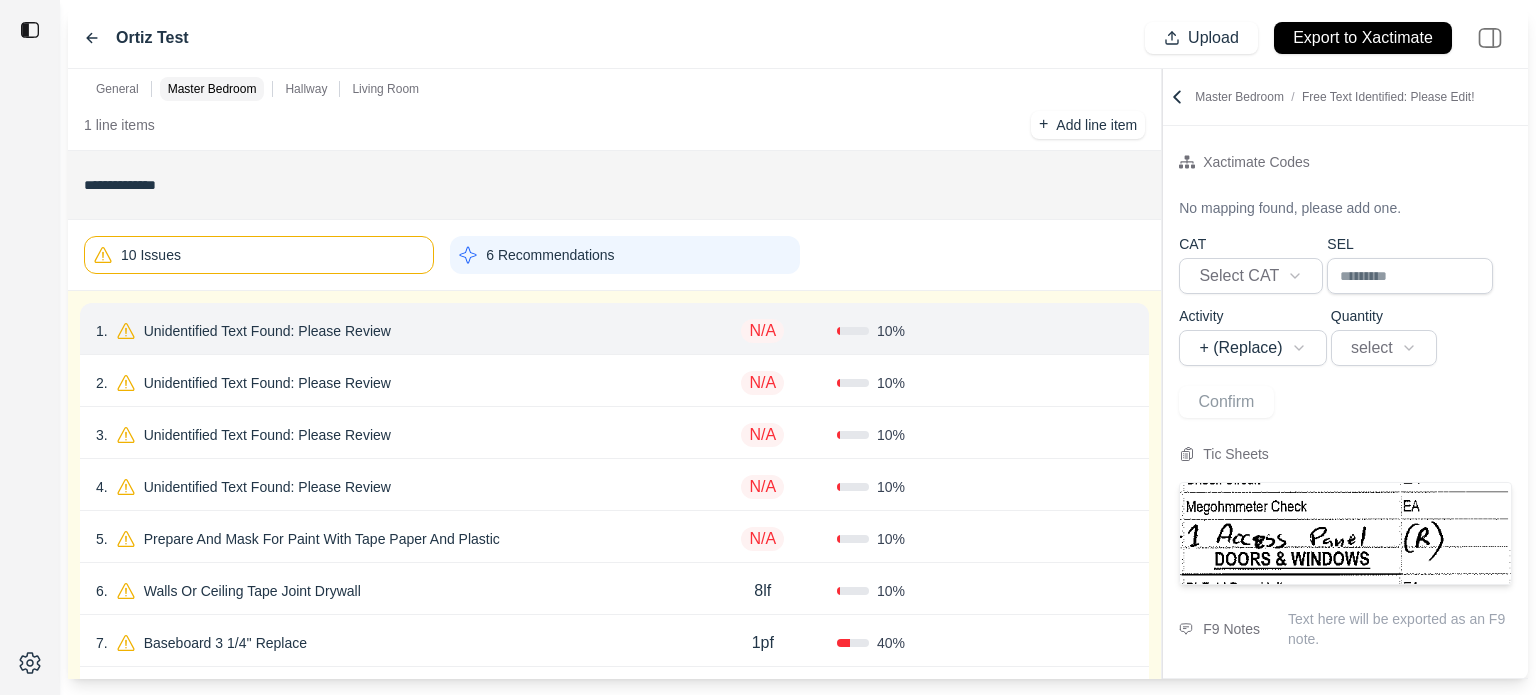 click 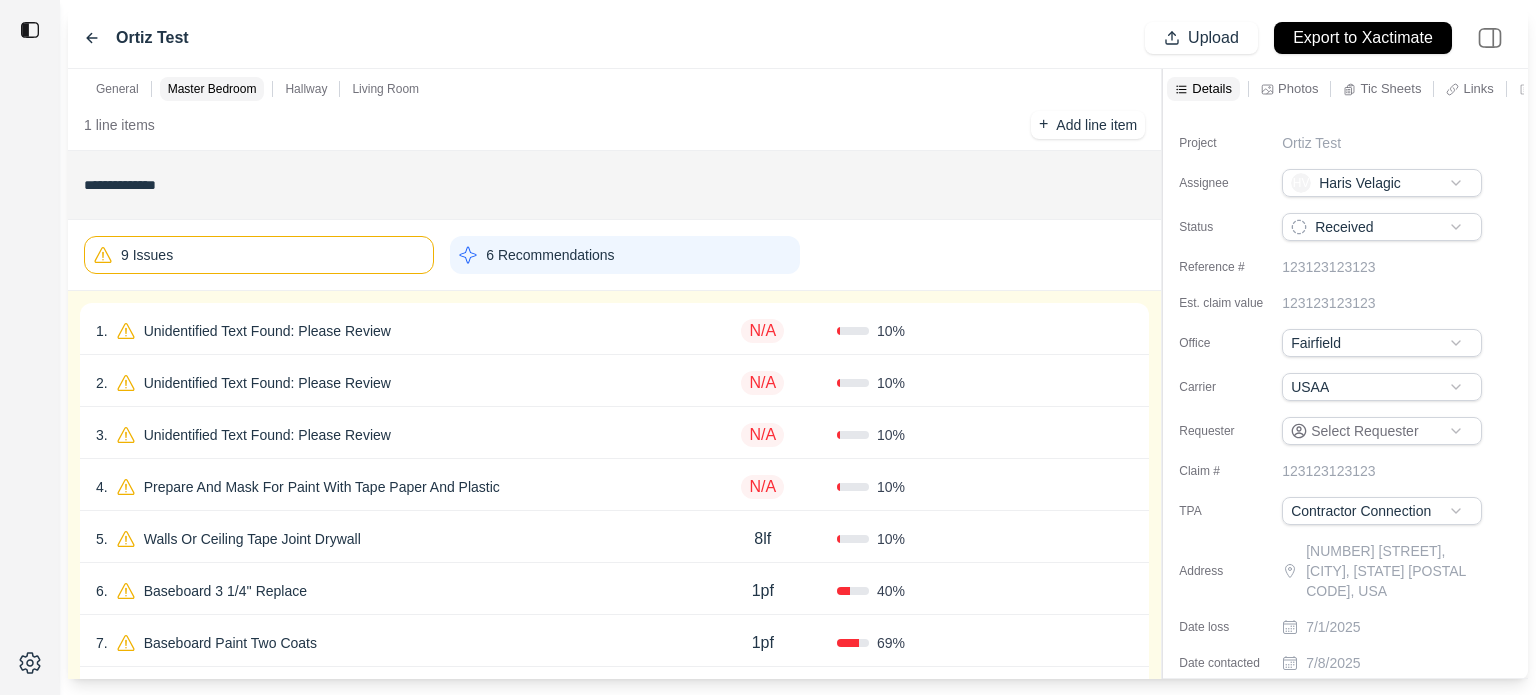 click on "Confirm" at bounding box center (1059, 331) 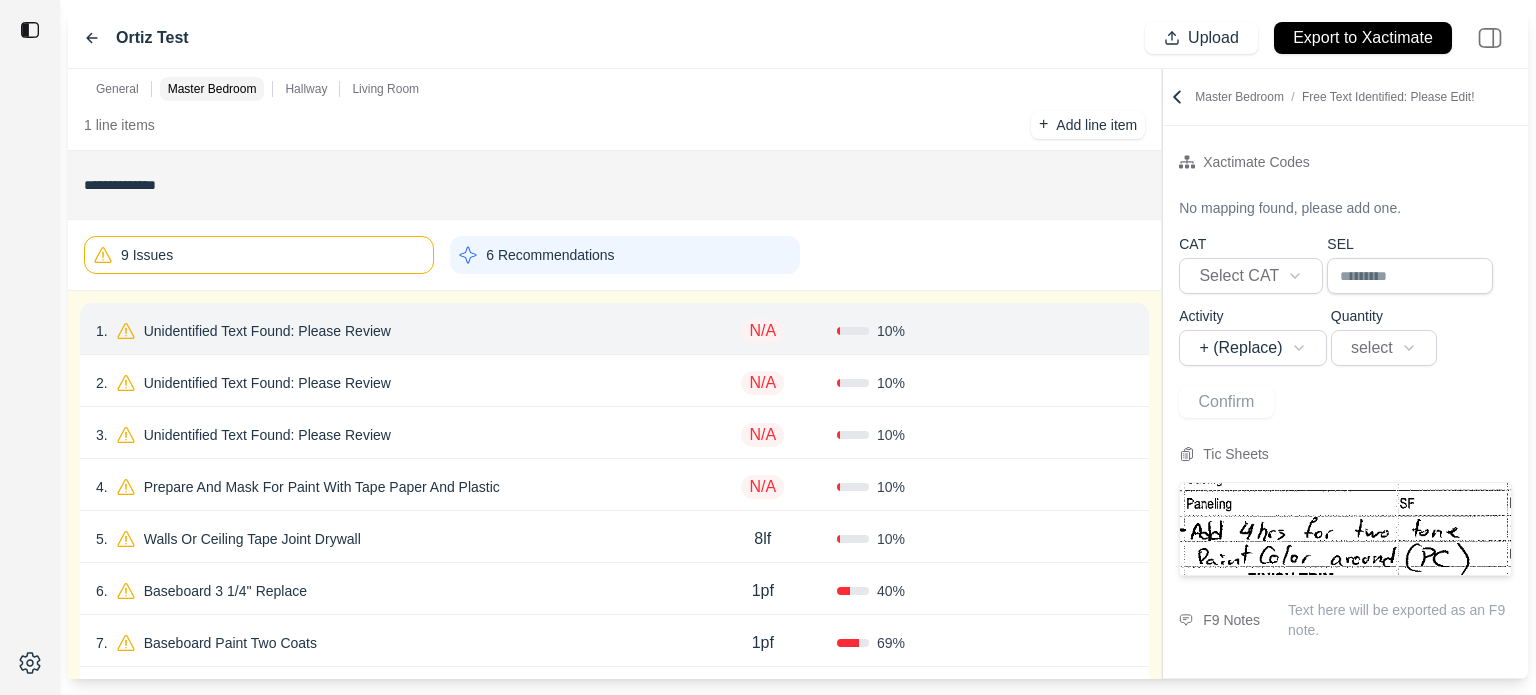 click on "1 . Unidentified Text Found: Please Review N/A 10 % Confirm" at bounding box center [614, 329] 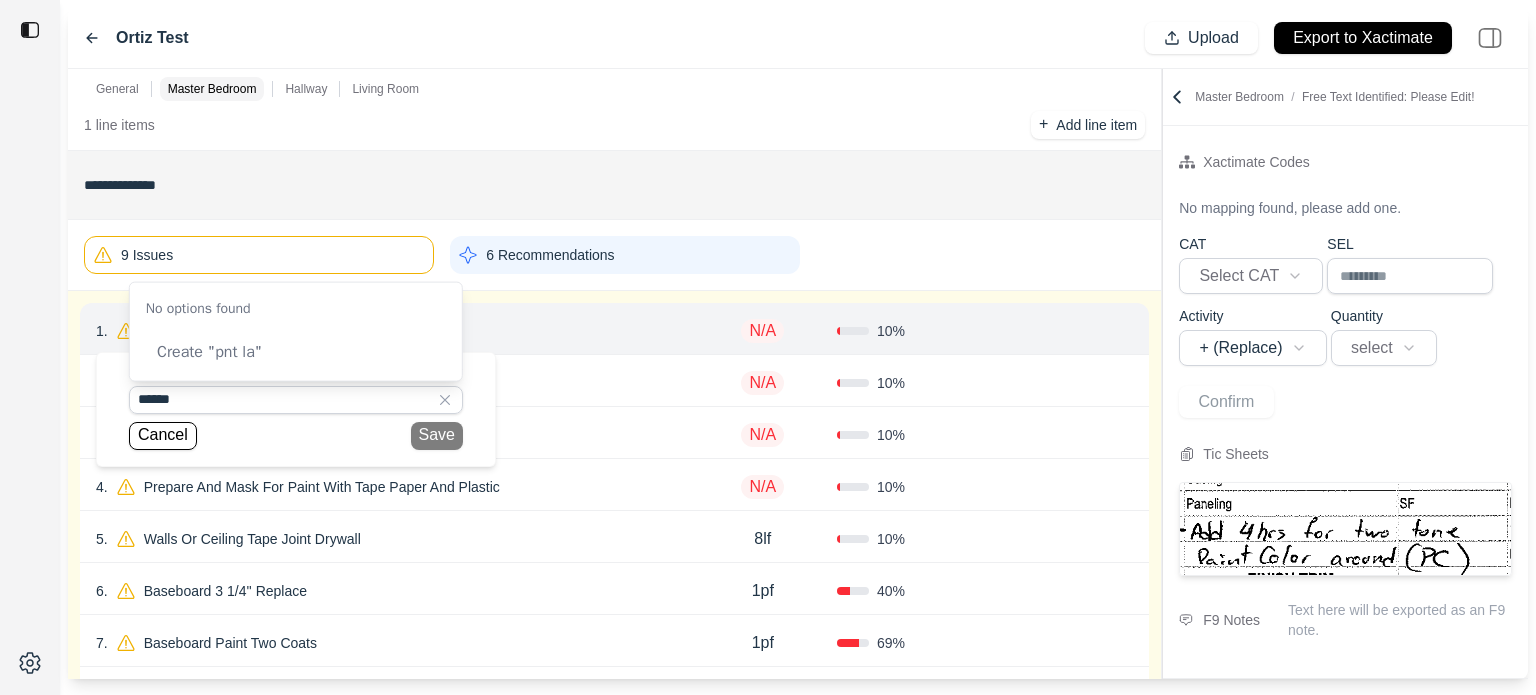type on "*******" 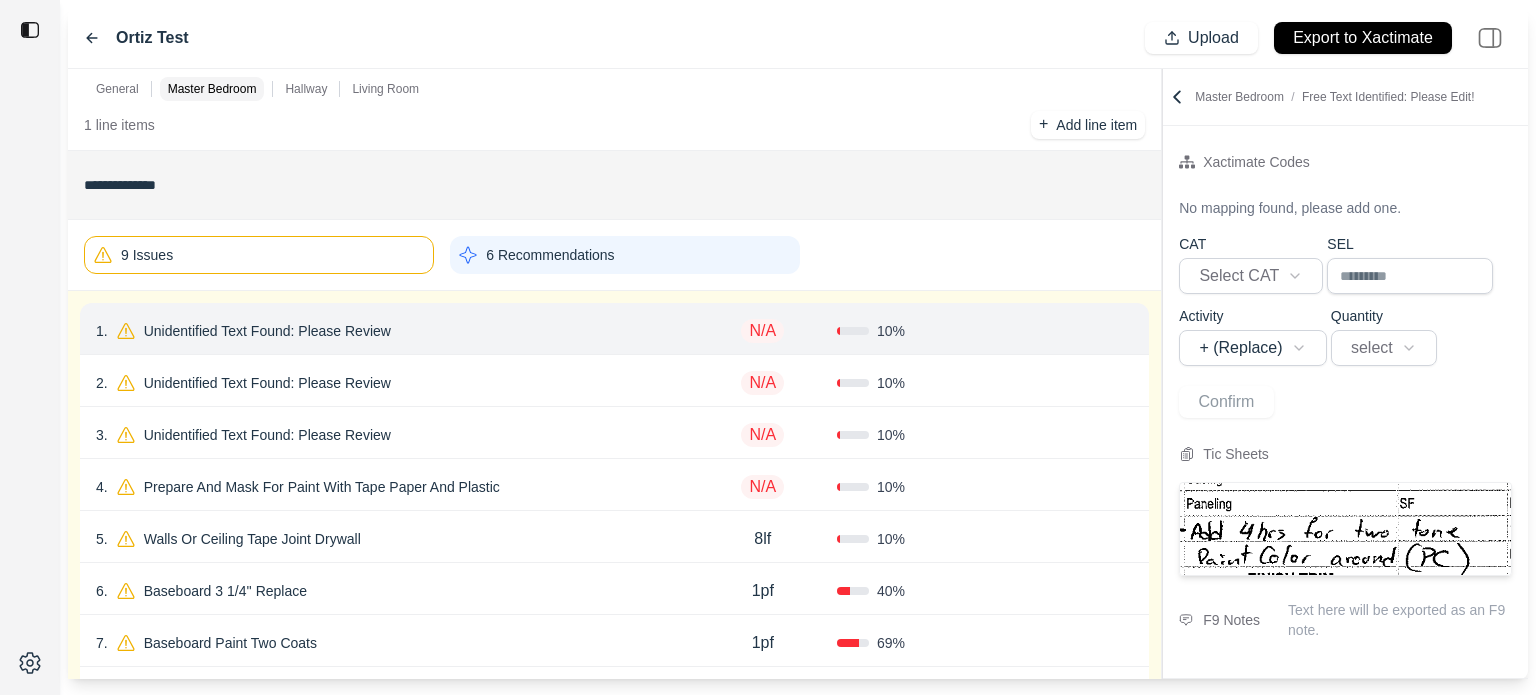 click on "9   Issues 6   Recommendations" at bounding box center (614, 255) 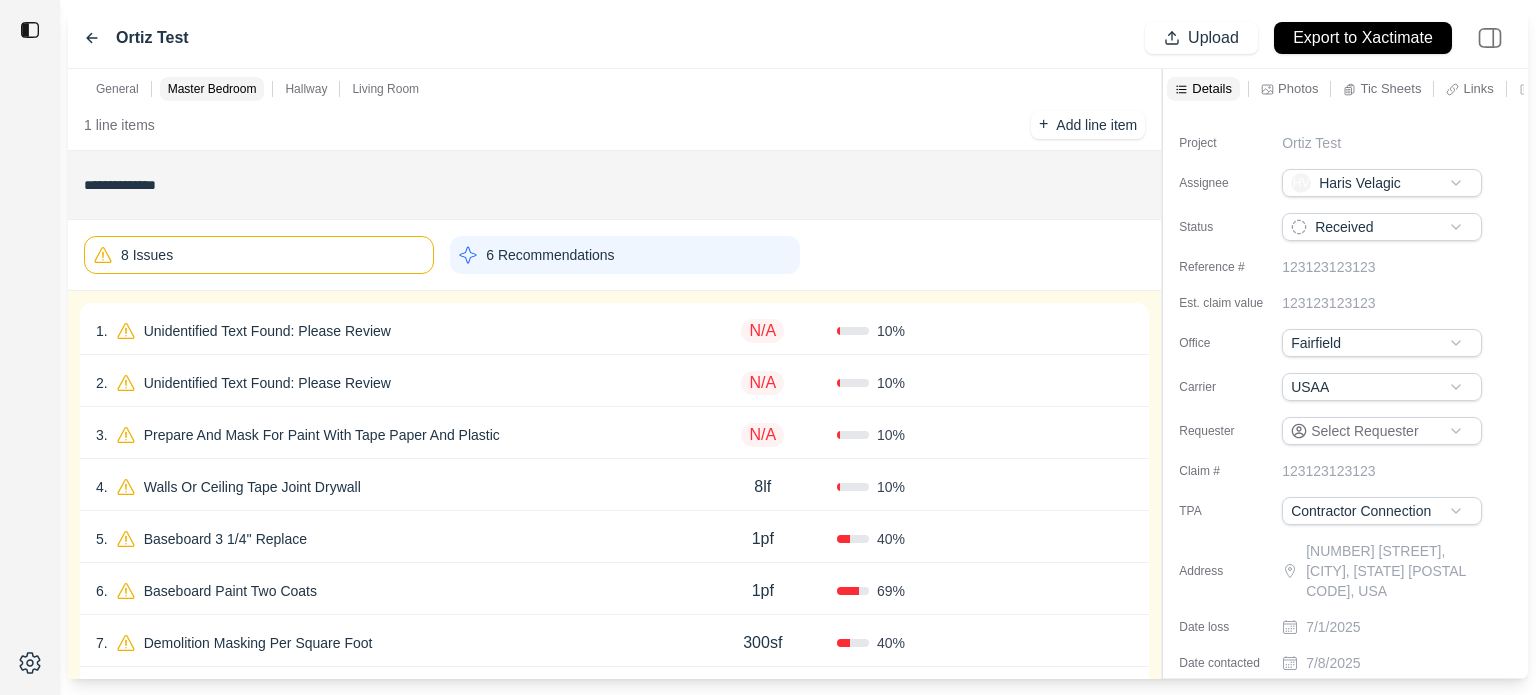 click on "10 %" at bounding box center (911, 331) 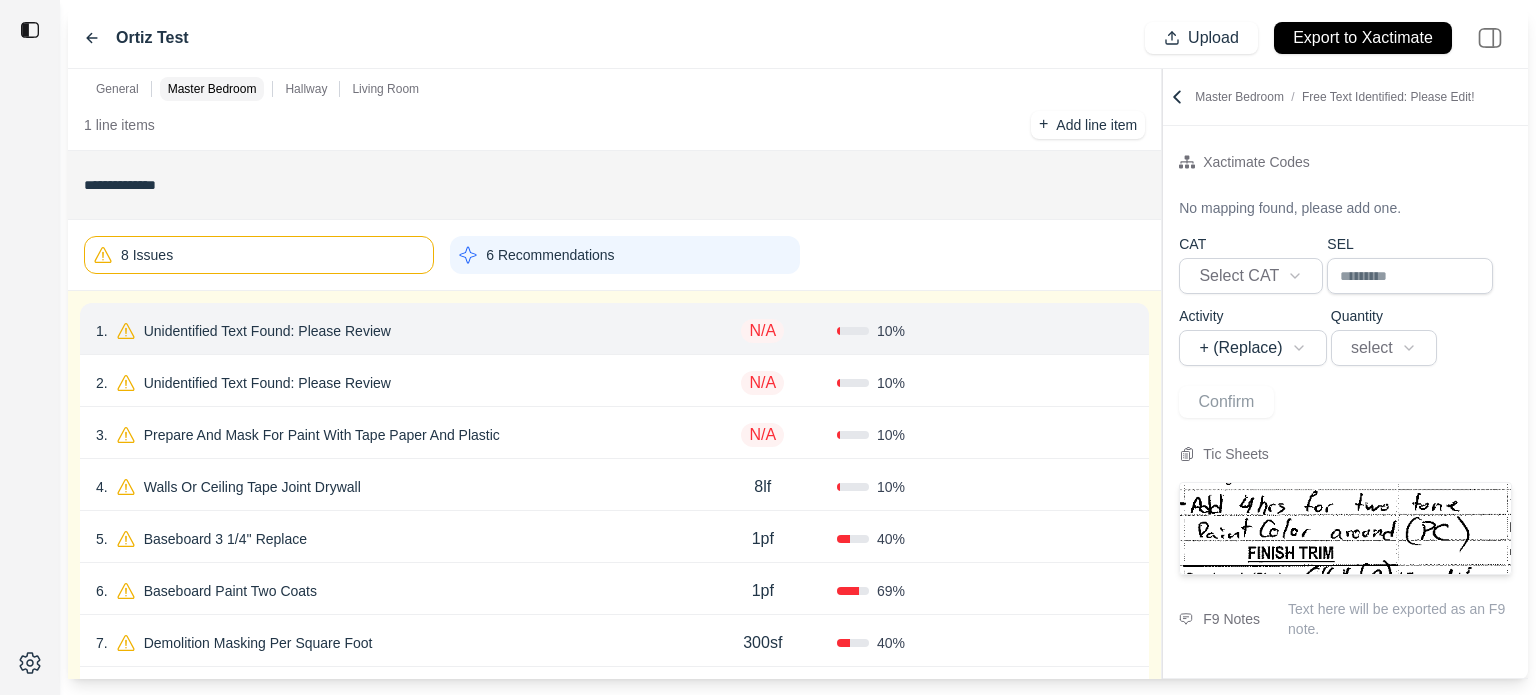 click 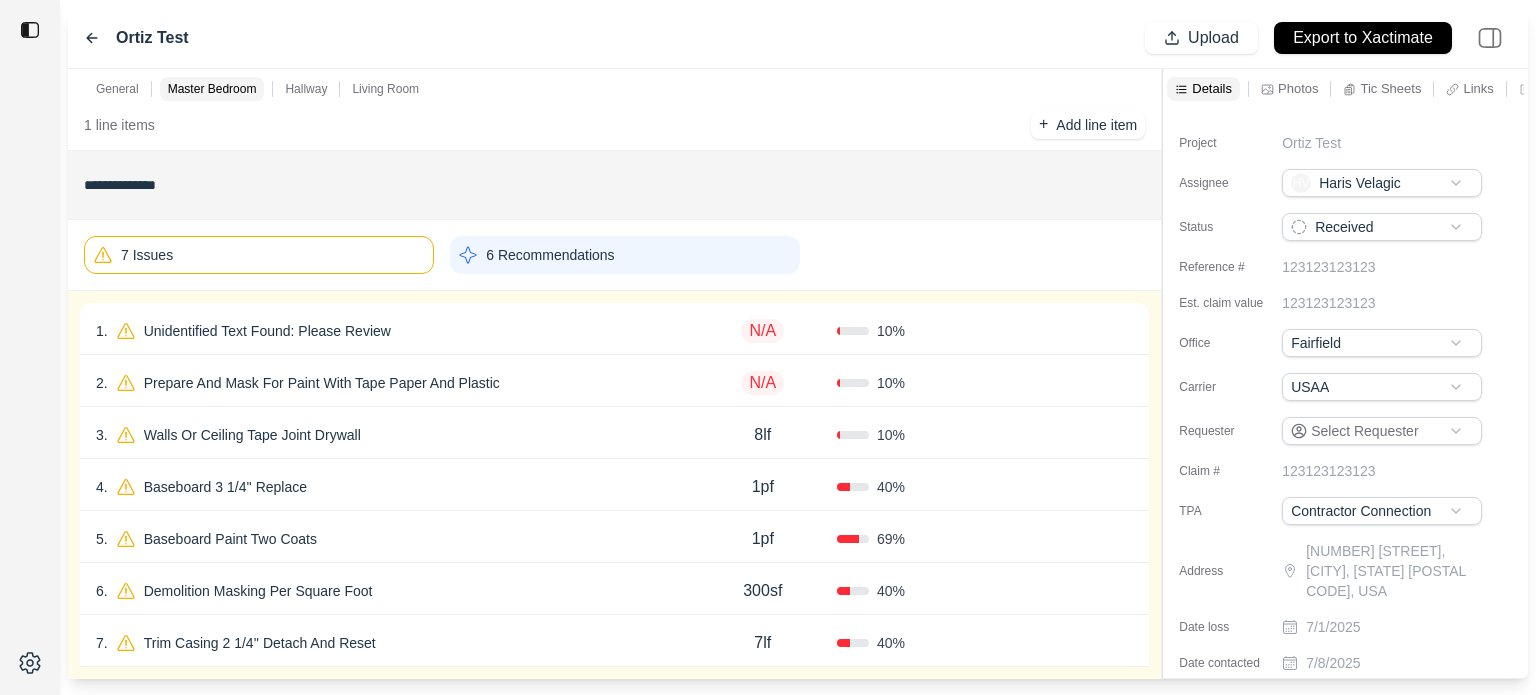 click on "10 %" at bounding box center [911, 331] 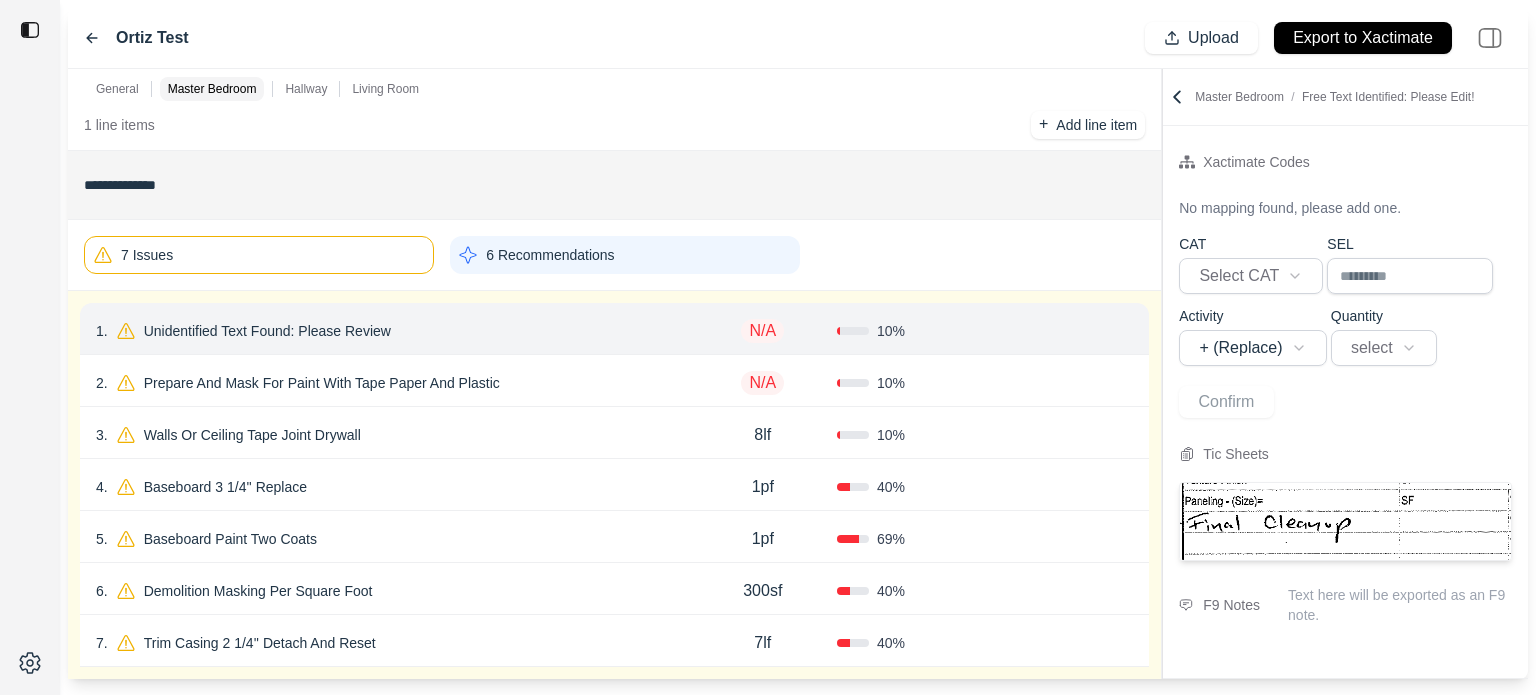 click on "Unidentified Text Found: Please Review" at bounding box center (267, 331) 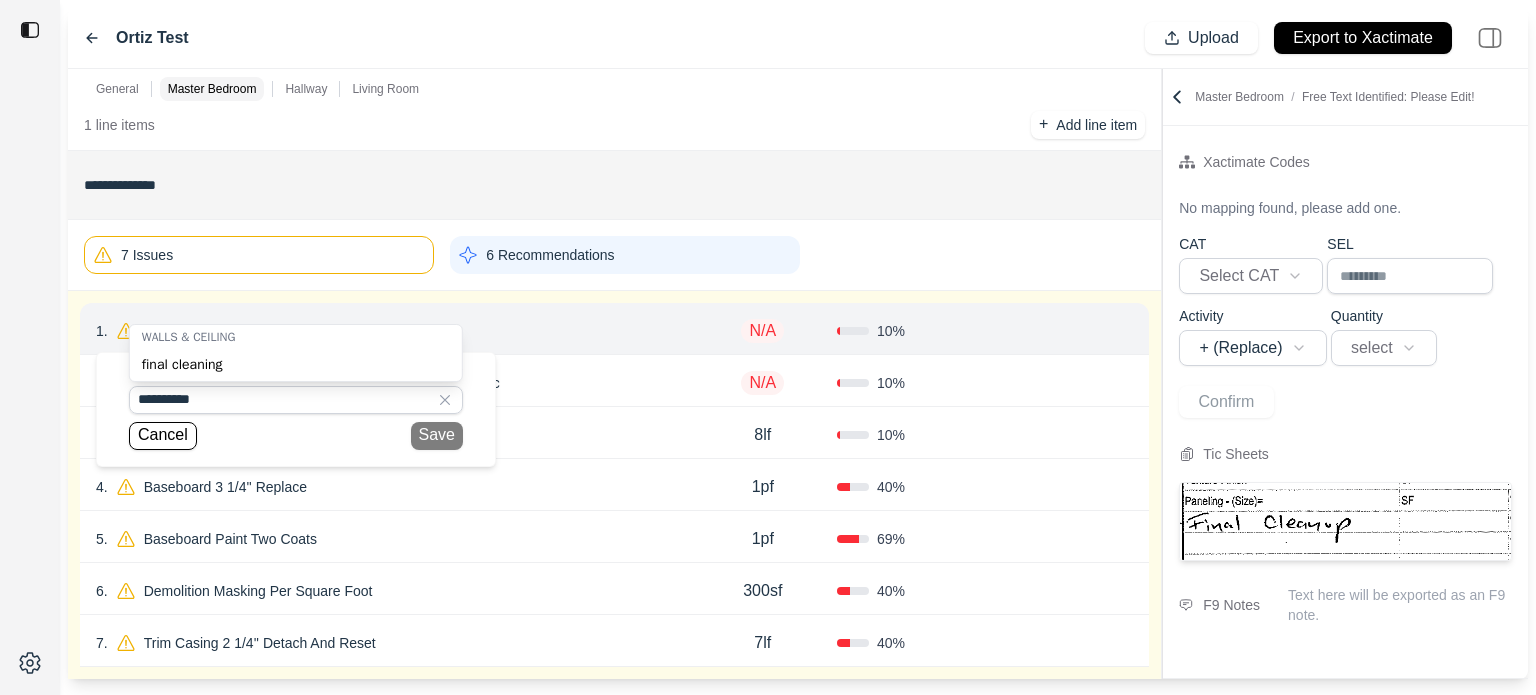 click on "final cleaning" at bounding box center (296, 365) 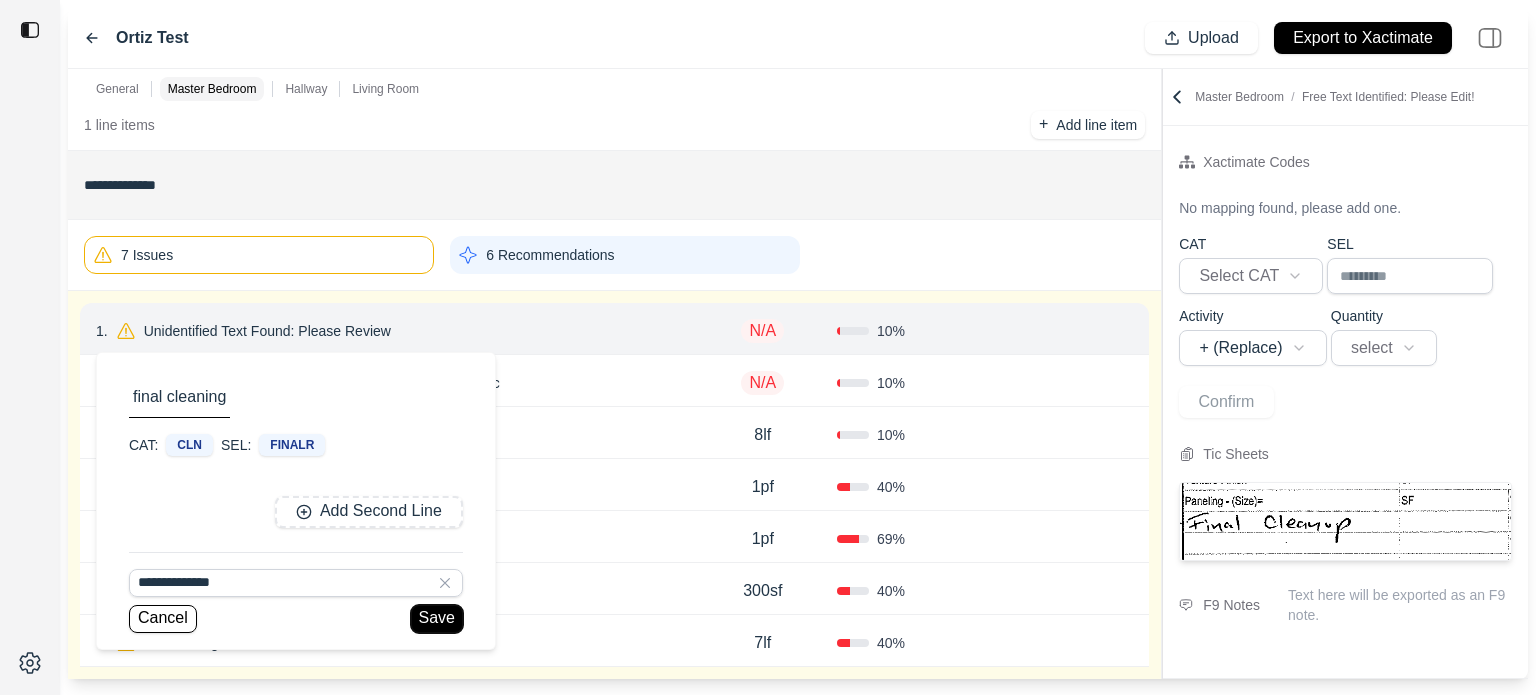 click on "Save" at bounding box center [437, 619] 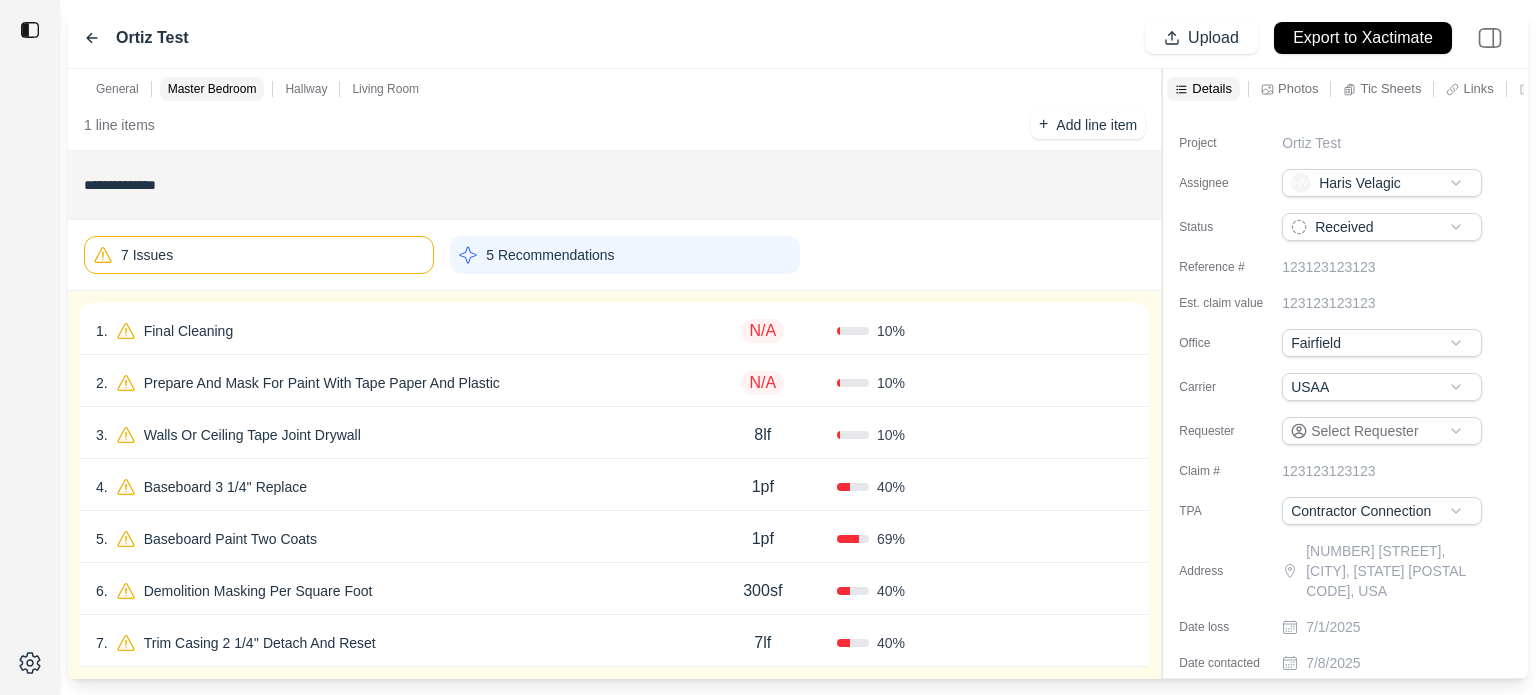 click on "N/A" at bounding box center (762, 331) 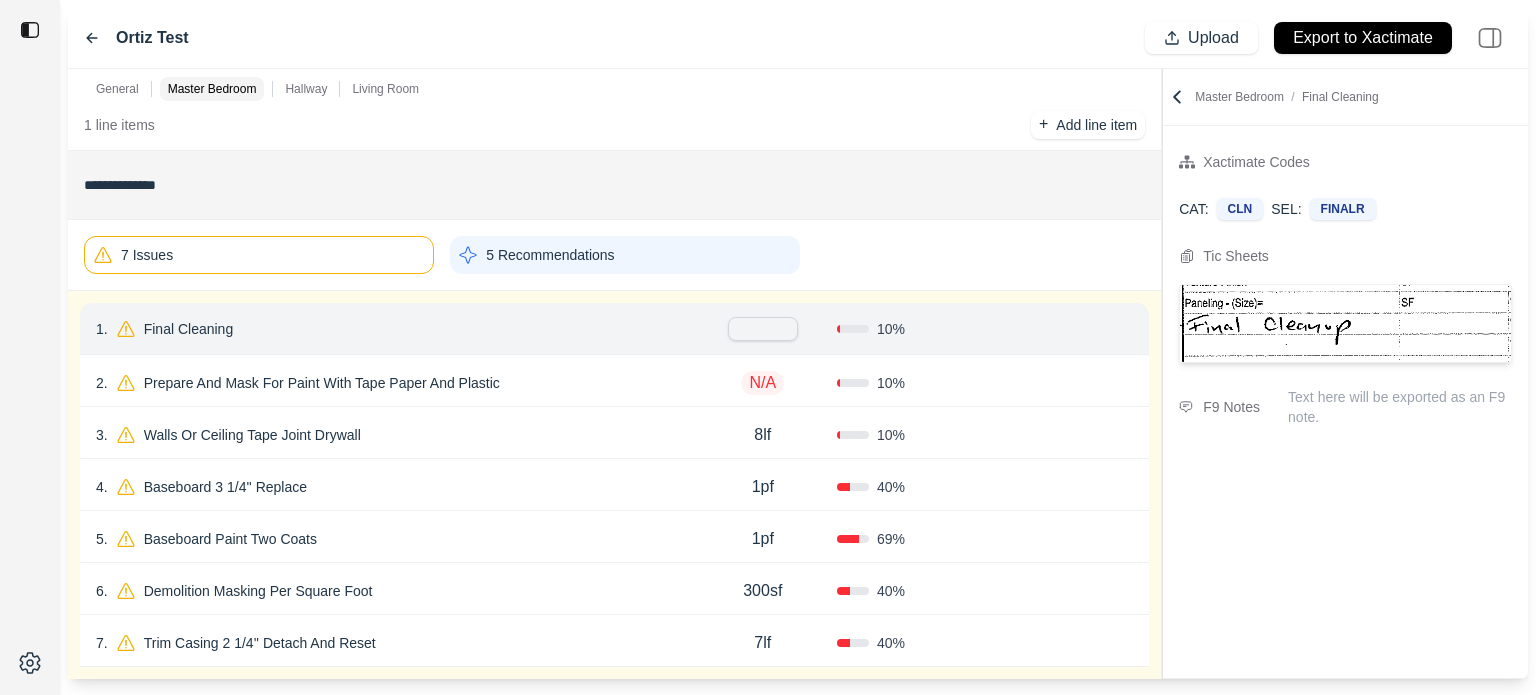 type on "*" 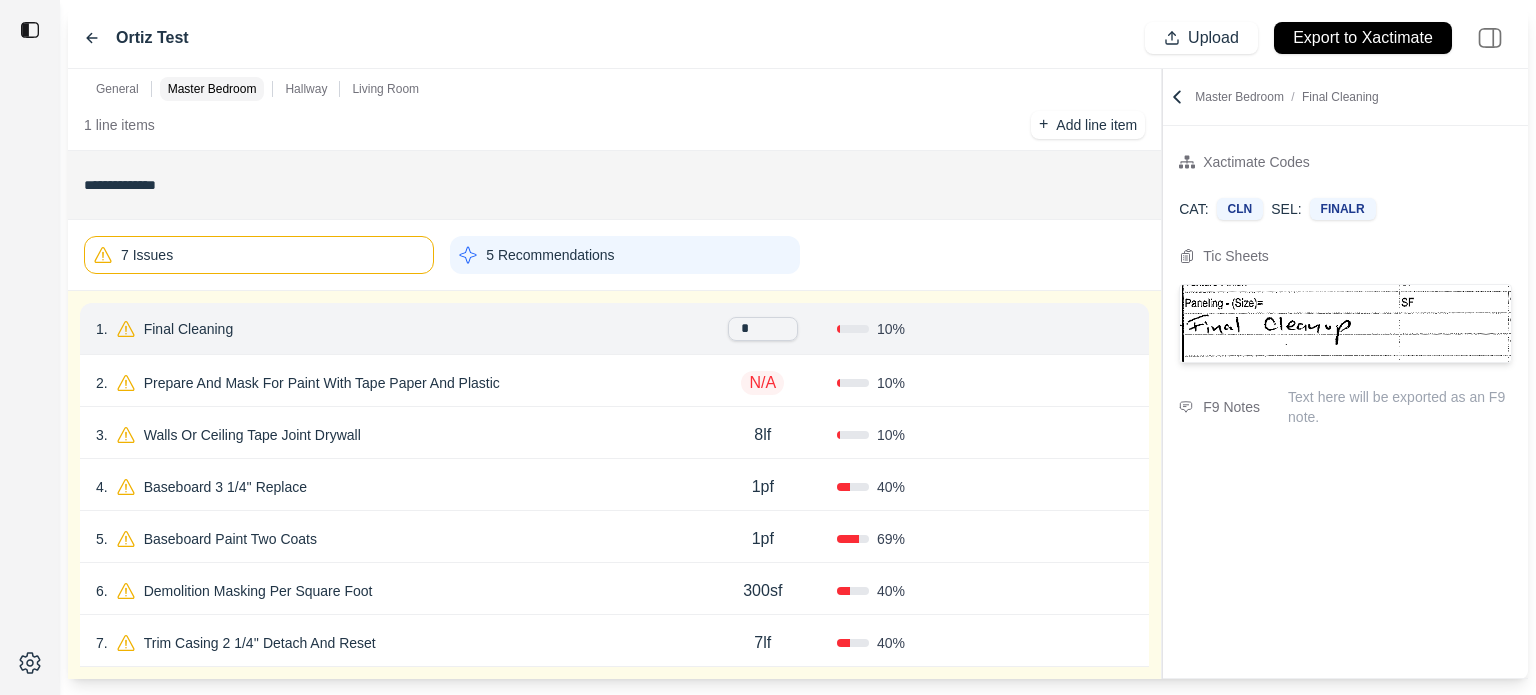 click on "1 . Final Cleaning * 10 % Confirm" at bounding box center [614, 329] 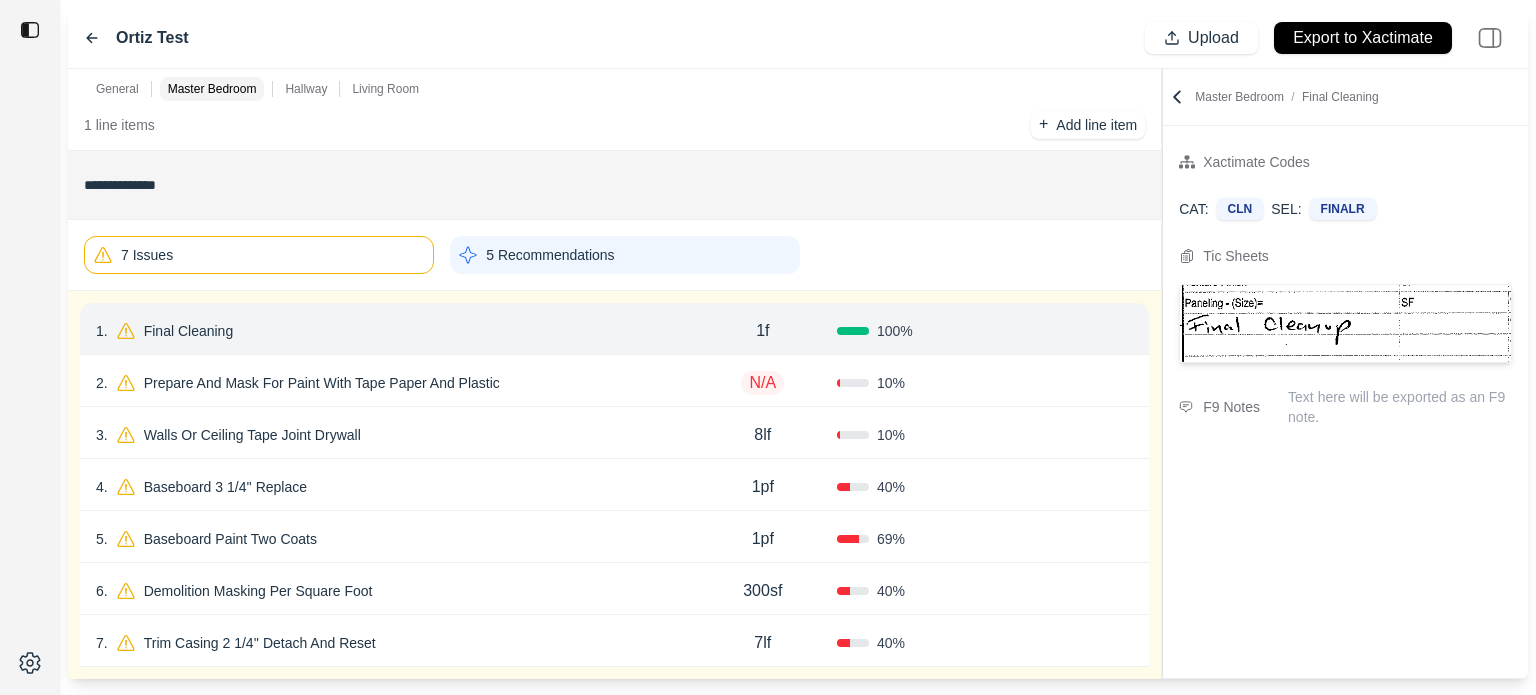 click on "Confirm" at bounding box center [1076, 331] 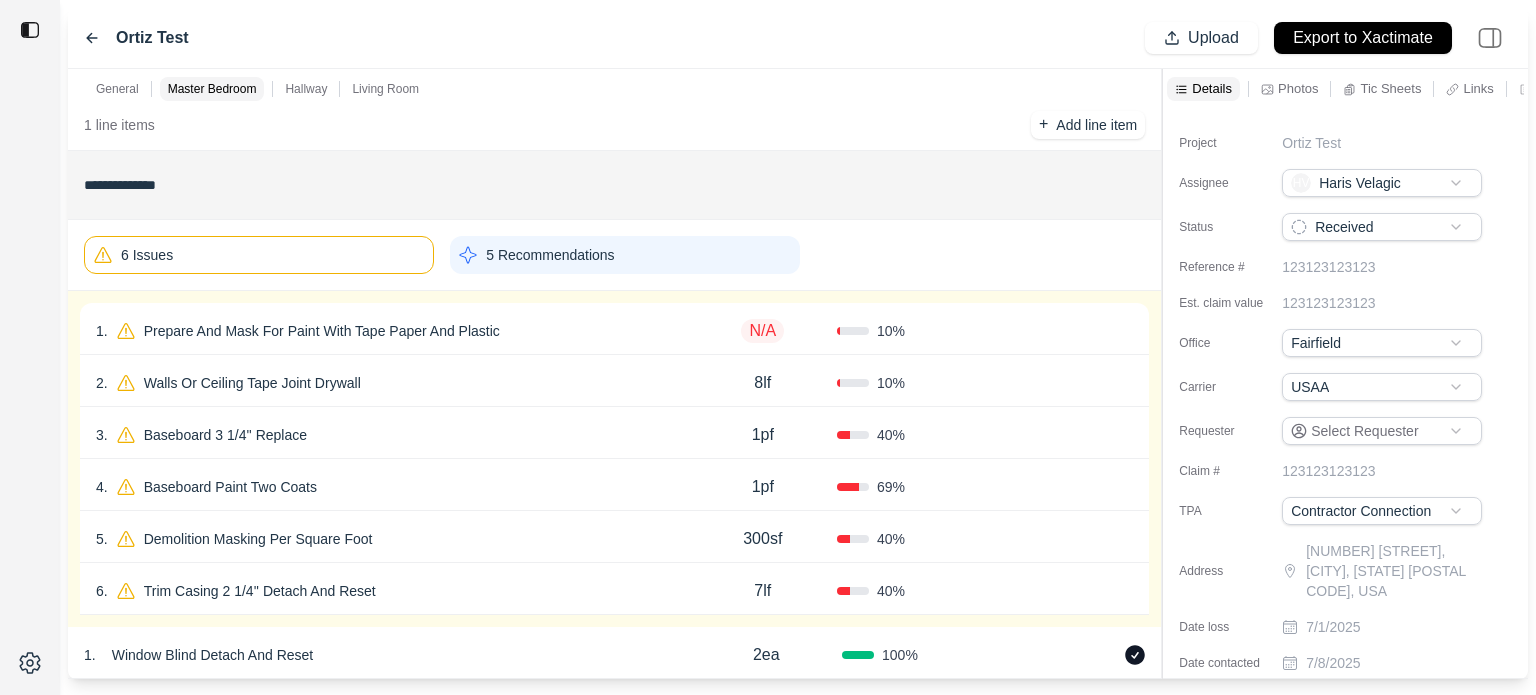 click on "10 %" at bounding box center (911, 331) 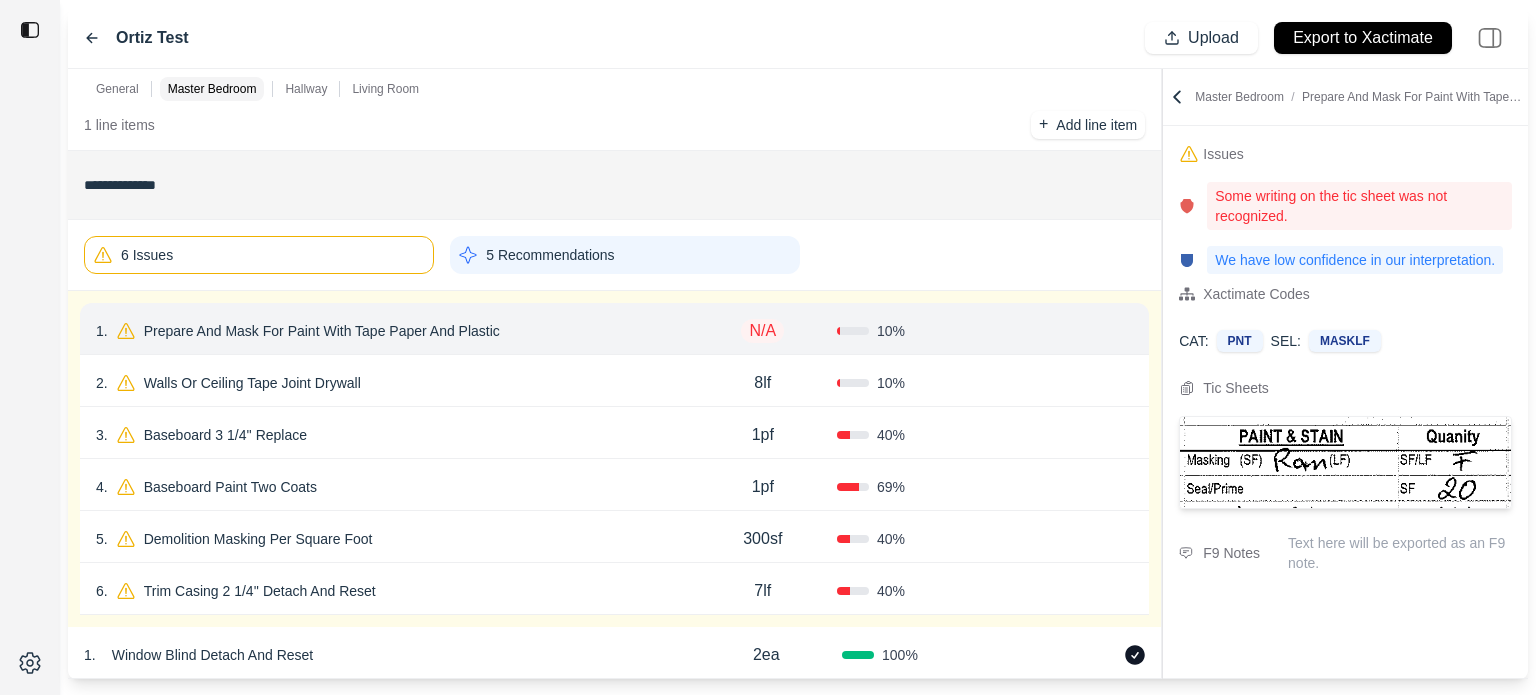 click on "N/A" at bounding box center (763, 331) 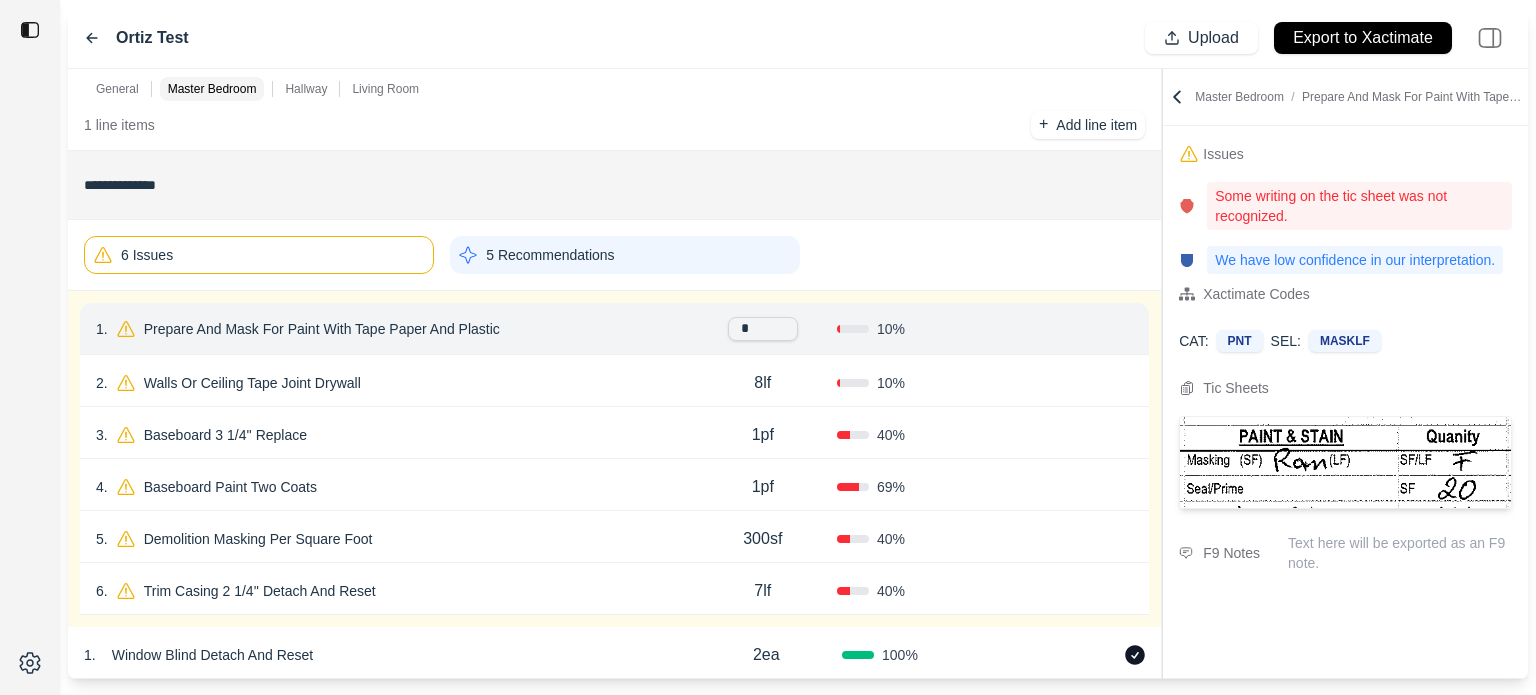 type on "*" 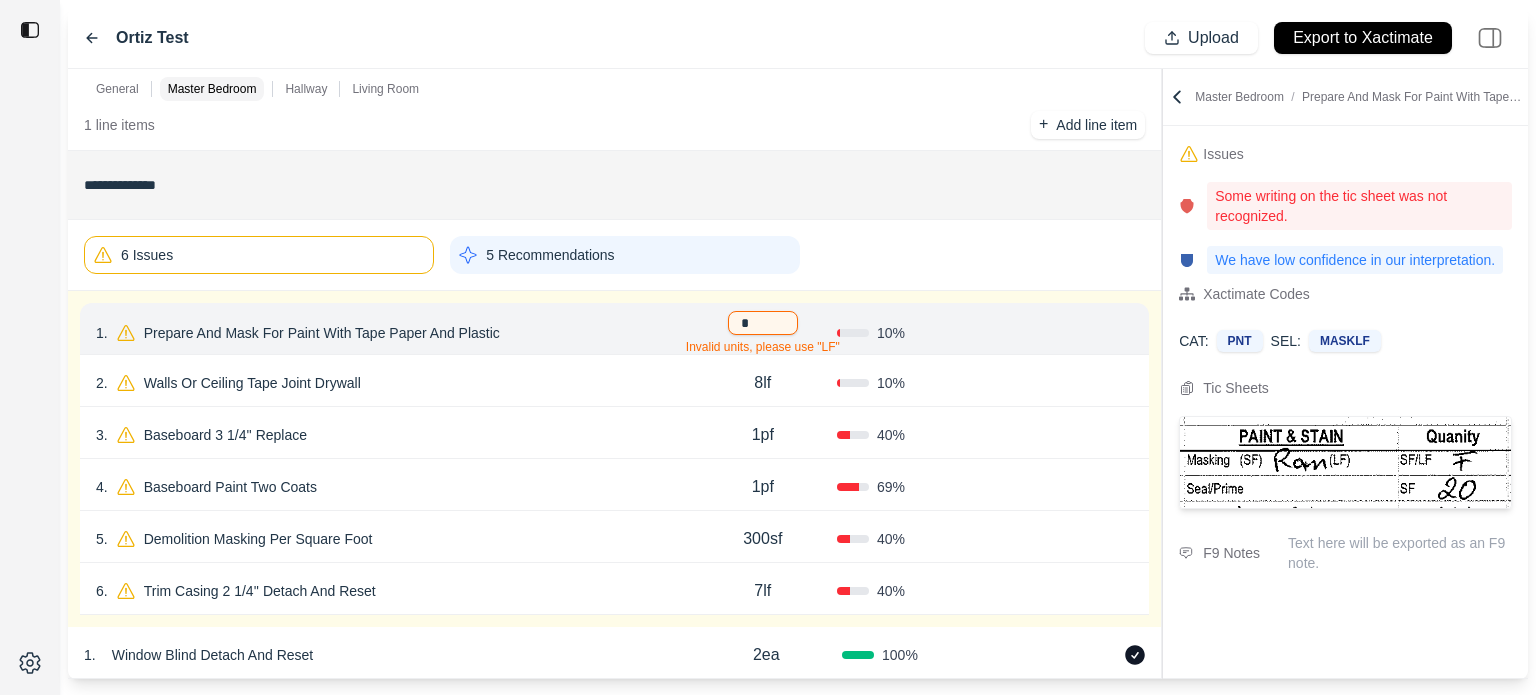 click on "*" at bounding box center (763, 323) 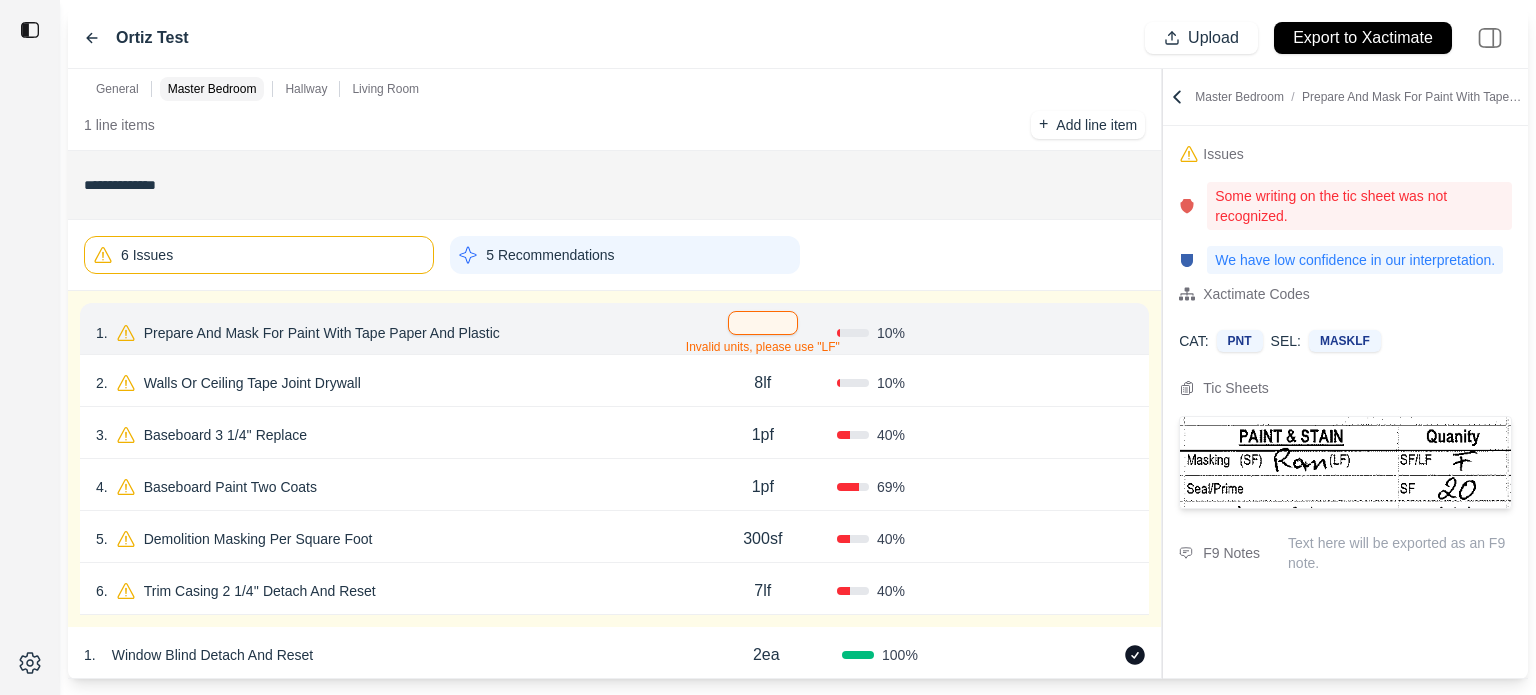 click on "Prepare And Mask For Paint With Tape Paper And Plastic" at bounding box center (322, 333) 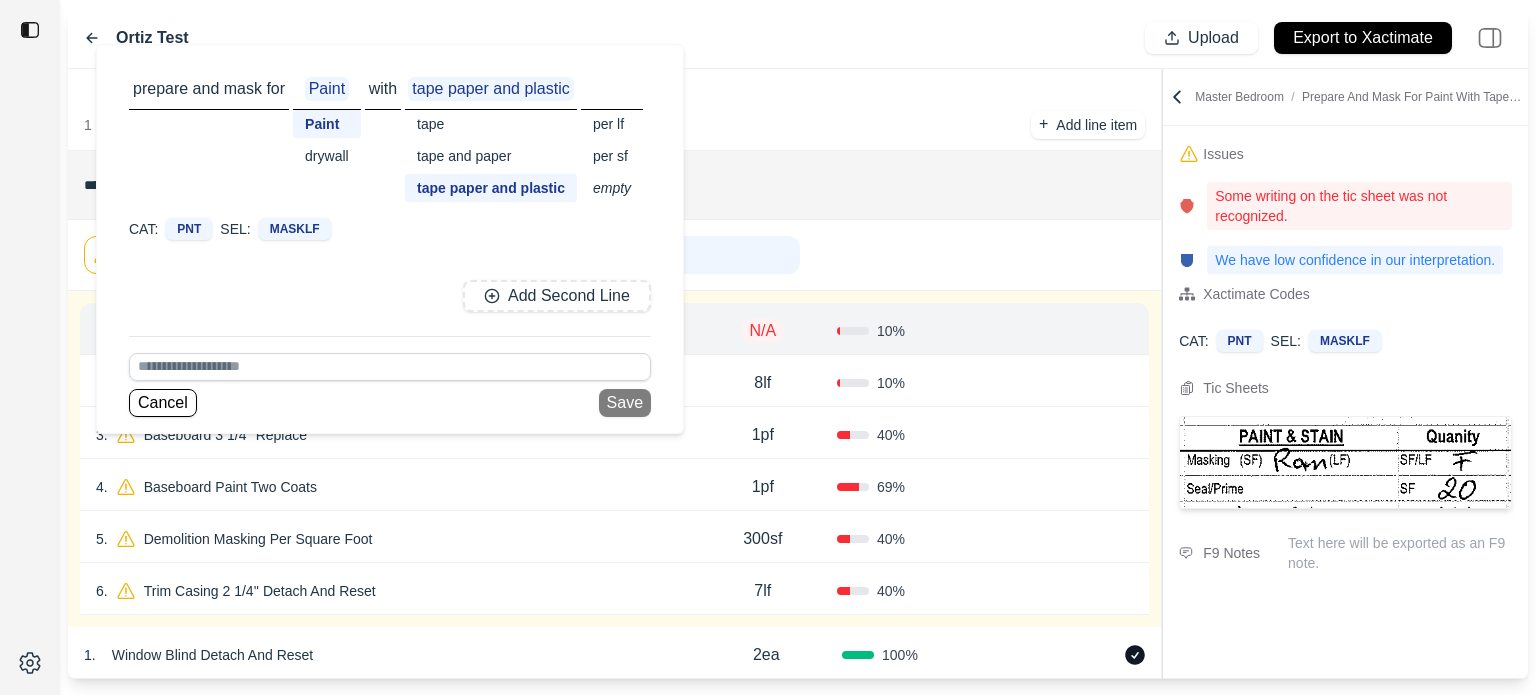 click on "per sf" at bounding box center (612, 156) 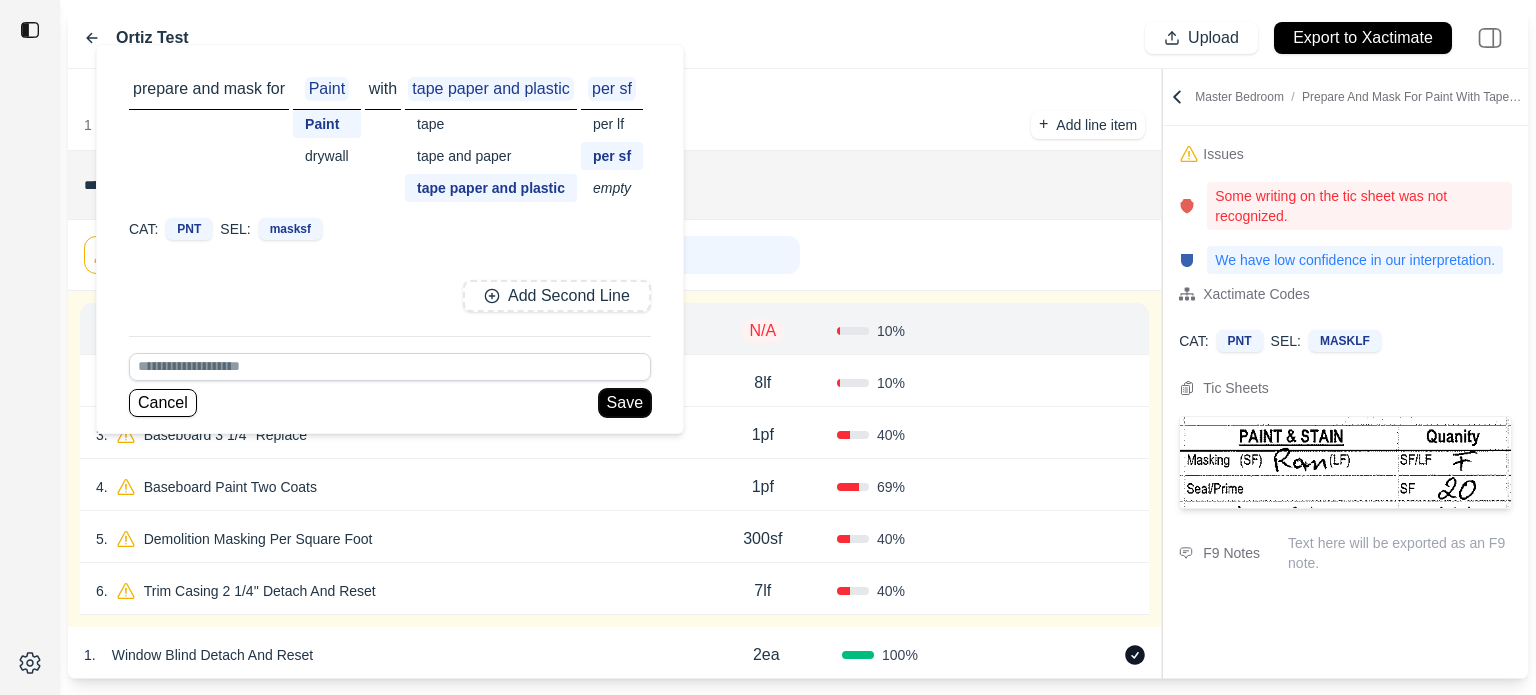 click on "Save" at bounding box center [625, 403] 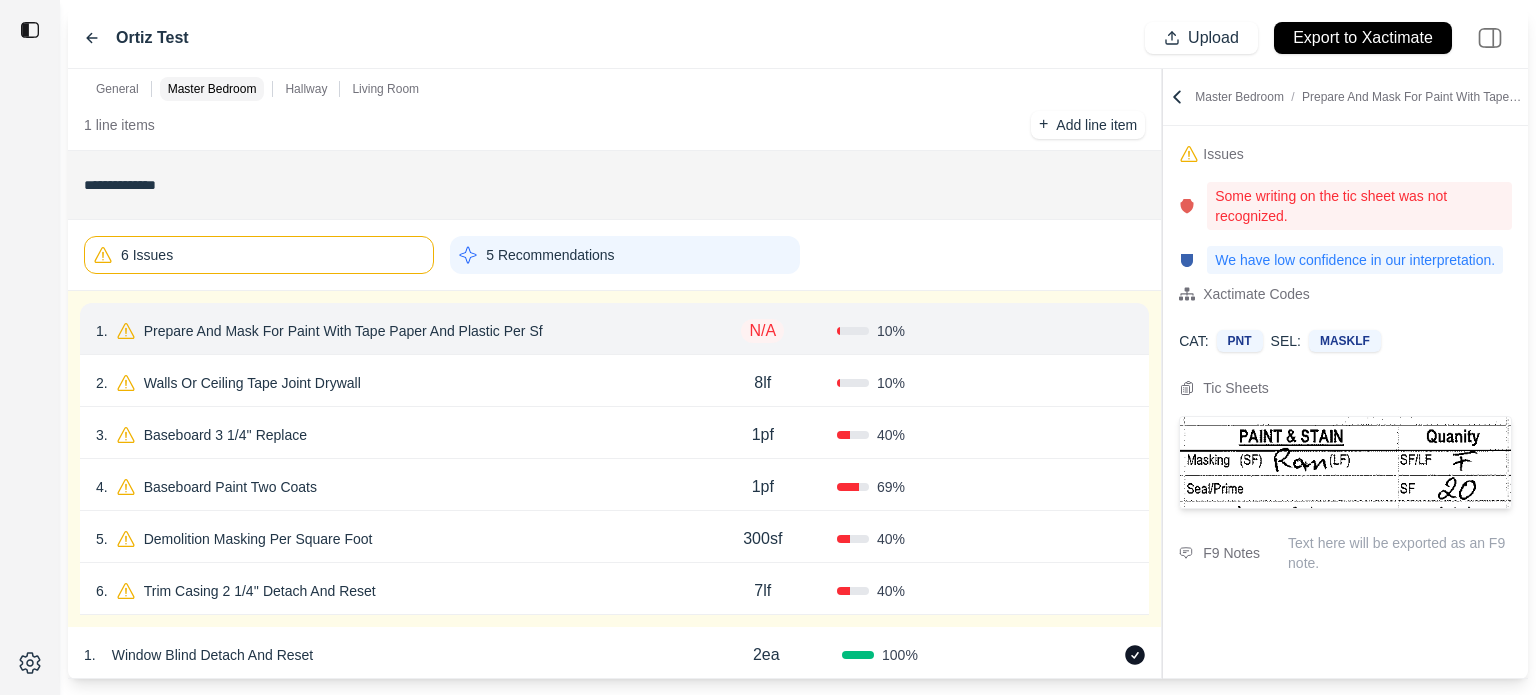 click on "N/A" at bounding box center (762, 331) 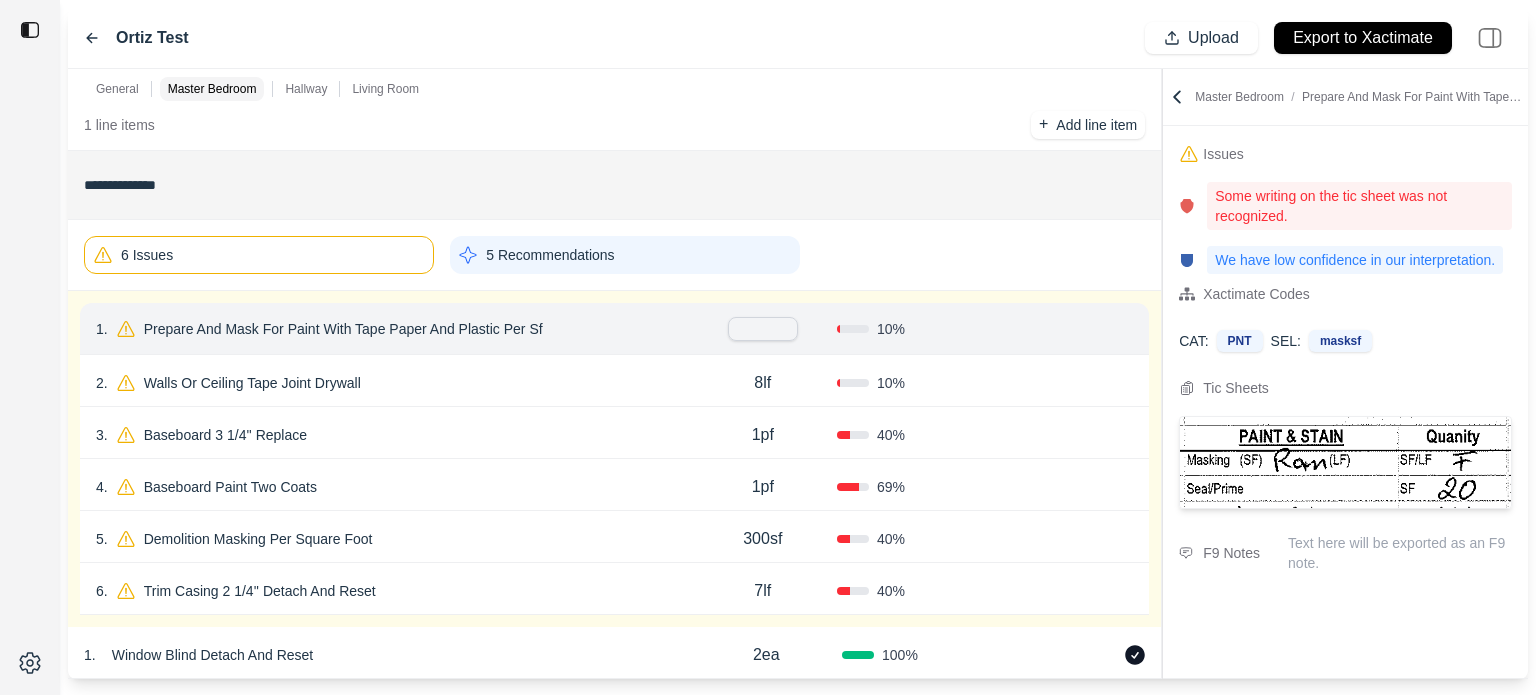 type on "*" 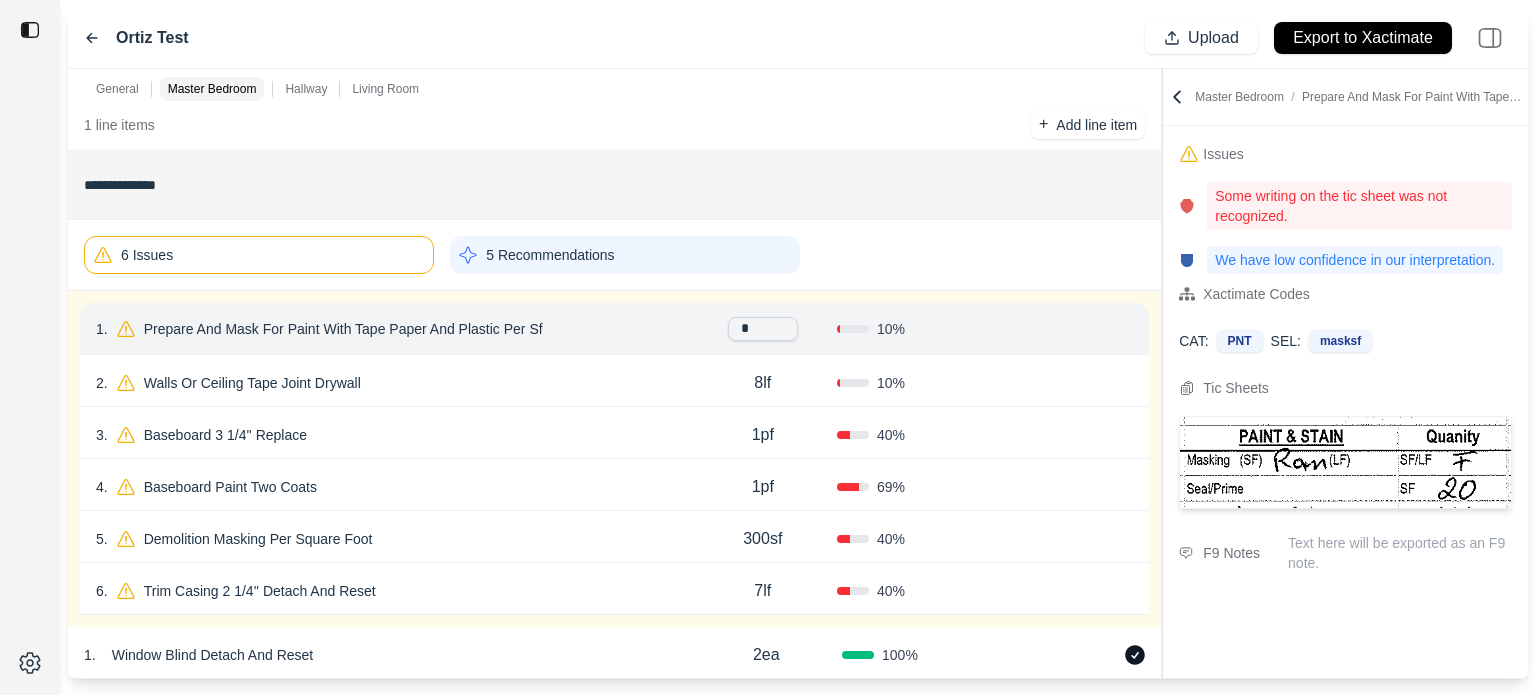 click on "1 . Prepare And Mask For Paint With Tape Paper And Plastic Per Sf * 10 % Confirm" at bounding box center (614, 329) 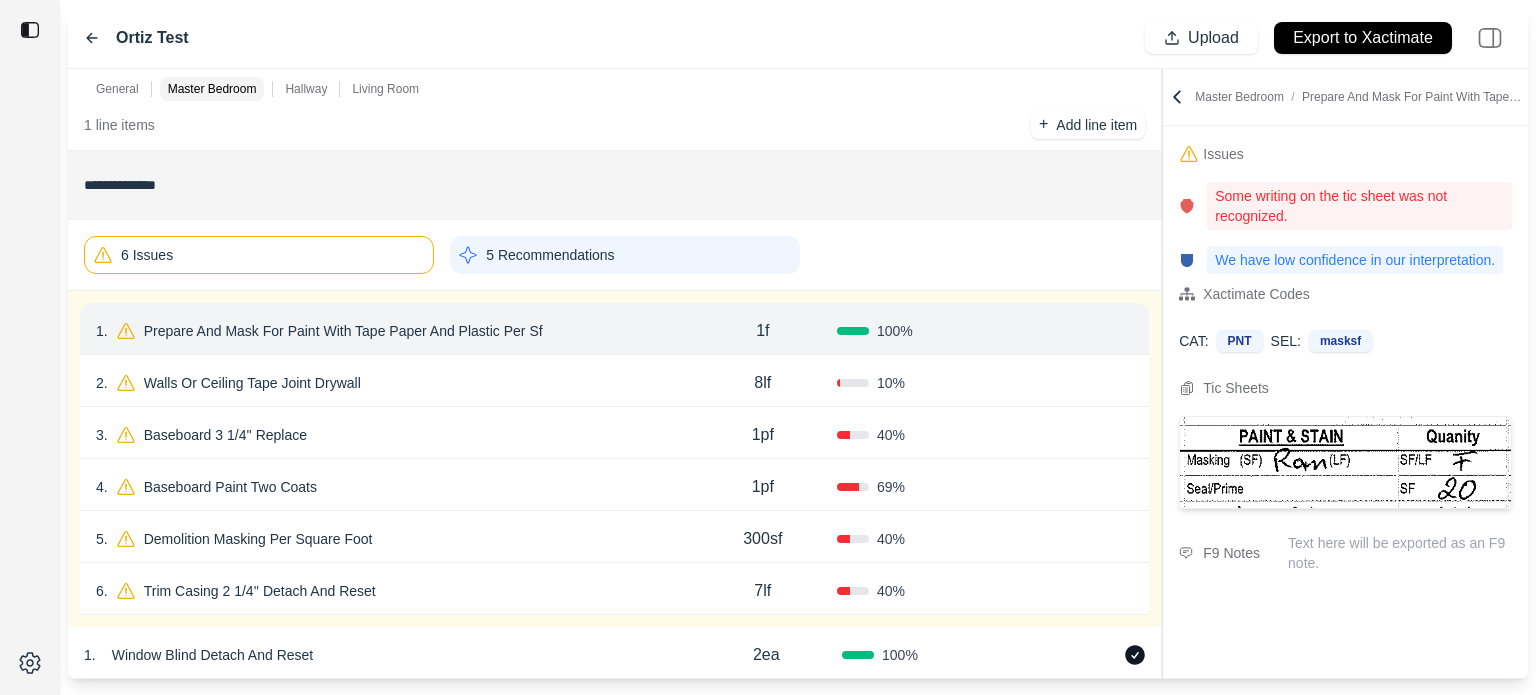 click on "Confirm" at bounding box center (1076, 331) 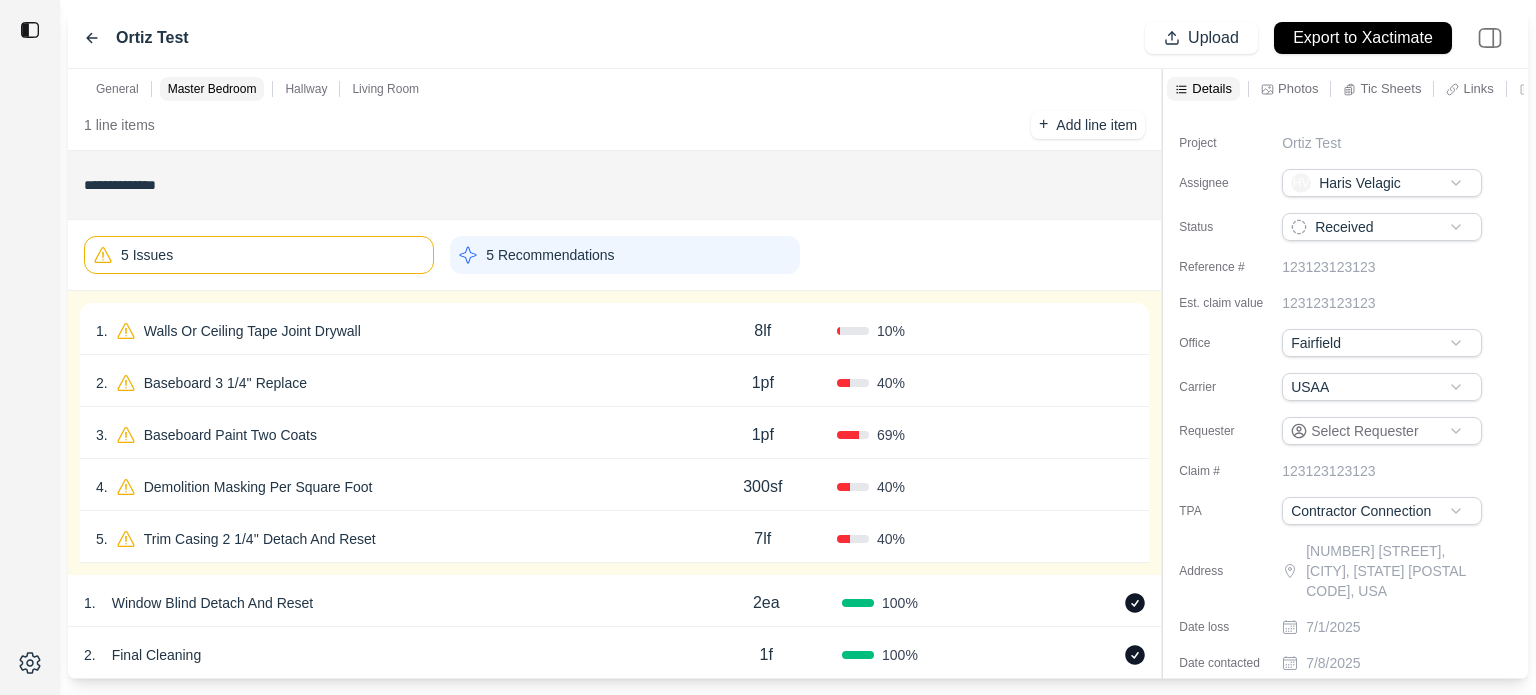 click on "1 . Walls Or Ceiling Tape Joint Drywall 8lf 10 % Confirm" at bounding box center (614, 329) 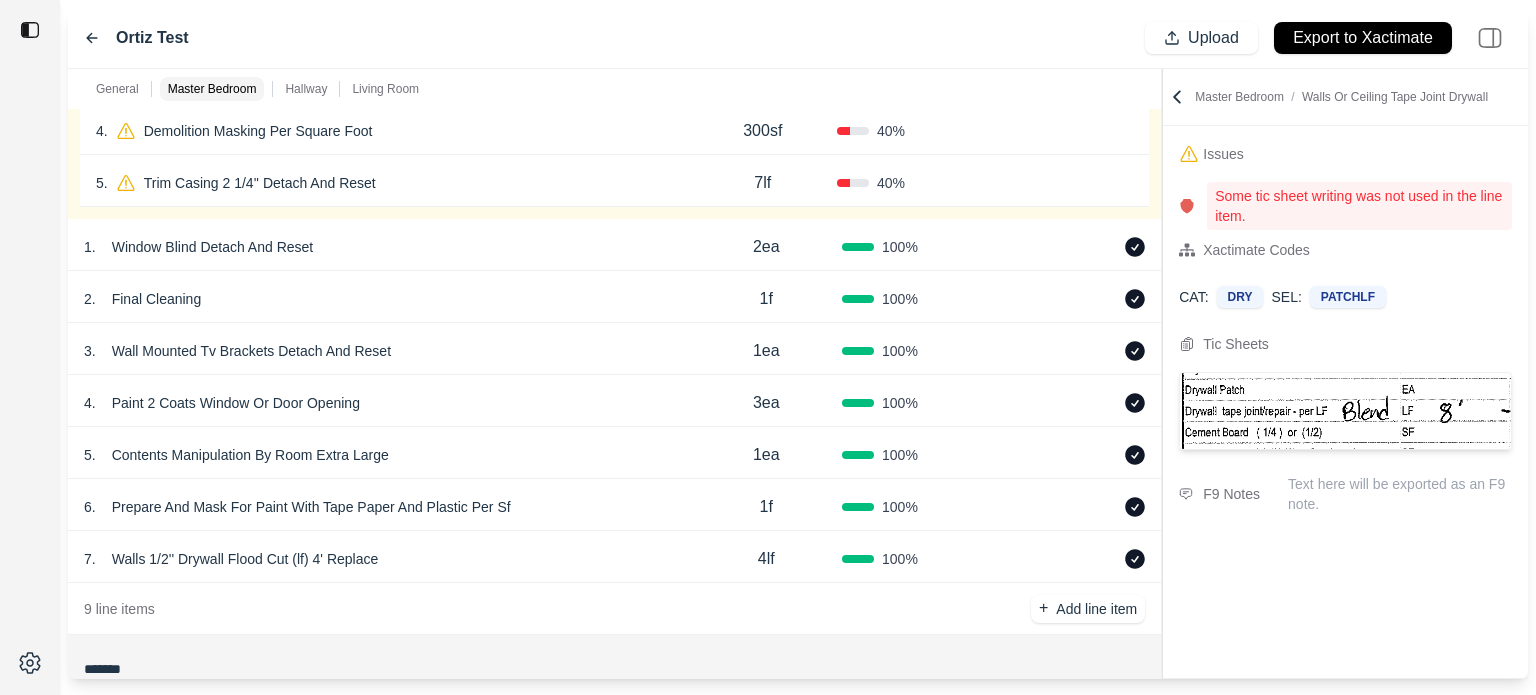 scroll, scrollTop: 600, scrollLeft: 0, axis: vertical 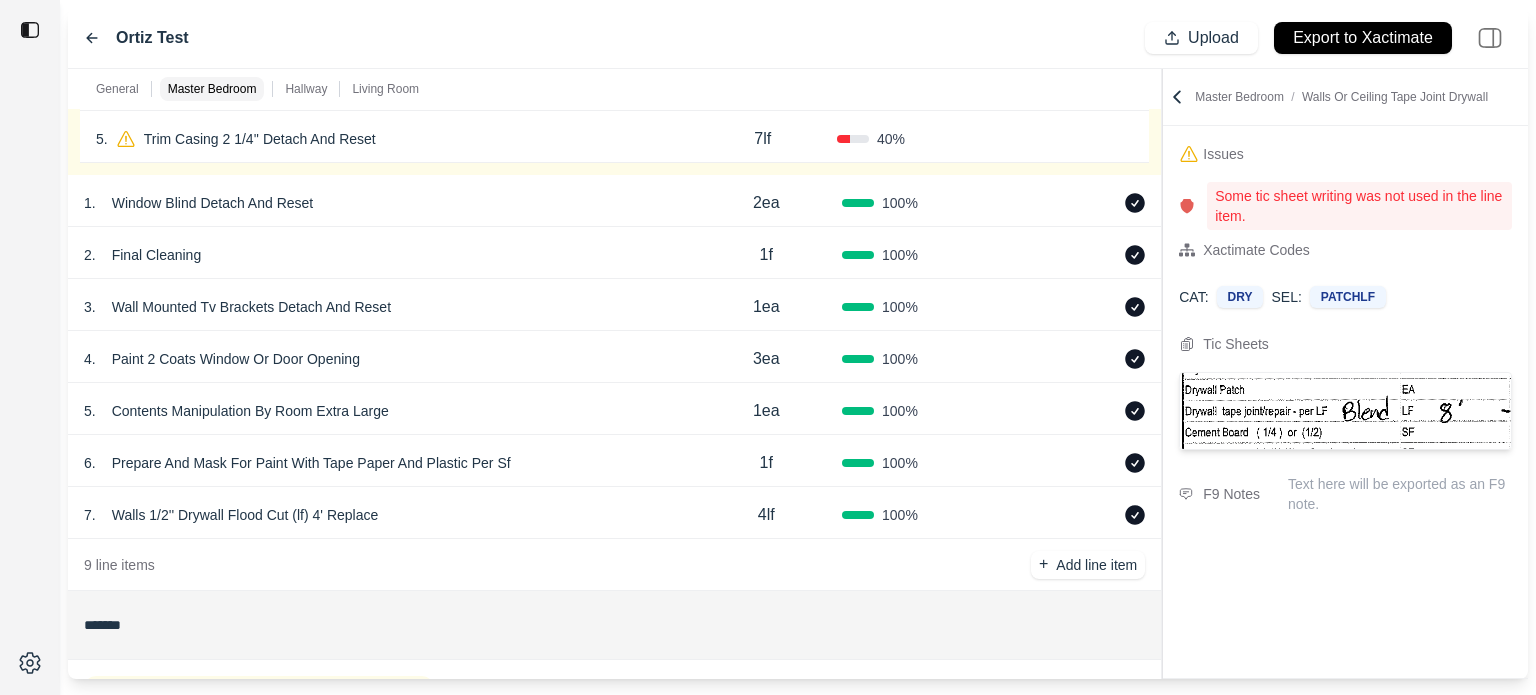 click on "7 . Walls 1/2'' Drywall Flood Cut (lf) 4' Replace" at bounding box center (387, 515) 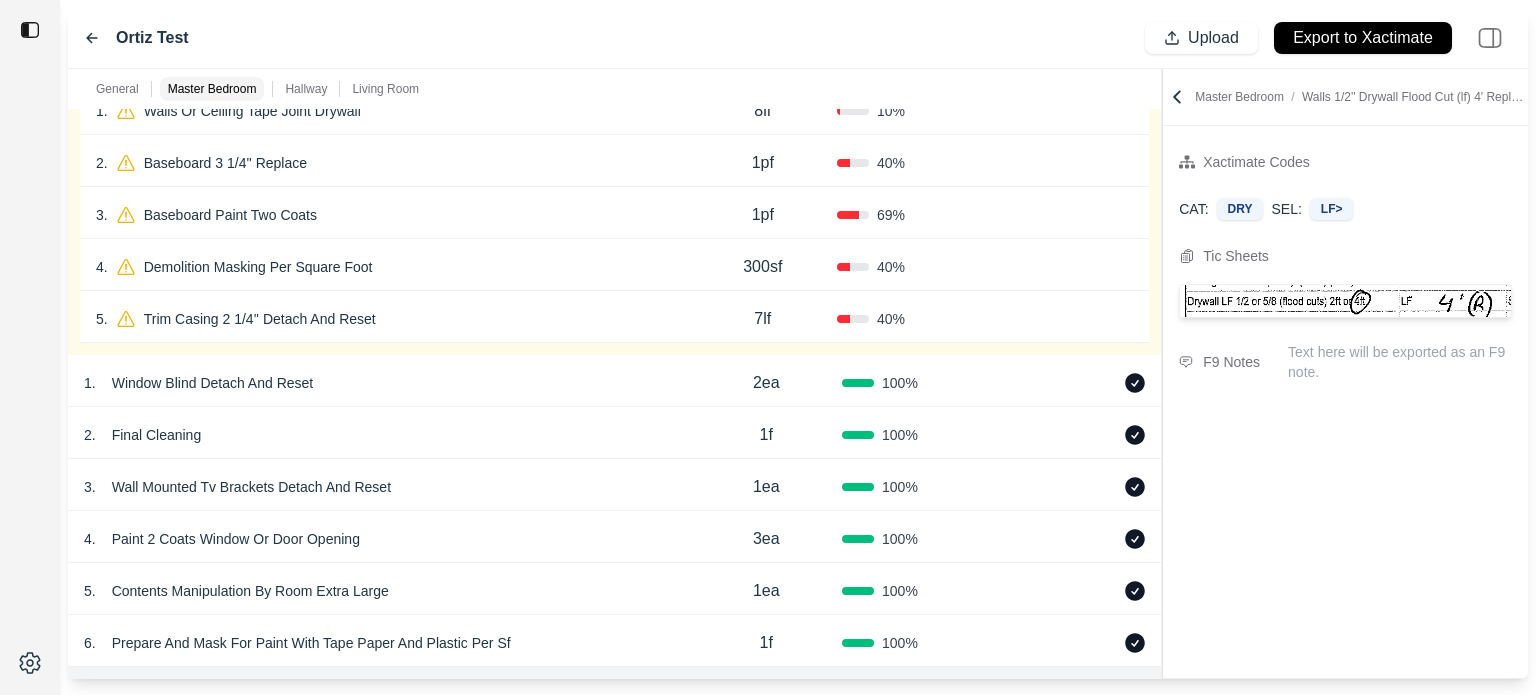 scroll, scrollTop: 200, scrollLeft: 0, axis: vertical 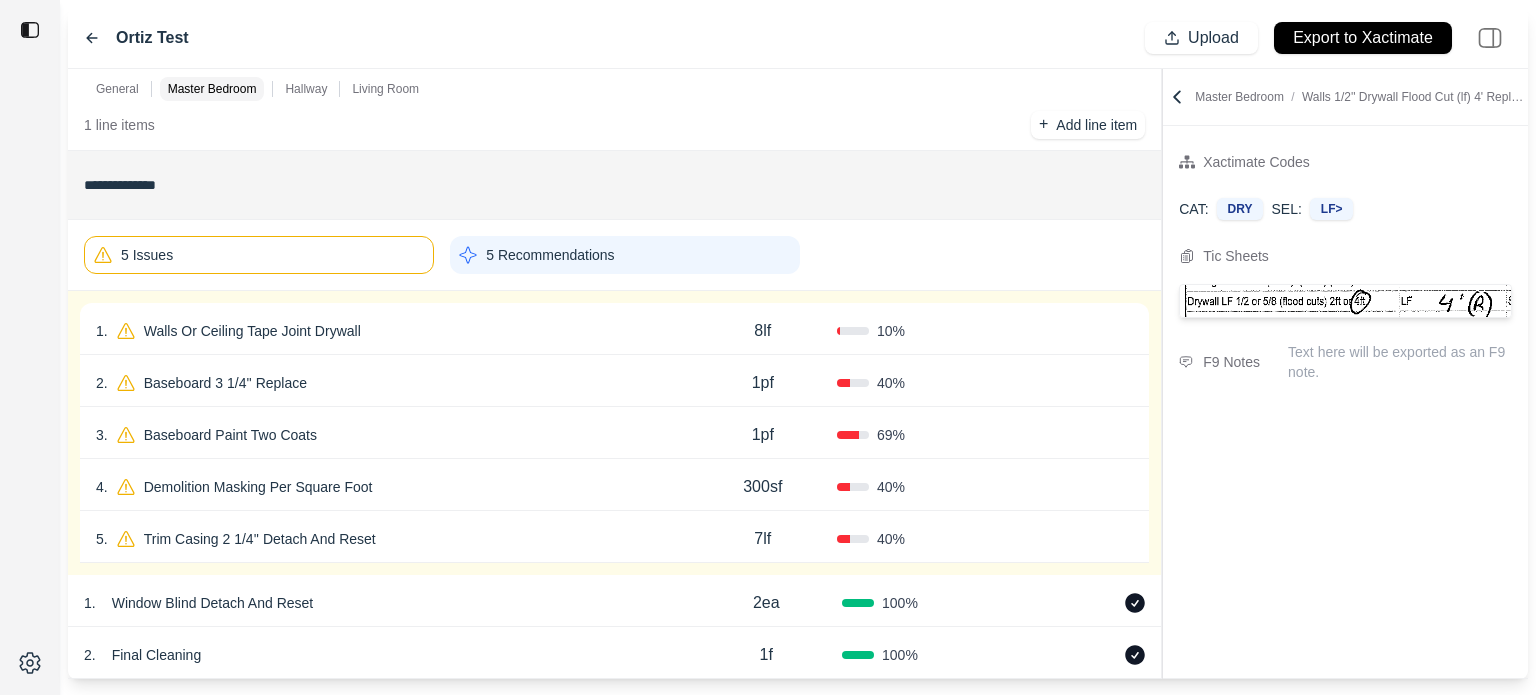 click on "Confirm" at bounding box center [1059, 331] 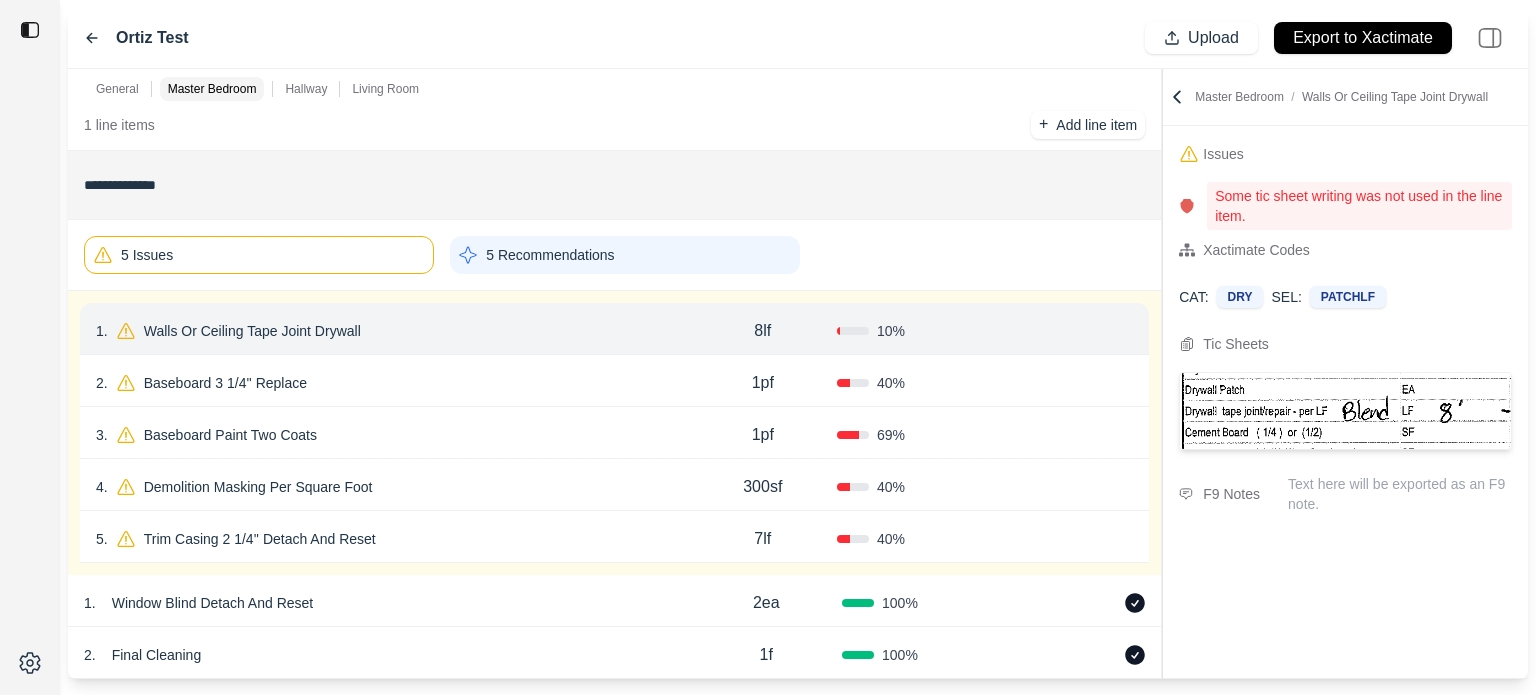 click 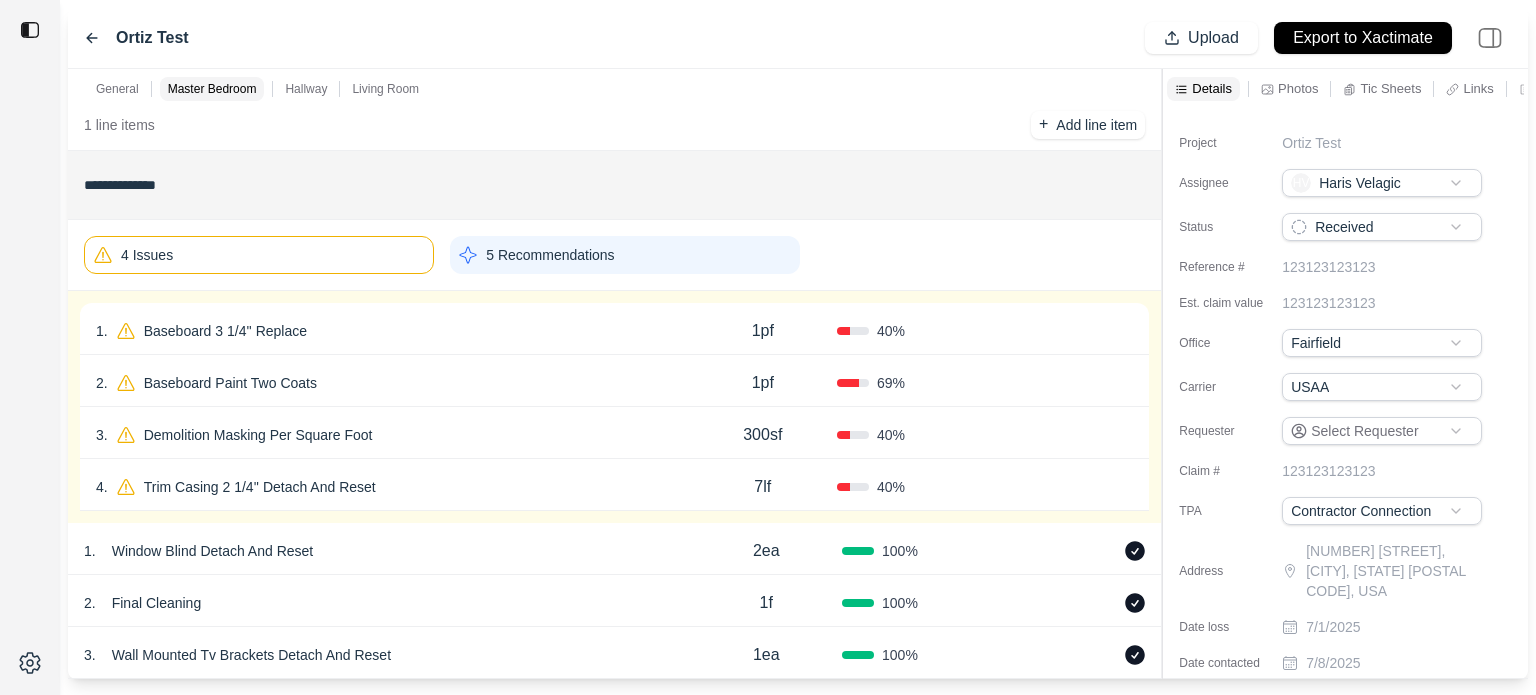 click on "Confirm" at bounding box center (1059, 331) 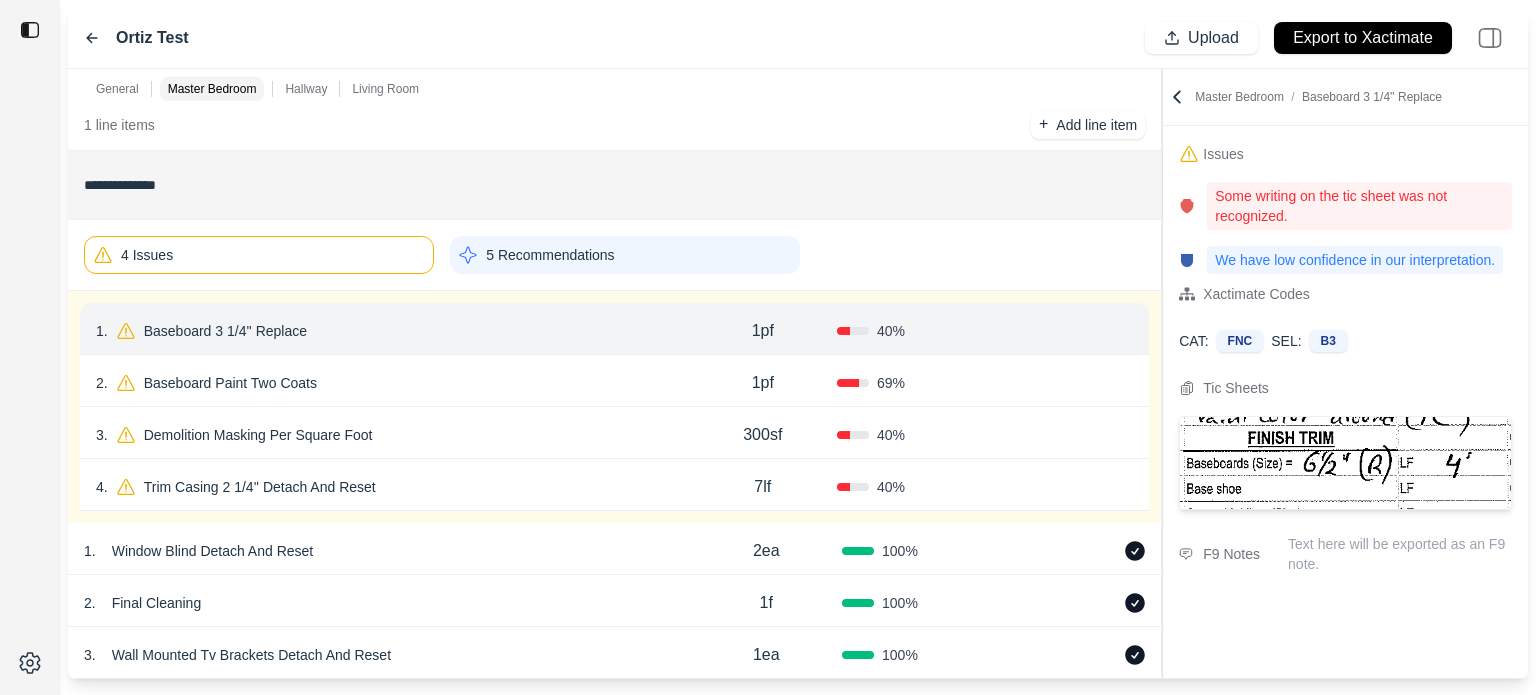 click on "Baseboard 3 1/4'' Replace" at bounding box center (225, 331) 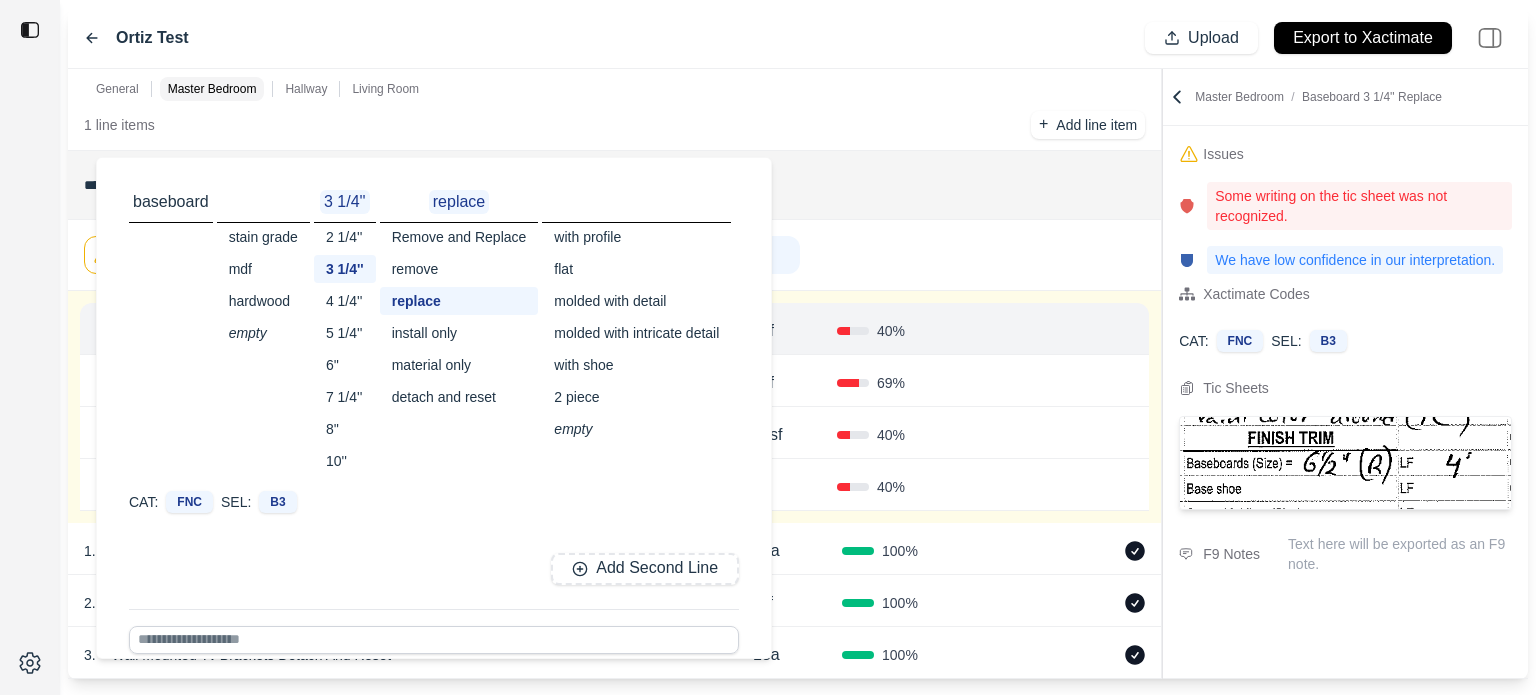 click on "6''" at bounding box center (345, 365) 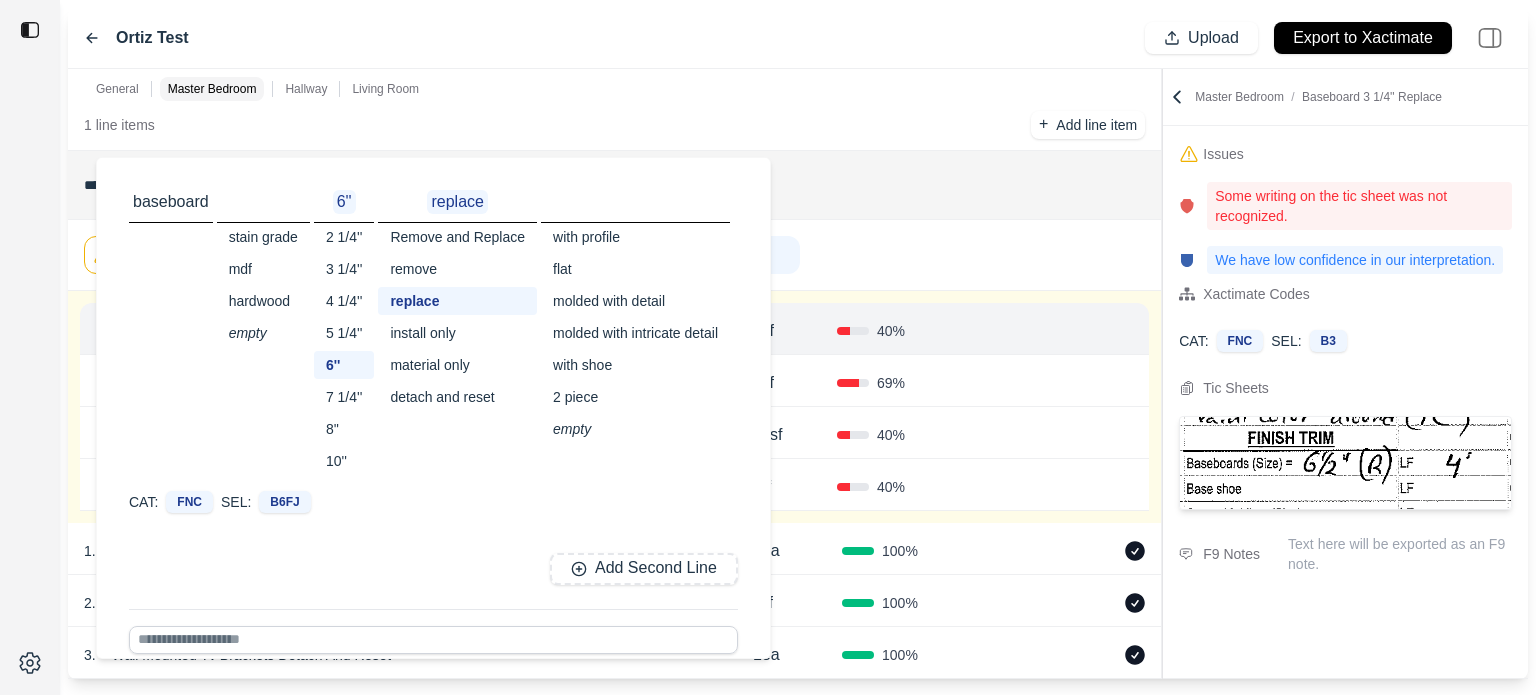 click on "**********" at bounding box center [614, -57] 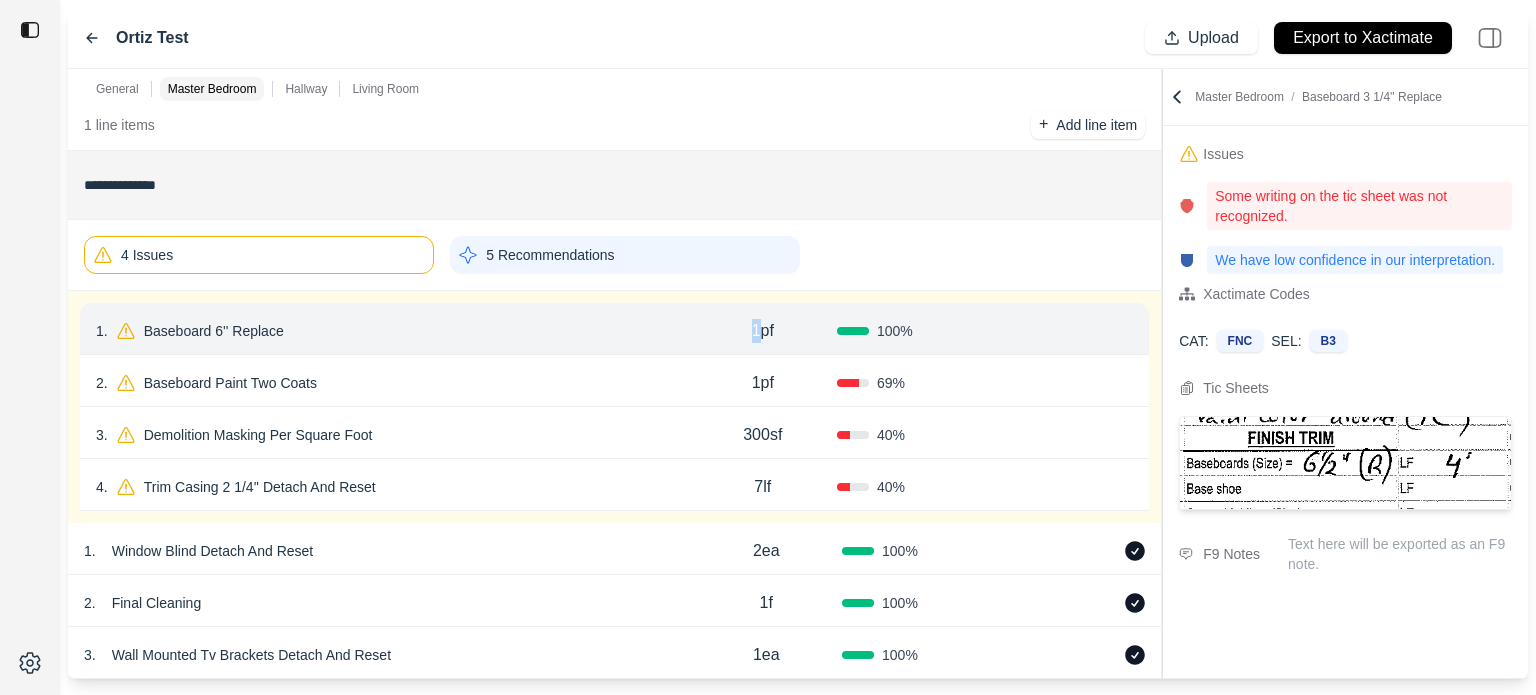 click on "1pf" at bounding box center (763, 331) 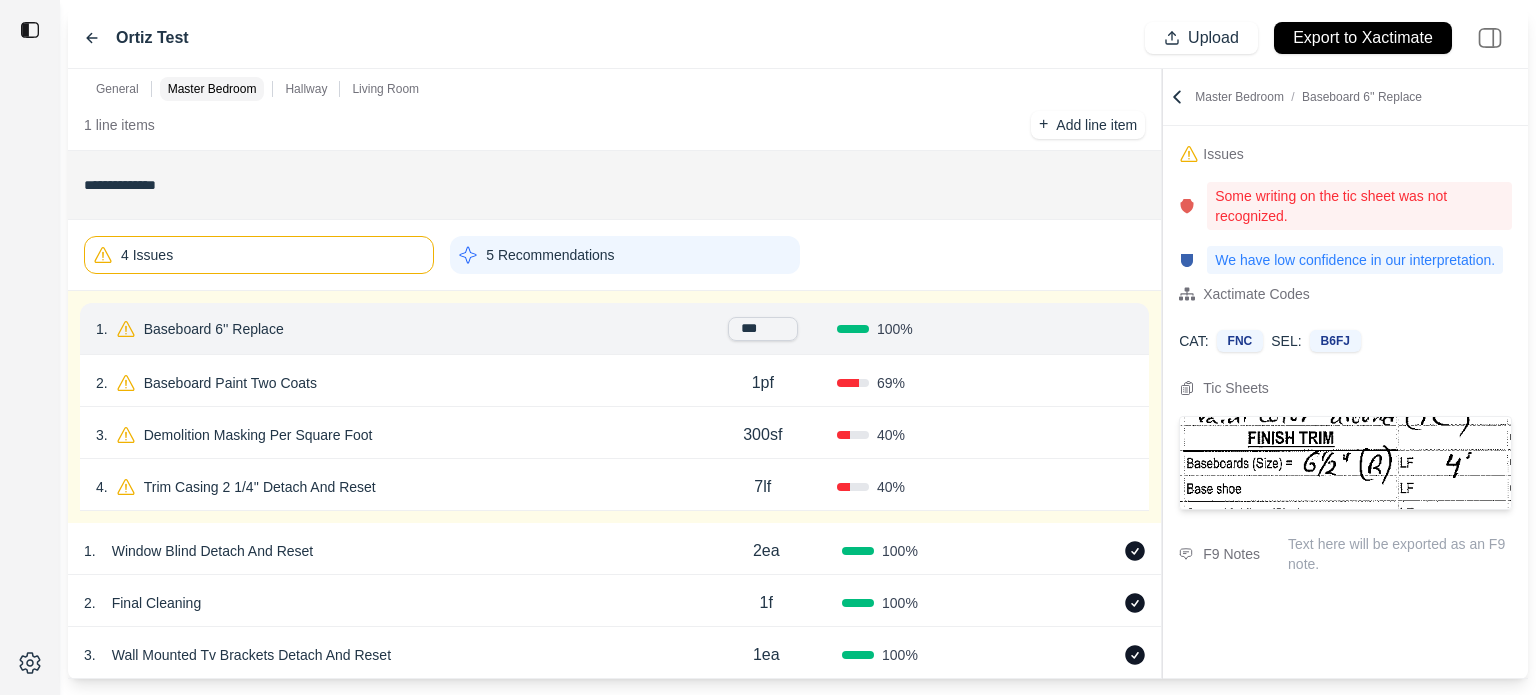 click on "***" at bounding box center [763, 329] 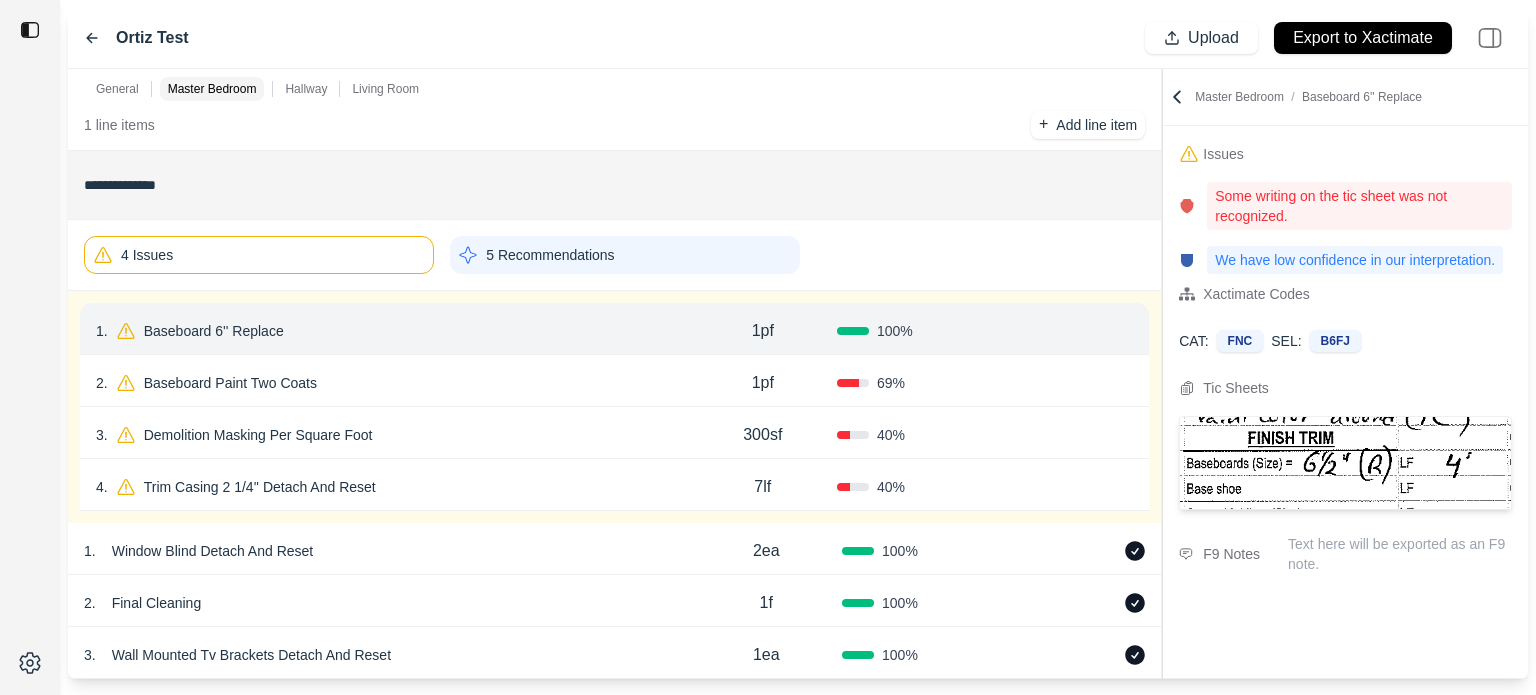 click on "100 %" at bounding box center [911, 331] 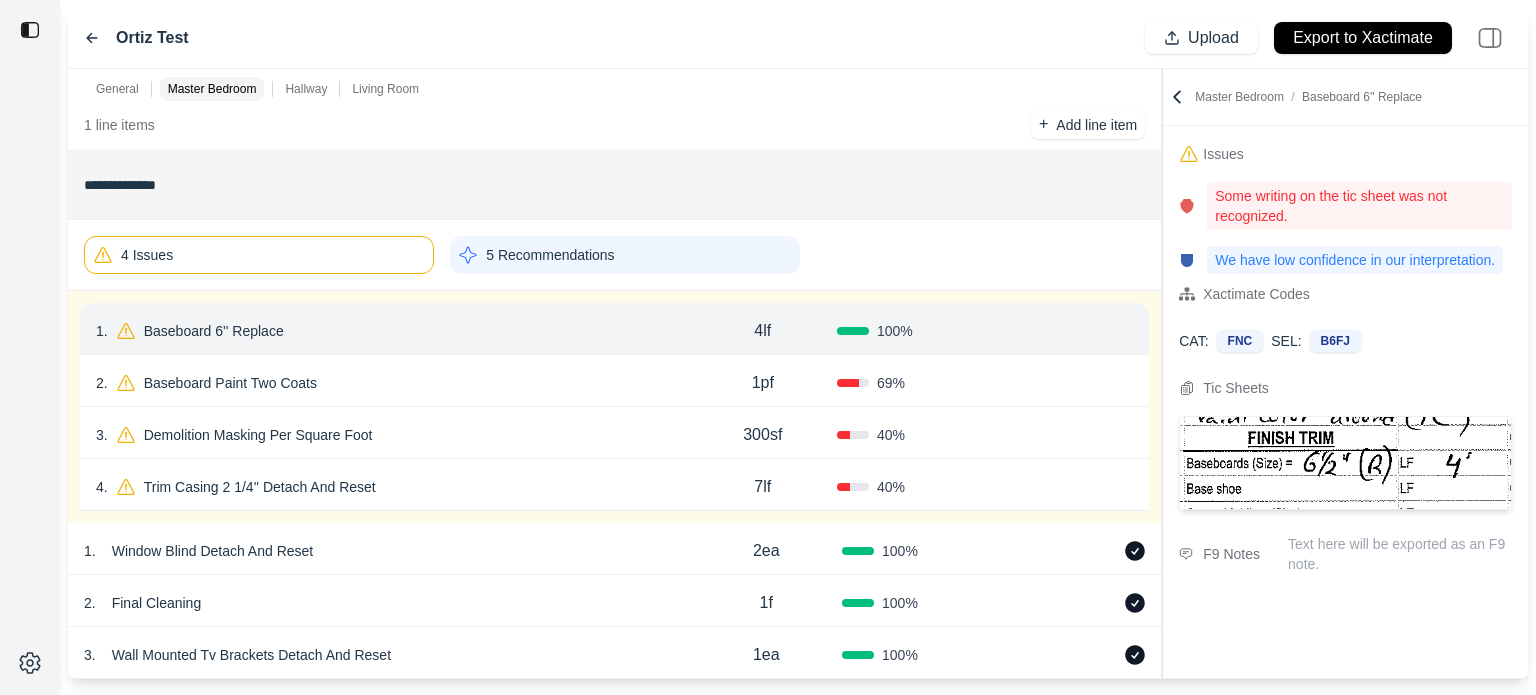 click on "Confirm" at bounding box center [1076, 331] 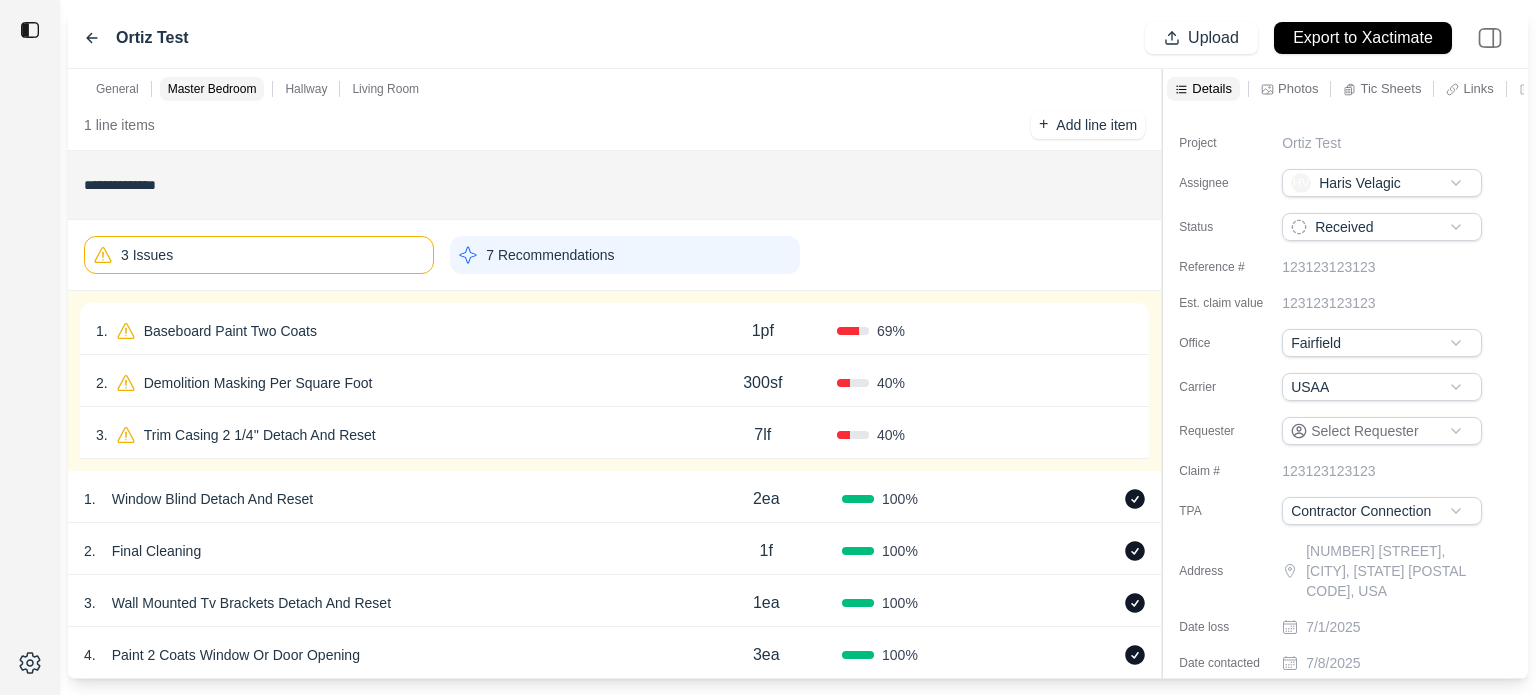 click on "69 %" at bounding box center (911, 331) 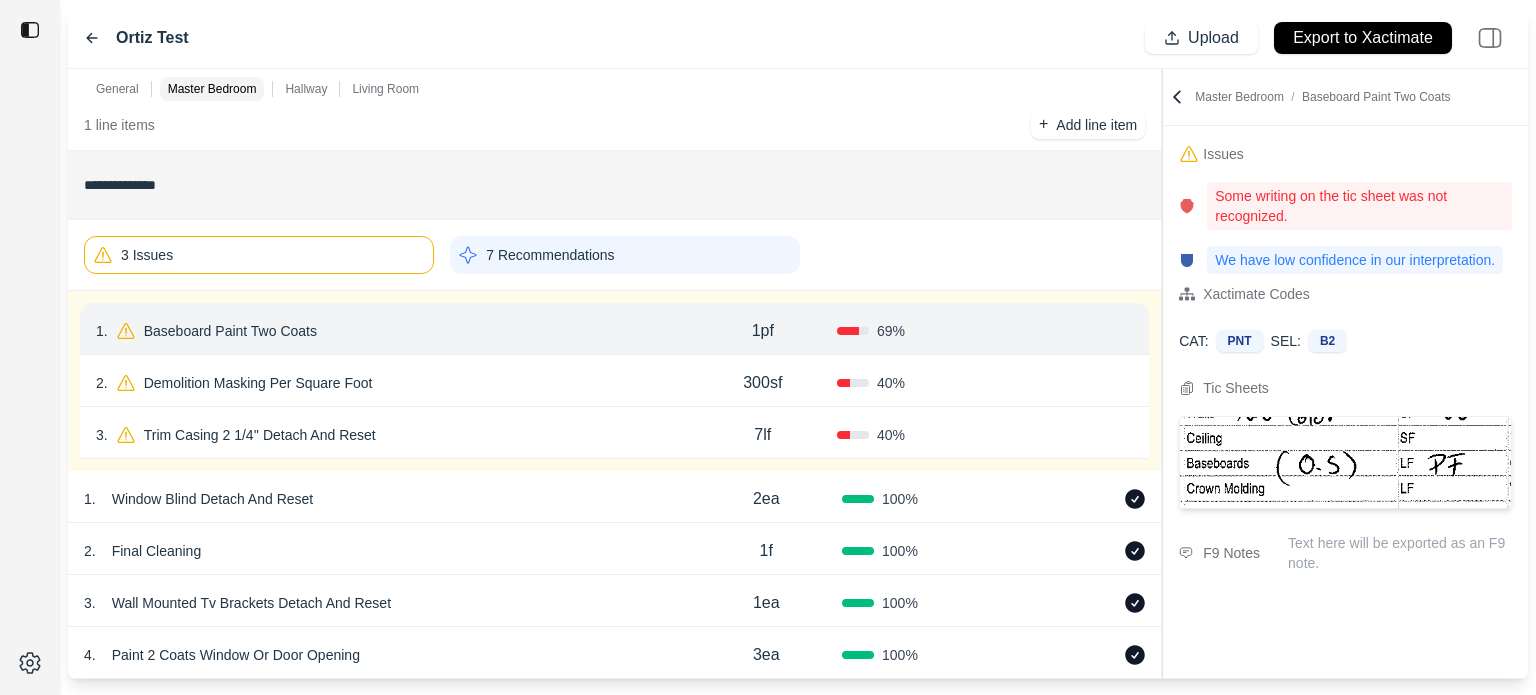 click on "Baseboard Paint Two Coats" at bounding box center (230, 331) 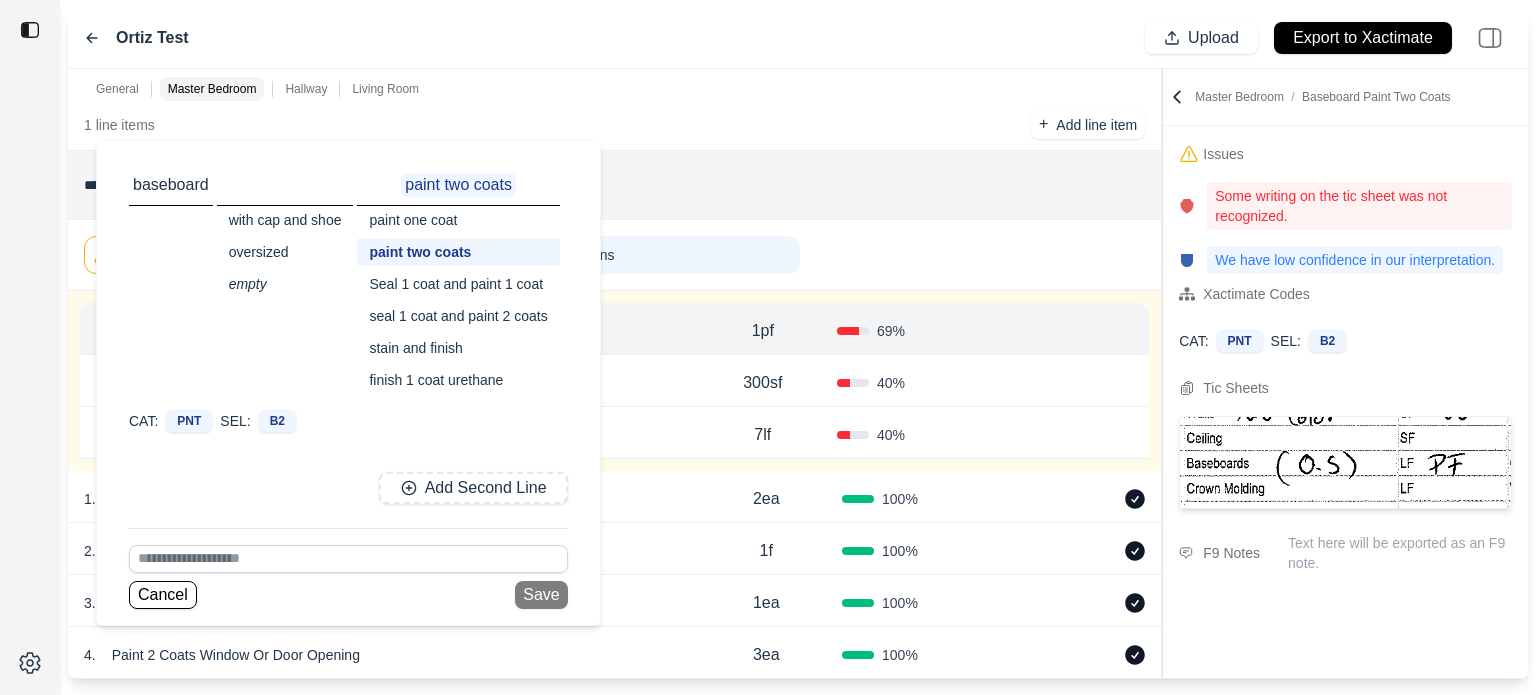 click on "oversized" at bounding box center (285, 252) 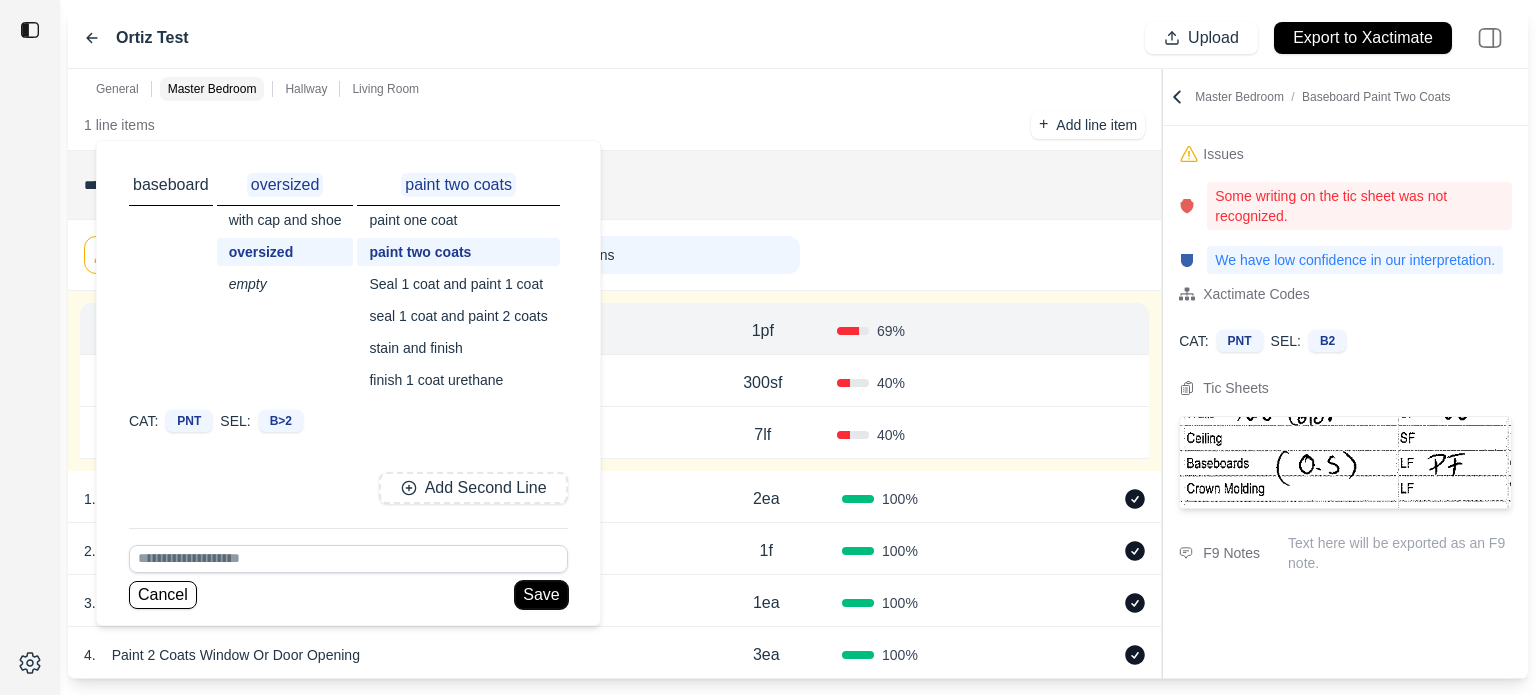 click on "Save" at bounding box center (541, 595) 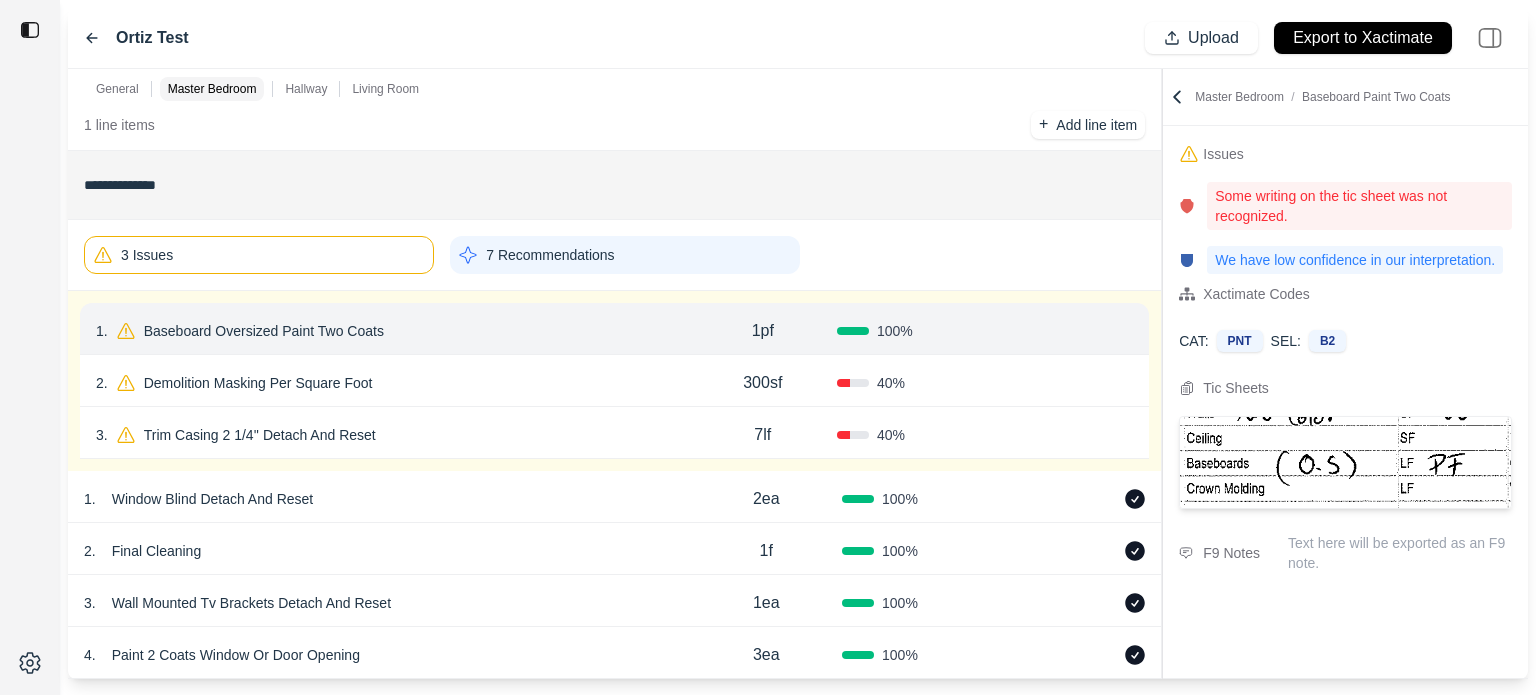click on "Confirm" at bounding box center [1076, 331] 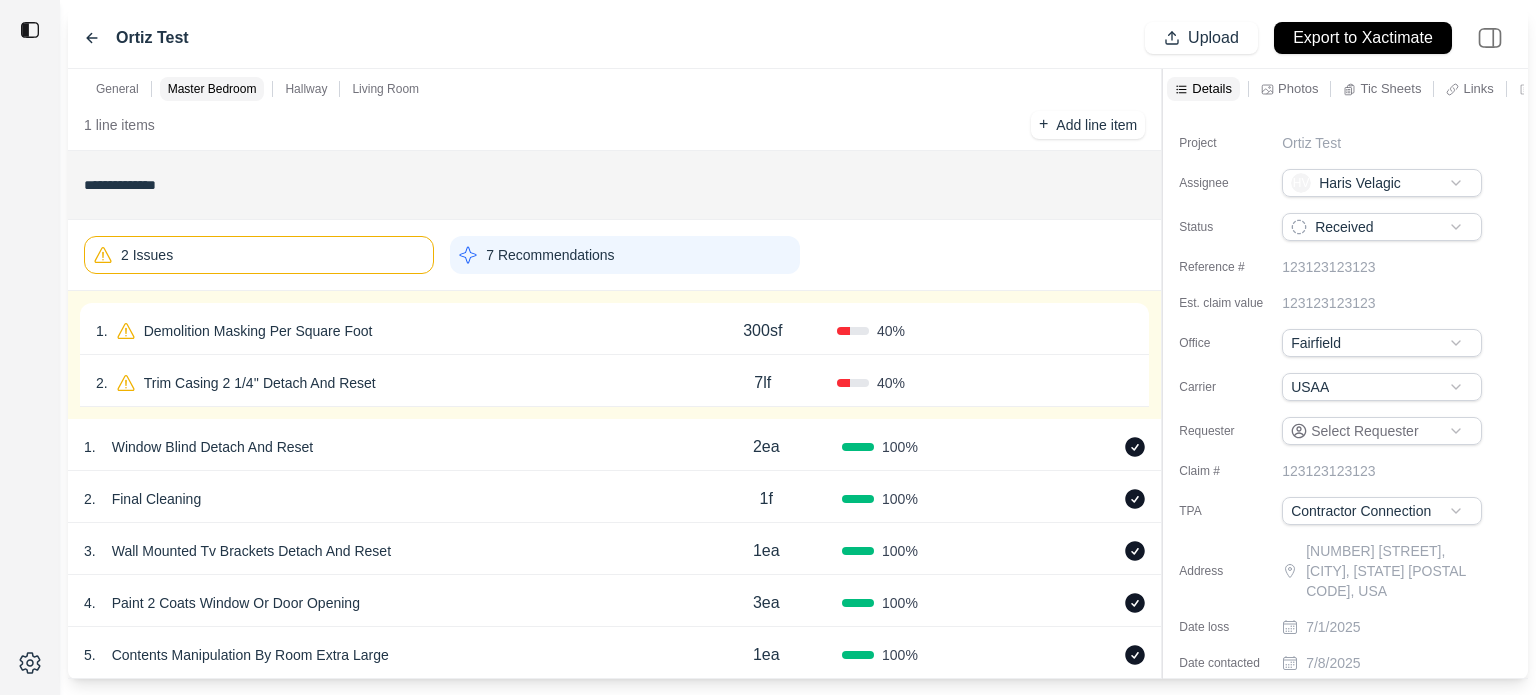 click on "Confirm" at bounding box center (1059, 331) 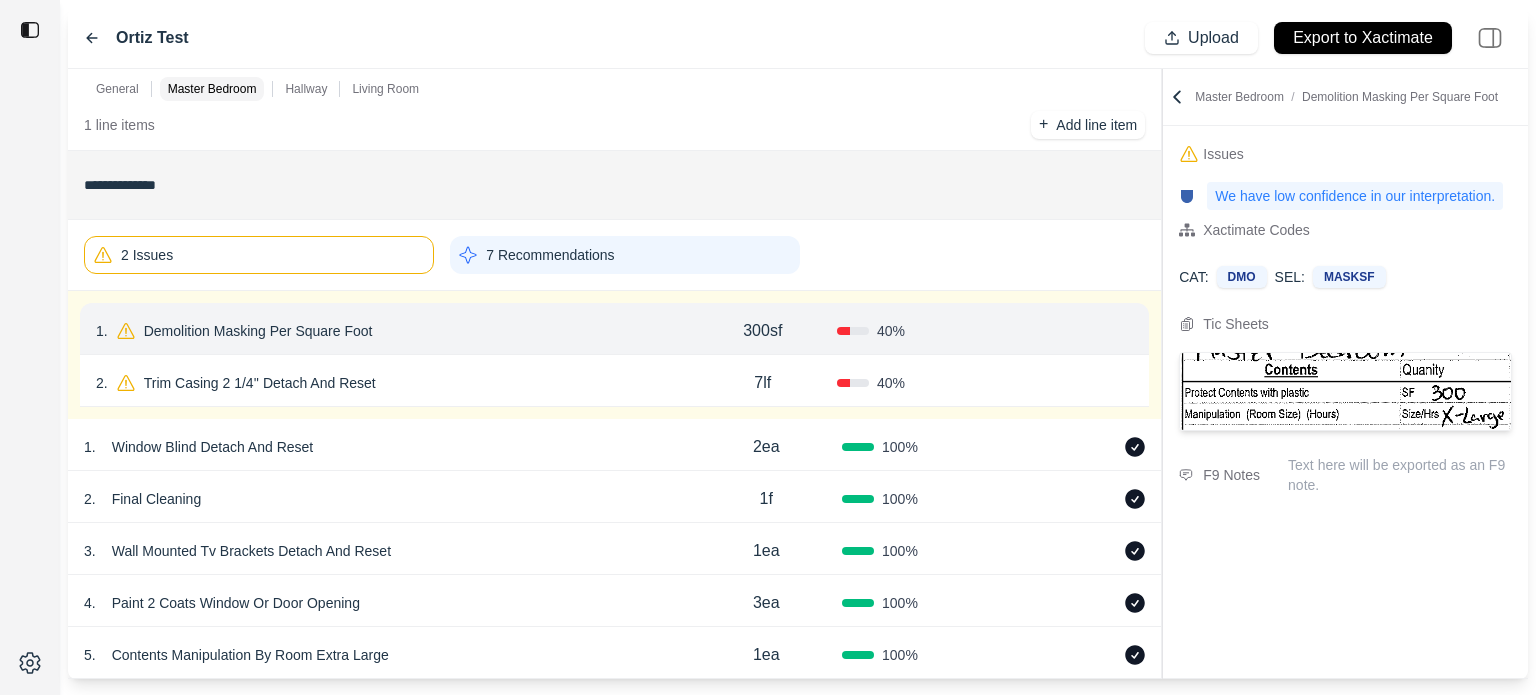 click on "Confirm" at bounding box center [1076, 331] 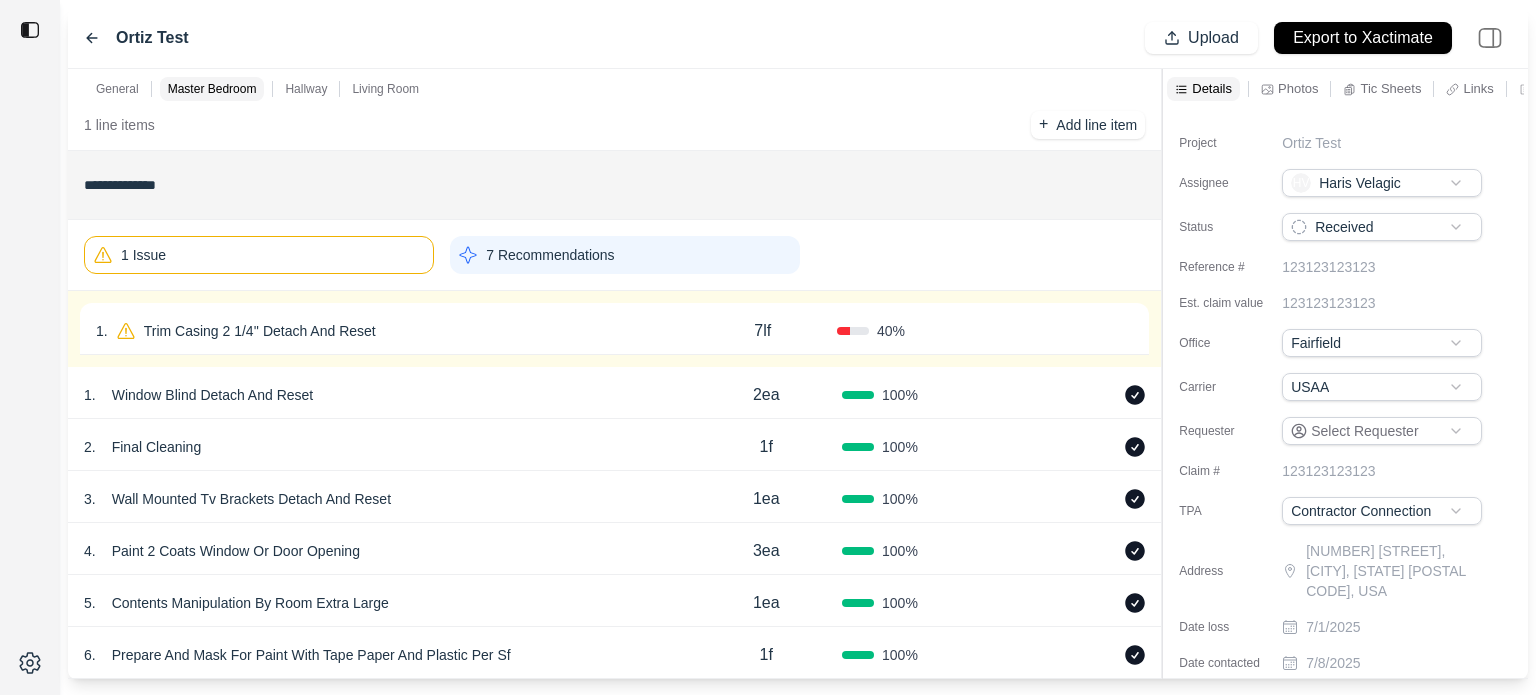 click on "40 %" at bounding box center [911, 331] 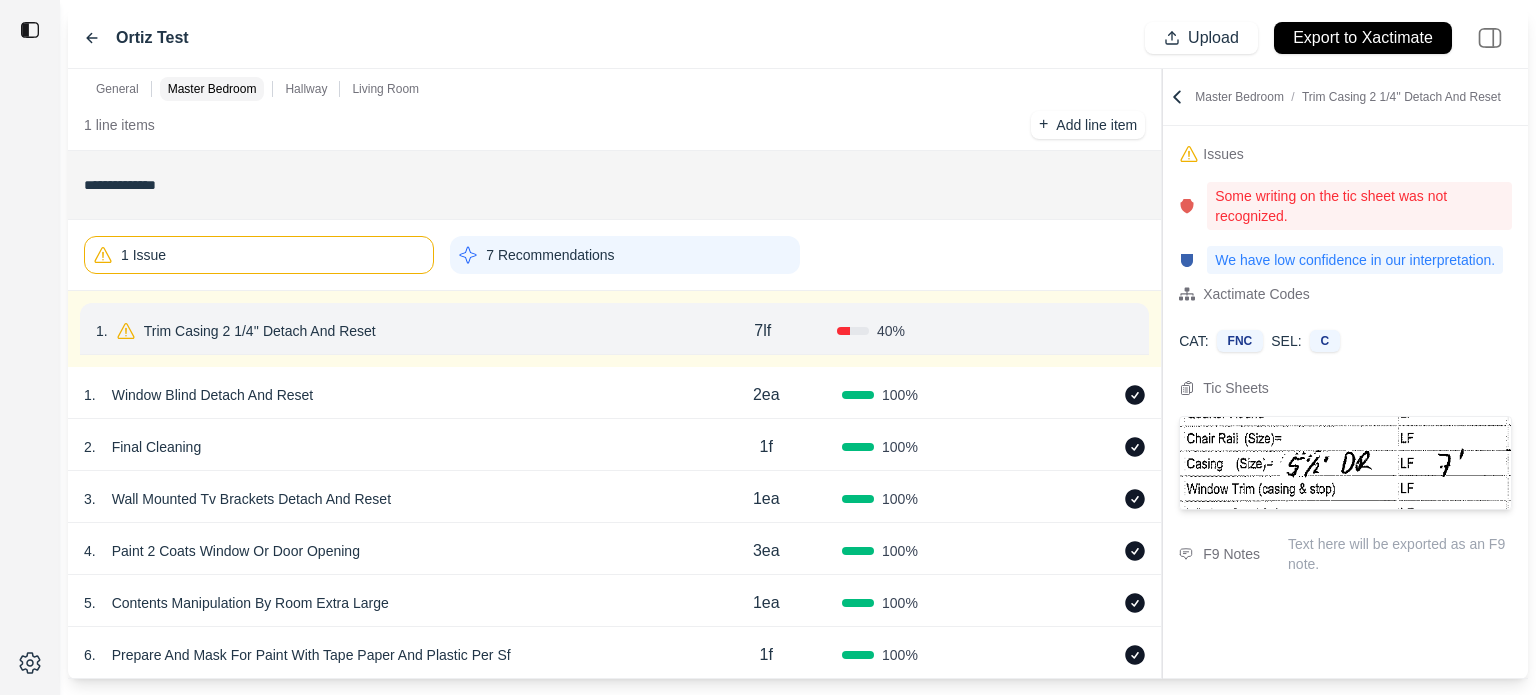 click on "Trim Casing 2 1/4'' Detach And Reset" at bounding box center [260, 331] 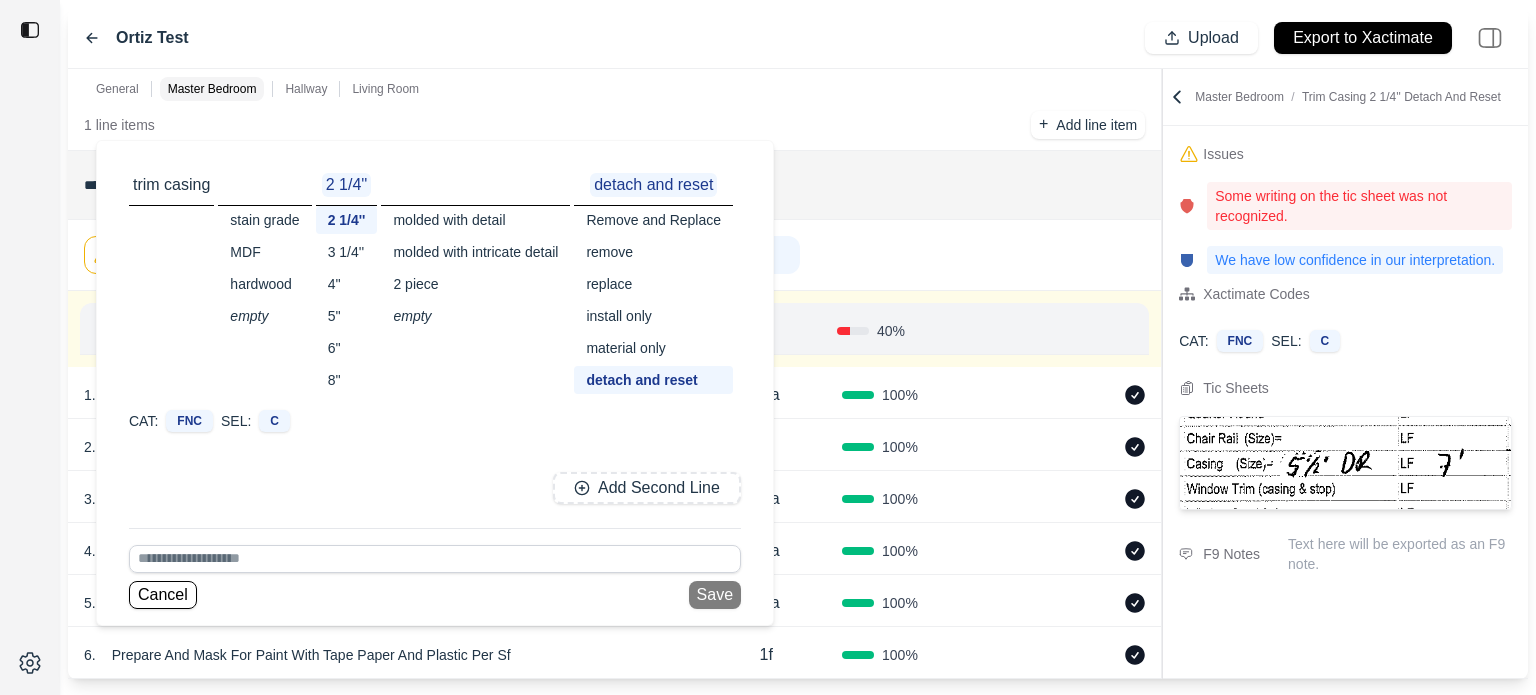 click on "5''" at bounding box center (347, 316) 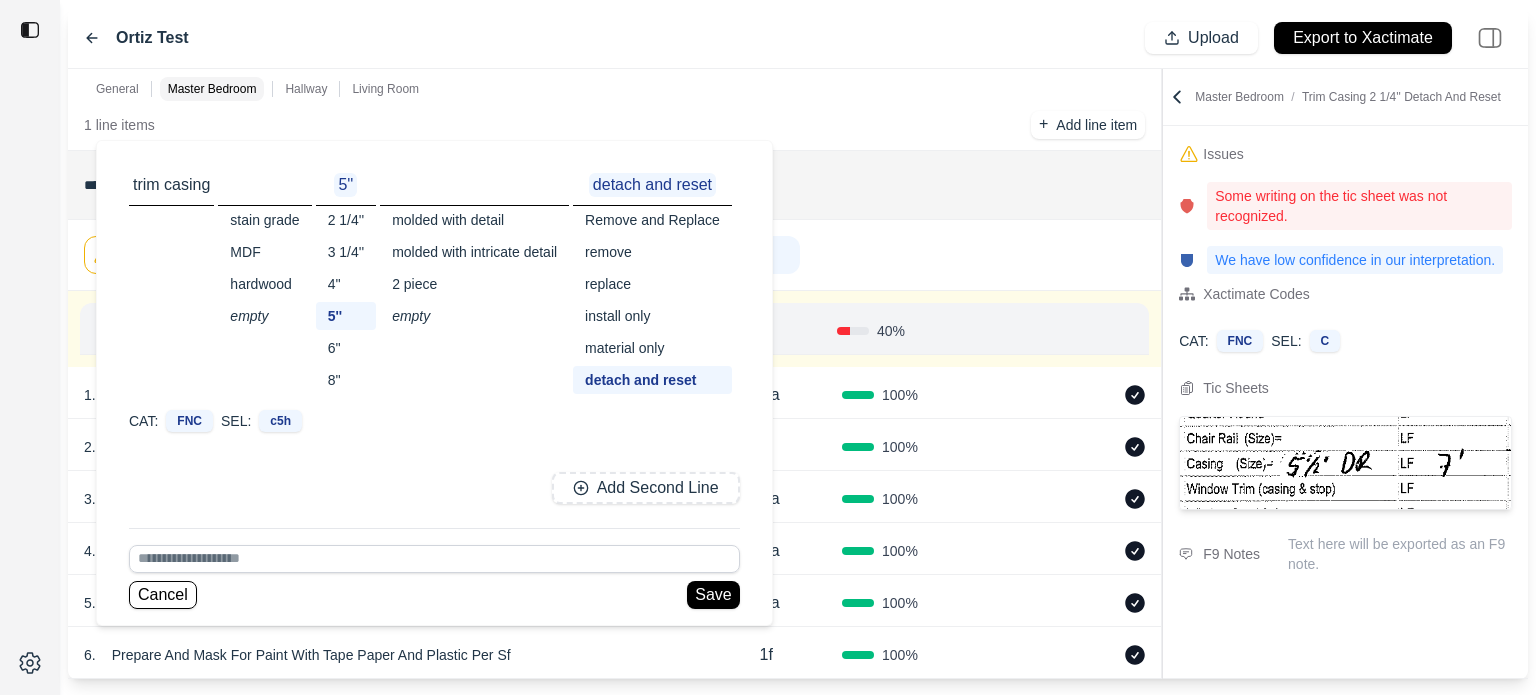 click on "Cancel Save" at bounding box center [434, 568] 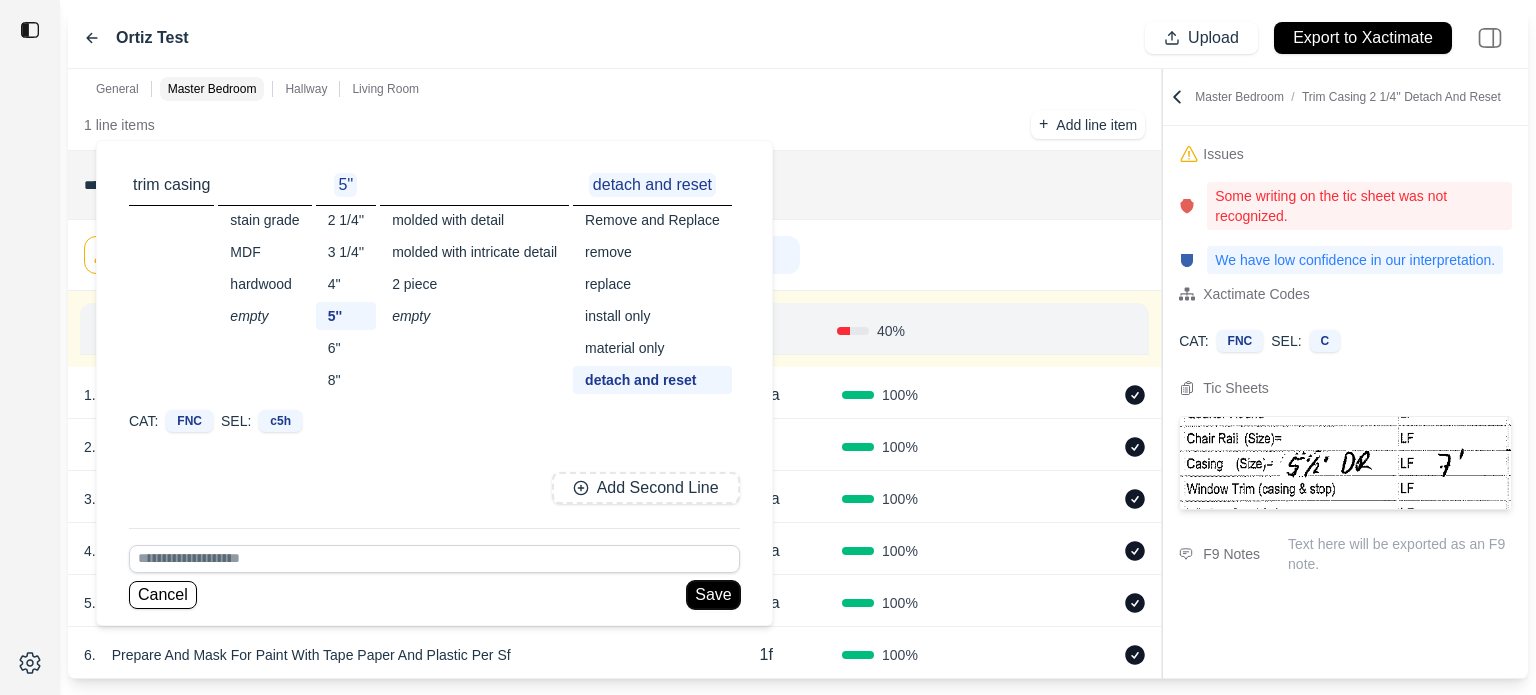 click on "Save" at bounding box center [713, 595] 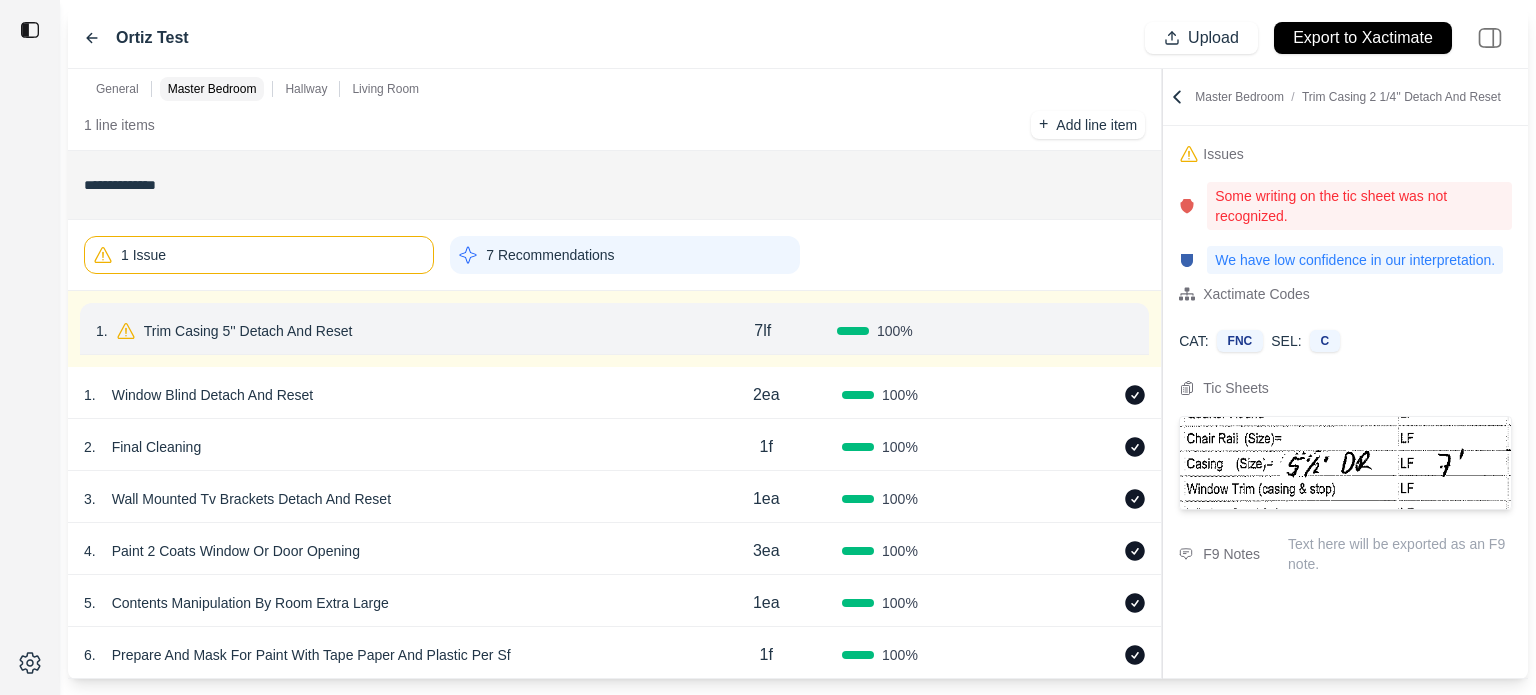 click on "Confirm" at bounding box center [1076, 331] 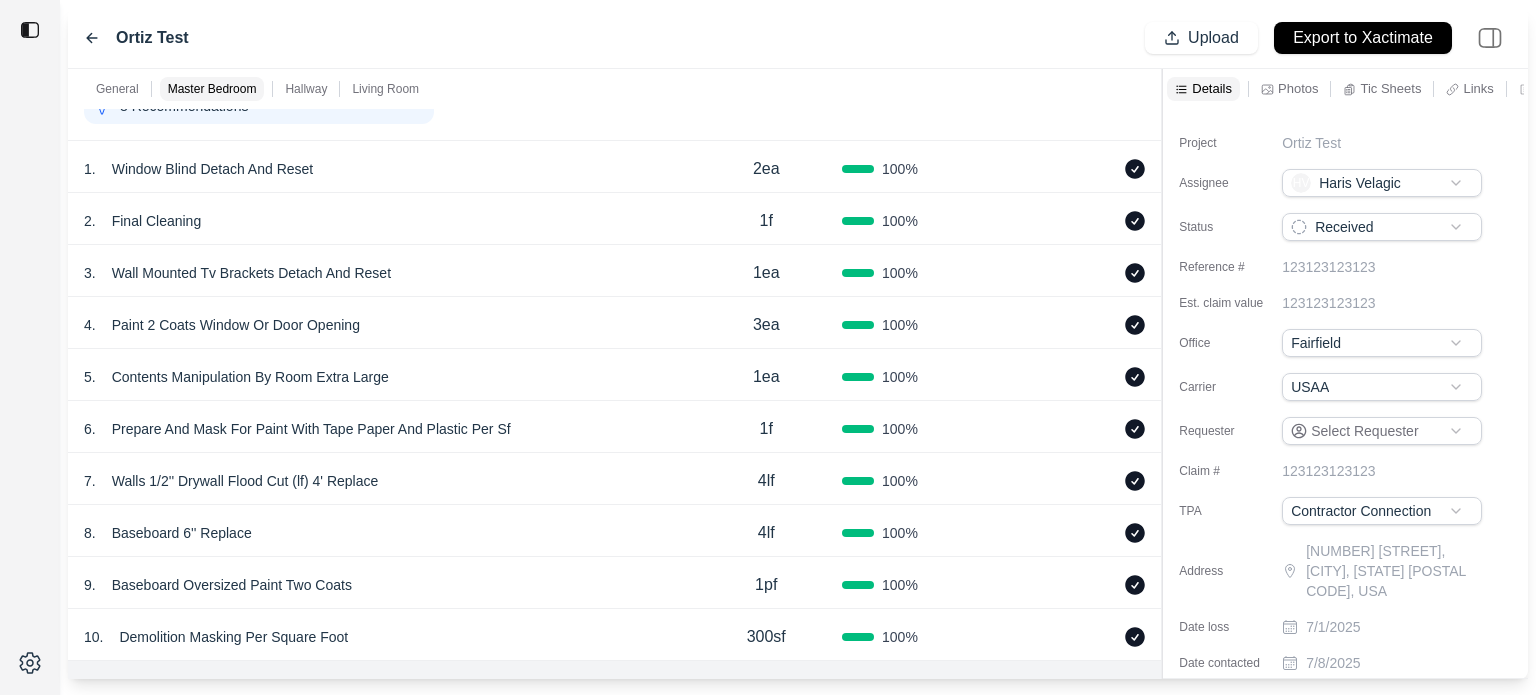 scroll, scrollTop: 300, scrollLeft: 0, axis: vertical 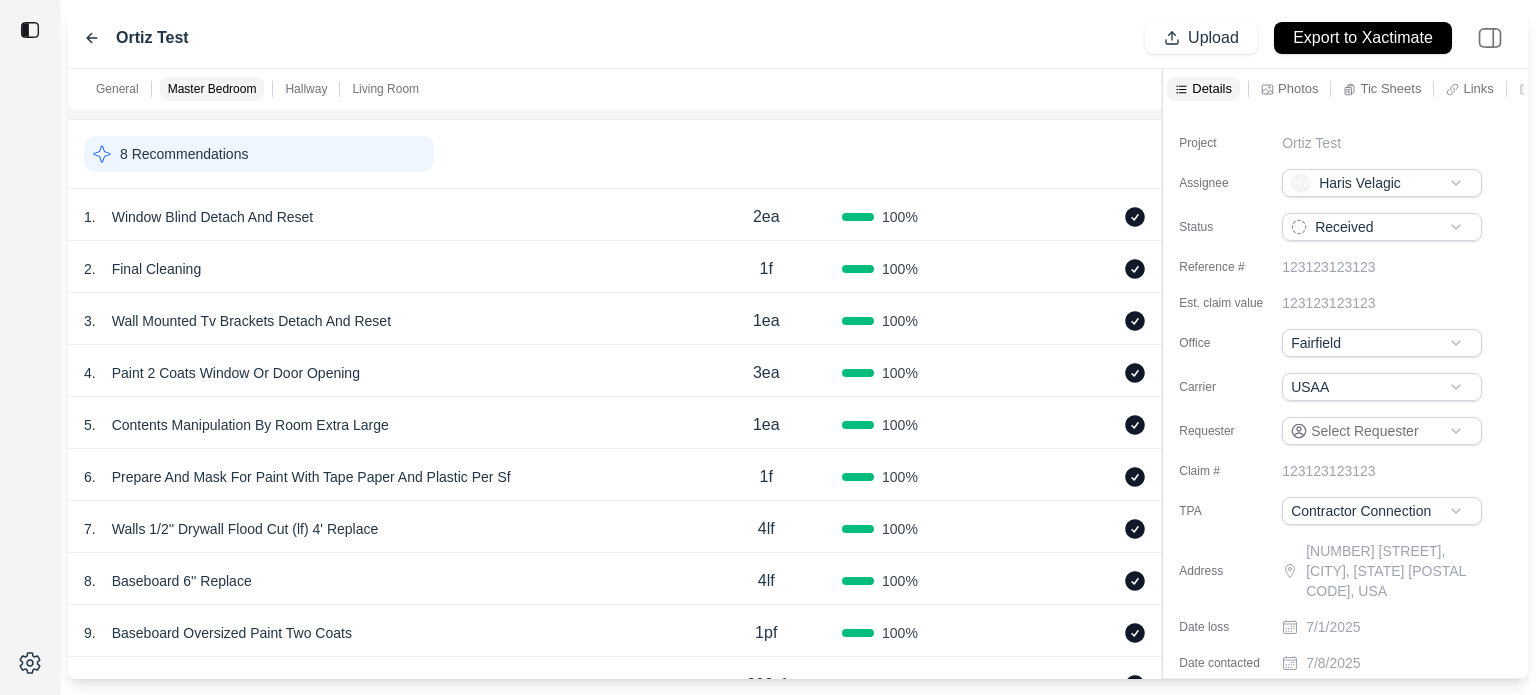 click on "8   Recommendations" at bounding box center [259, 154] 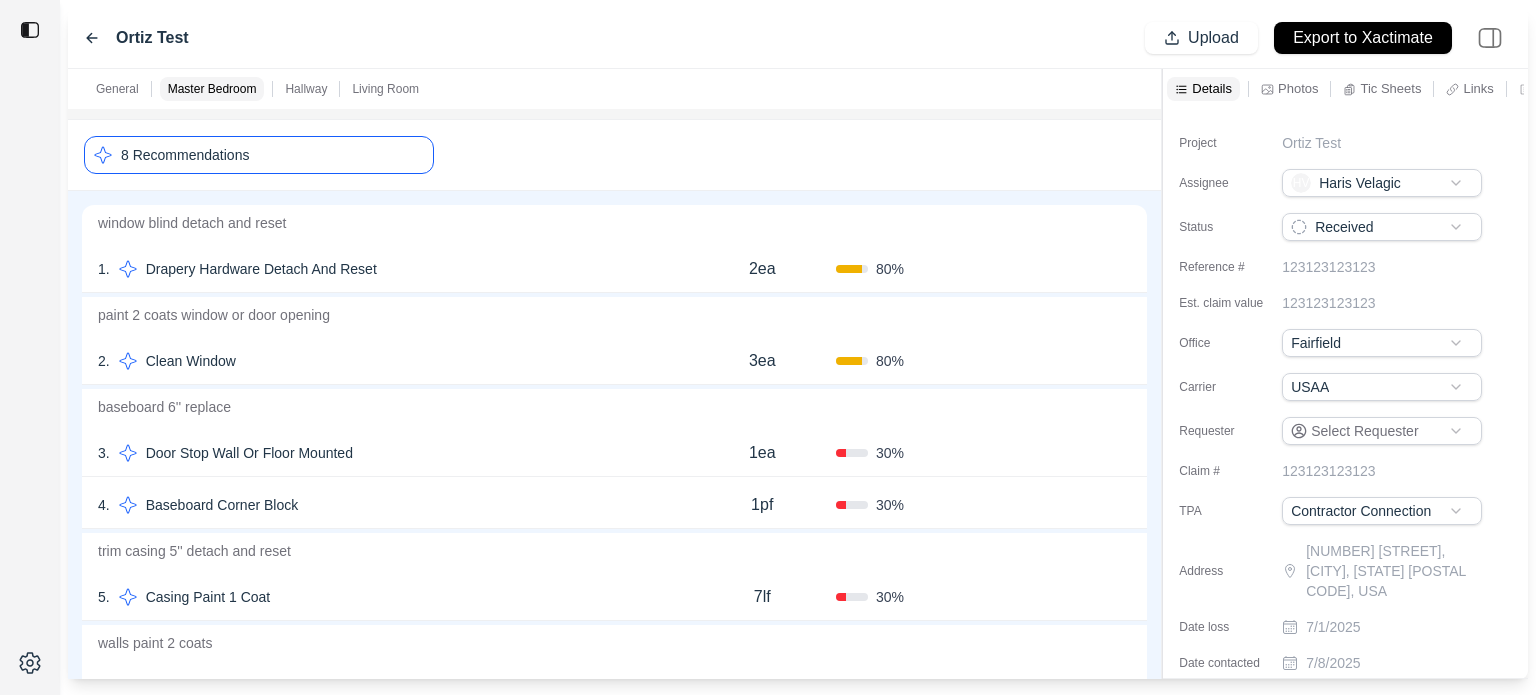 click on "80 %" at bounding box center [910, 269] 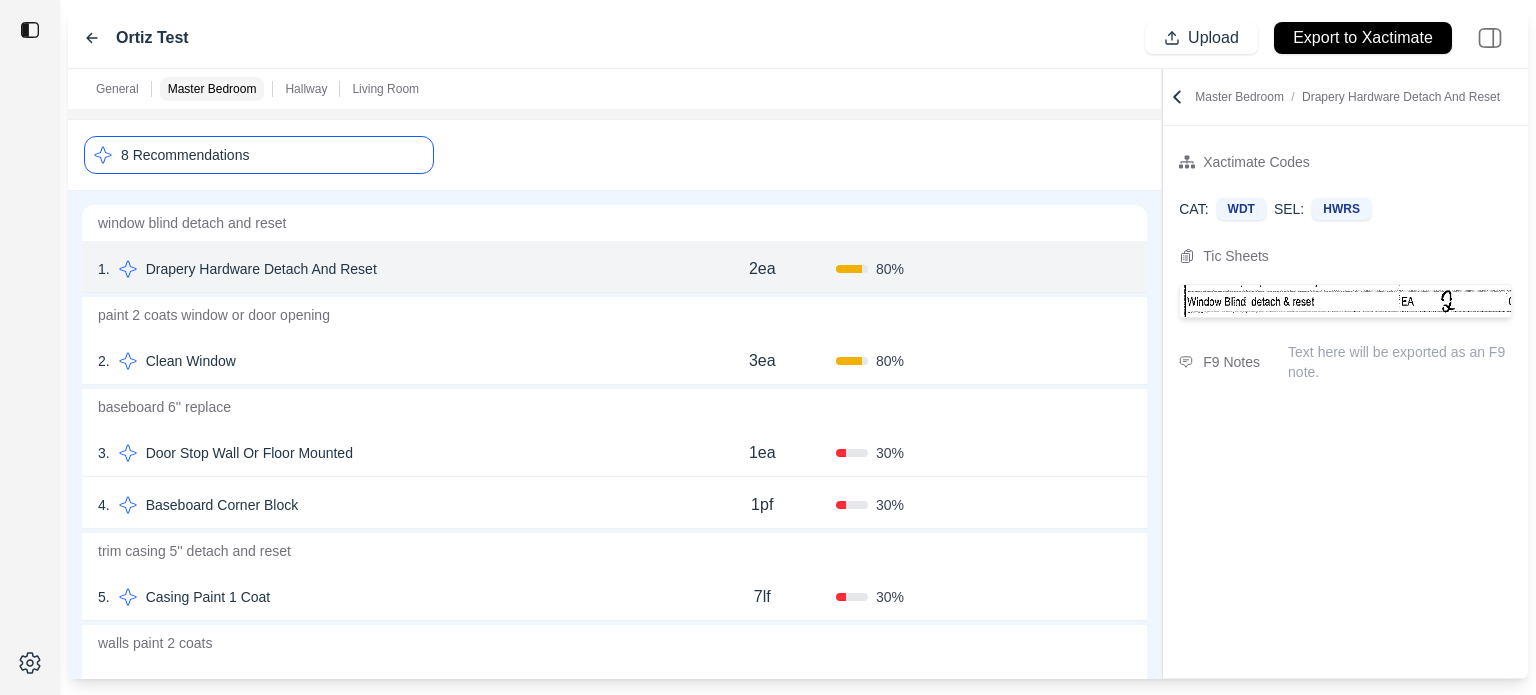 click 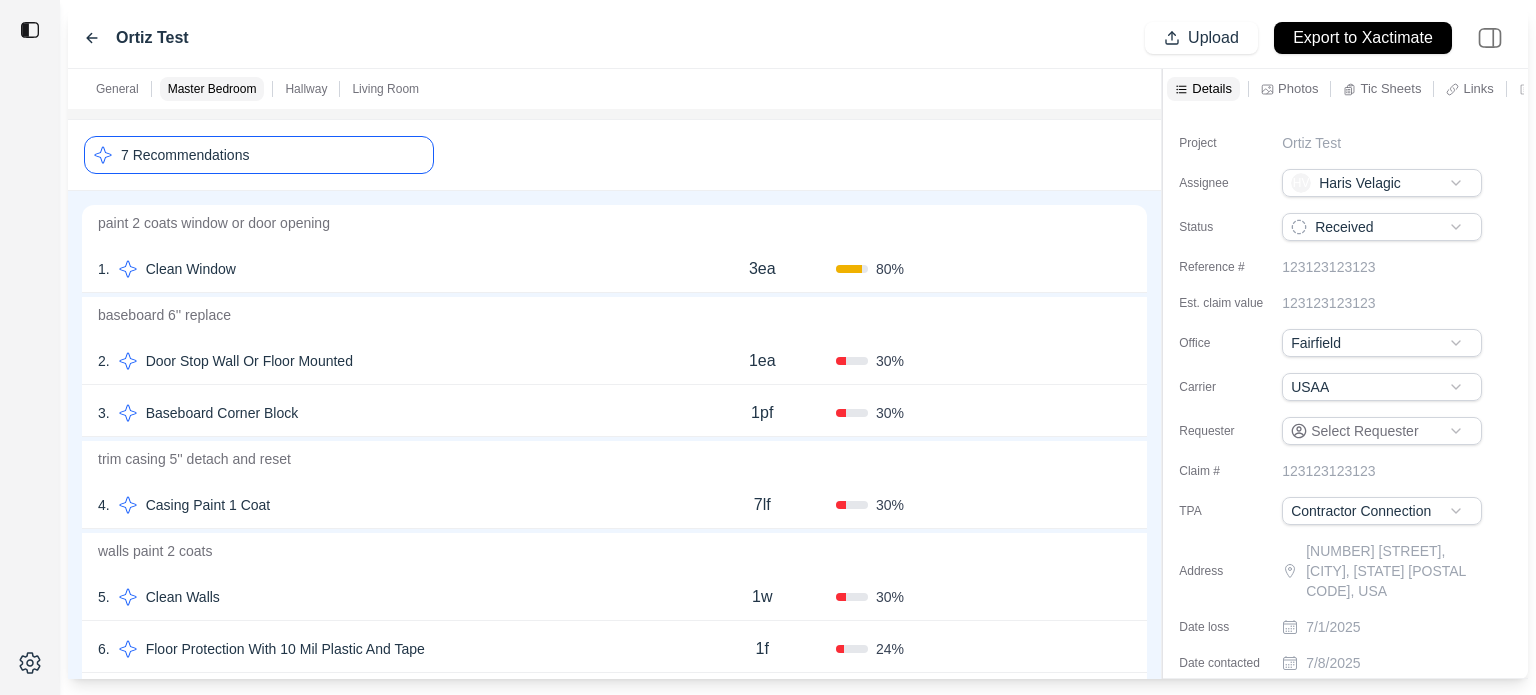 click on "80 %" at bounding box center [910, 269] 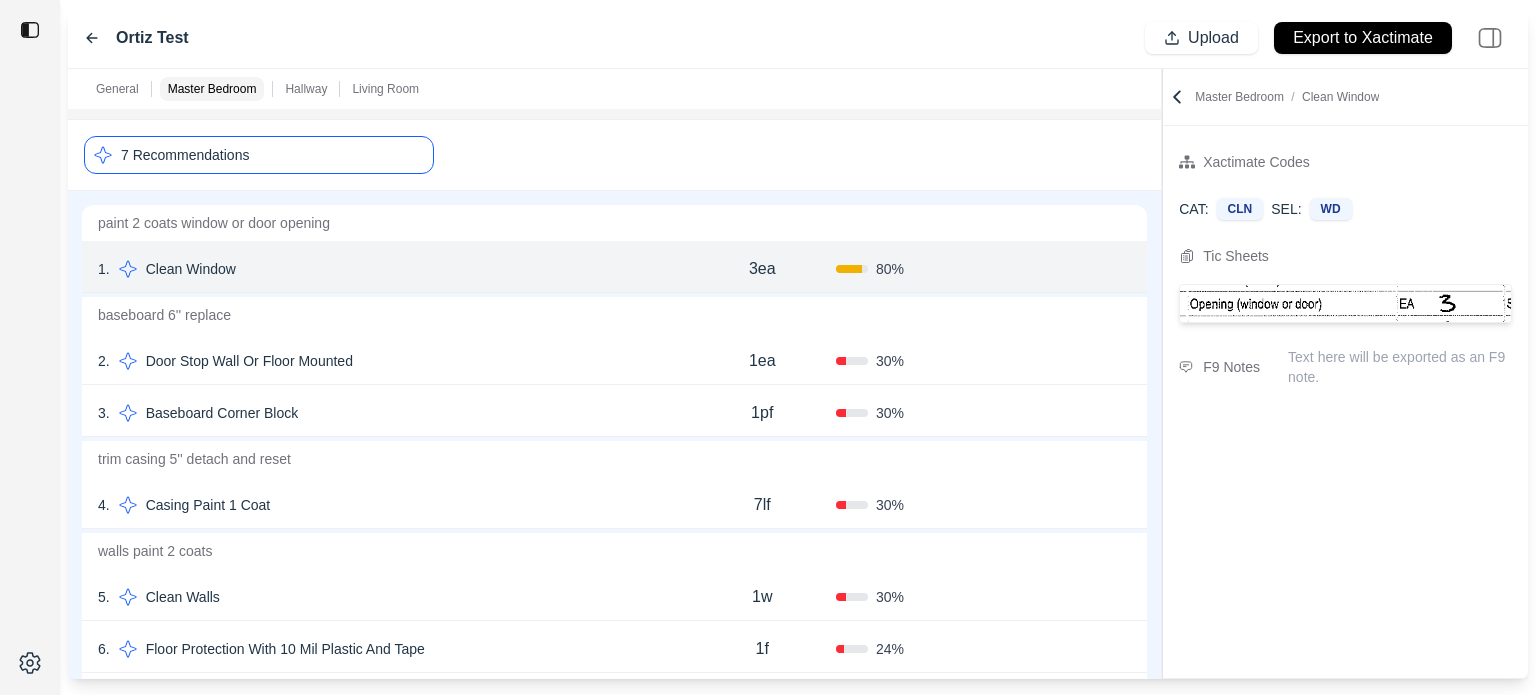 click 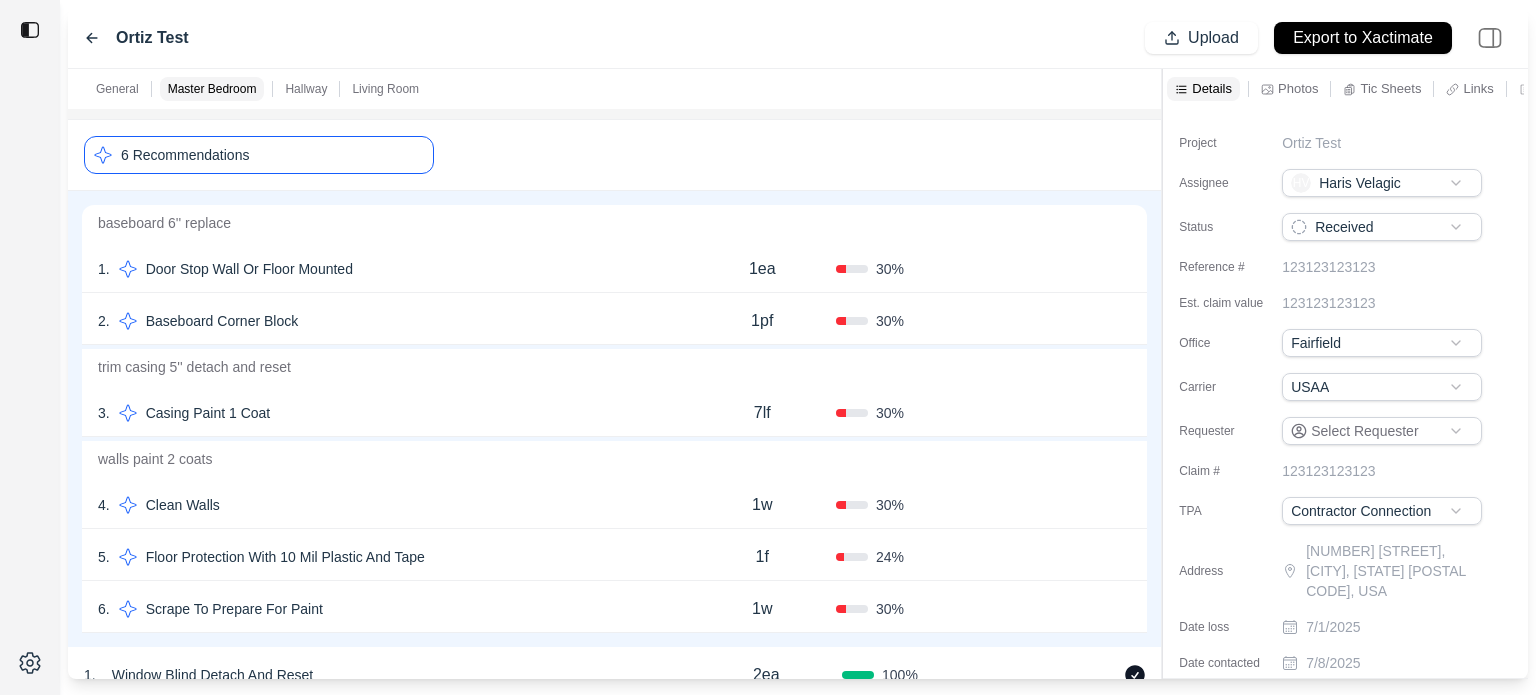 click on "30 %" at bounding box center (910, 269) 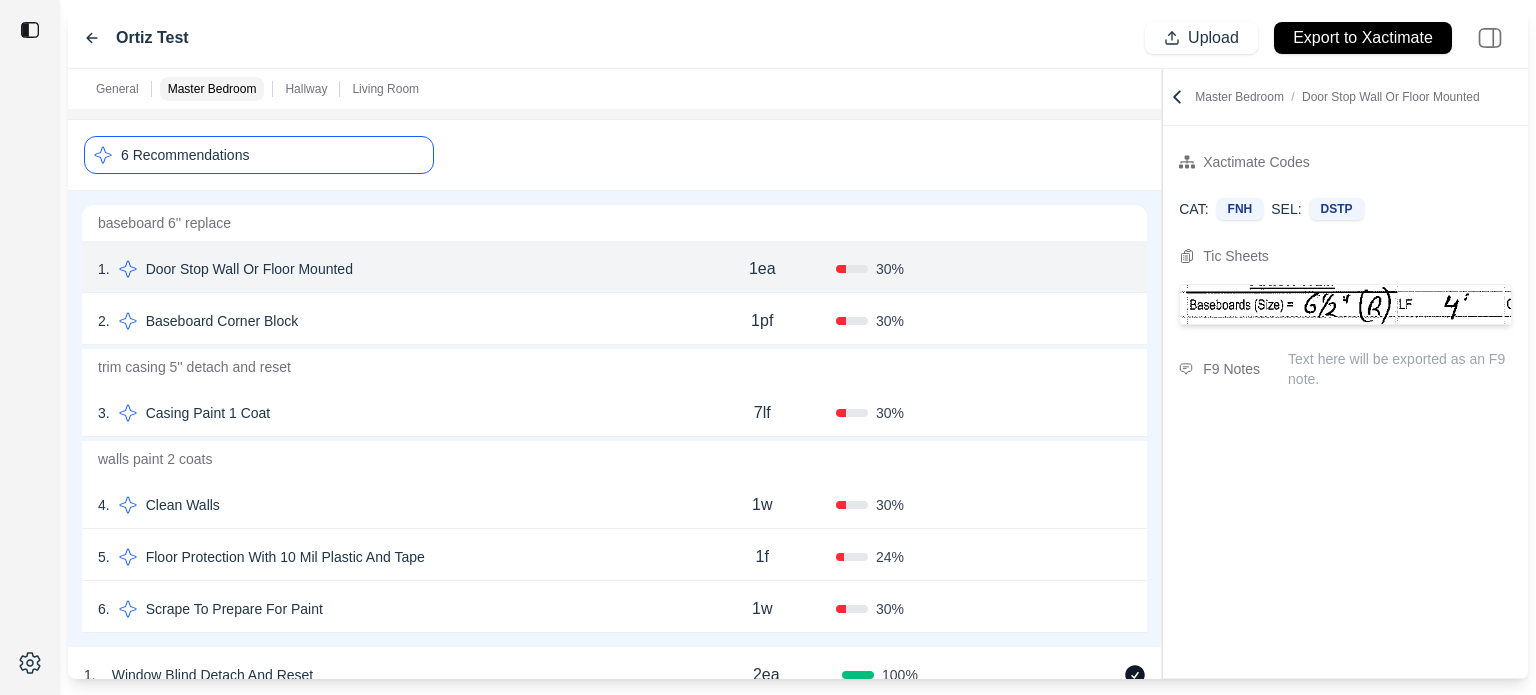 click 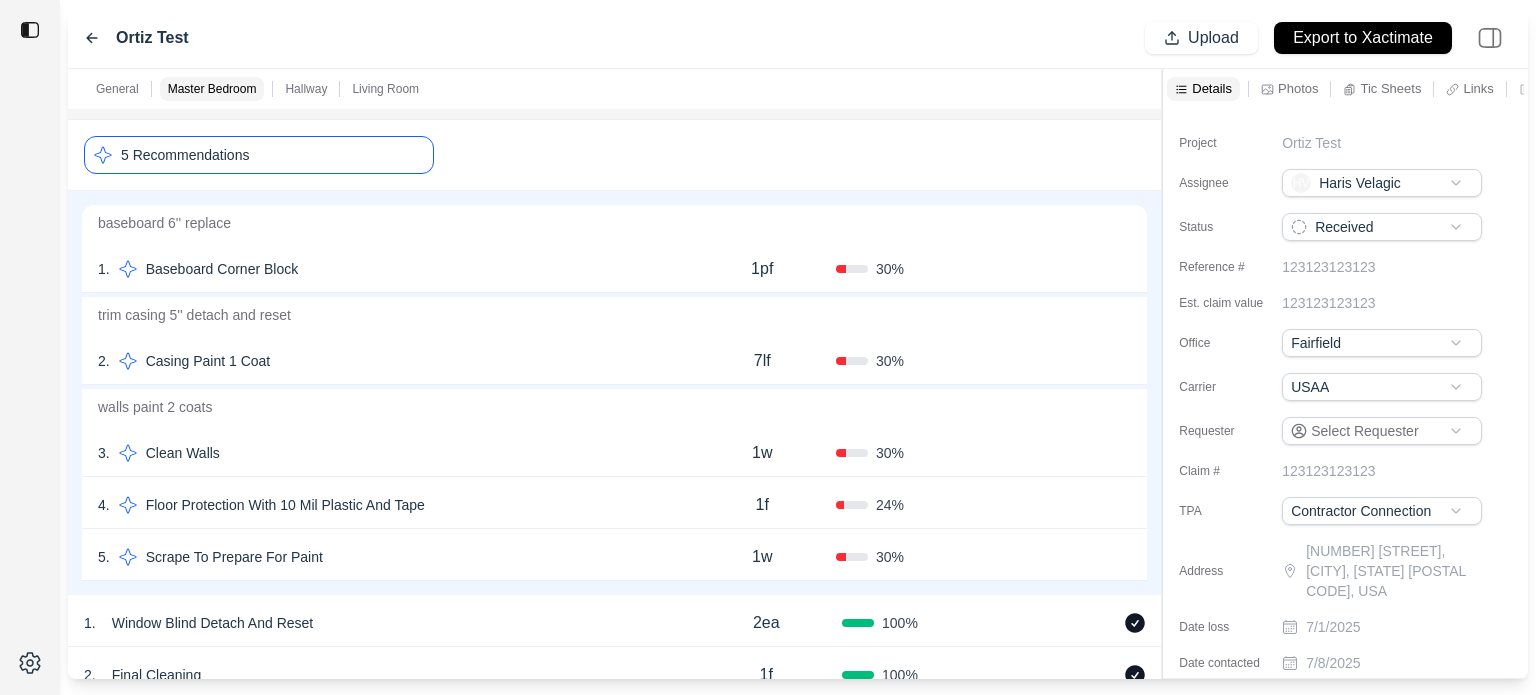 click on "1 . Baseboard Corner Block 1pf 30 % Confirm" at bounding box center (614, 267) 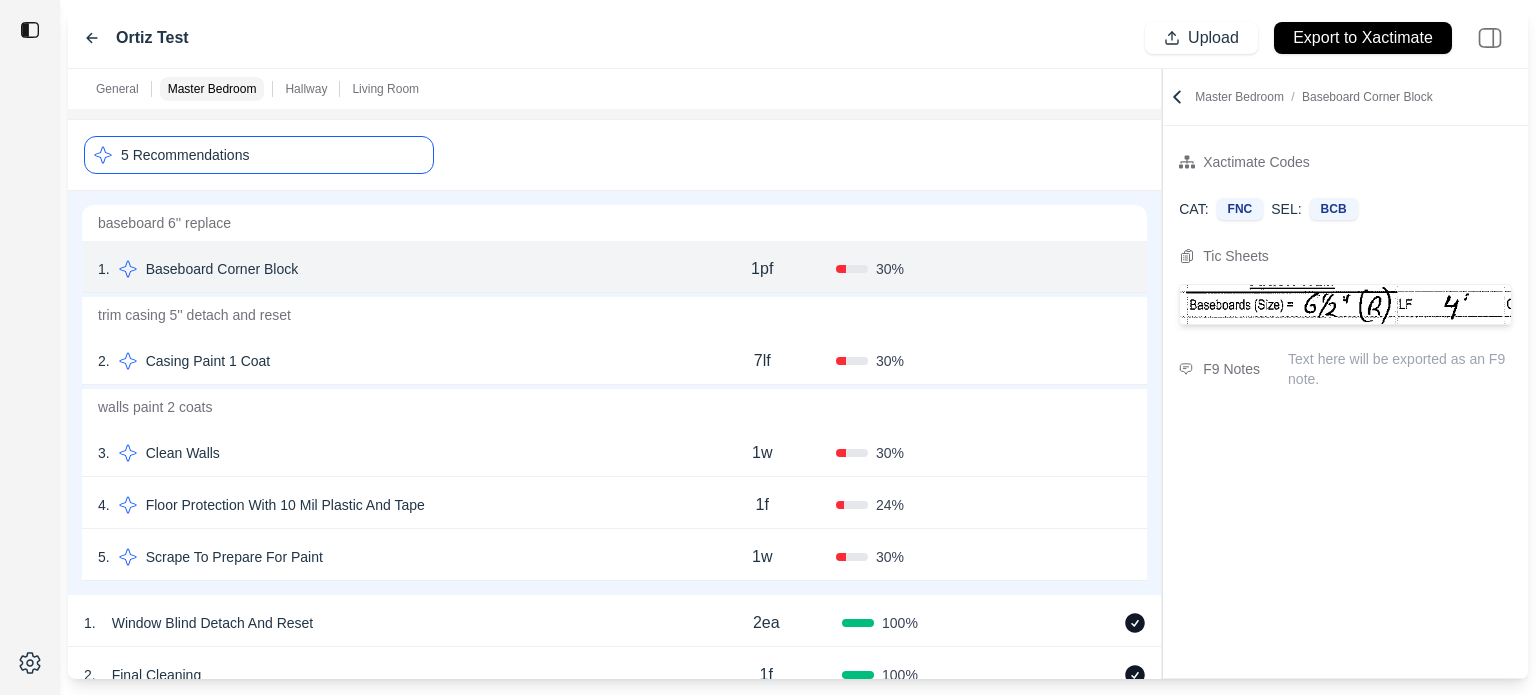 click 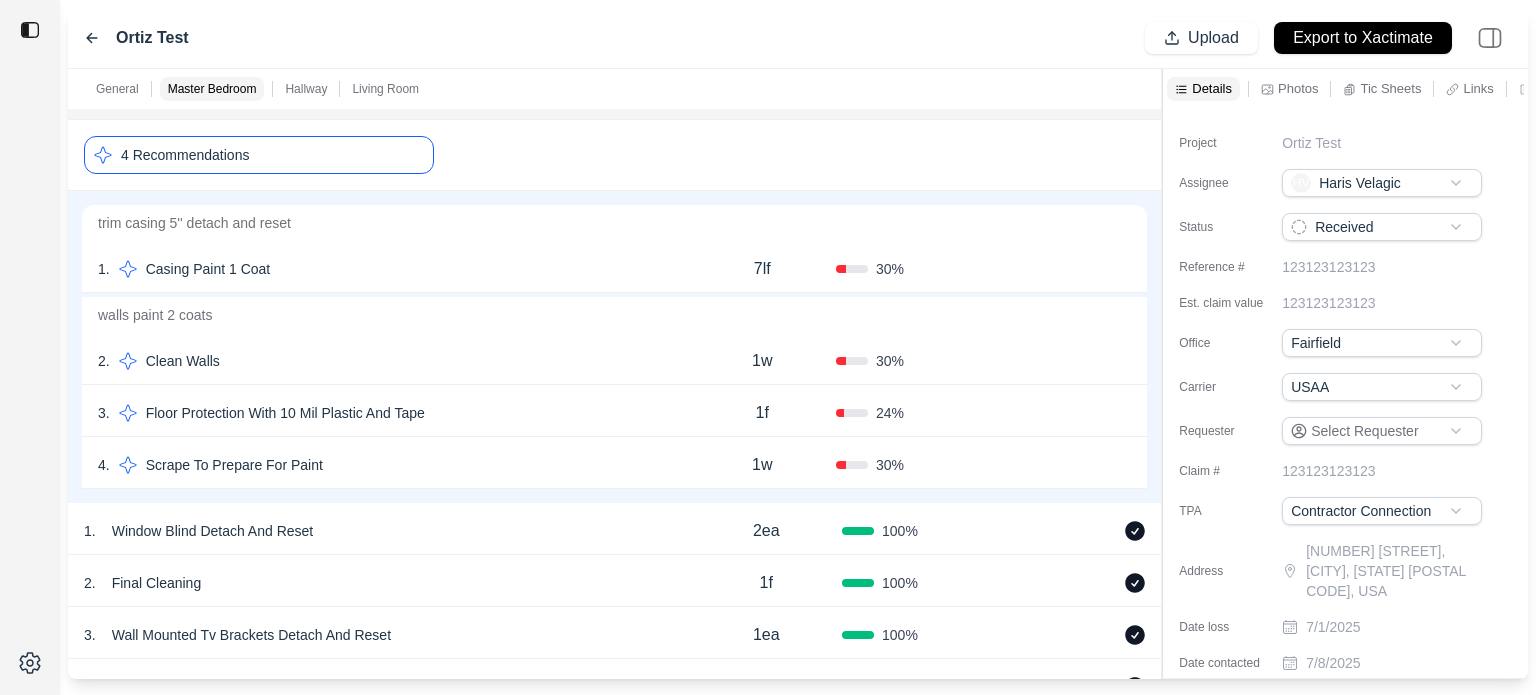 click on "1 . Casing Paint 1 Coat 7lf 30 % Confirm" at bounding box center [614, 267] 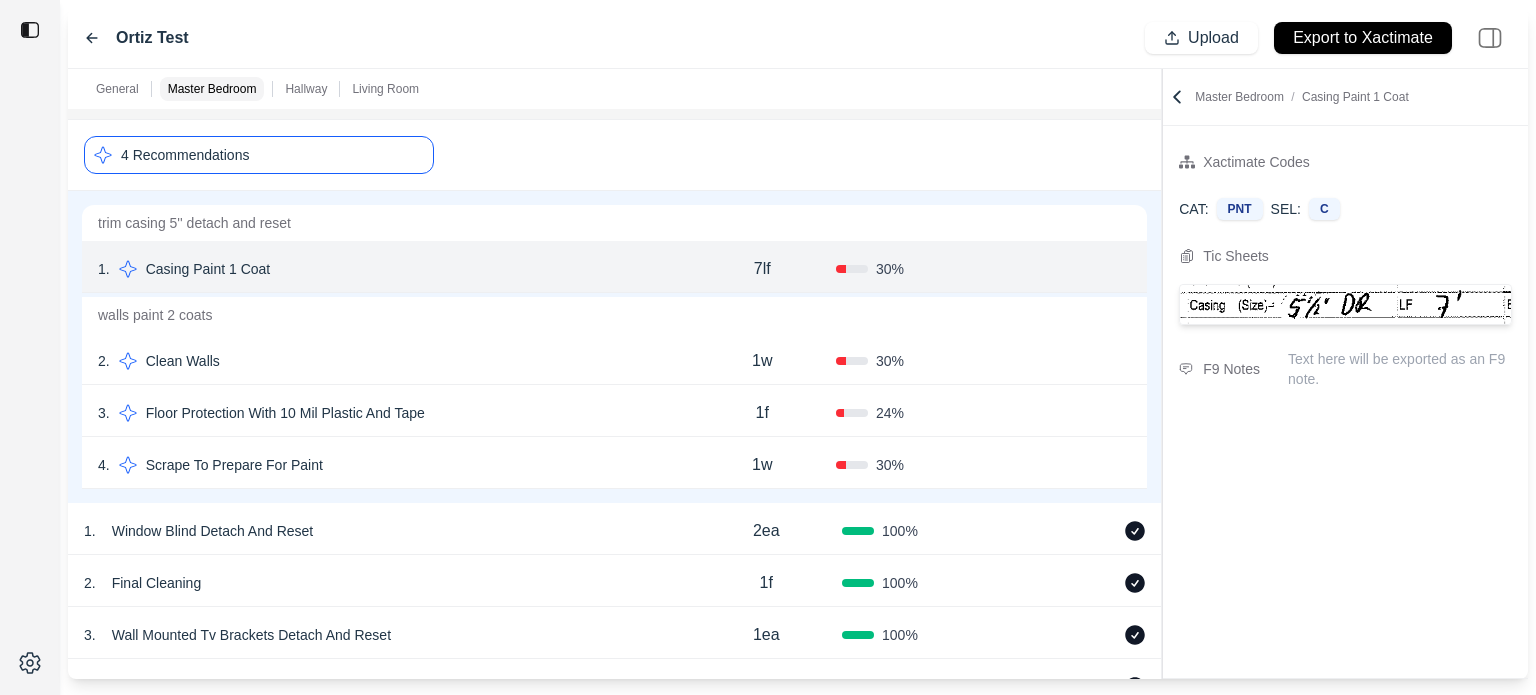 click on "Confirm" at bounding box center (1074, 269) 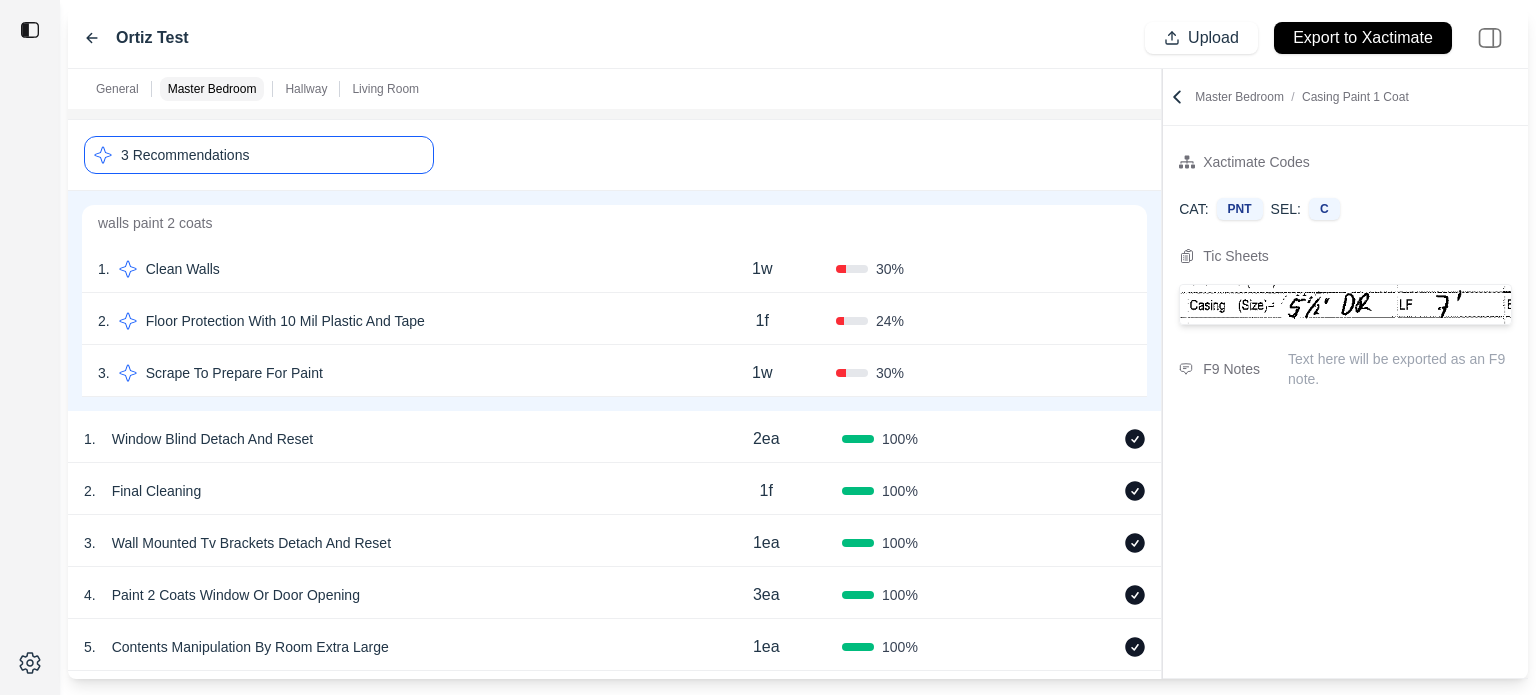 click on "Confirm" at bounding box center [1058, 269] 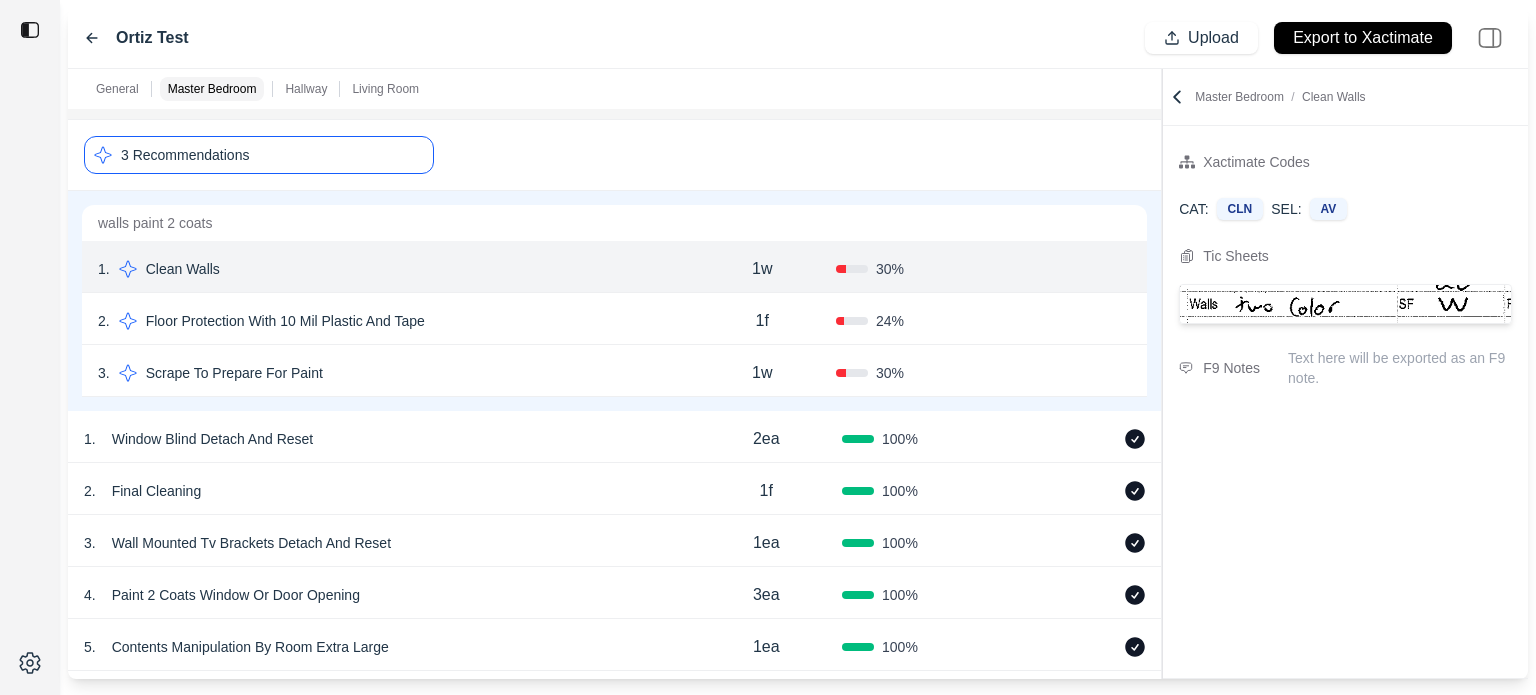 click 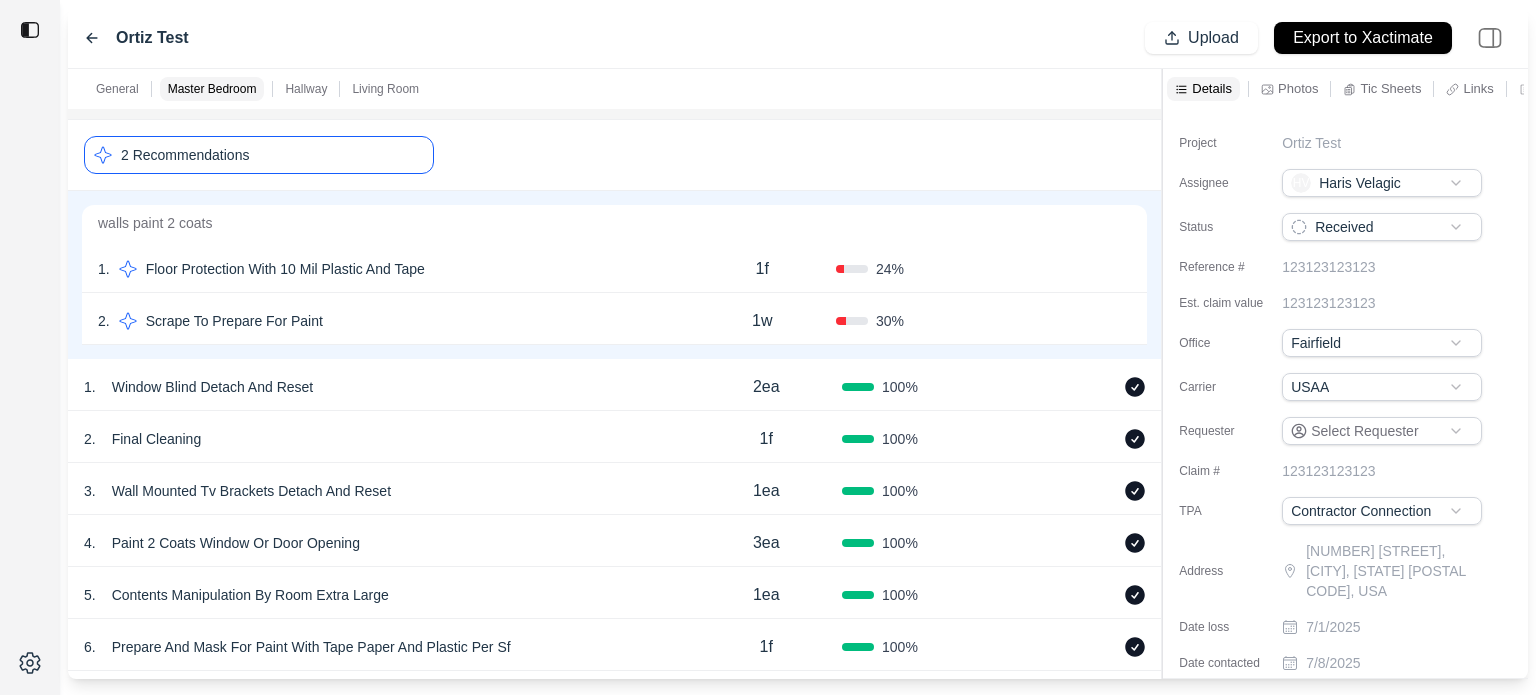 scroll, scrollTop: 700, scrollLeft: 0, axis: vertical 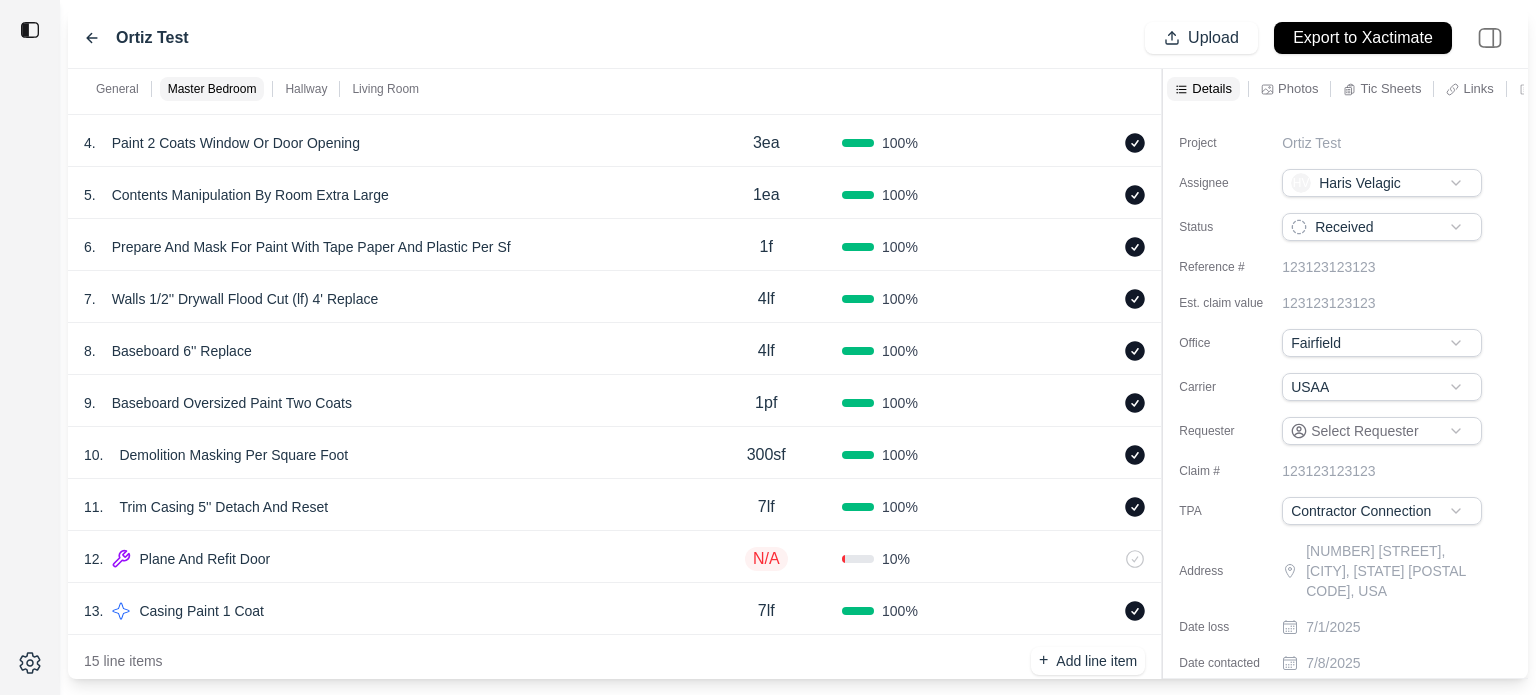 click 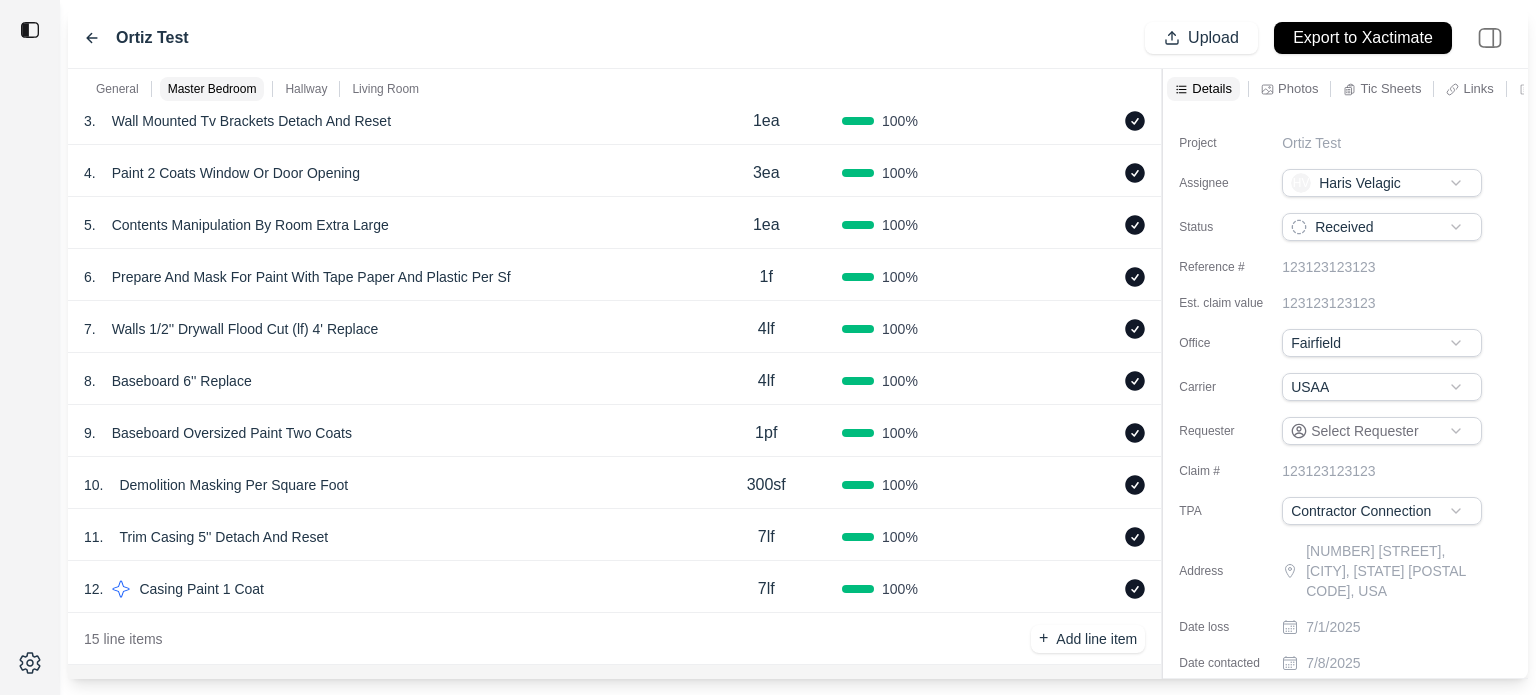scroll, scrollTop: 700, scrollLeft: 0, axis: vertical 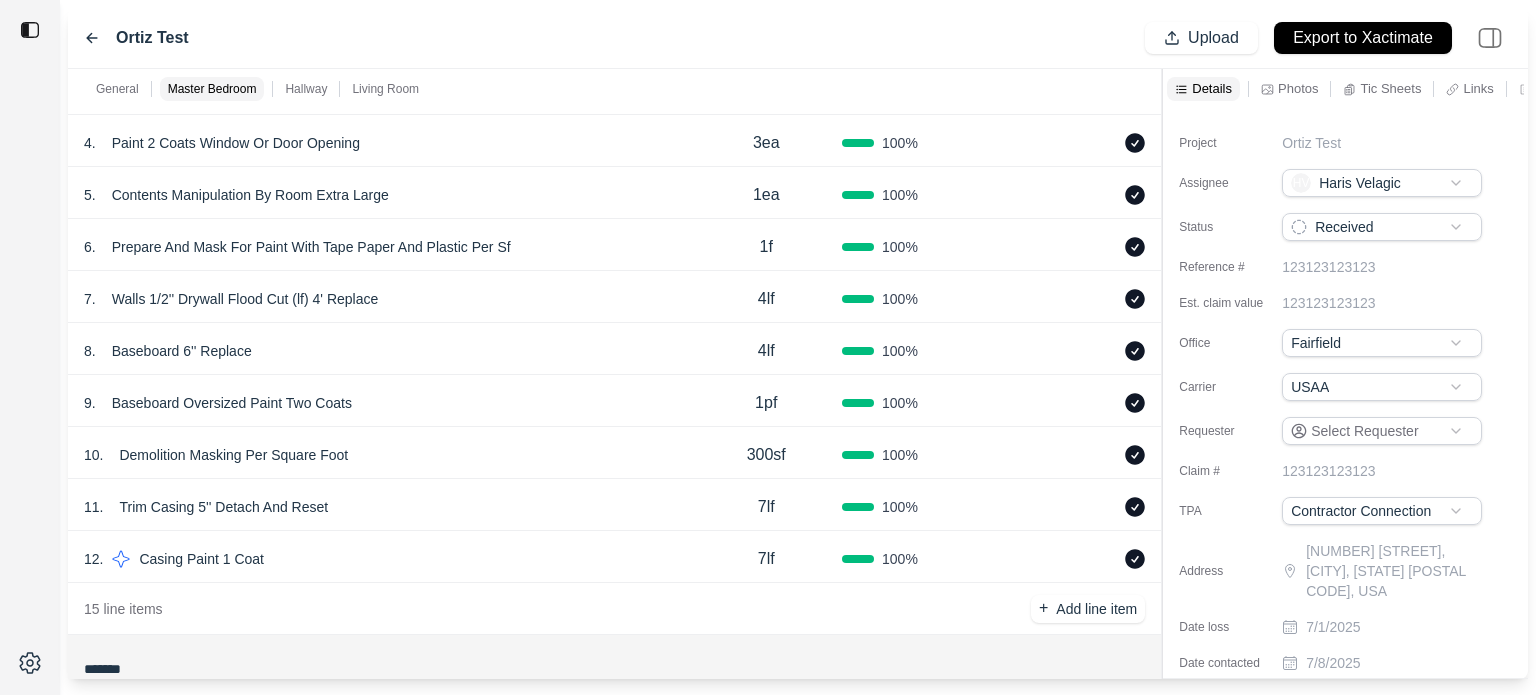 click on "12 . Casing Paint 1 Coat" at bounding box center (387, 559) 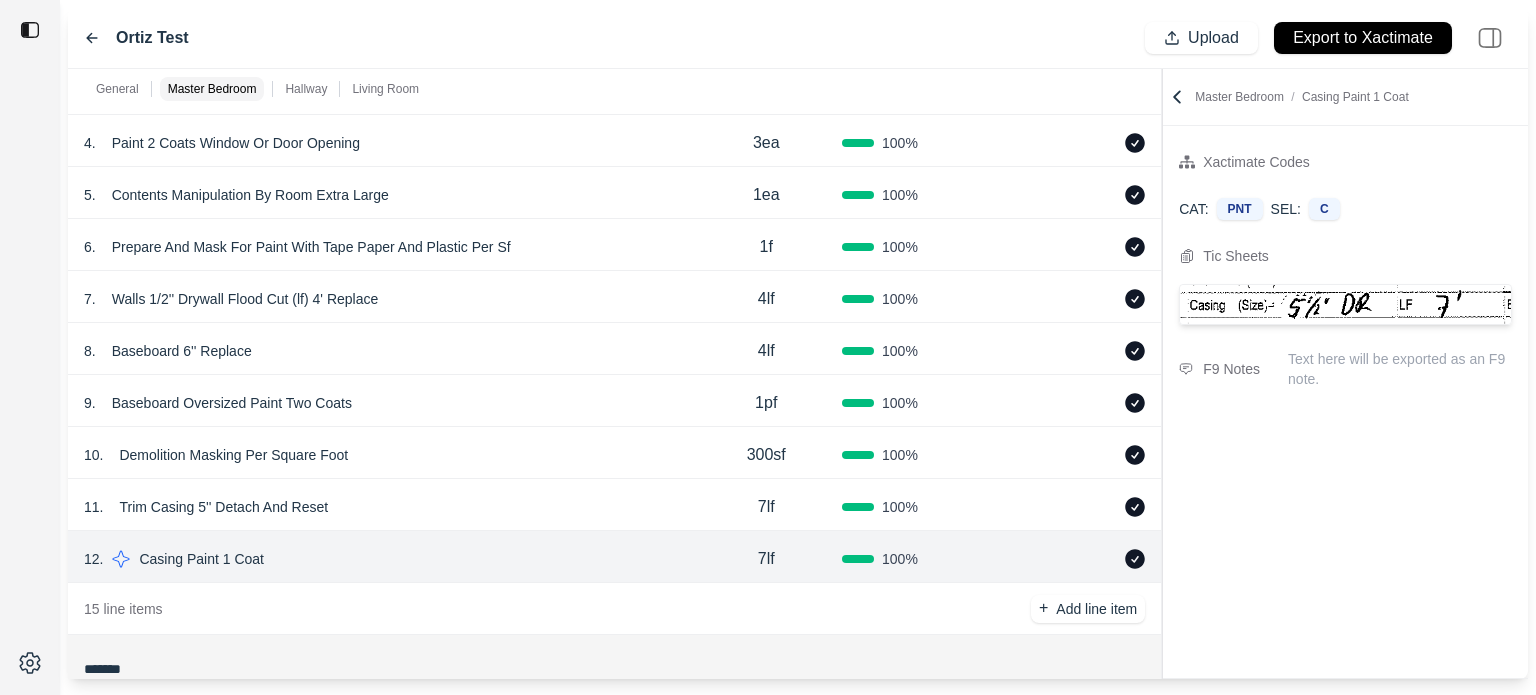 click on "9 . Baseboard Oversized Paint Two Coats" at bounding box center (387, 403) 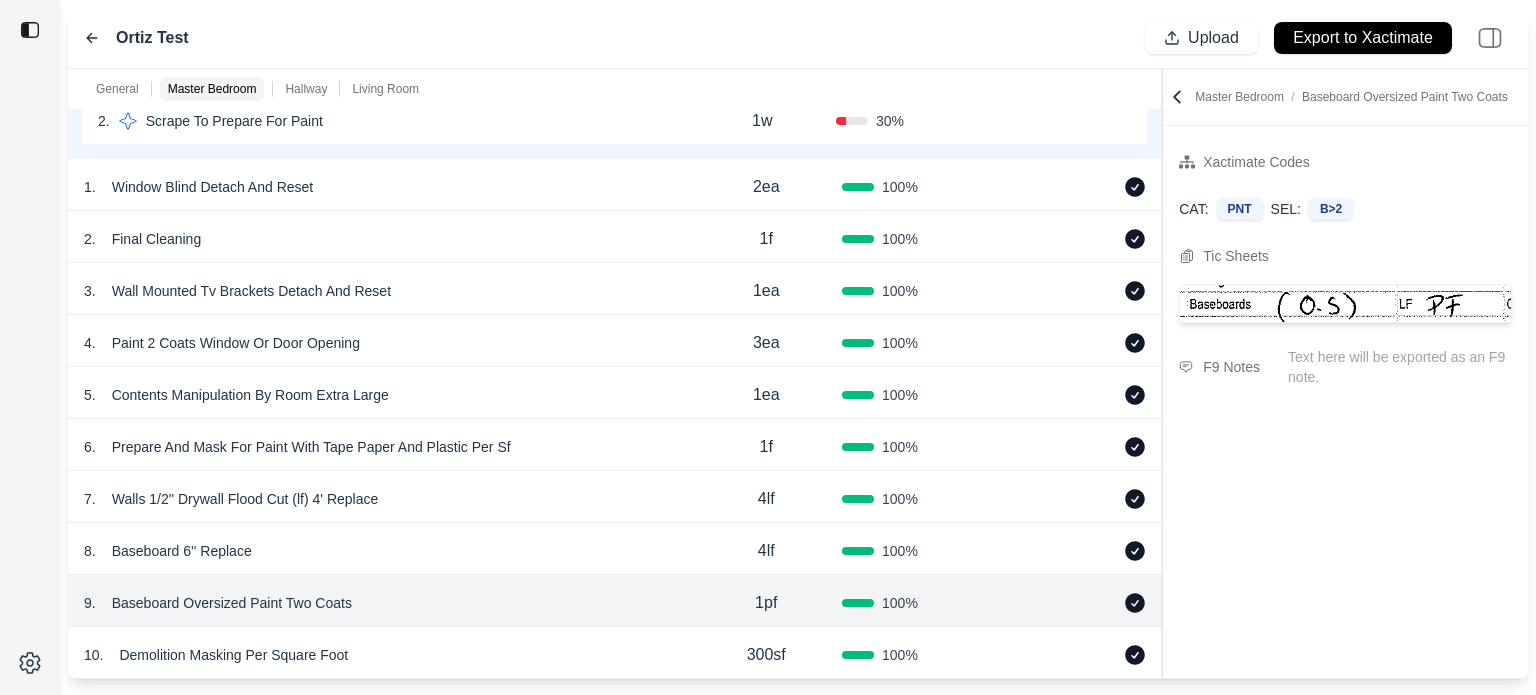 scroll, scrollTop: 400, scrollLeft: 0, axis: vertical 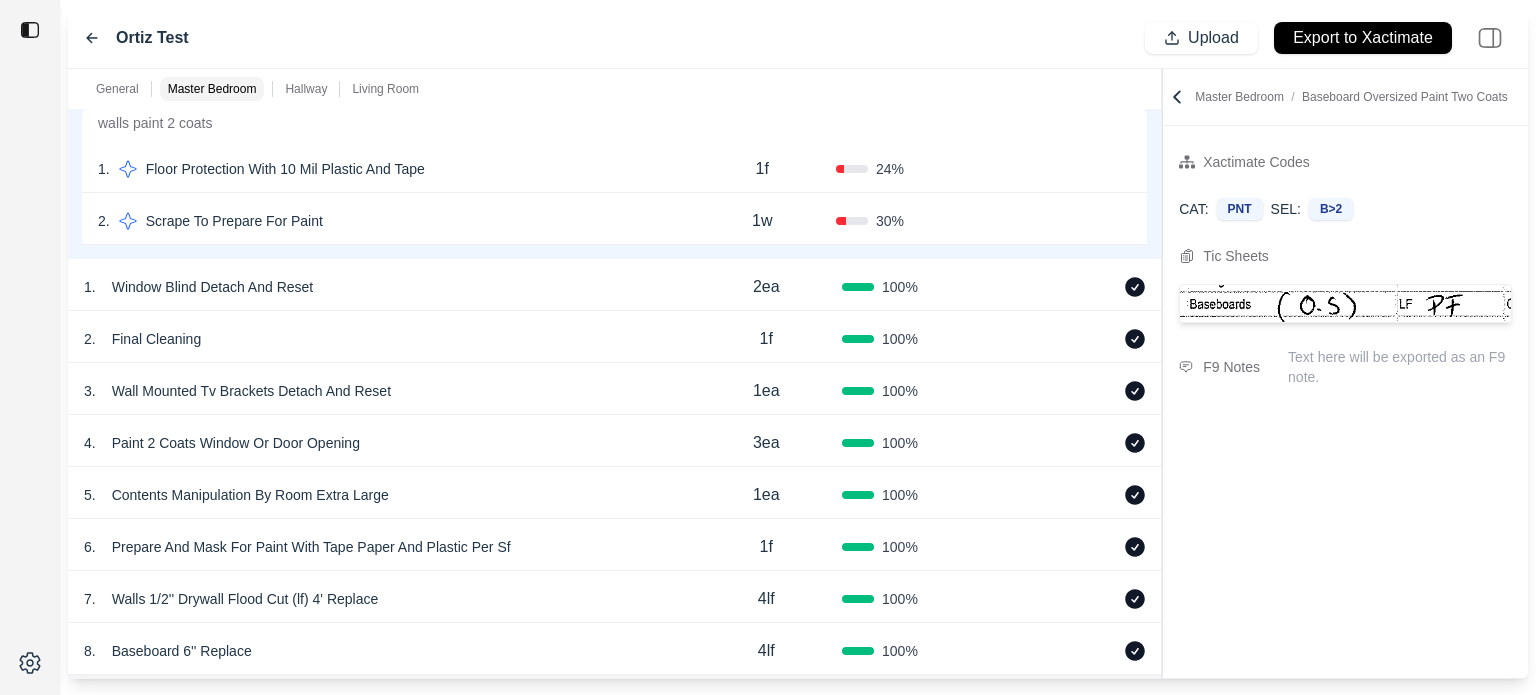 click on "1 . Floor Protection With 10 Mil Plastic And Tape" at bounding box center (393, 169) 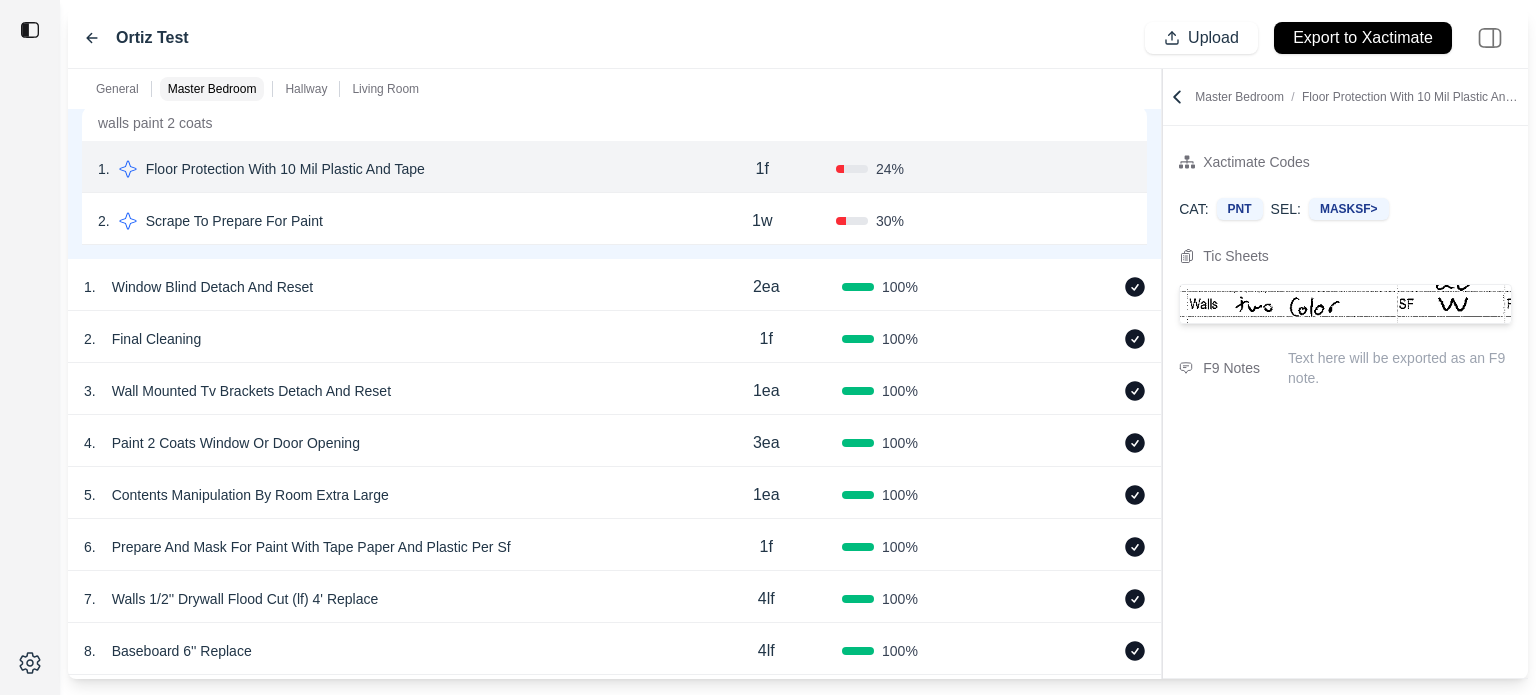 click 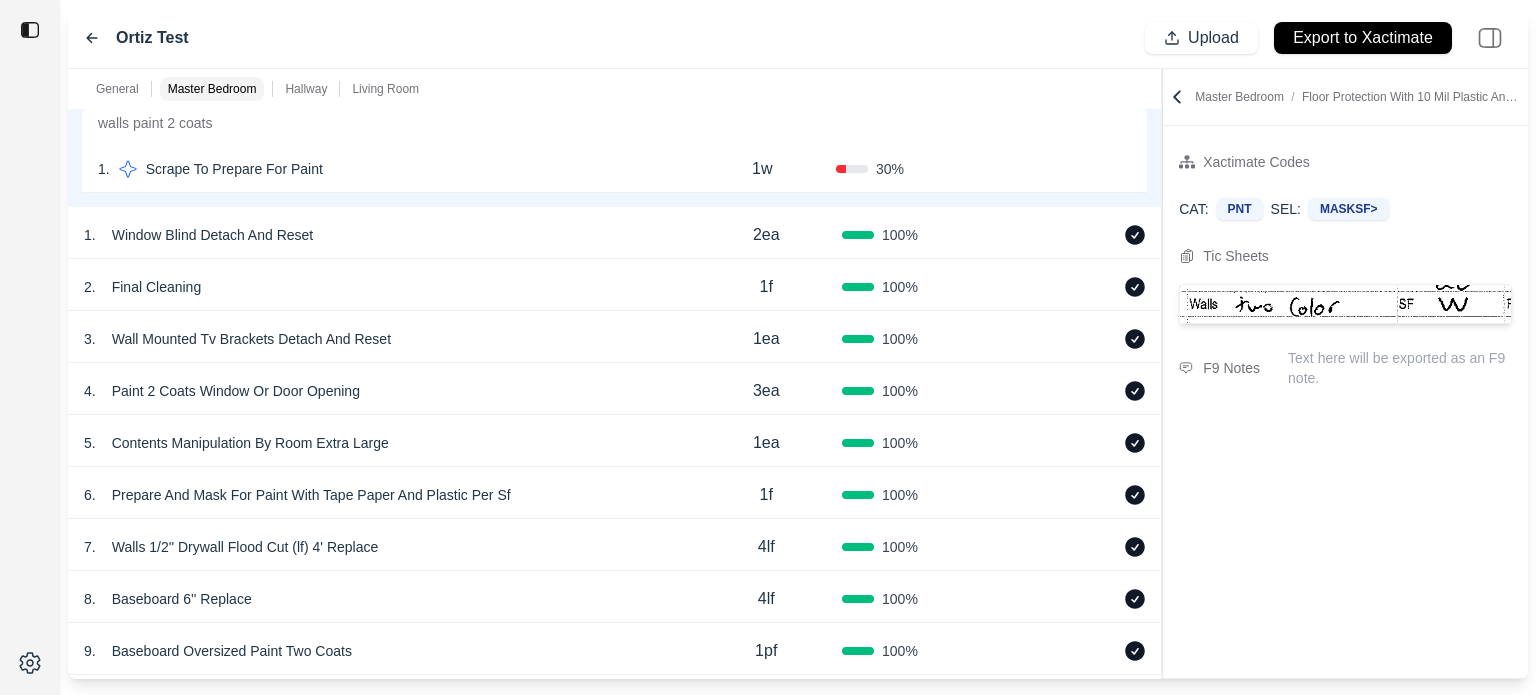 click on "30 %" at bounding box center (910, 169) 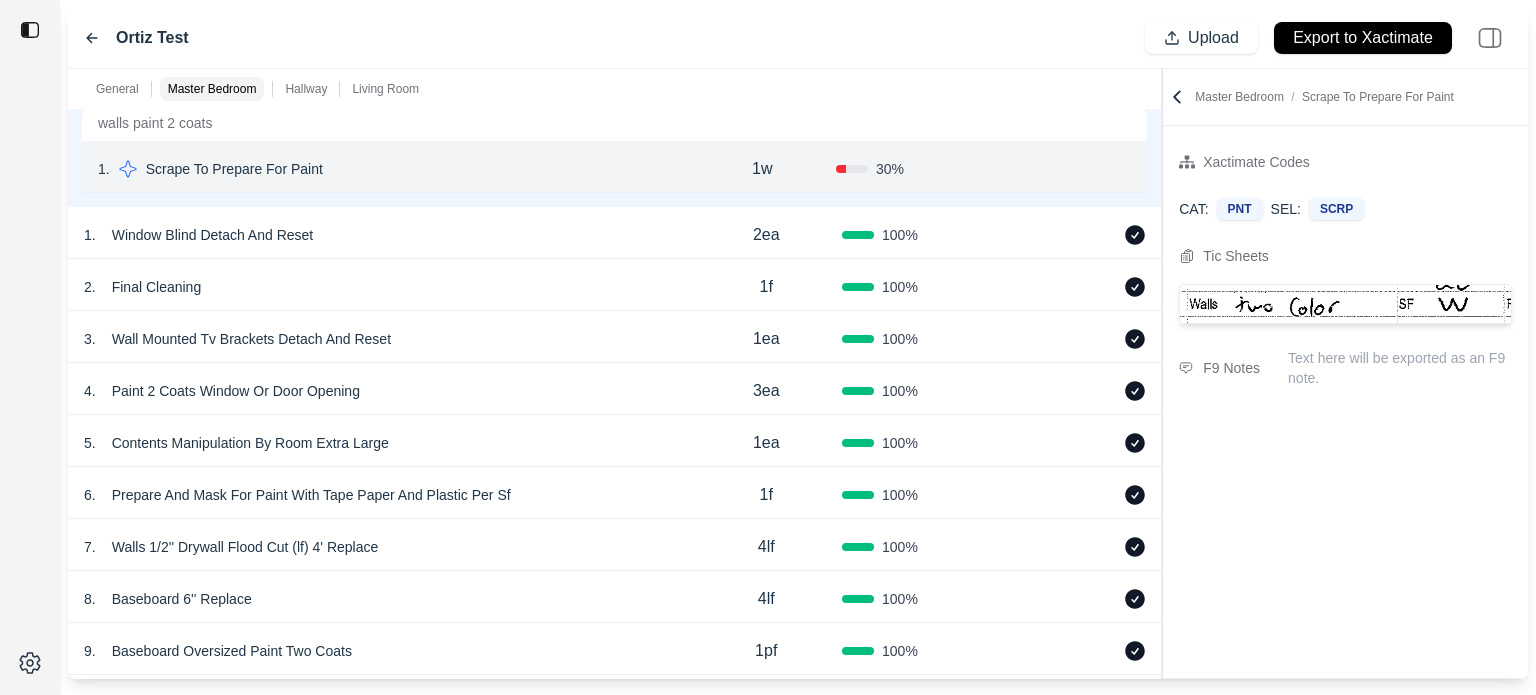 click 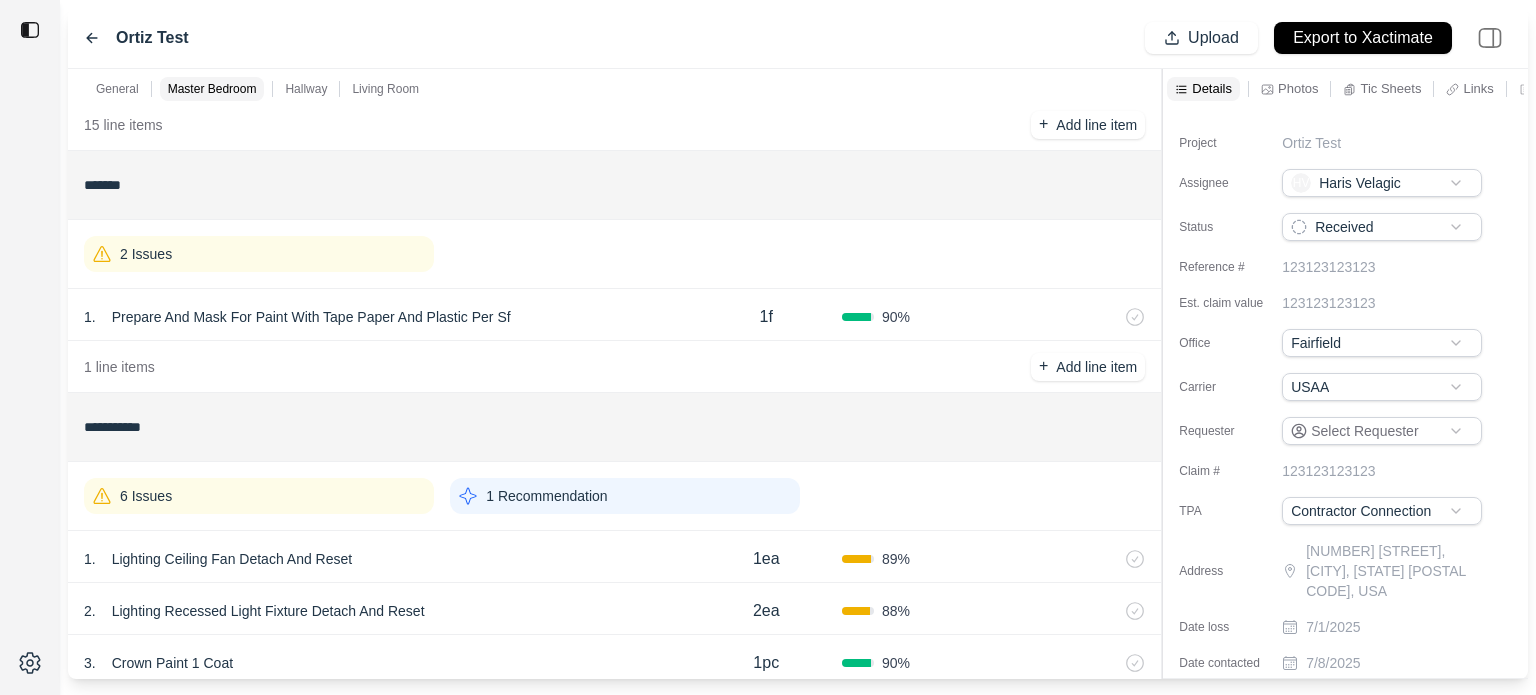 scroll, scrollTop: 1113, scrollLeft: 0, axis: vertical 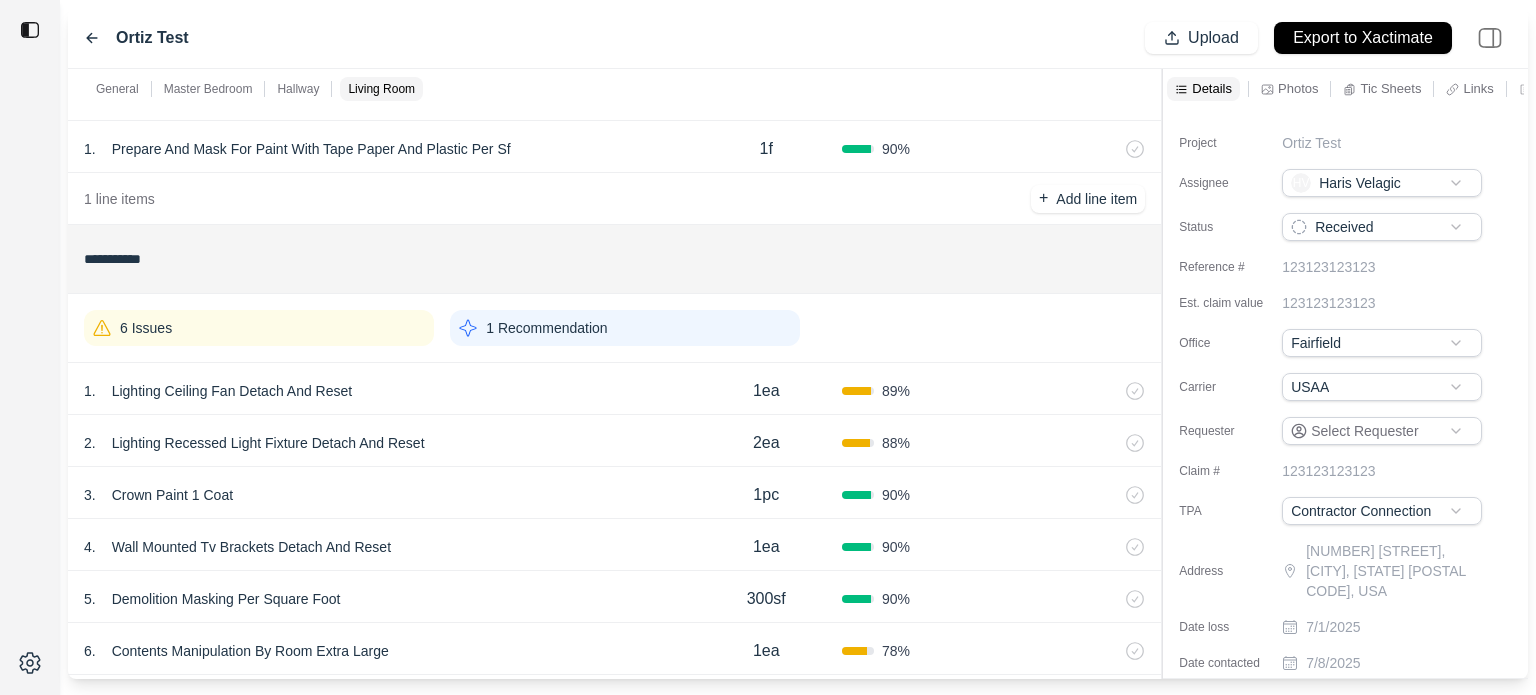 click on "1f" at bounding box center (766, 149) 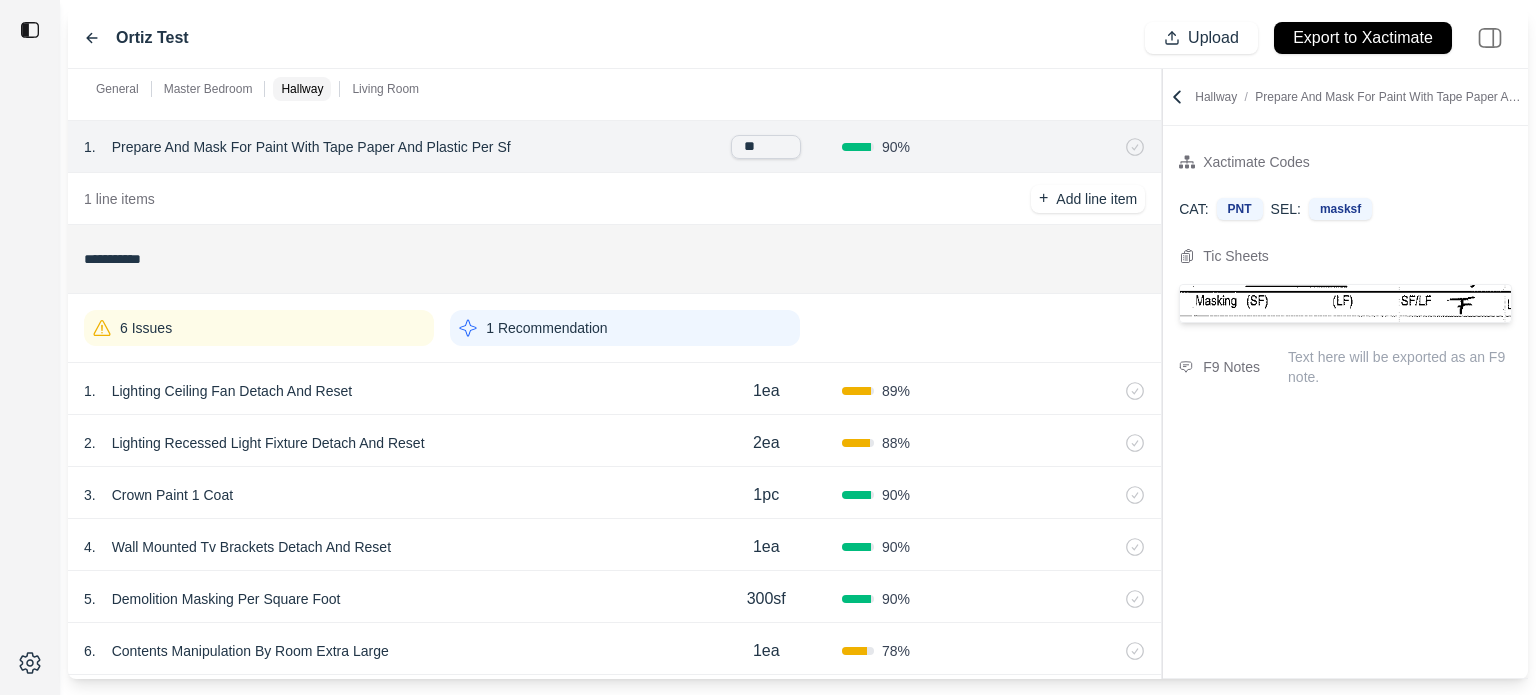 click on "1 line items + Add line item" at bounding box center (614, 199) 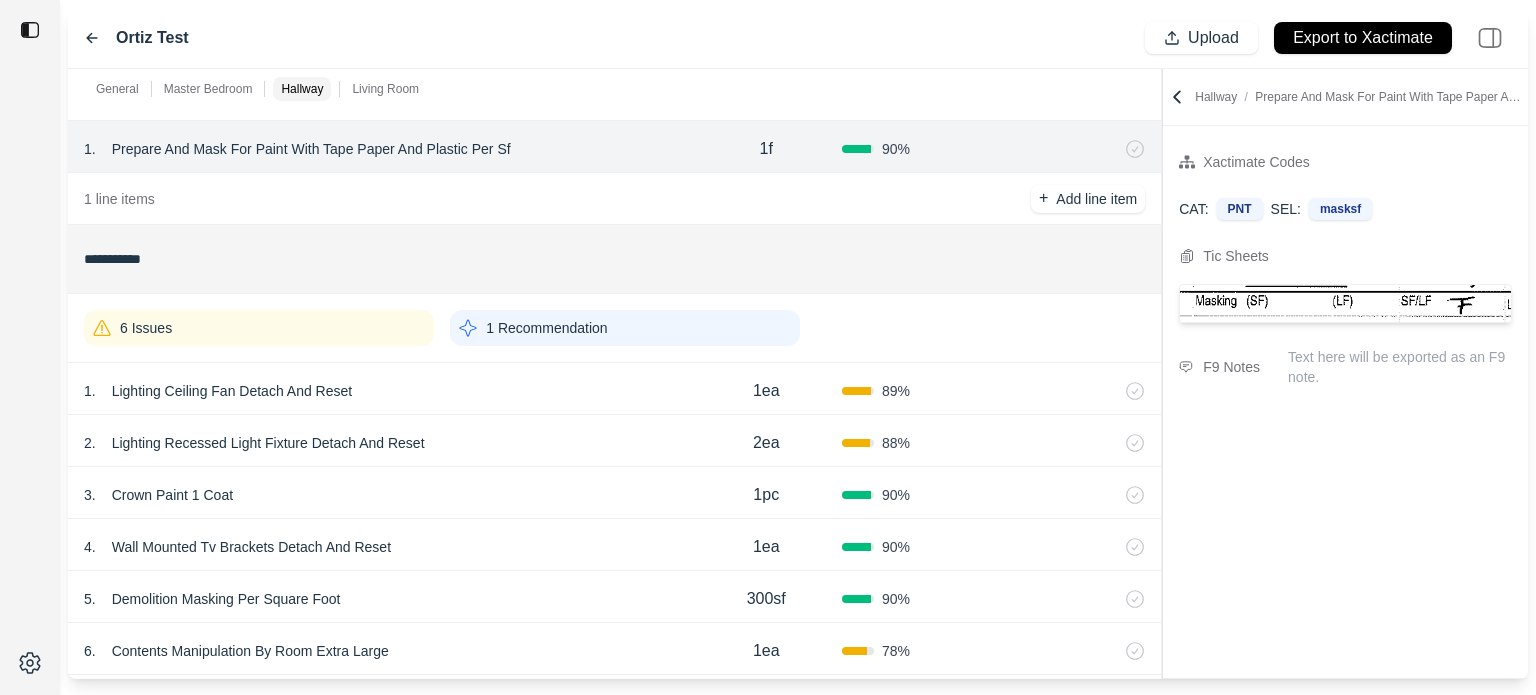 click 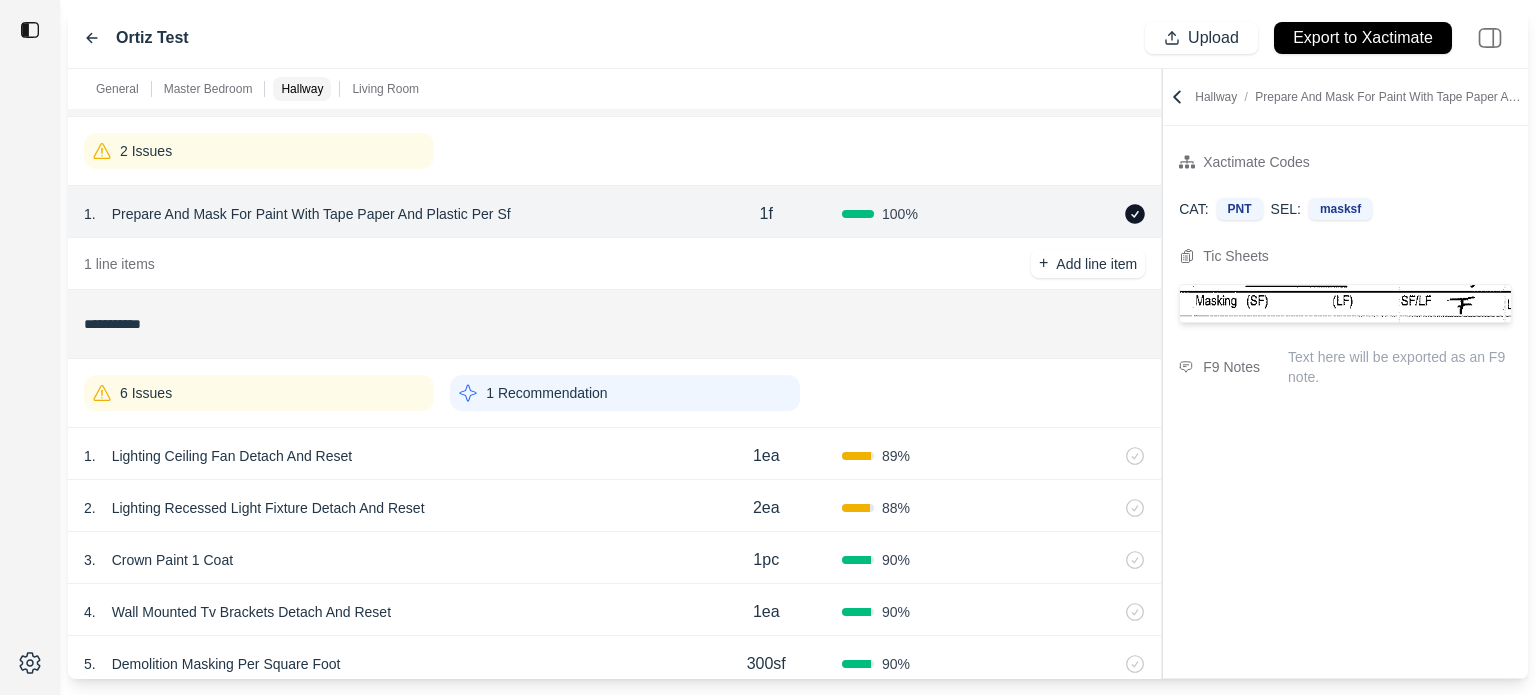 scroll, scrollTop: 1013, scrollLeft: 0, axis: vertical 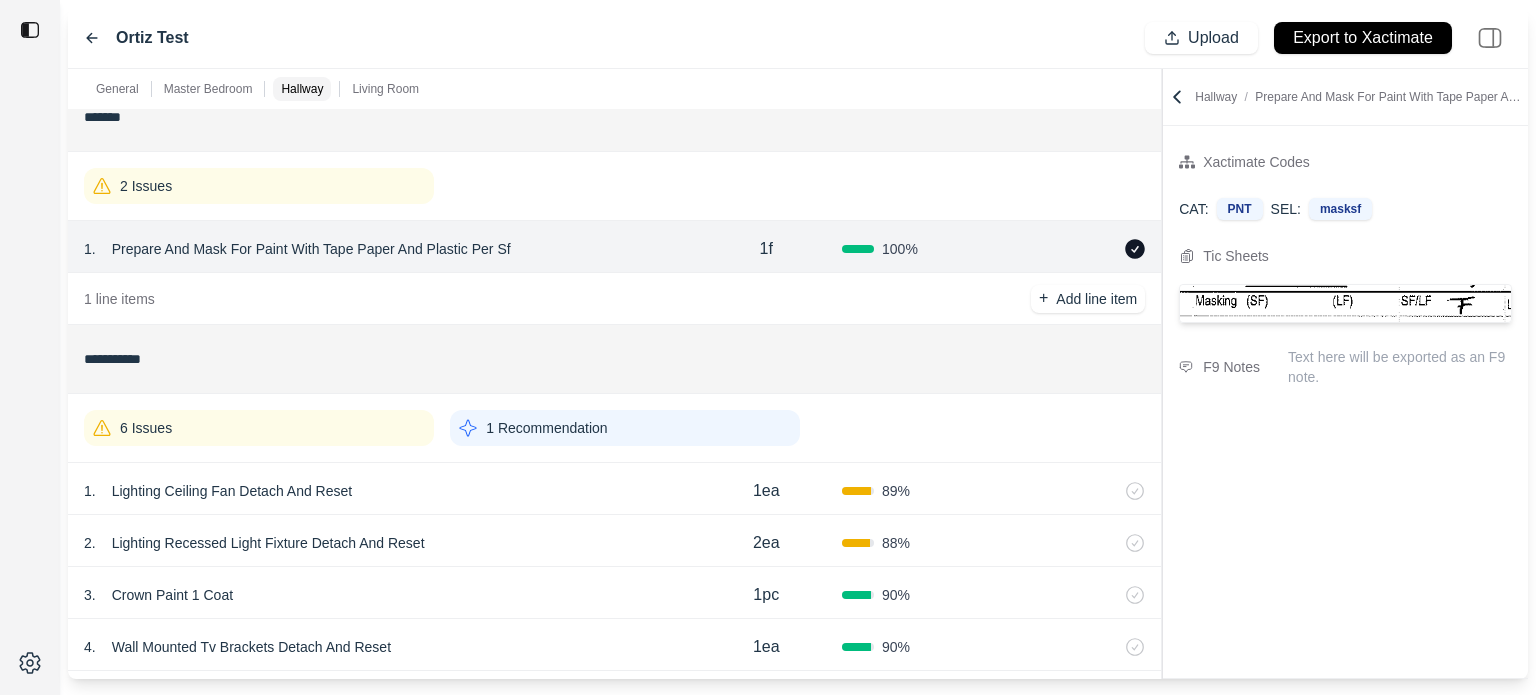 click on "2   Issues" at bounding box center [259, 186] 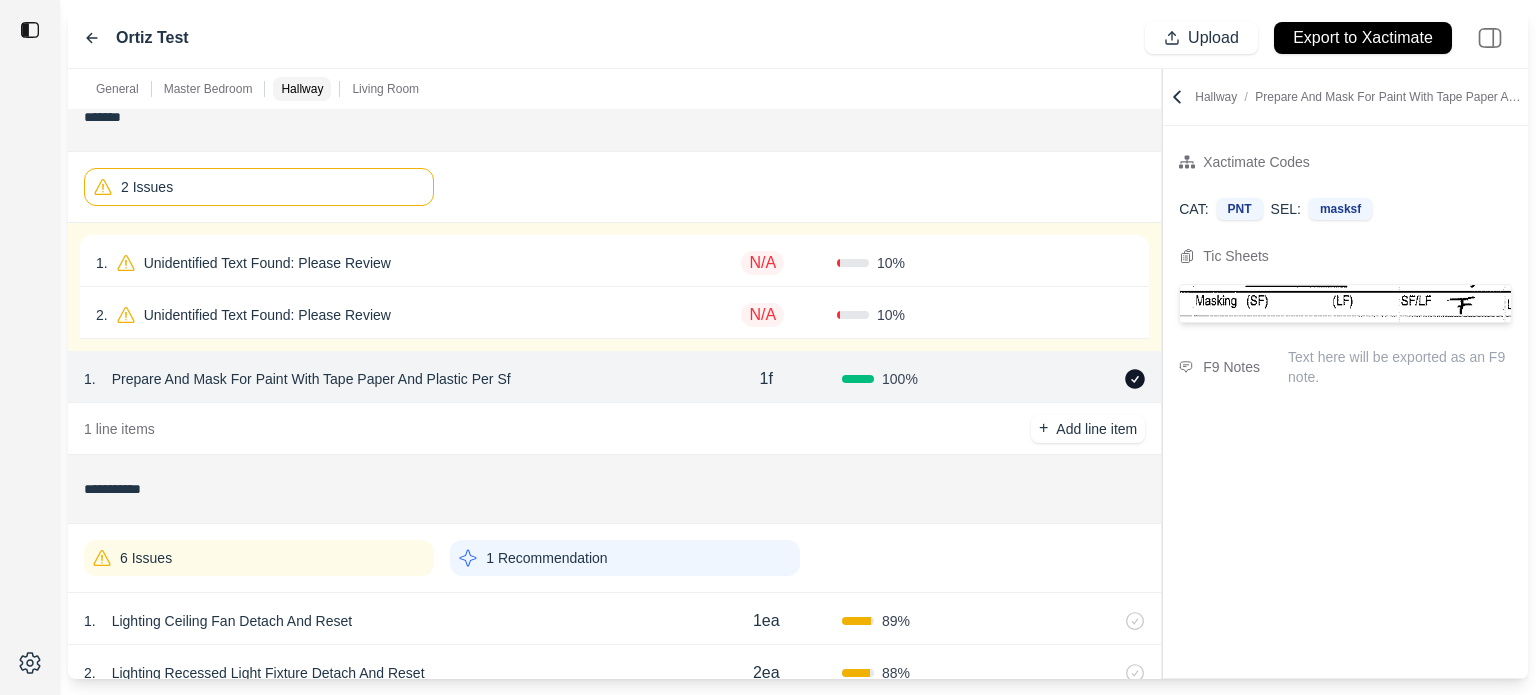 click on "1 . Unidentified Text Found: Please Review" at bounding box center (392, 263) 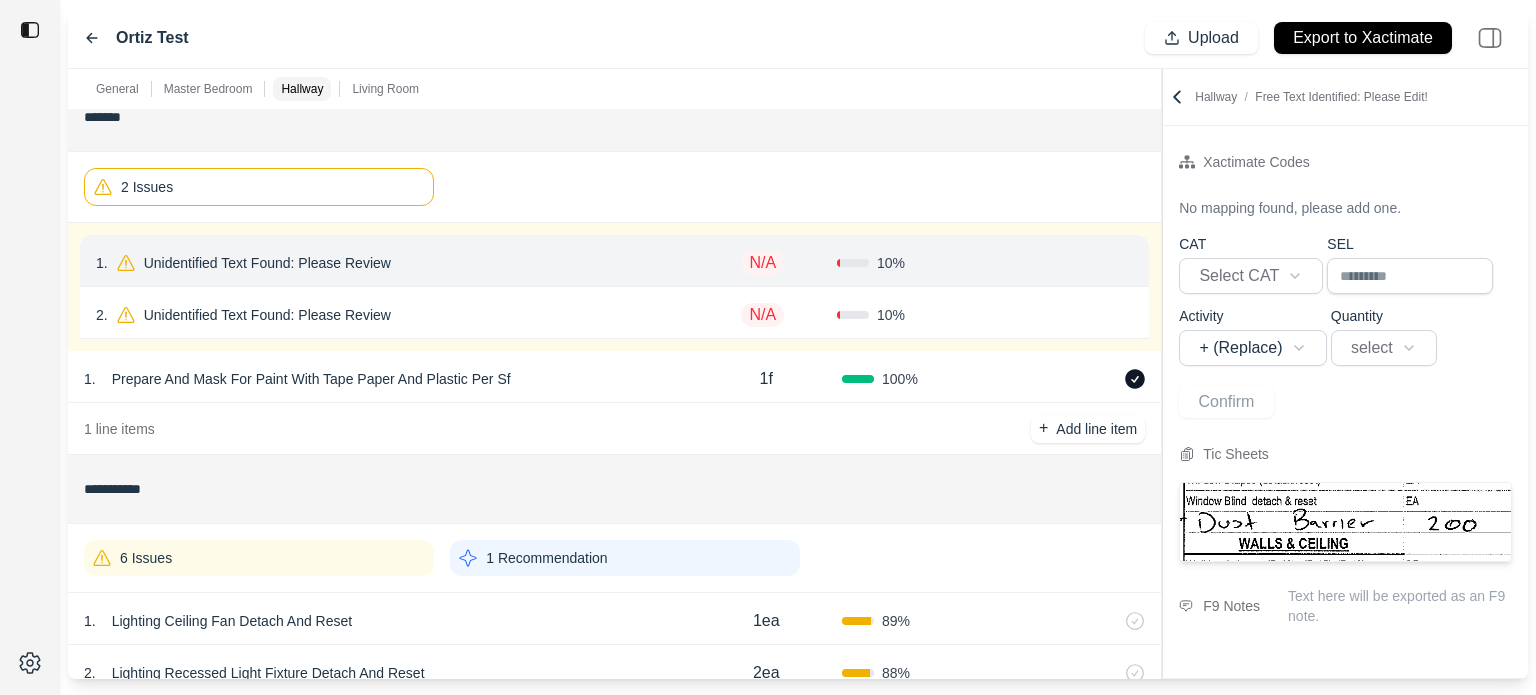 click on "Unidentified Text Found: Please Review" at bounding box center (267, 263) 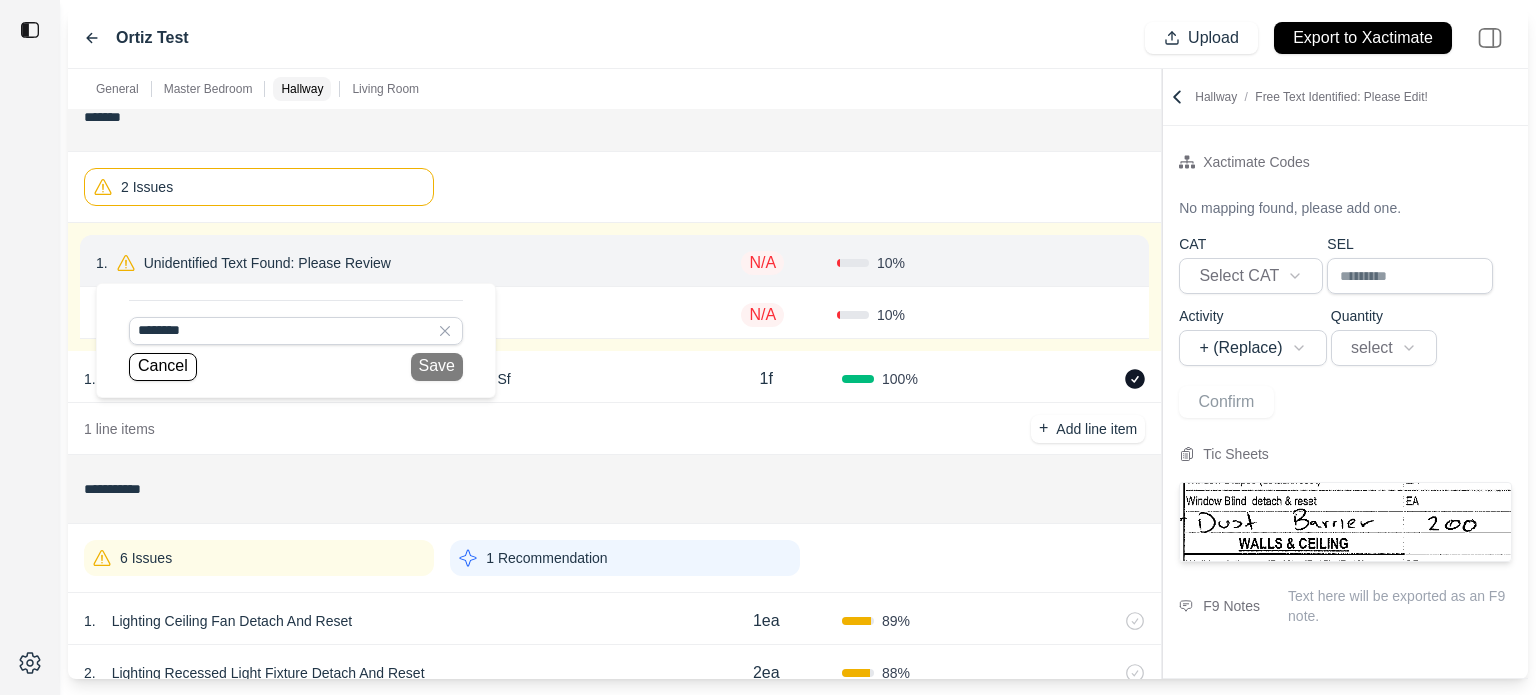 click on "******** Cancel Save" at bounding box center (296, 340) 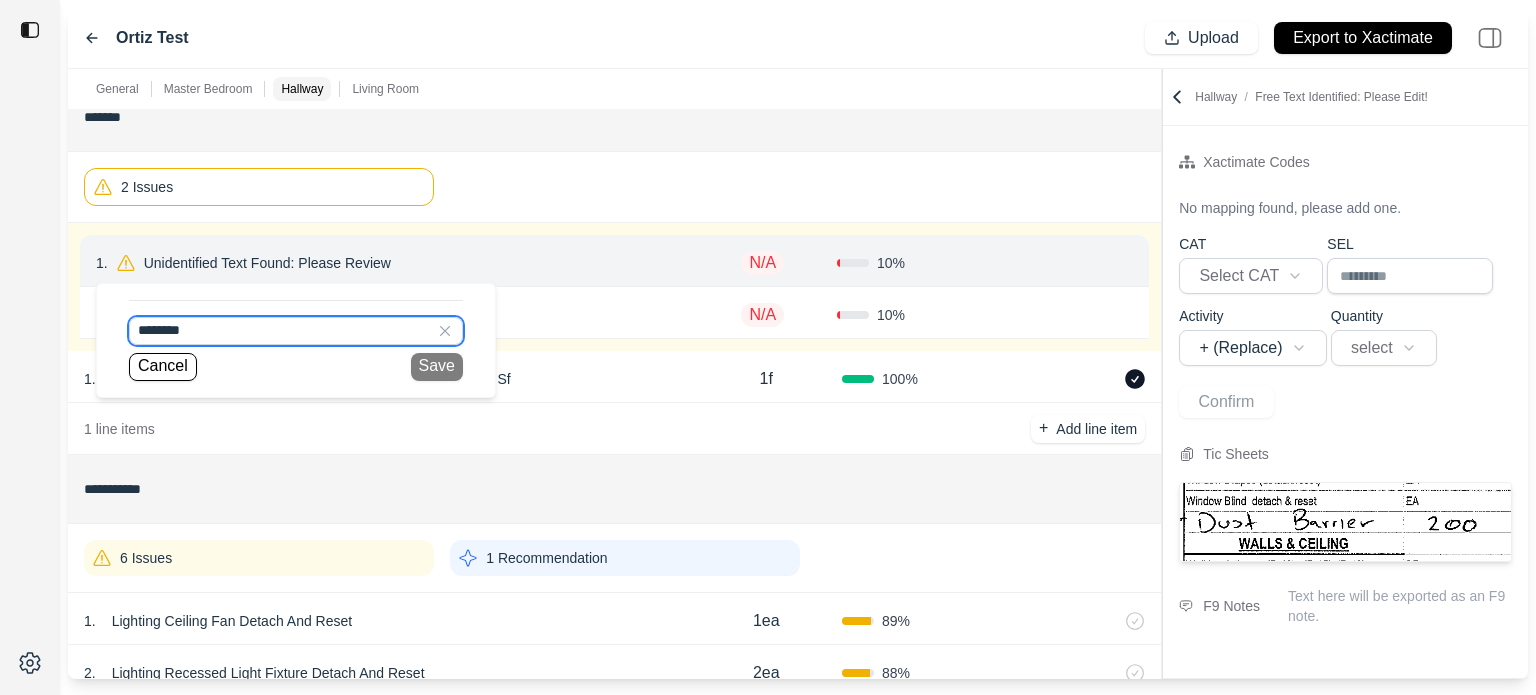 click on "********" at bounding box center [296, 331] 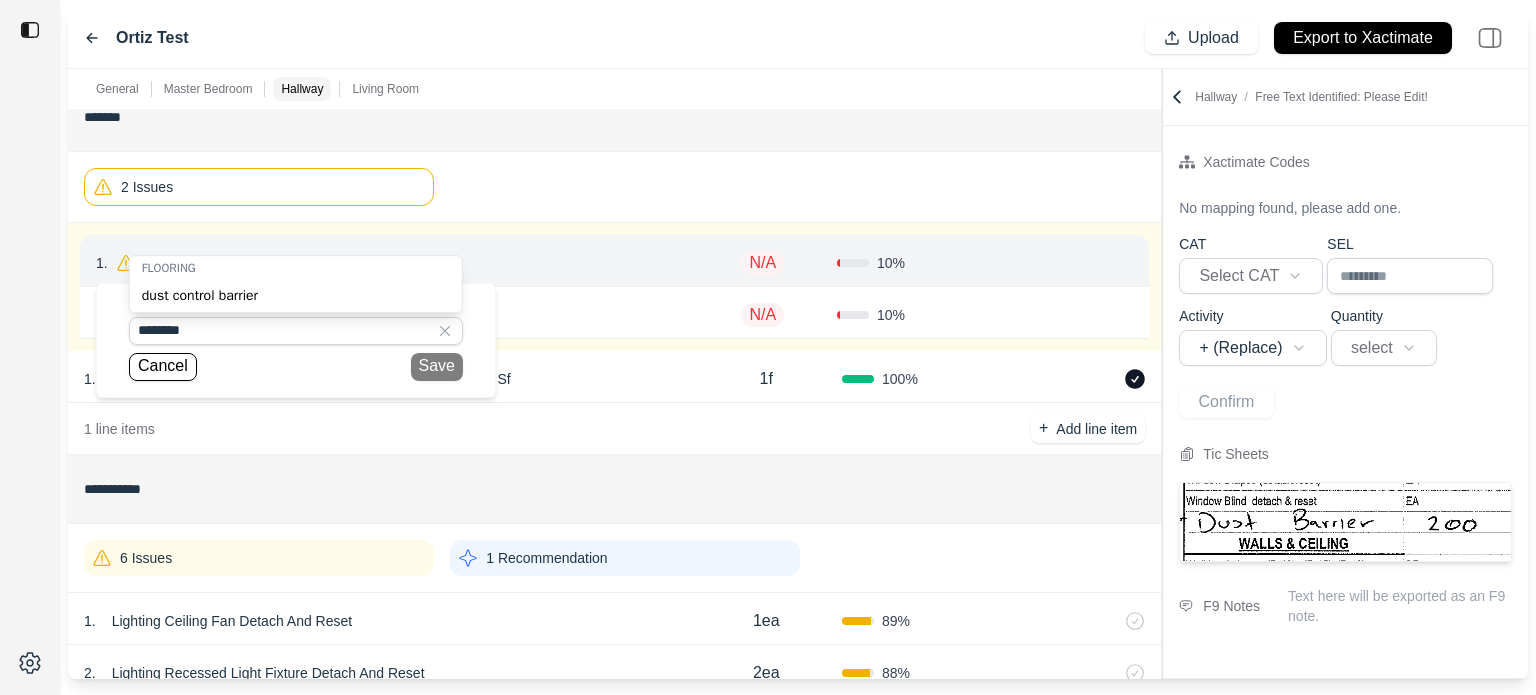 click on "dust control barrier" at bounding box center [296, 296] 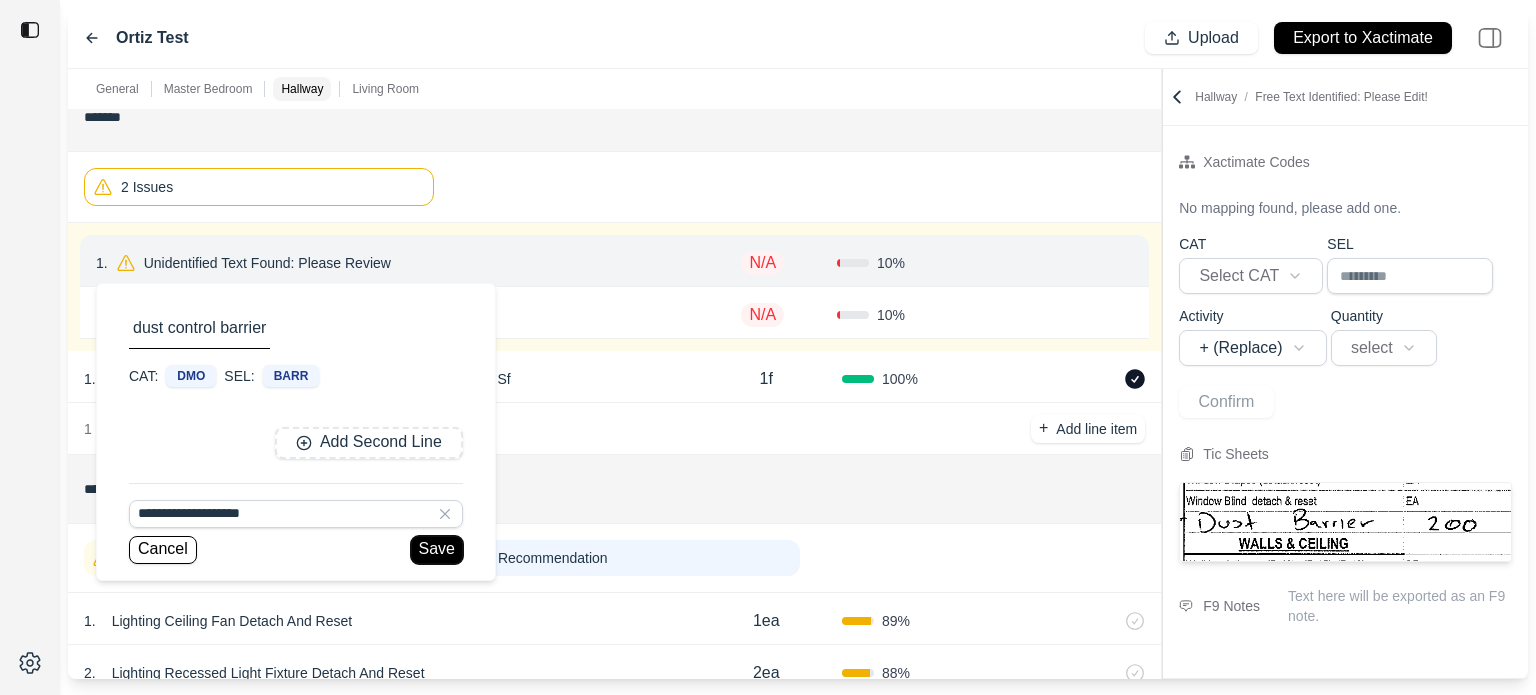 click on "Save" at bounding box center [437, 550] 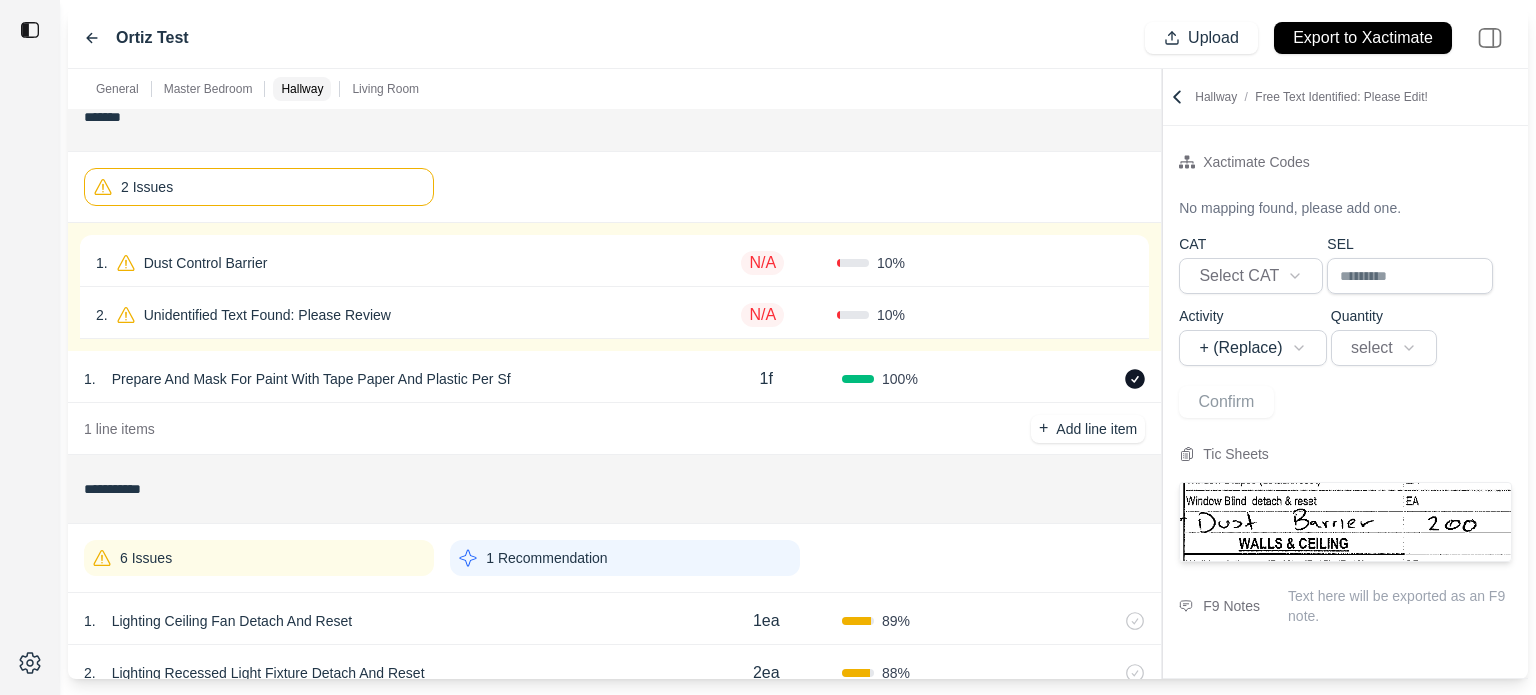 click on "N/A" at bounding box center (762, 263) 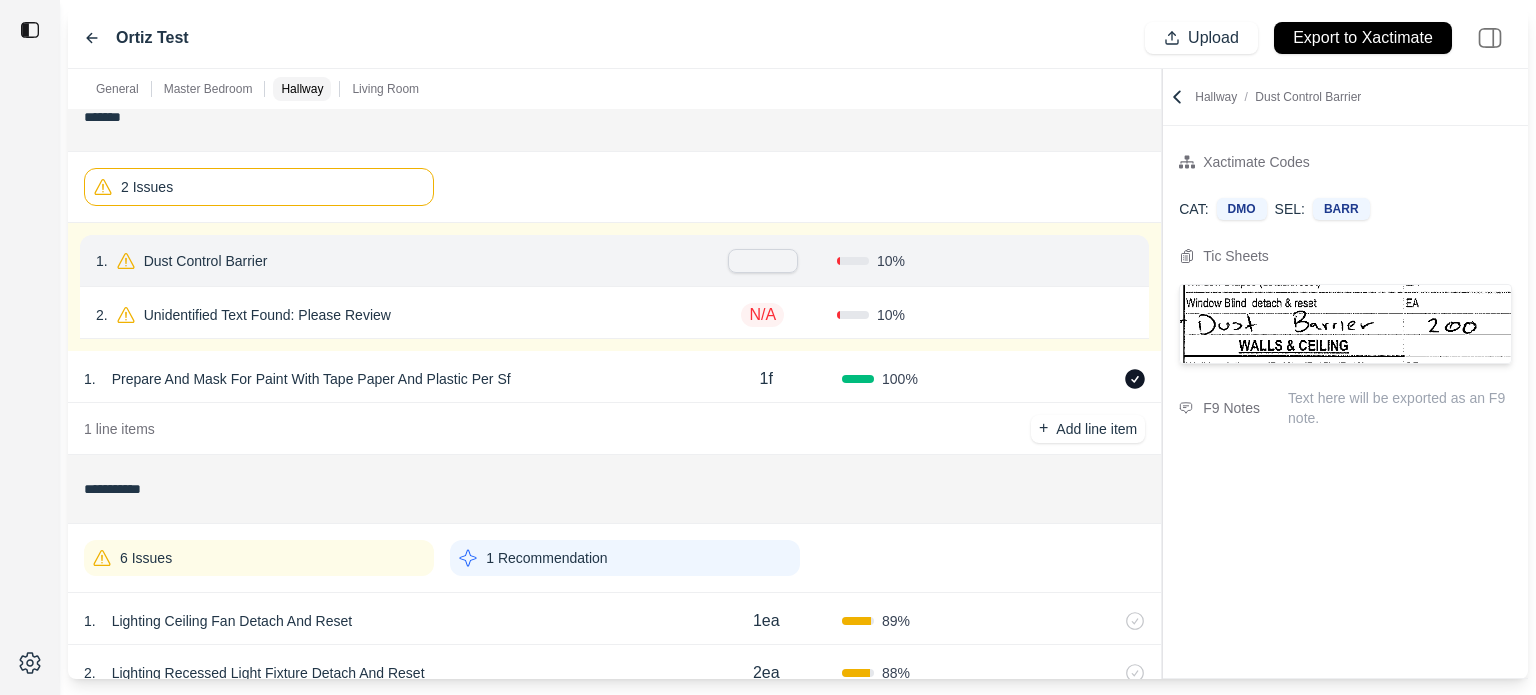 type on "*" 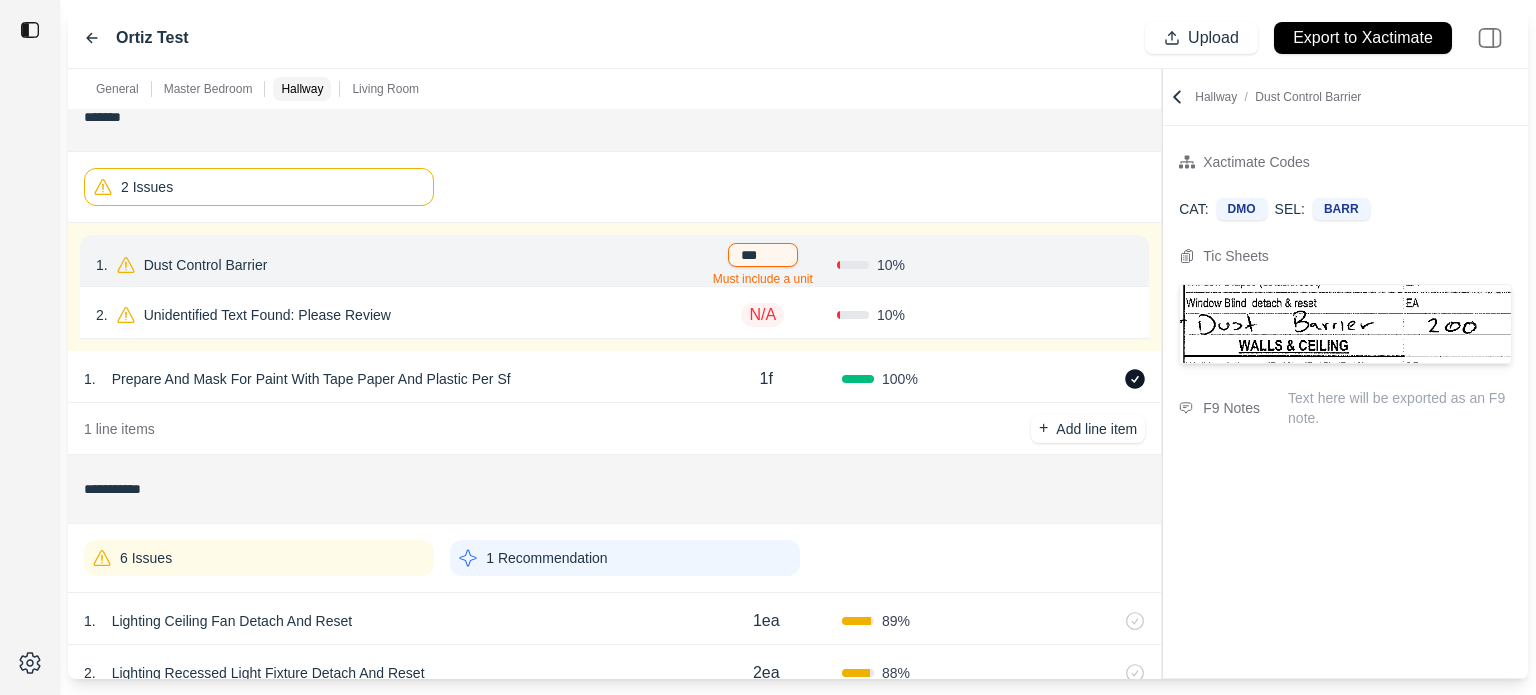 click on "1 . Dust Control Barrier *** Must include a unit 10 % Confirm" at bounding box center (614, 261) 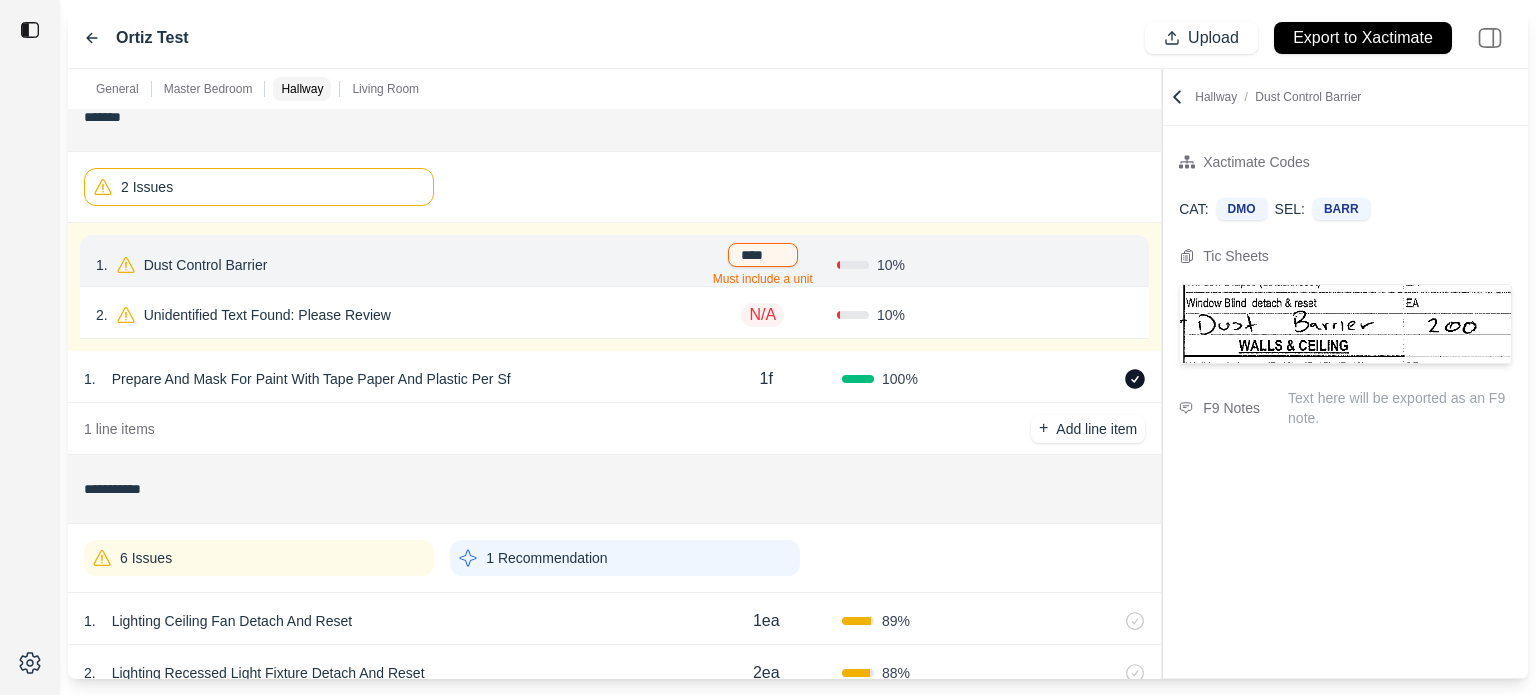 type on "*****" 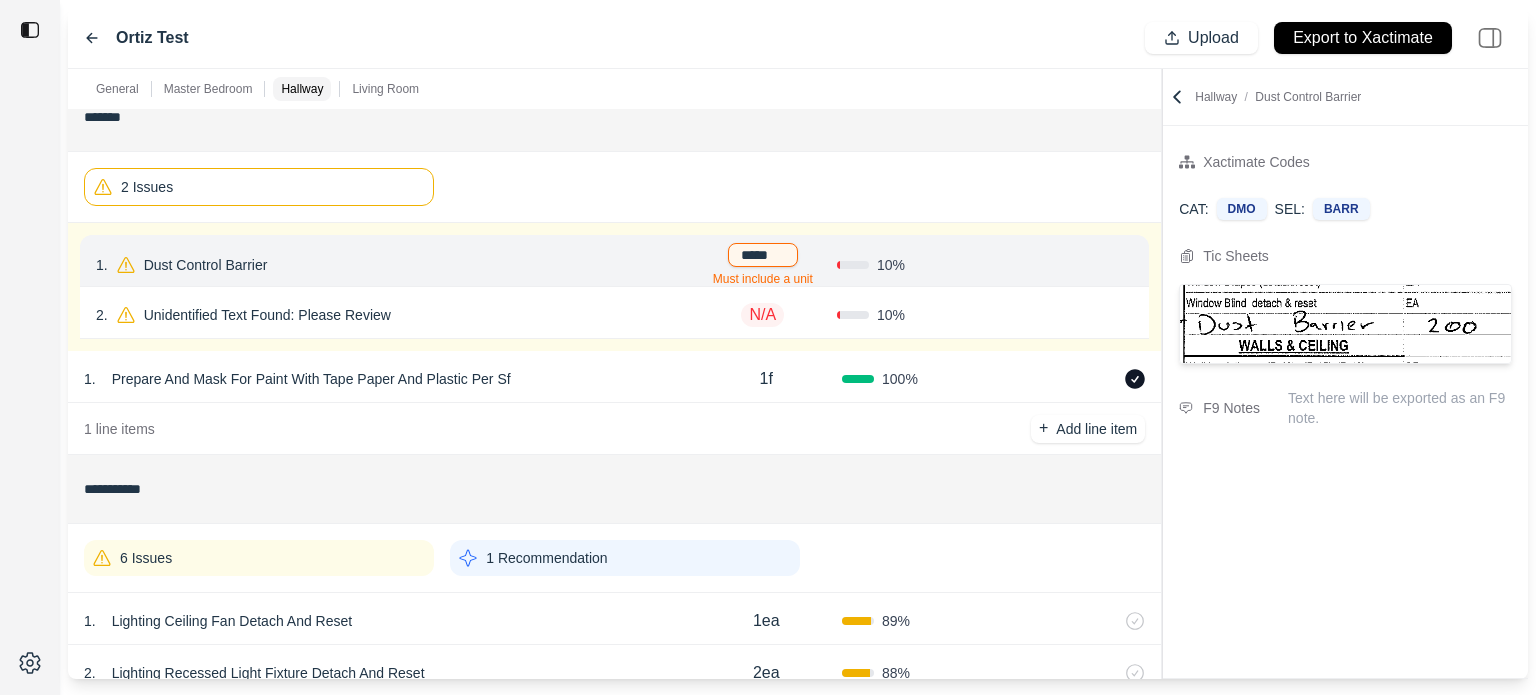 click on "1 . Dust Control Barrier ***** Must include a unit 10 % Confirm" at bounding box center (614, 261) 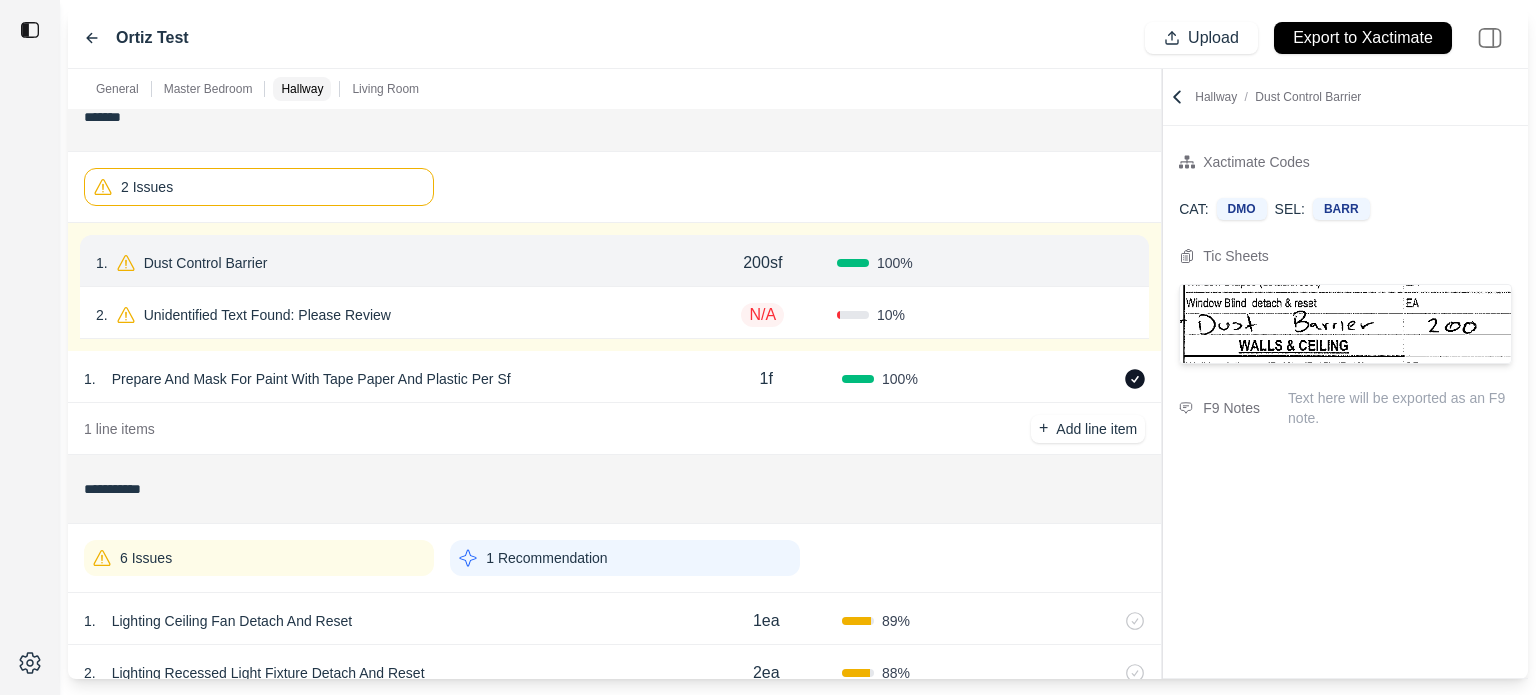 click on "Confirm" at bounding box center [1076, 263] 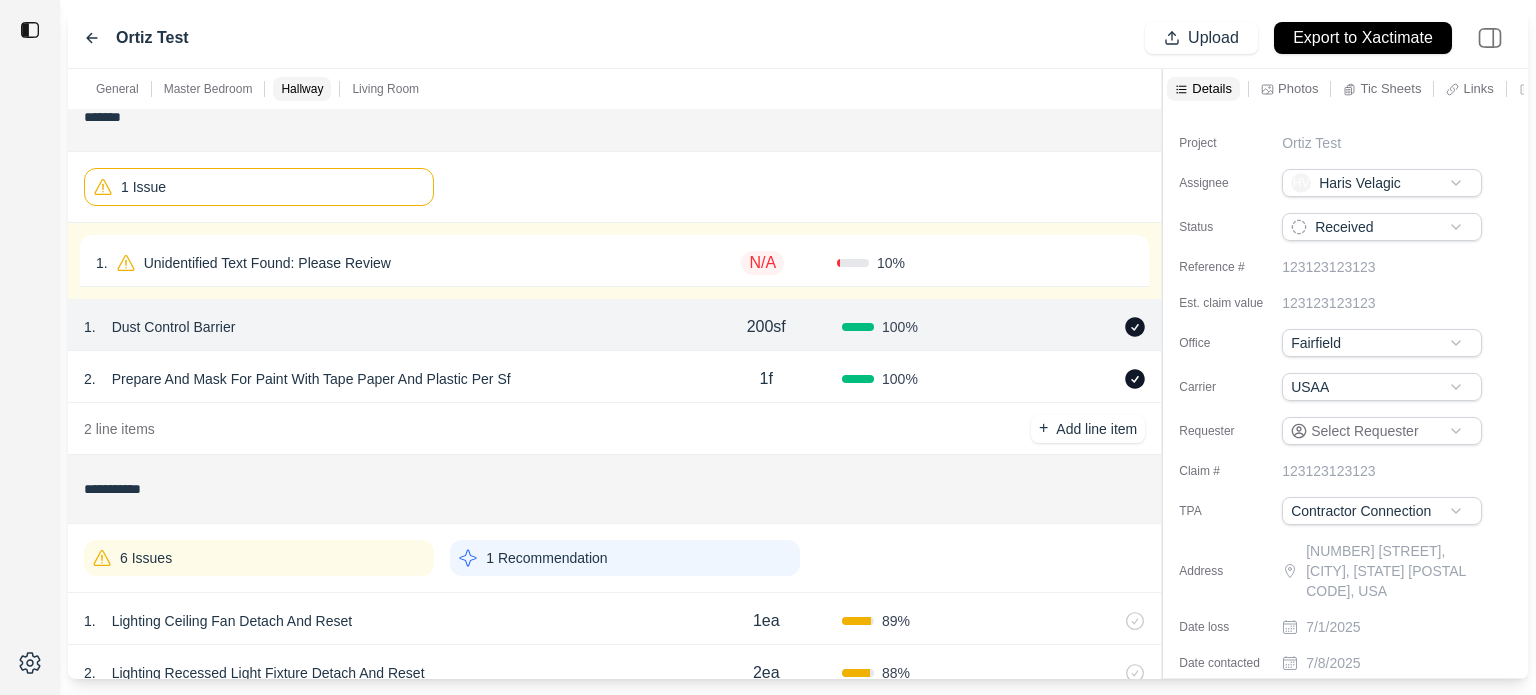 click on "10 %" at bounding box center [911, 263] 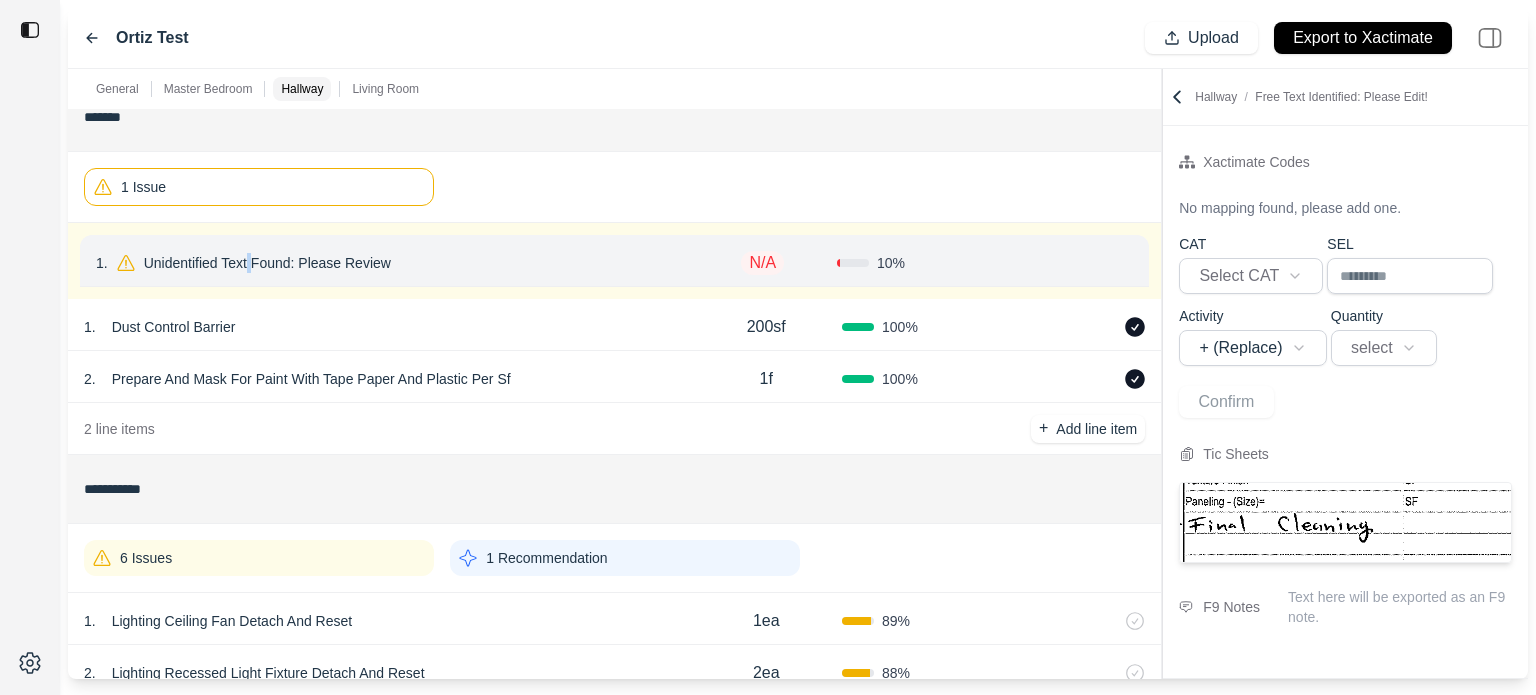 click on "Unidentified Text Found: Please Review" at bounding box center (267, 263) 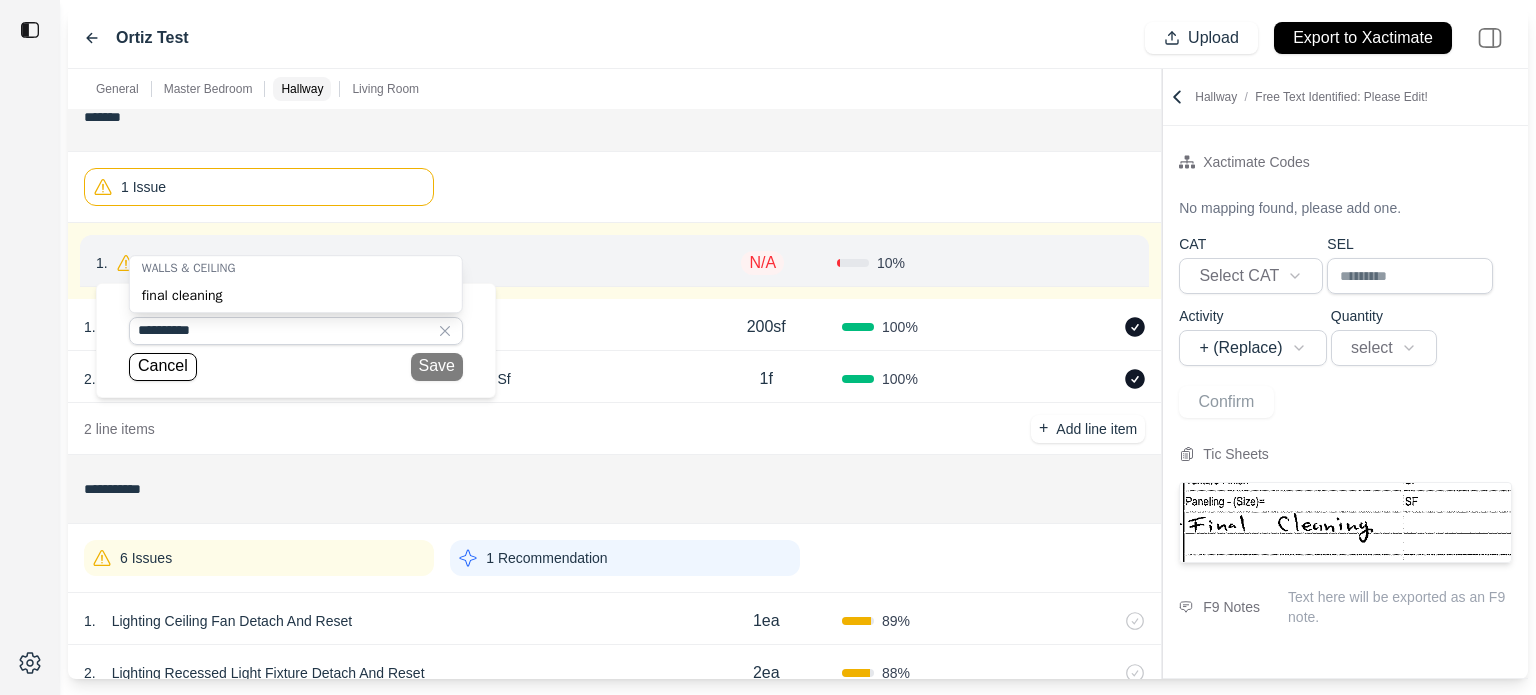 click on "final cleaning" at bounding box center (296, 296) 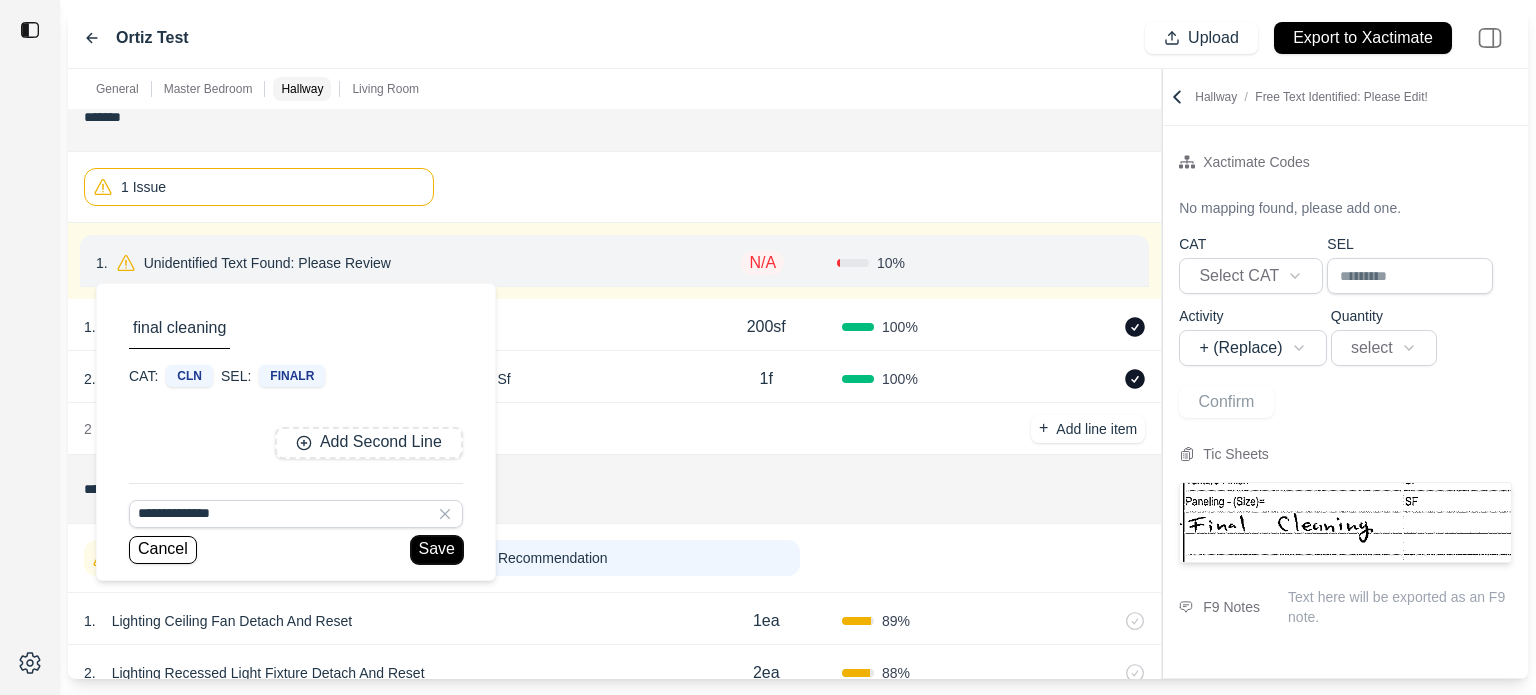click on "Save" at bounding box center [437, 550] 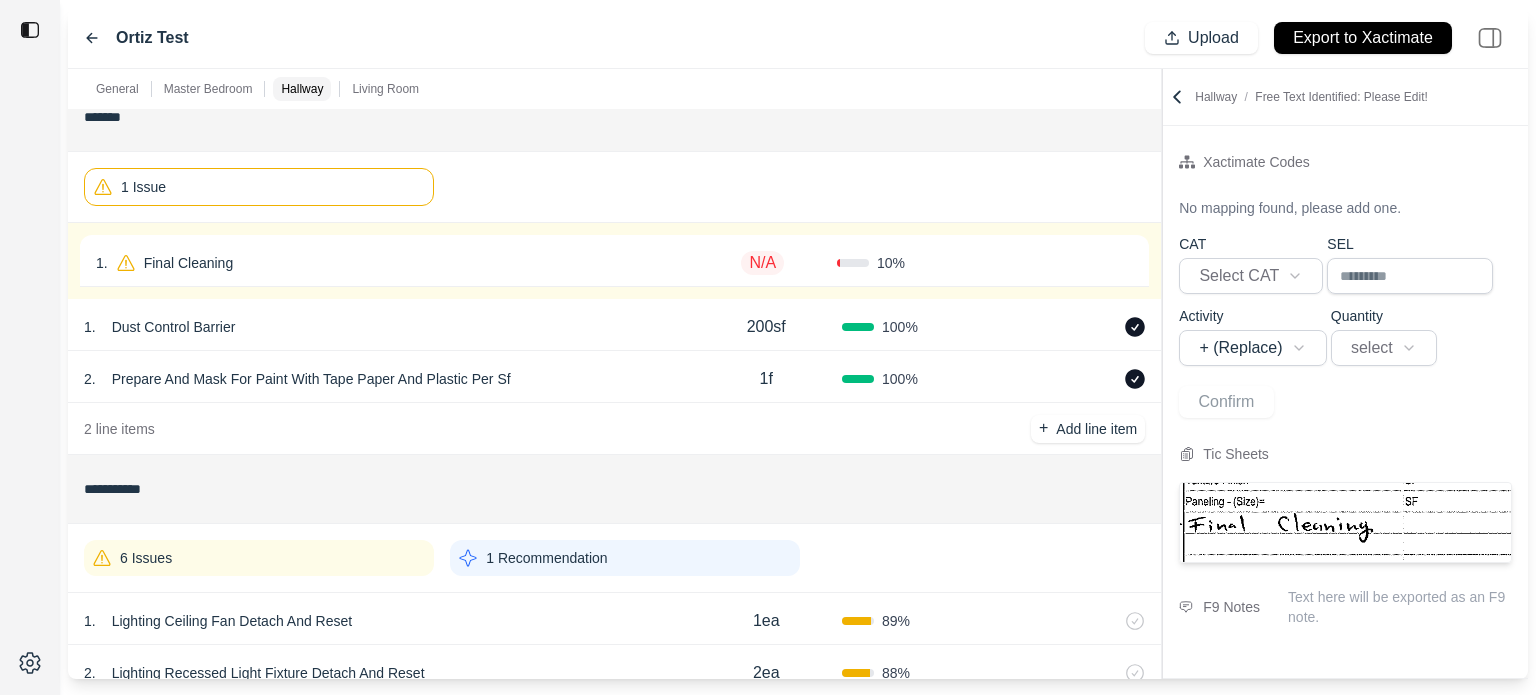 click on "N/A" at bounding box center [762, 263] 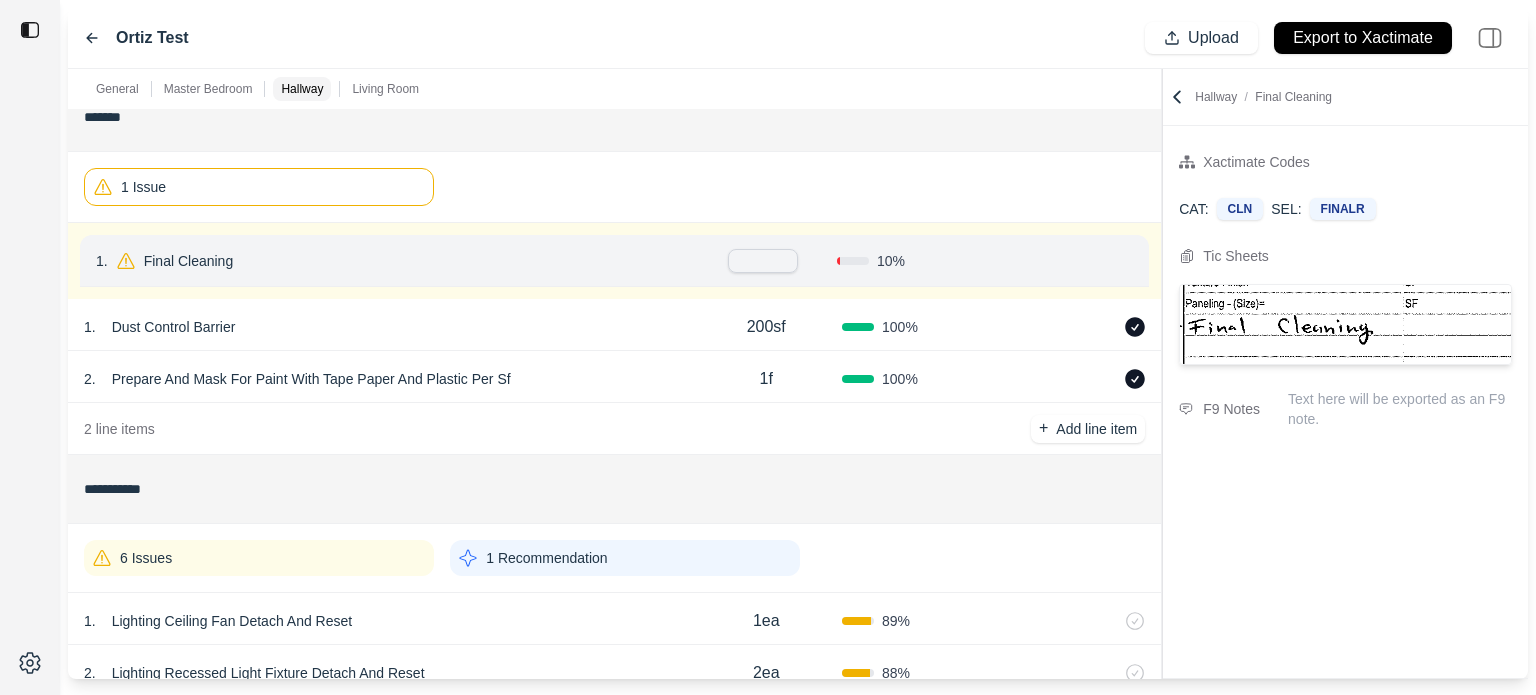 type on "*" 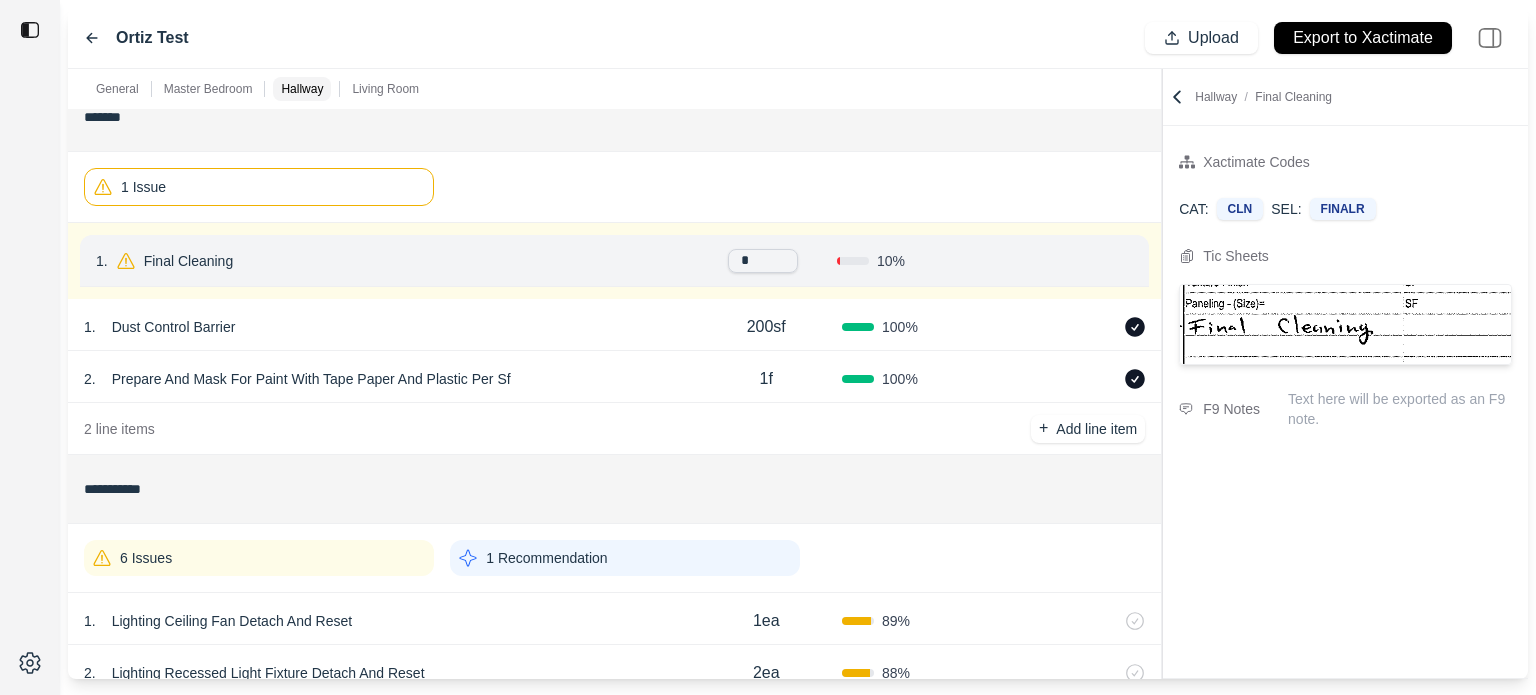 click on "10 %" at bounding box center [911, 261] 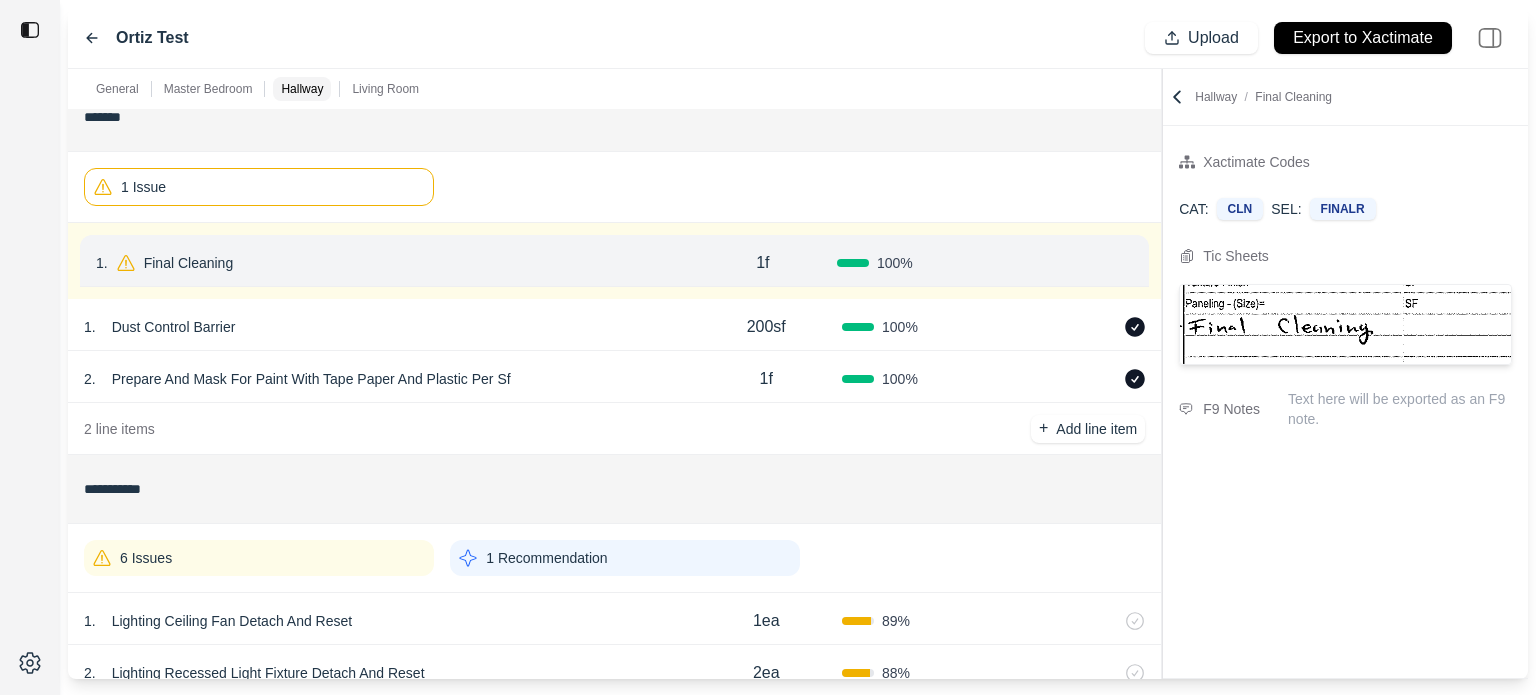 click on "Confirm" at bounding box center (1076, 263) 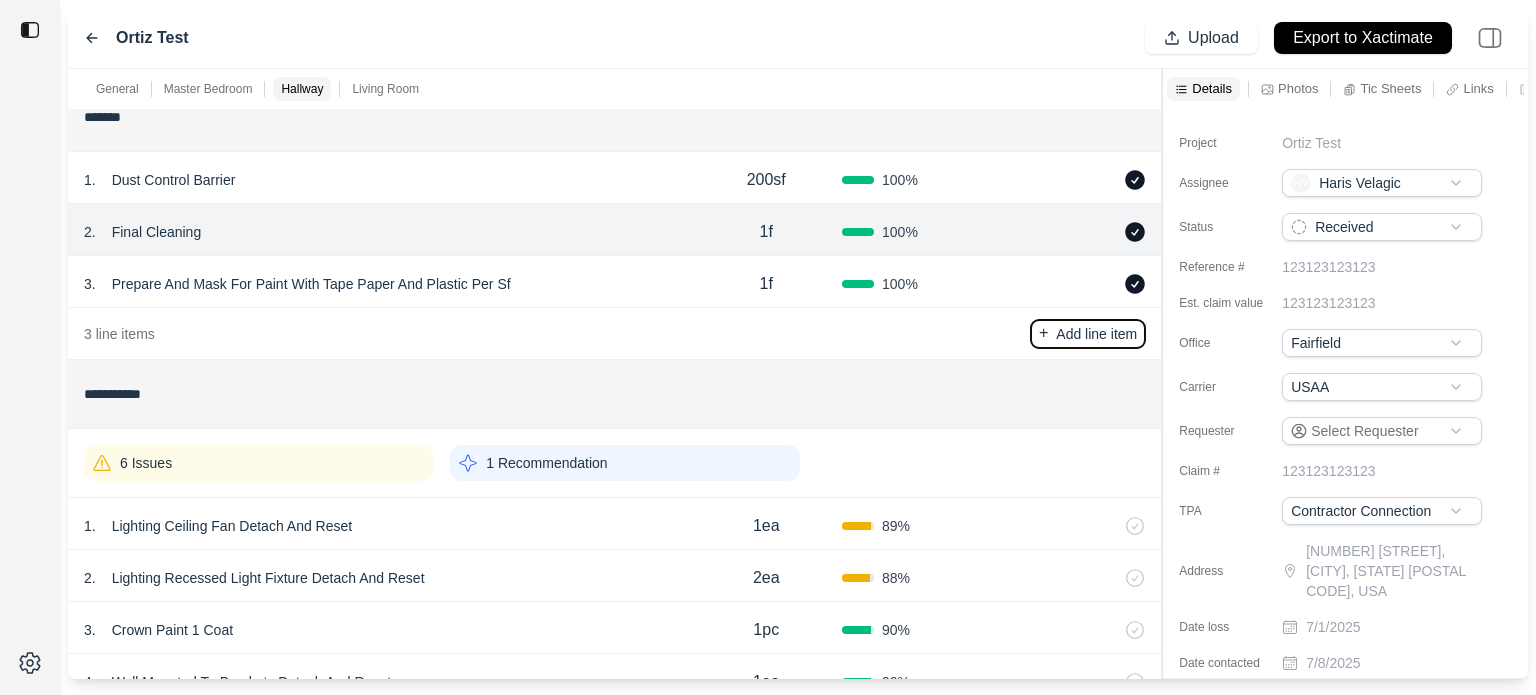 click on "Add line item" at bounding box center [1096, 334] 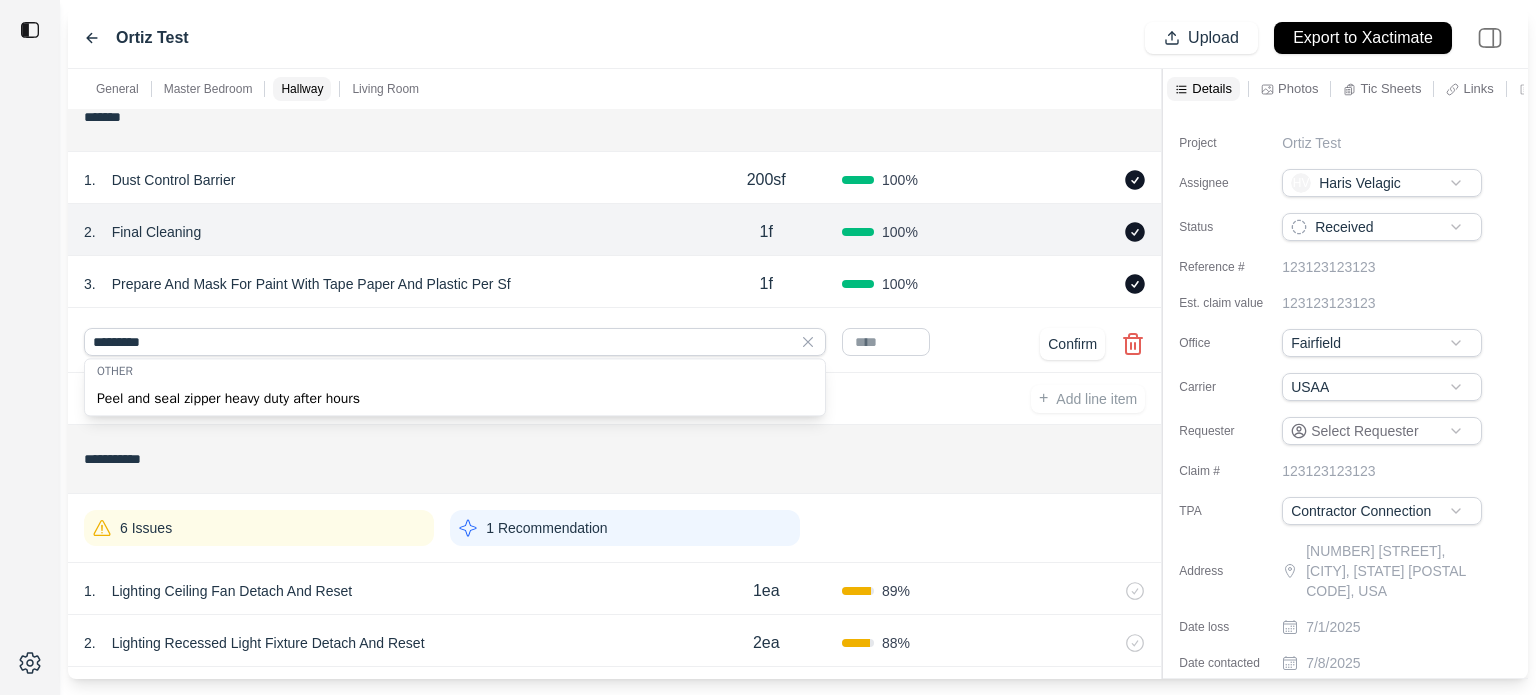 click on "Peel and seal zipper heavy duty after hours" at bounding box center (455, 399) 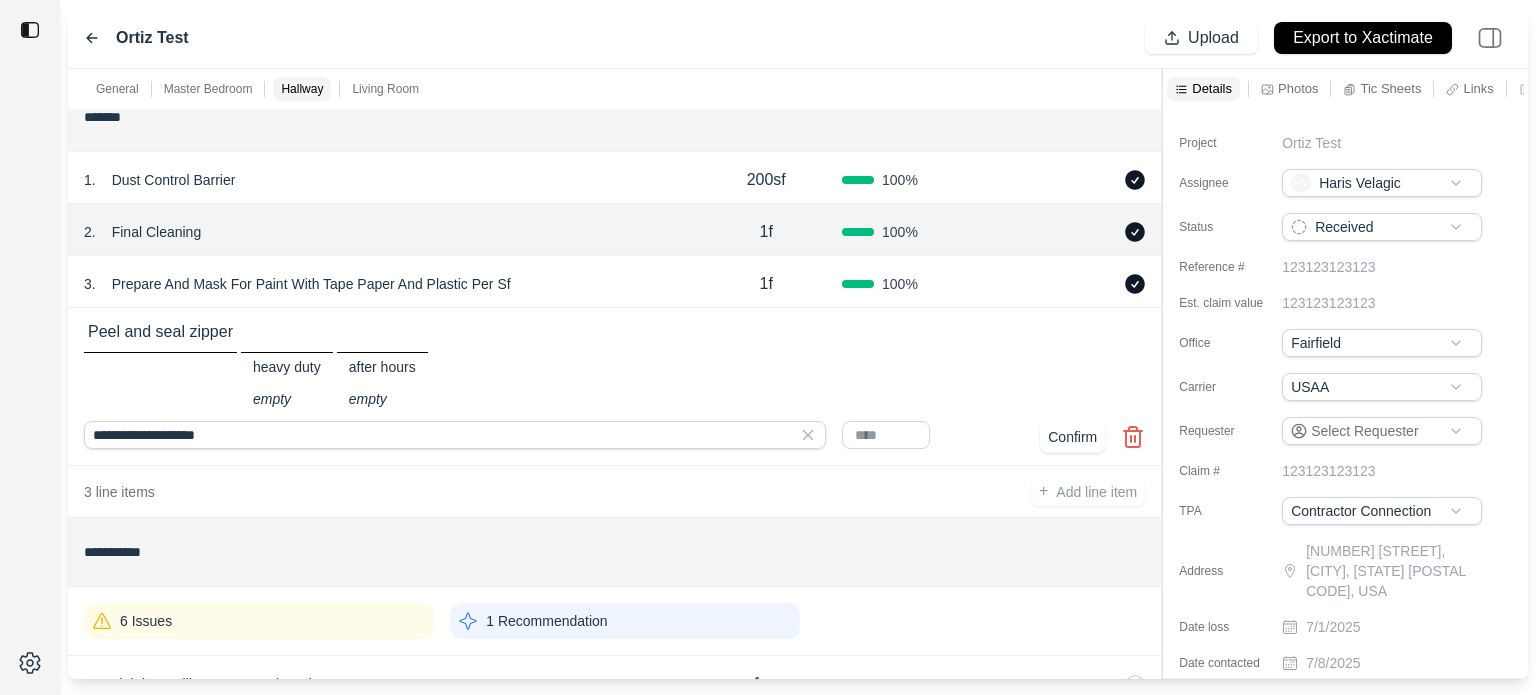 drag, startPoint x: 888, startPoint y: 422, endPoint x: 903, endPoint y: 426, distance: 15.524175 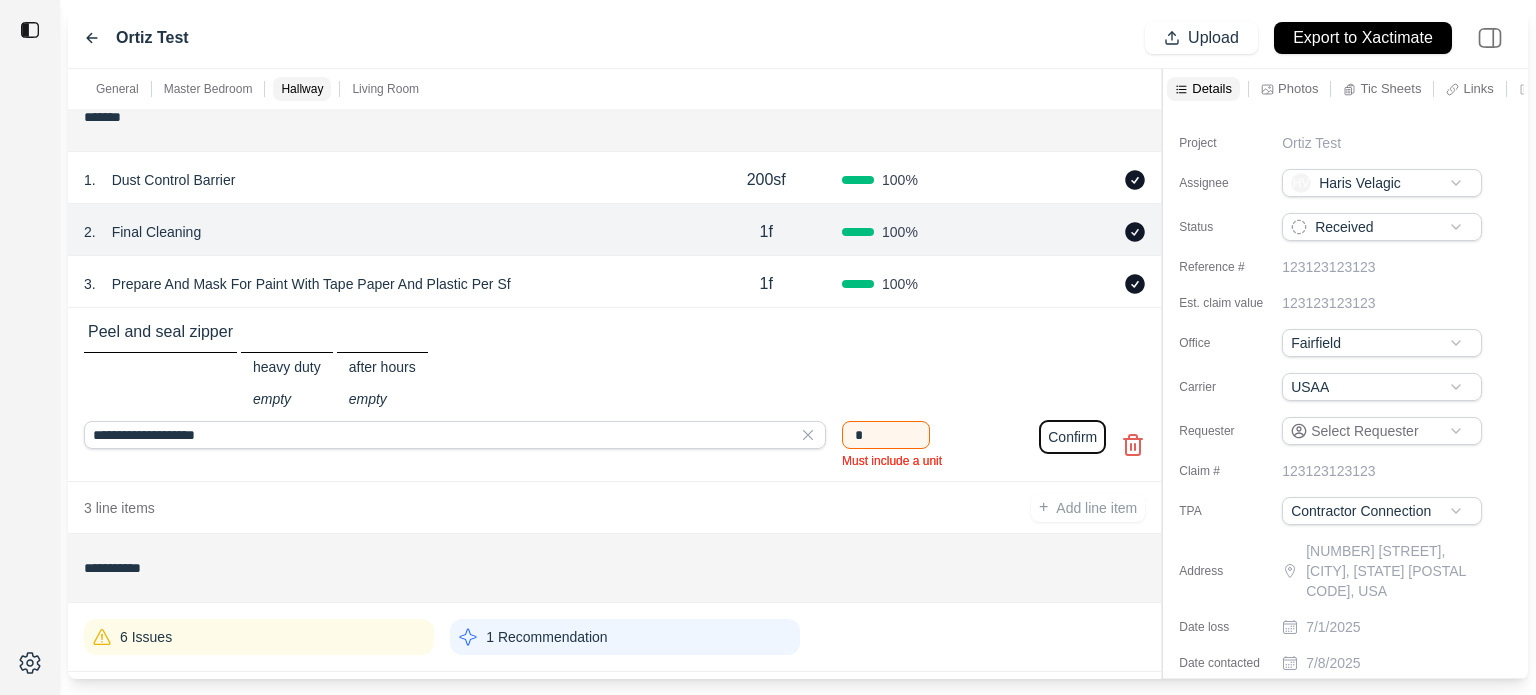 click on "Confirm" at bounding box center [1072, 437] 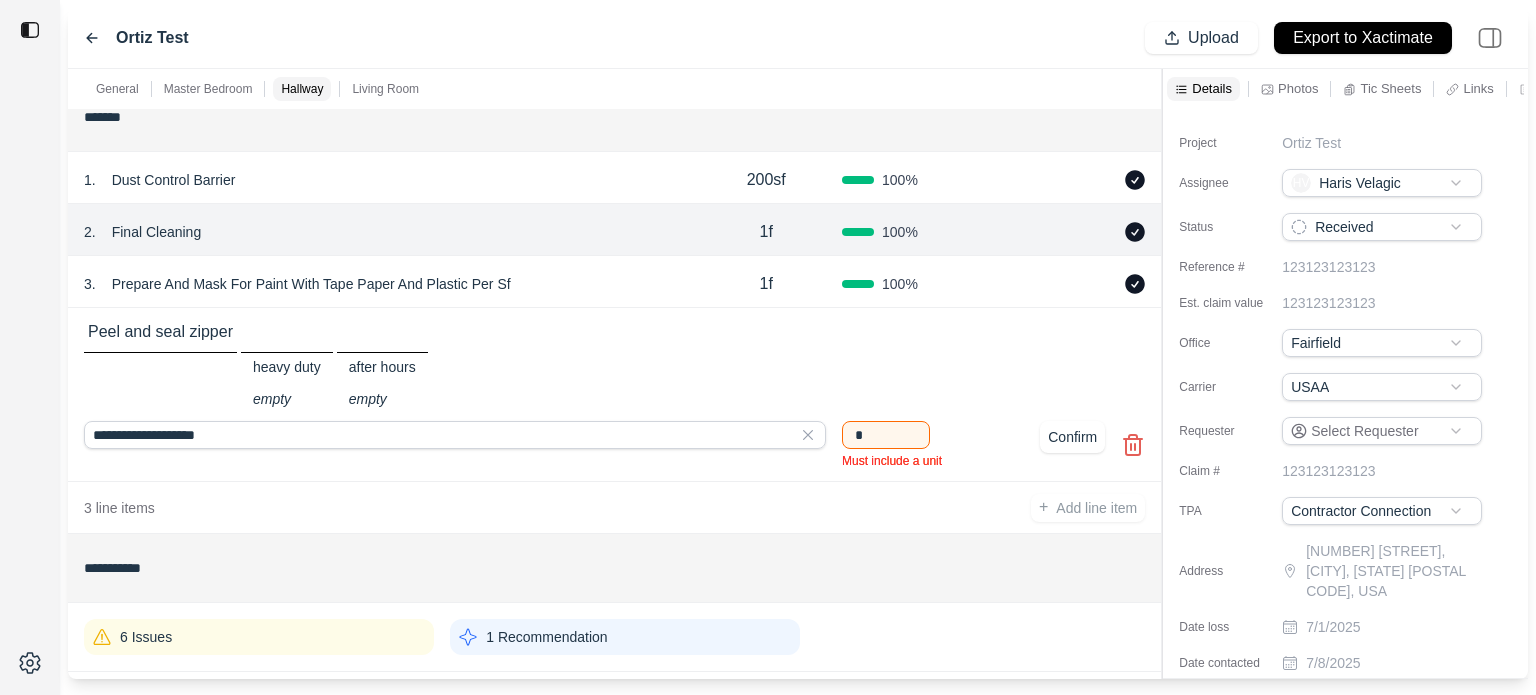 click on "*" at bounding box center [886, 435] 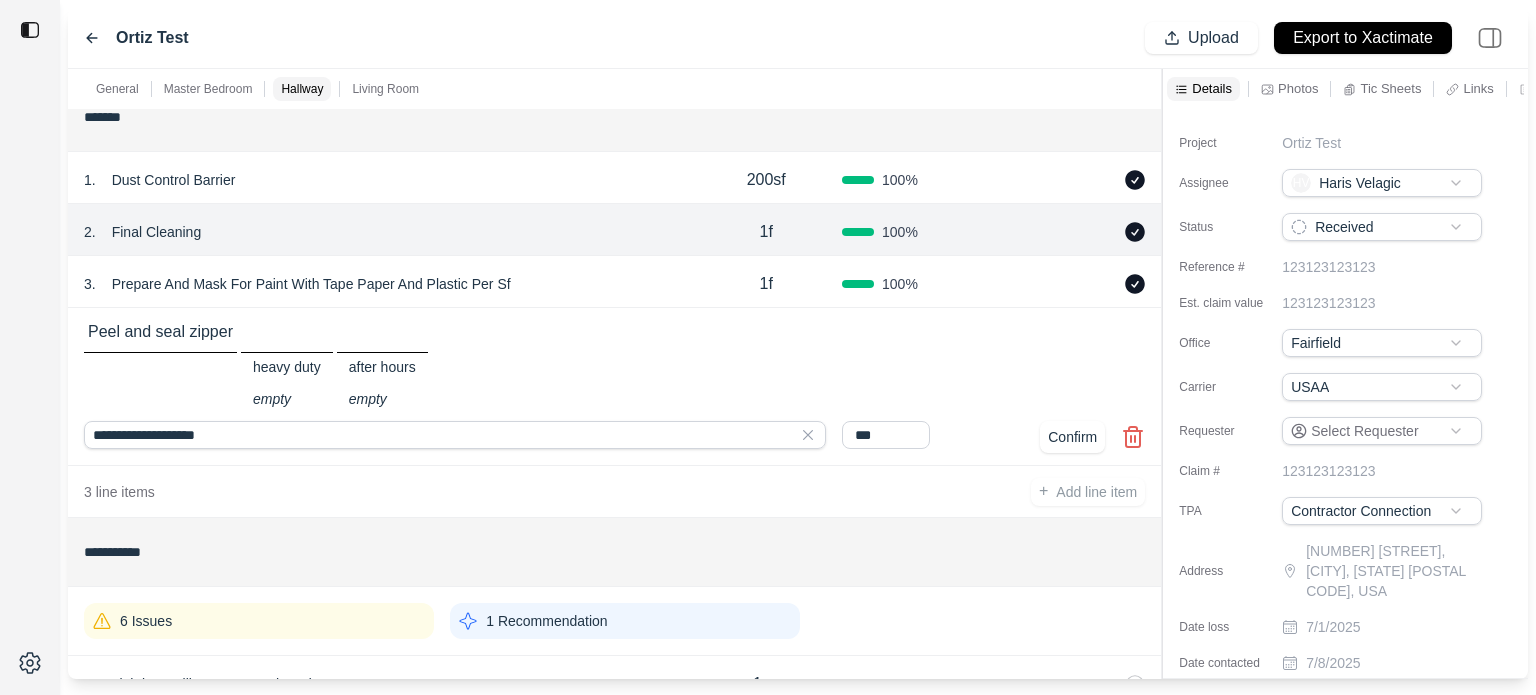 type on "***" 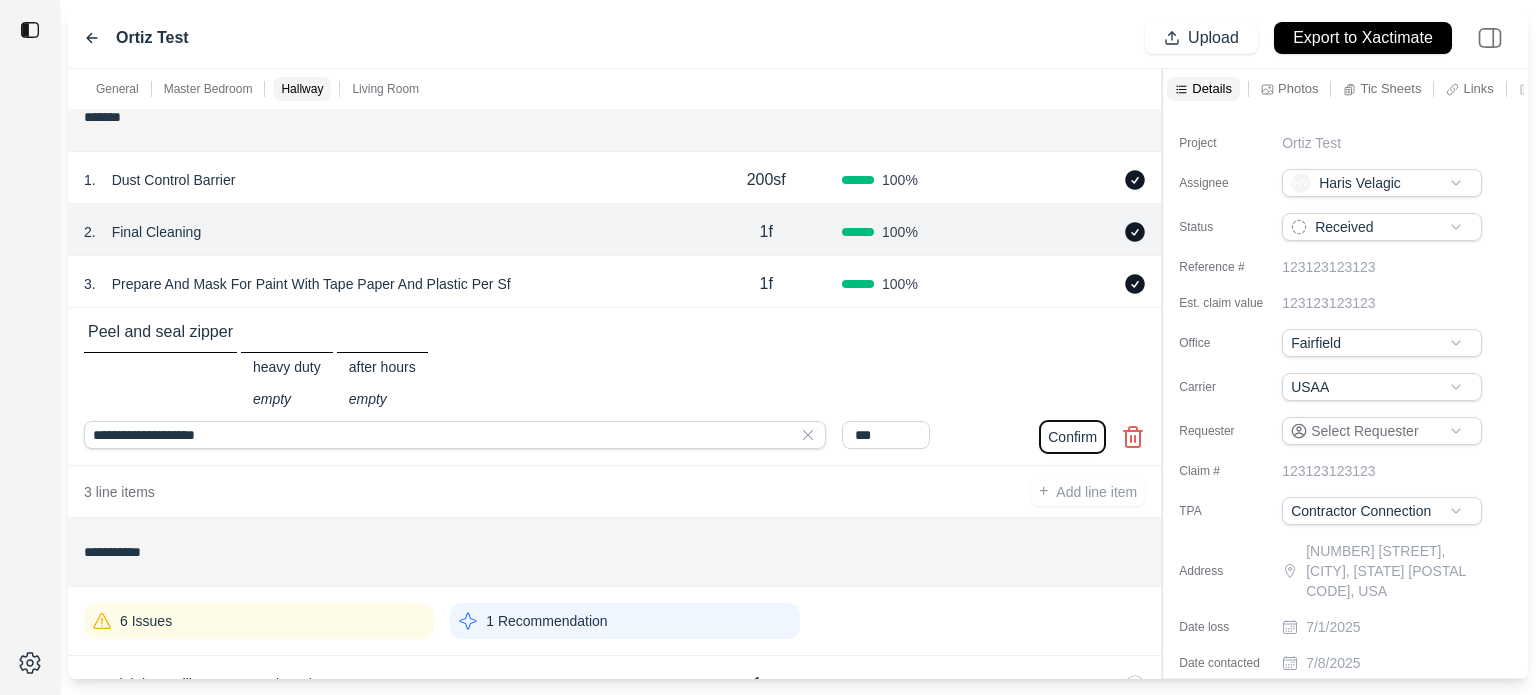 click on "Confirm" at bounding box center [1072, 437] 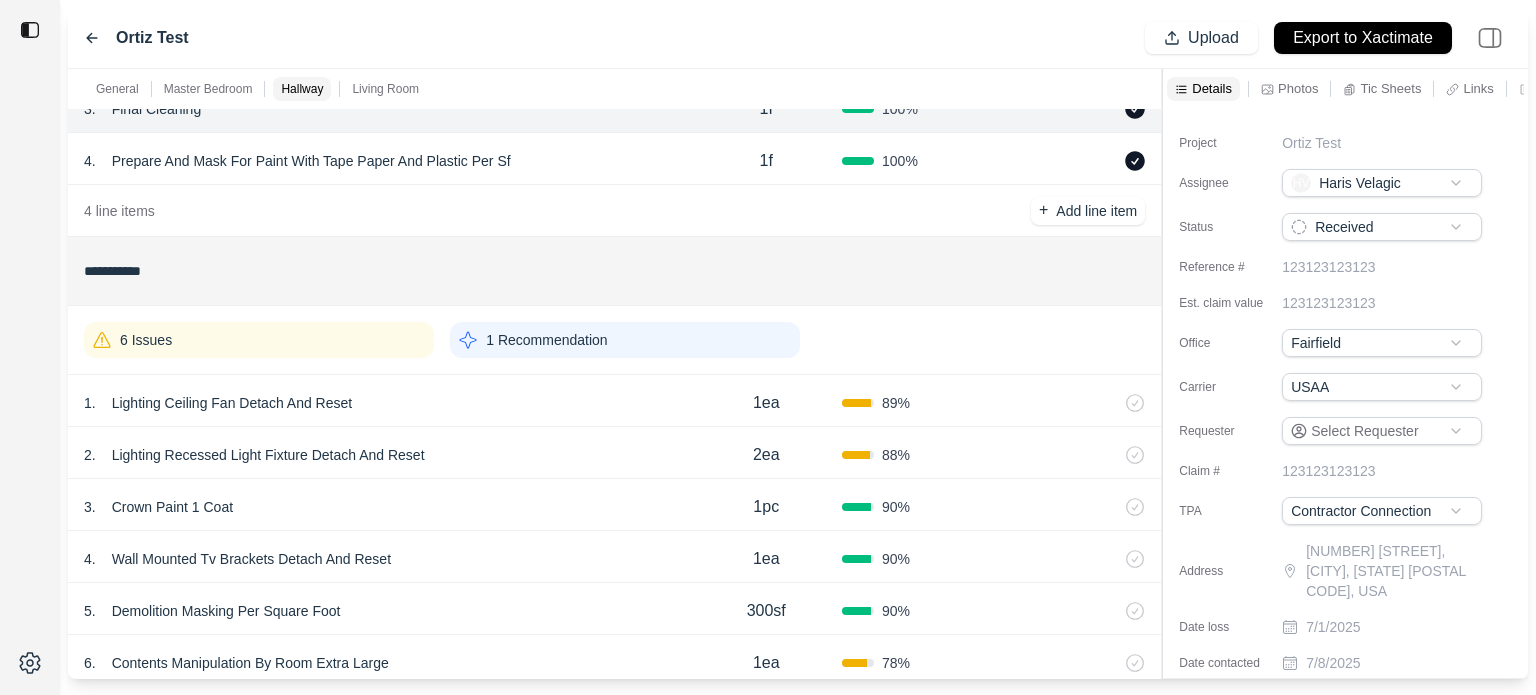 scroll, scrollTop: 1313, scrollLeft: 0, axis: vertical 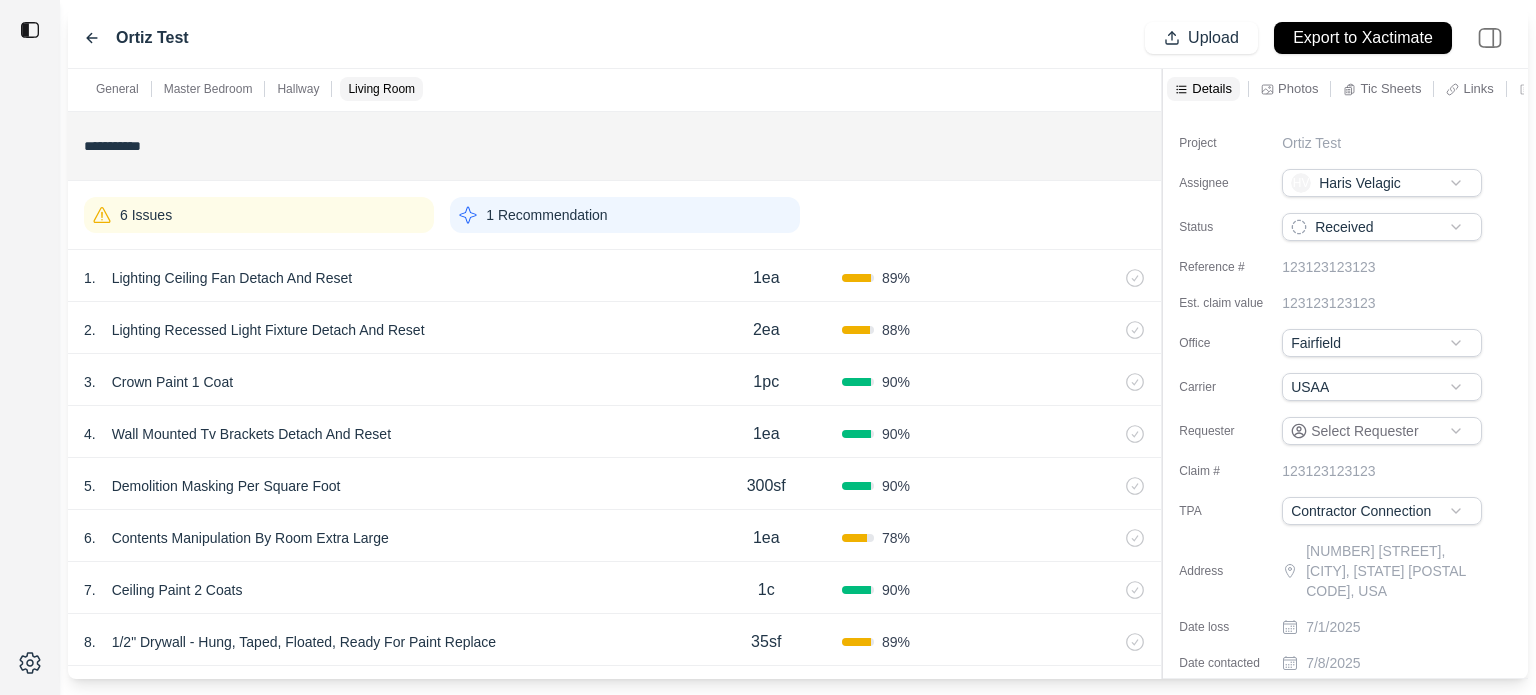 drag, startPoint x: 988, startPoint y: 275, endPoint x: 996, endPoint y: 264, distance: 13.601471 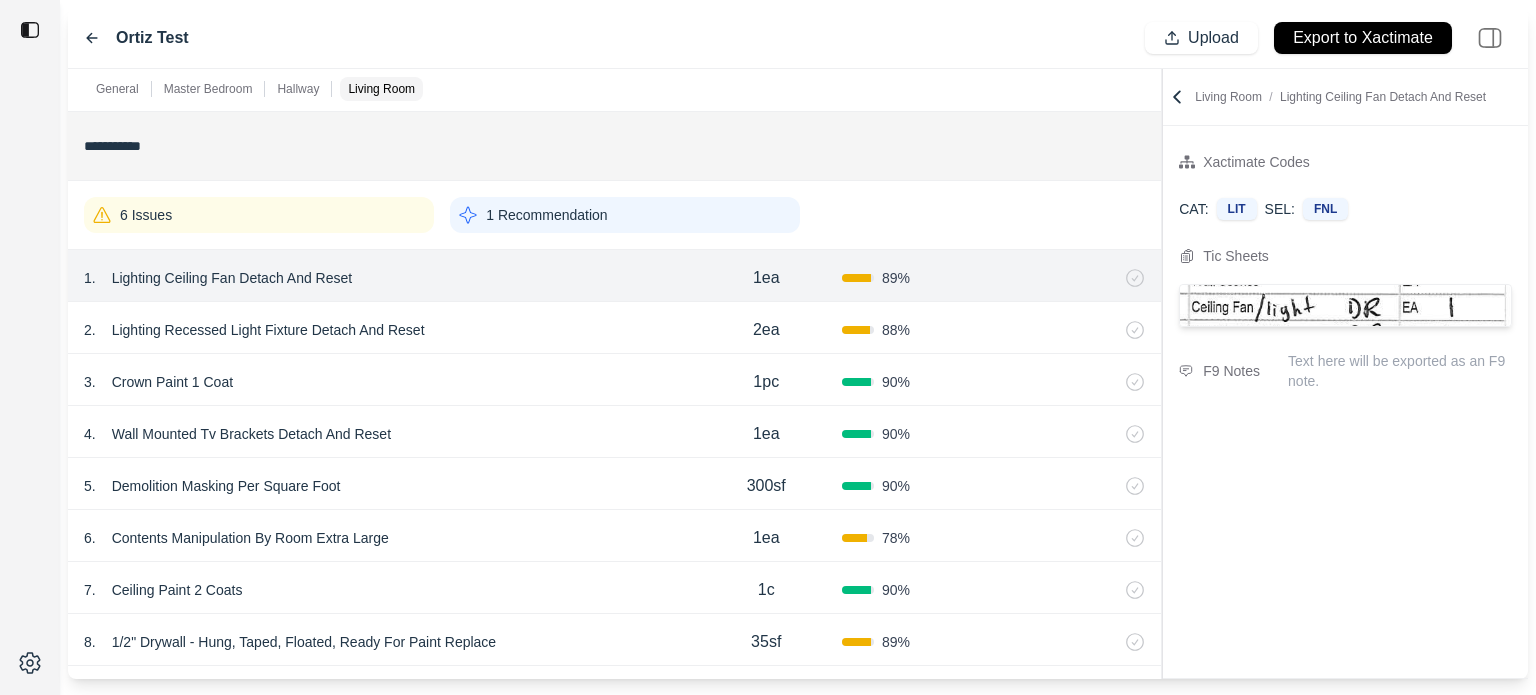 click 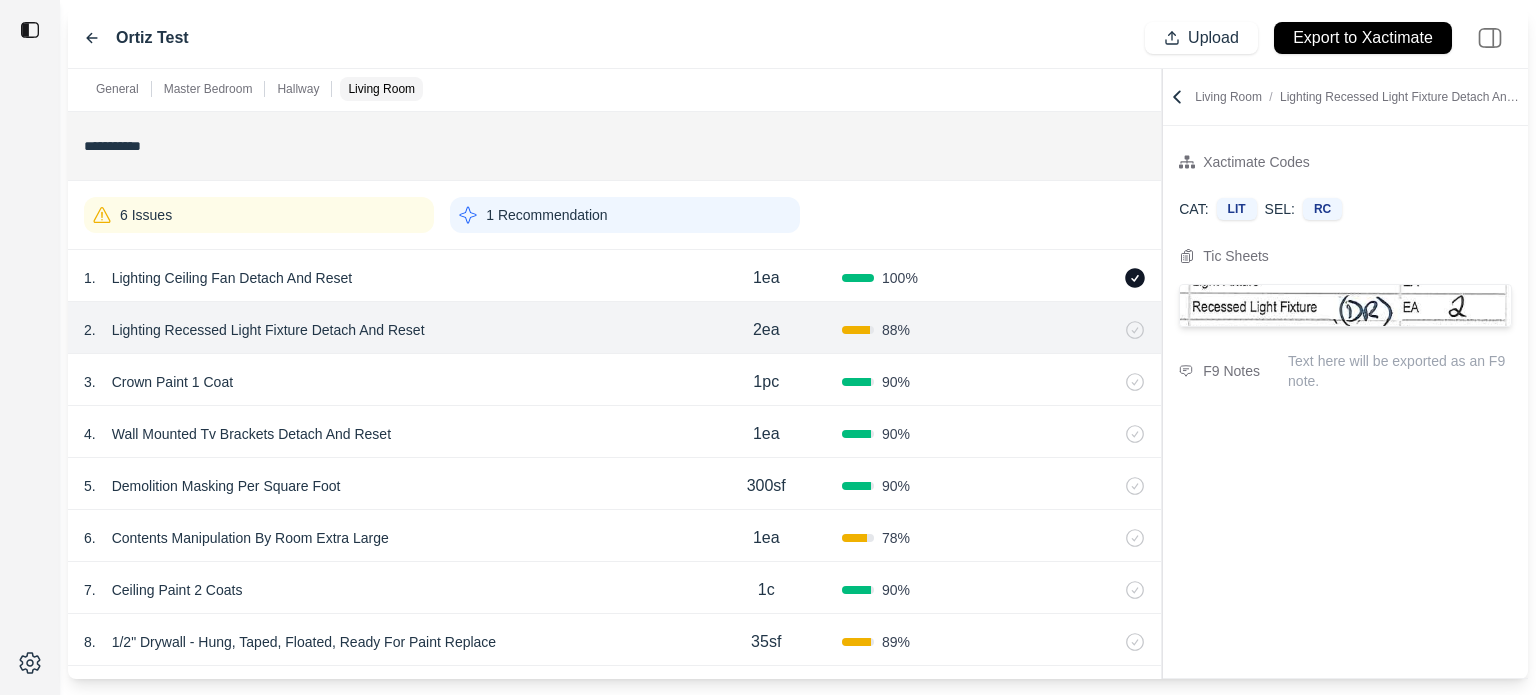 click 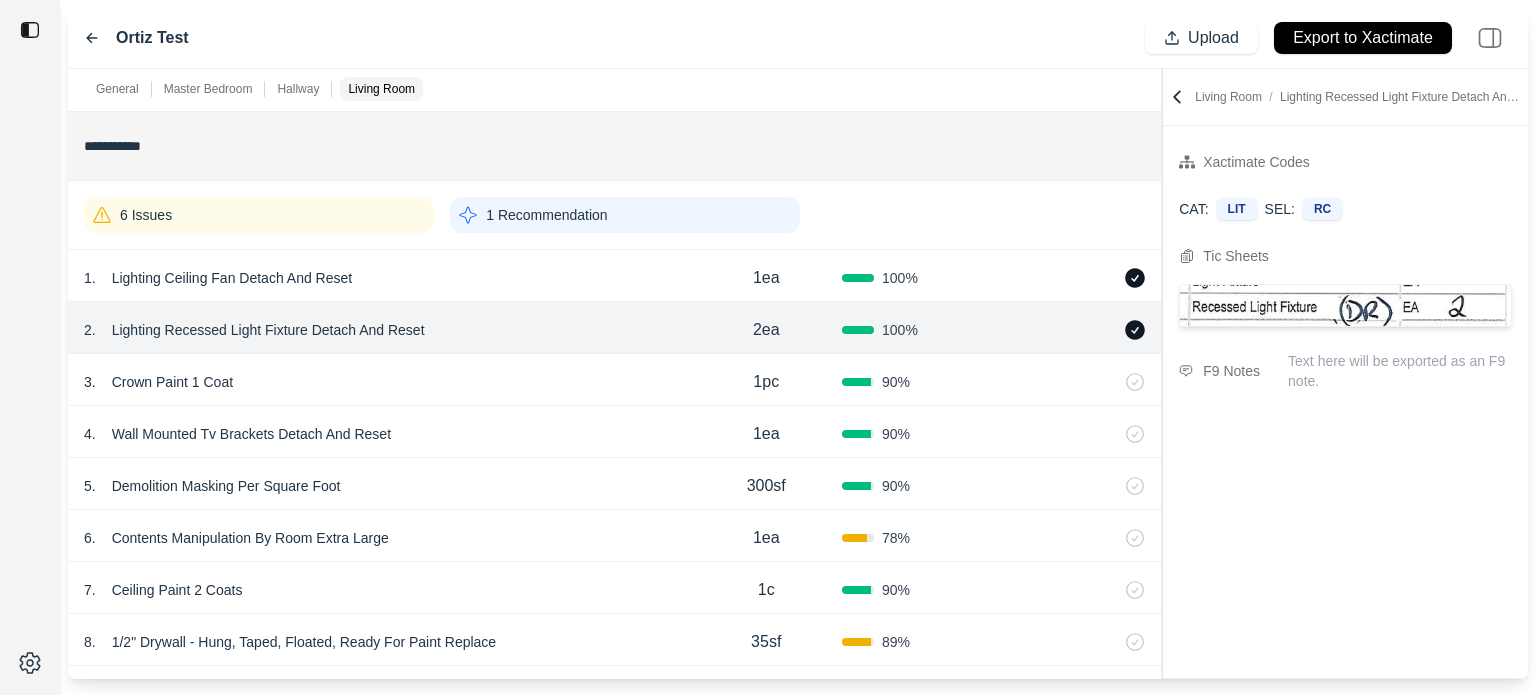 click on "3 . Crown Paint 1 Coat 1pc 90 %" at bounding box center (614, 380) 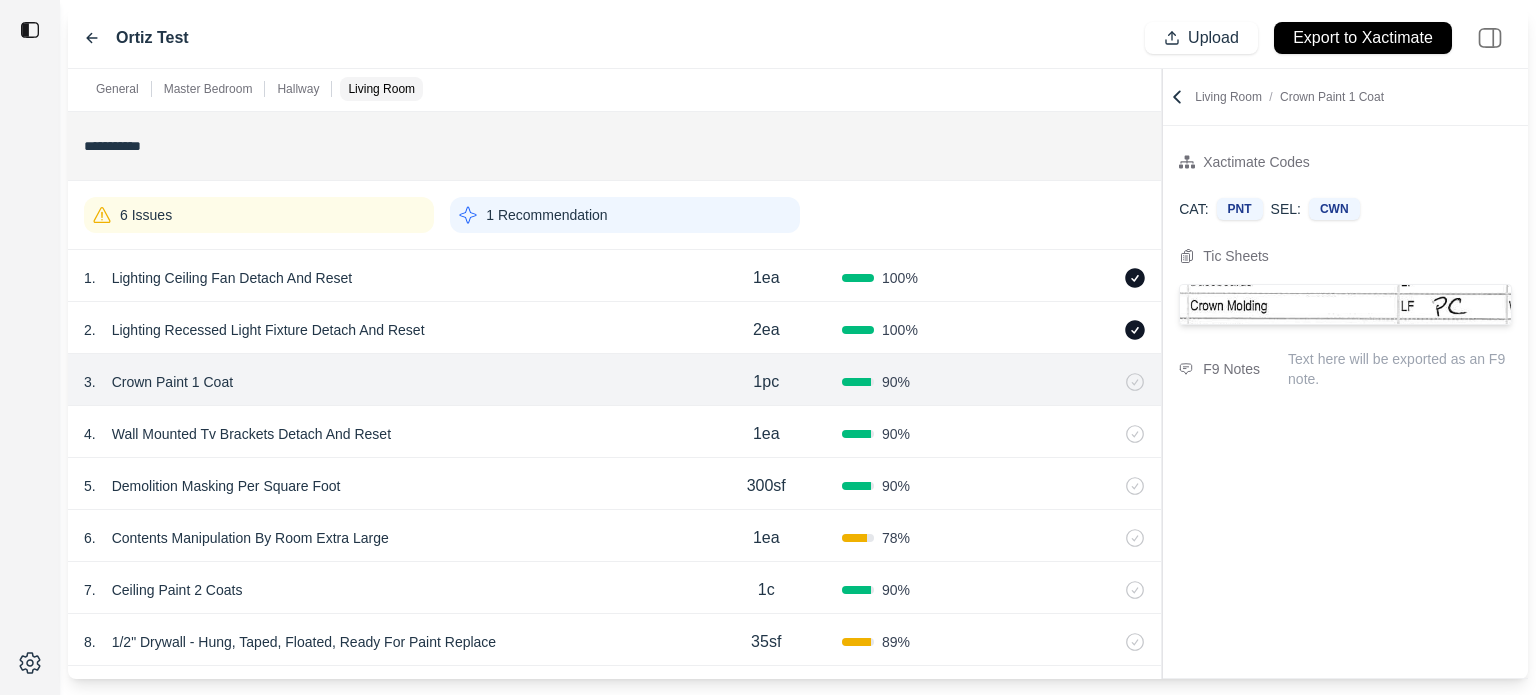 click on "Crown Paint 1 Coat" at bounding box center (172, 382) 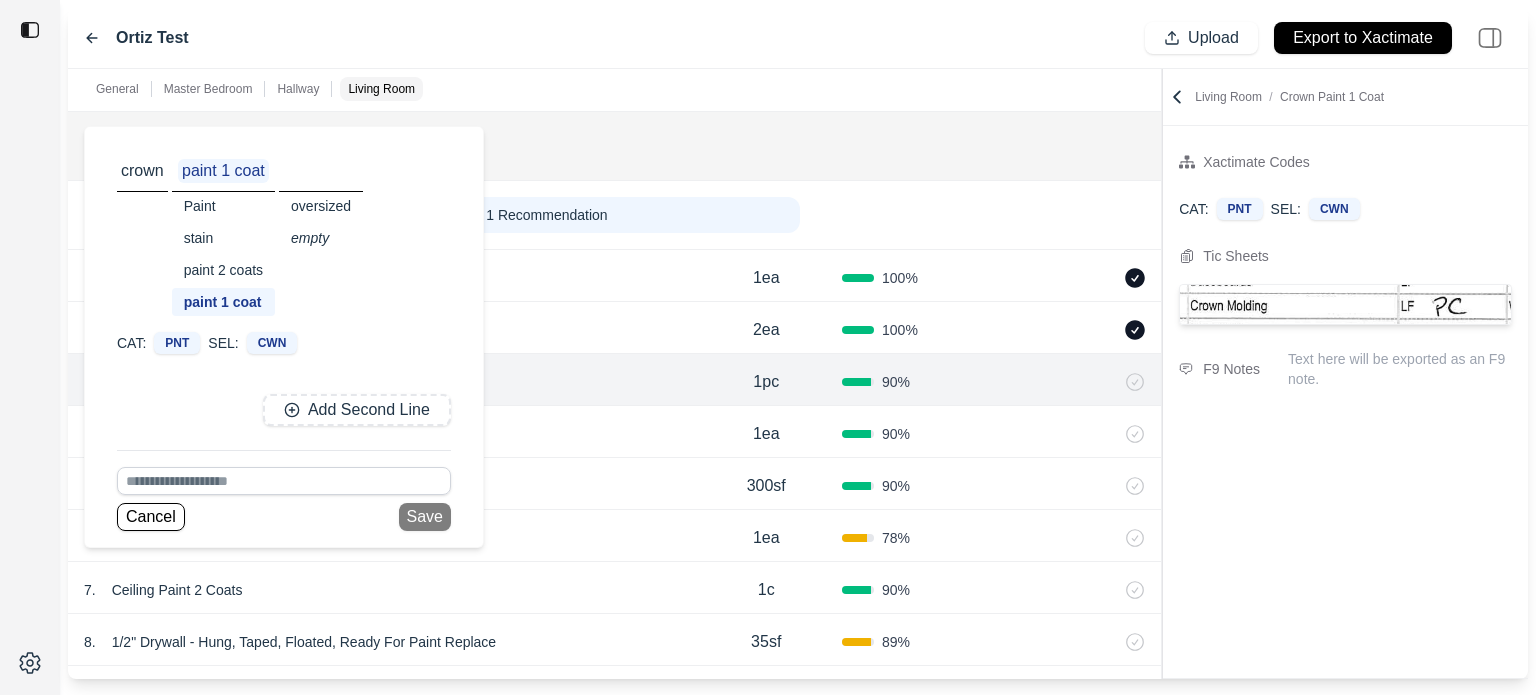 click on "paint 2 coats" at bounding box center [223, 270] 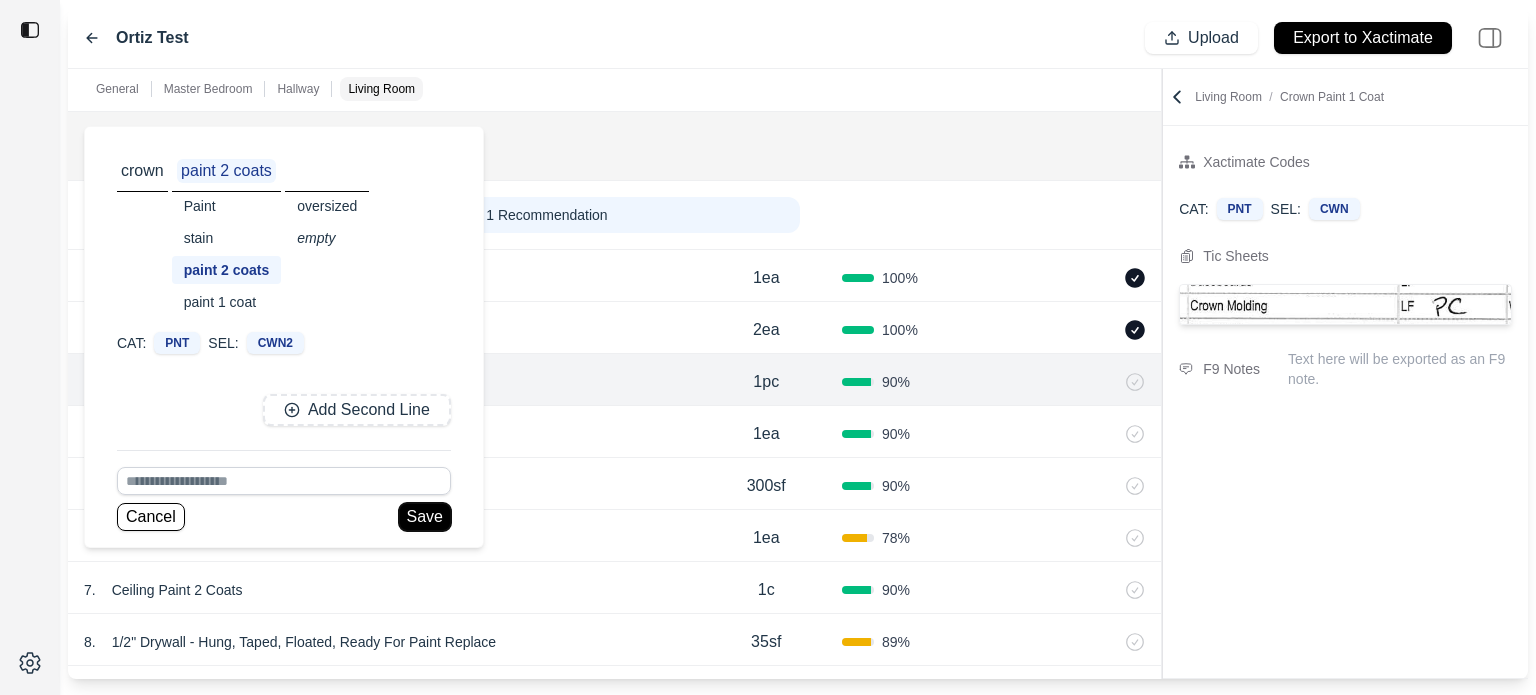 click on "Save" at bounding box center [425, 517] 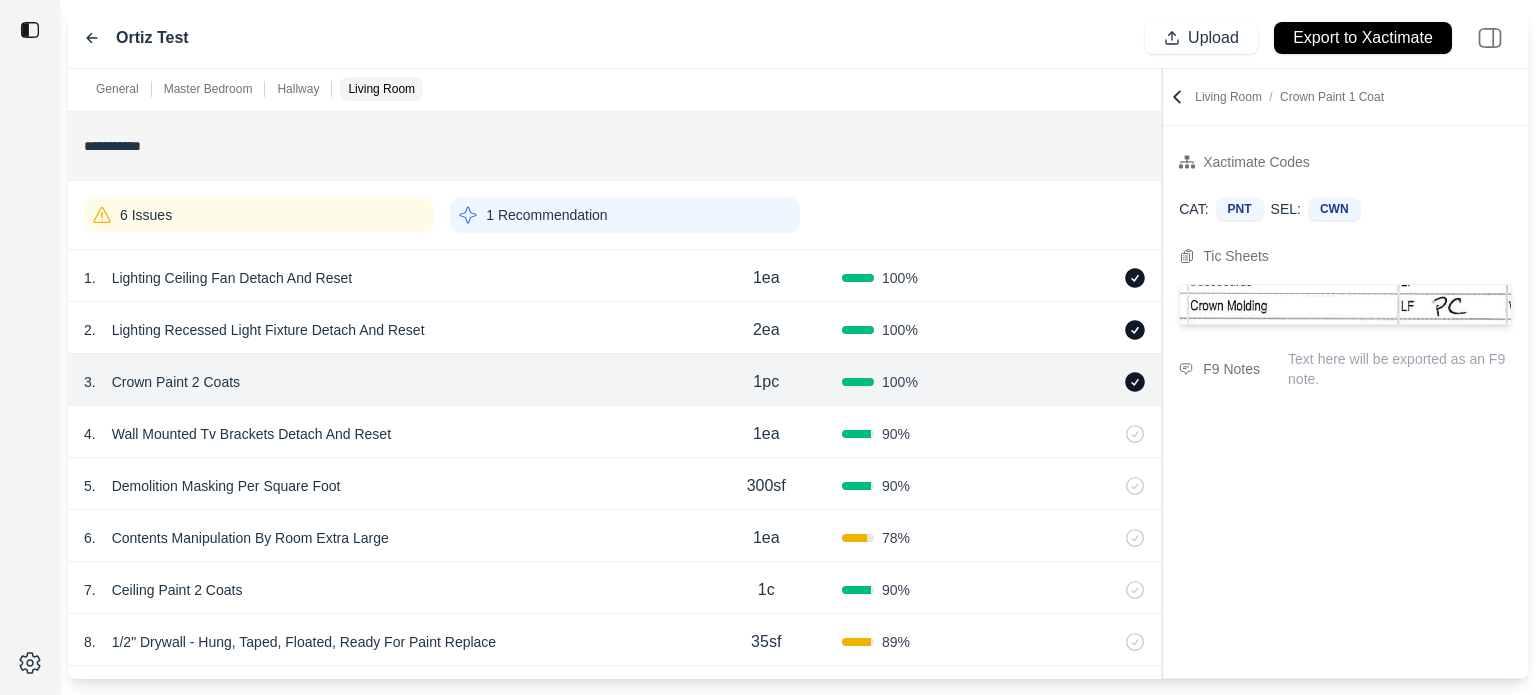 click on "4 . Wall Mounted Tv Brackets Detach And Reset 1ea 90 %" at bounding box center [614, 432] 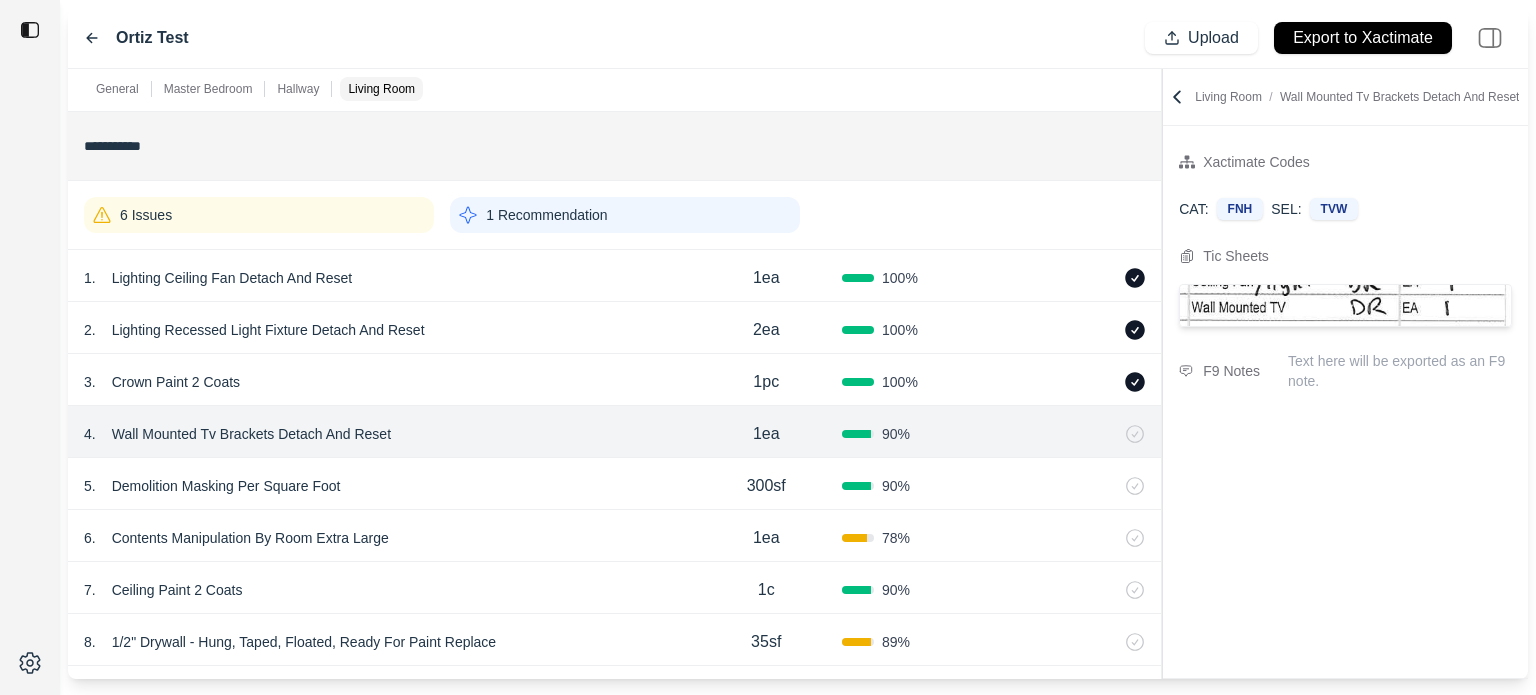 scroll, scrollTop: 1413, scrollLeft: 0, axis: vertical 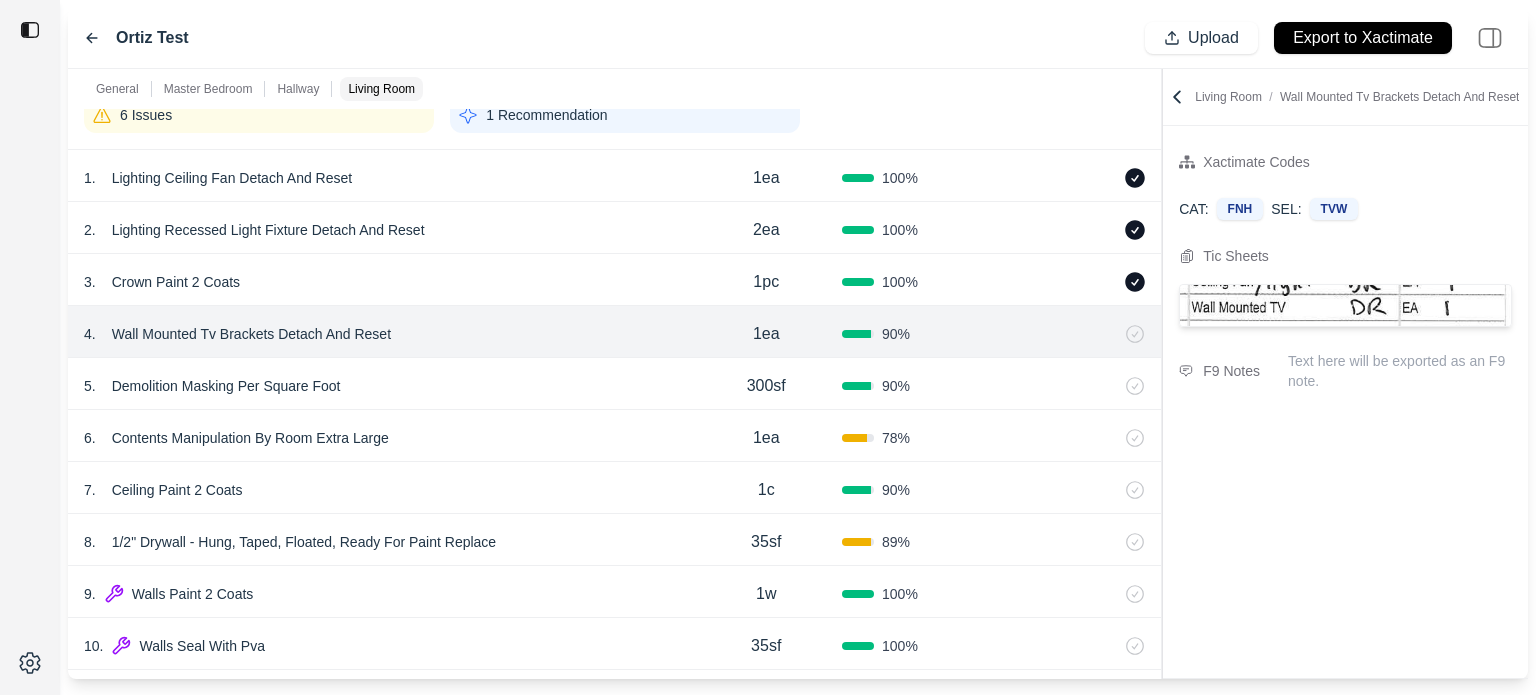 click 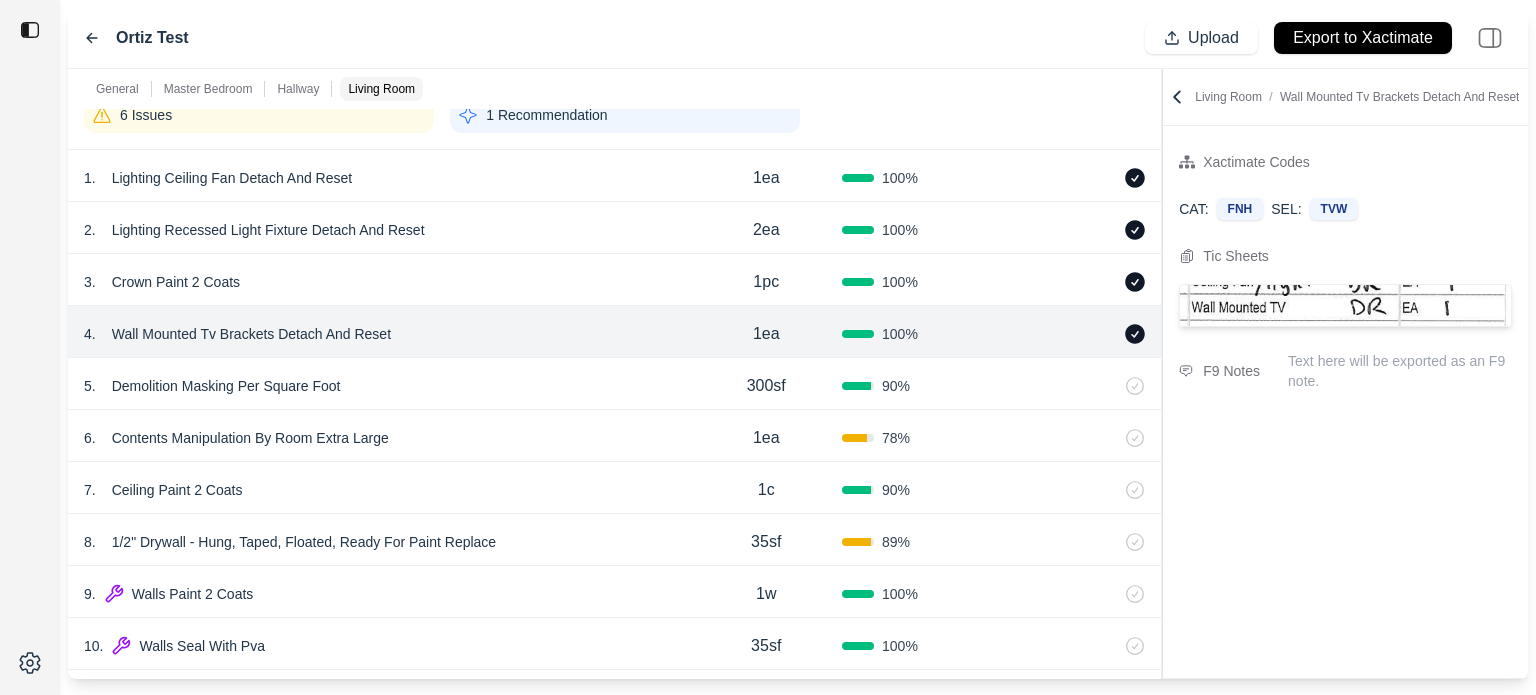 click at bounding box center (1070, 386) 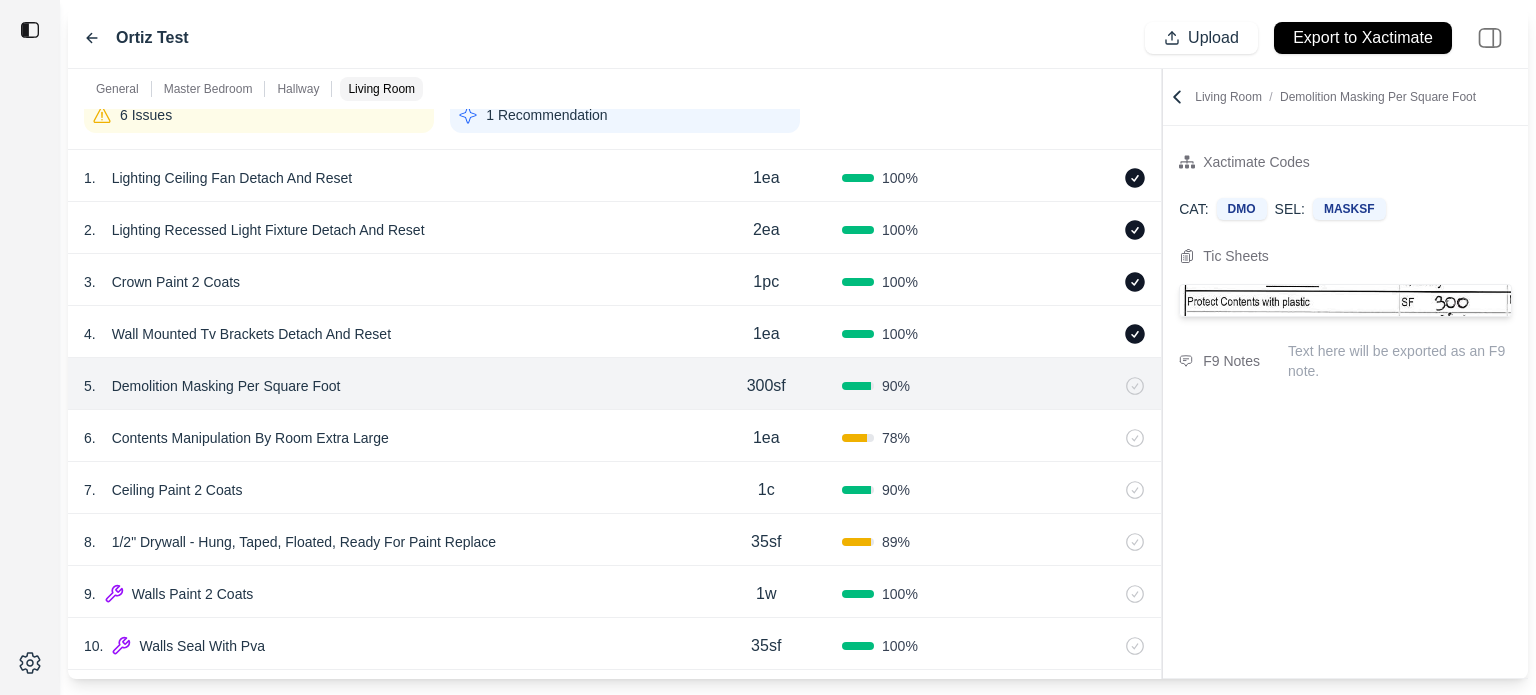 click 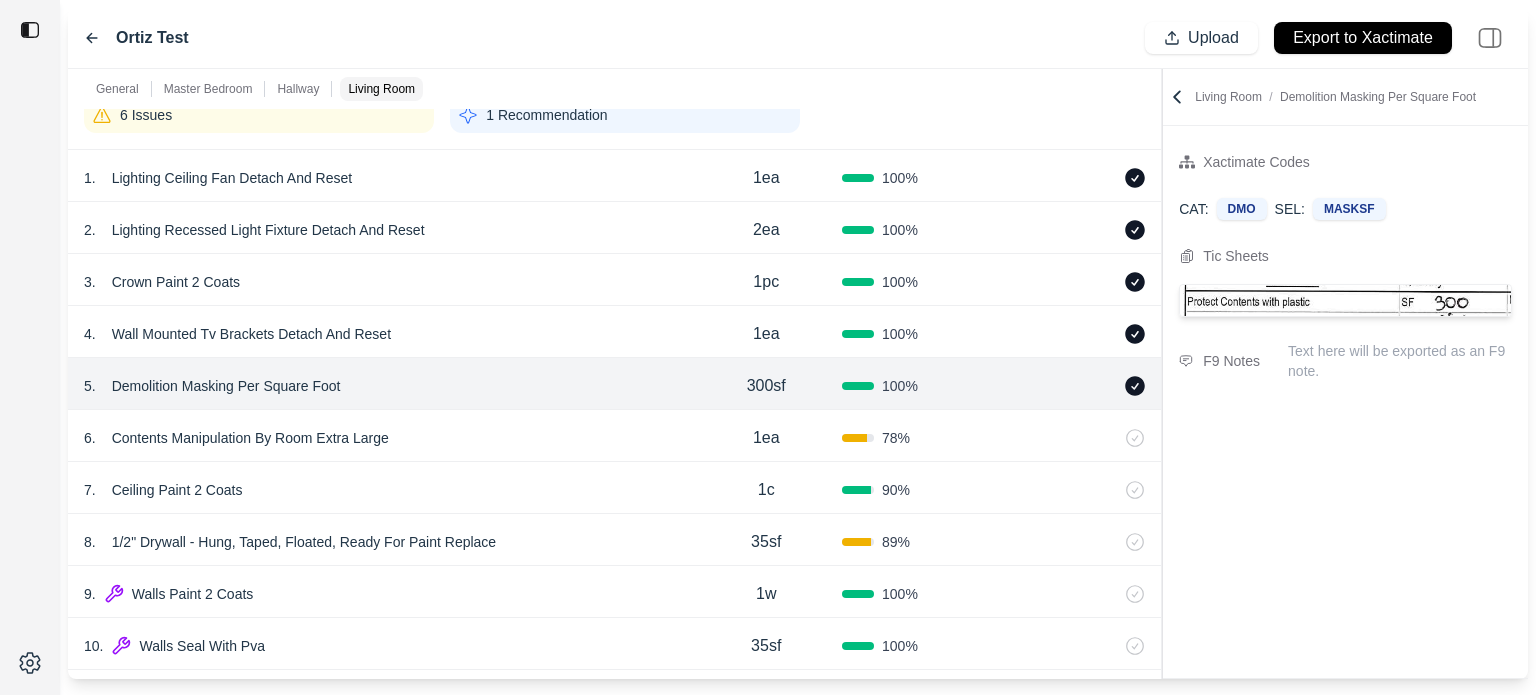 click at bounding box center (1070, 438) 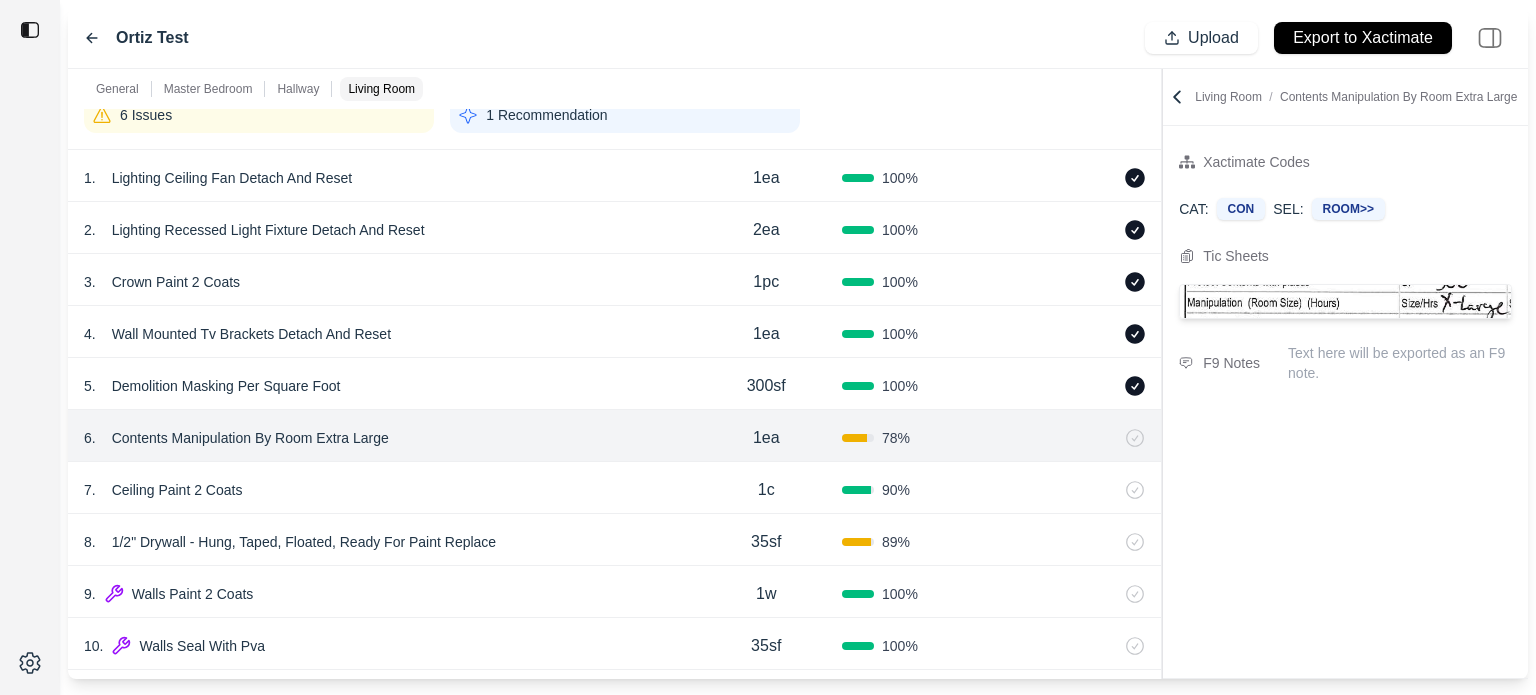 click 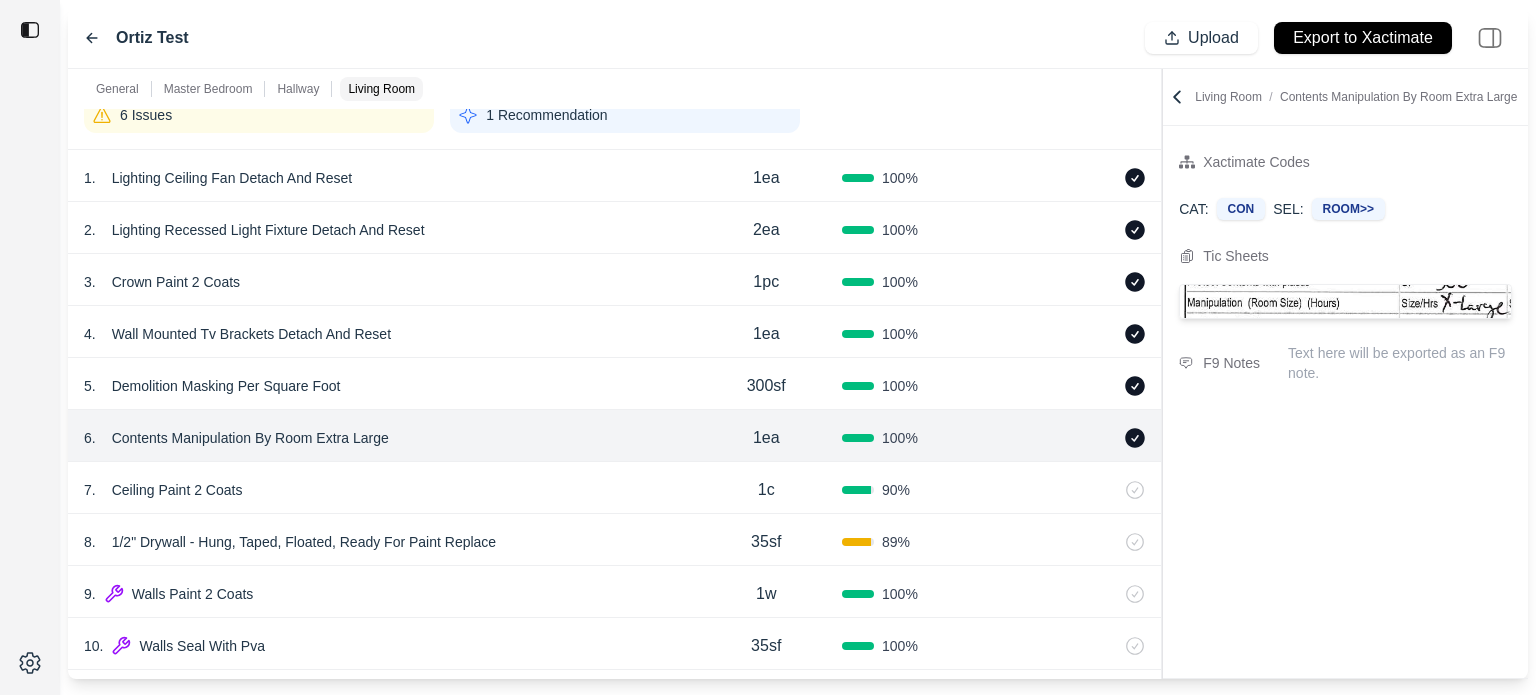 click on "7 . Ceiling Paint 2 Coats 1c 90 %" at bounding box center [614, 488] 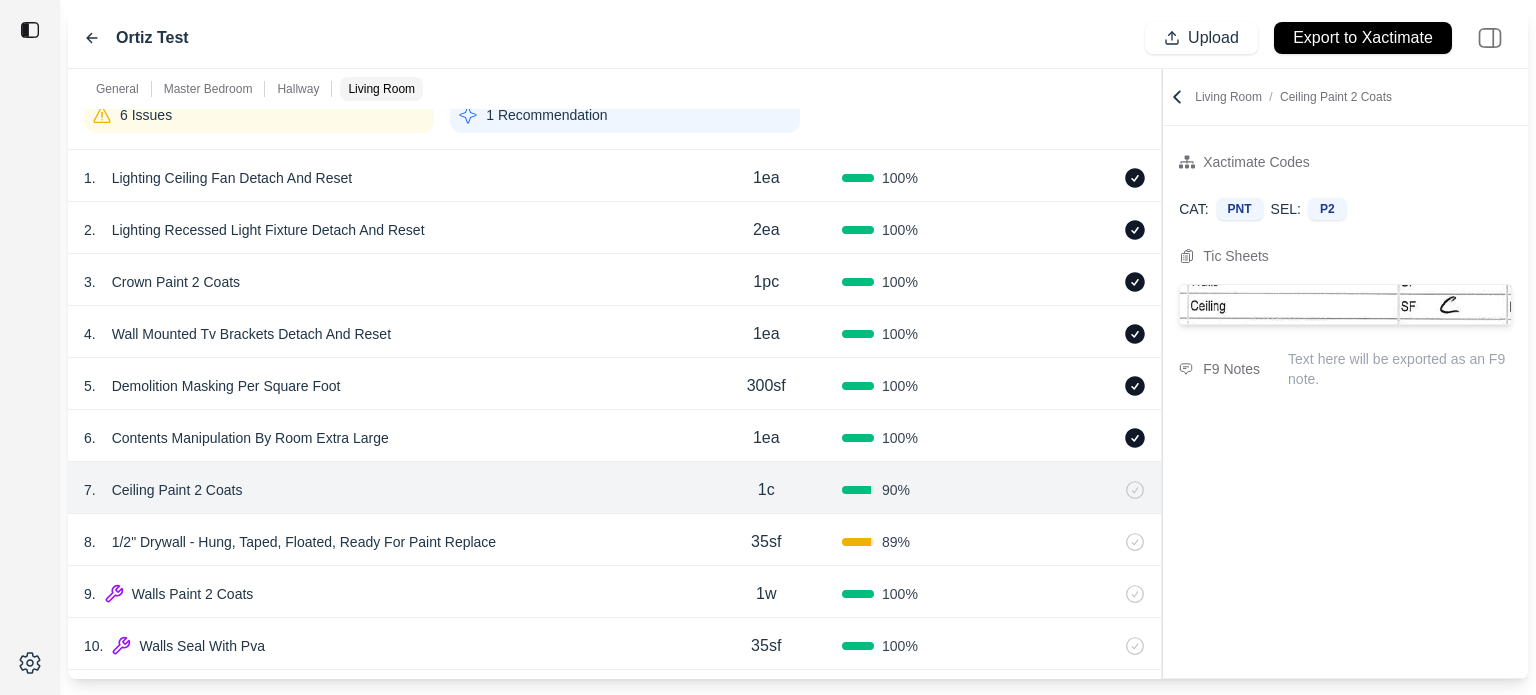 scroll, scrollTop: 1486, scrollLeft: 0, axis: vertical 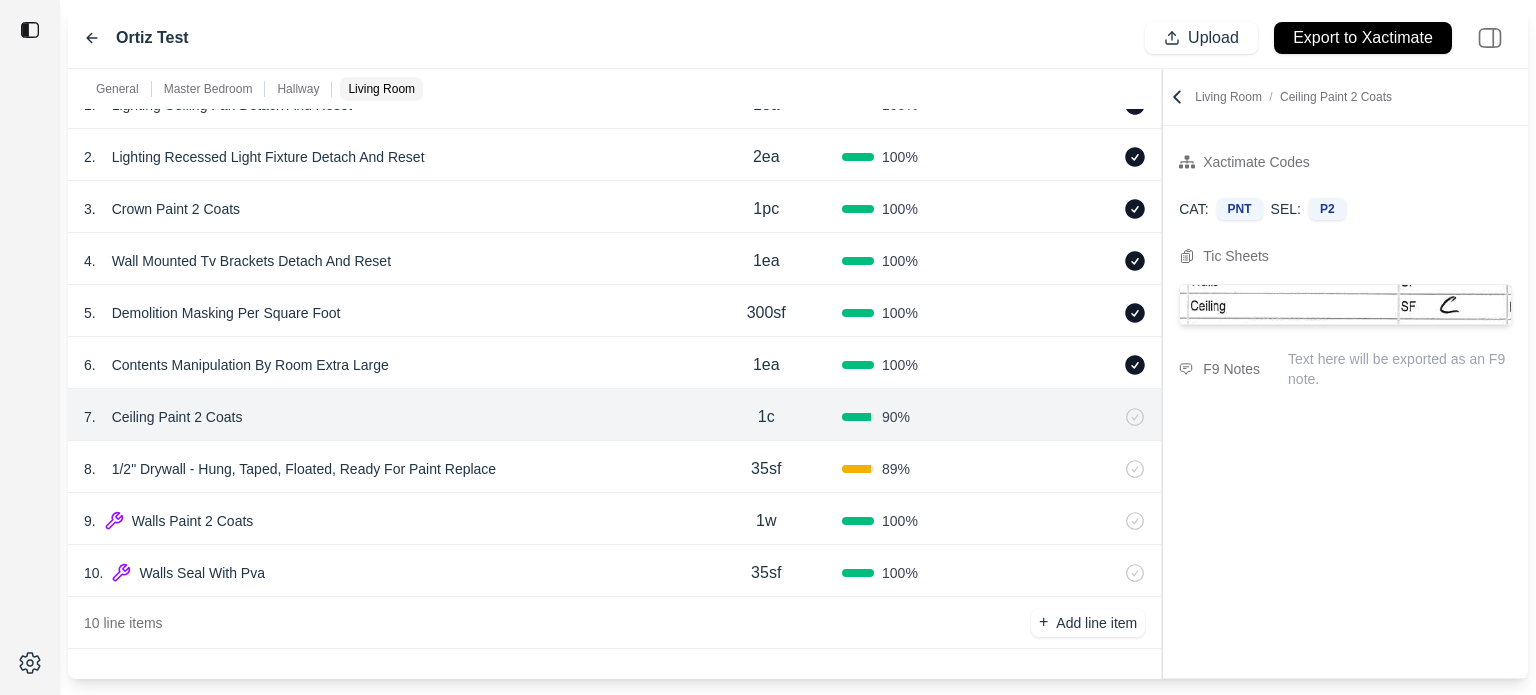 click 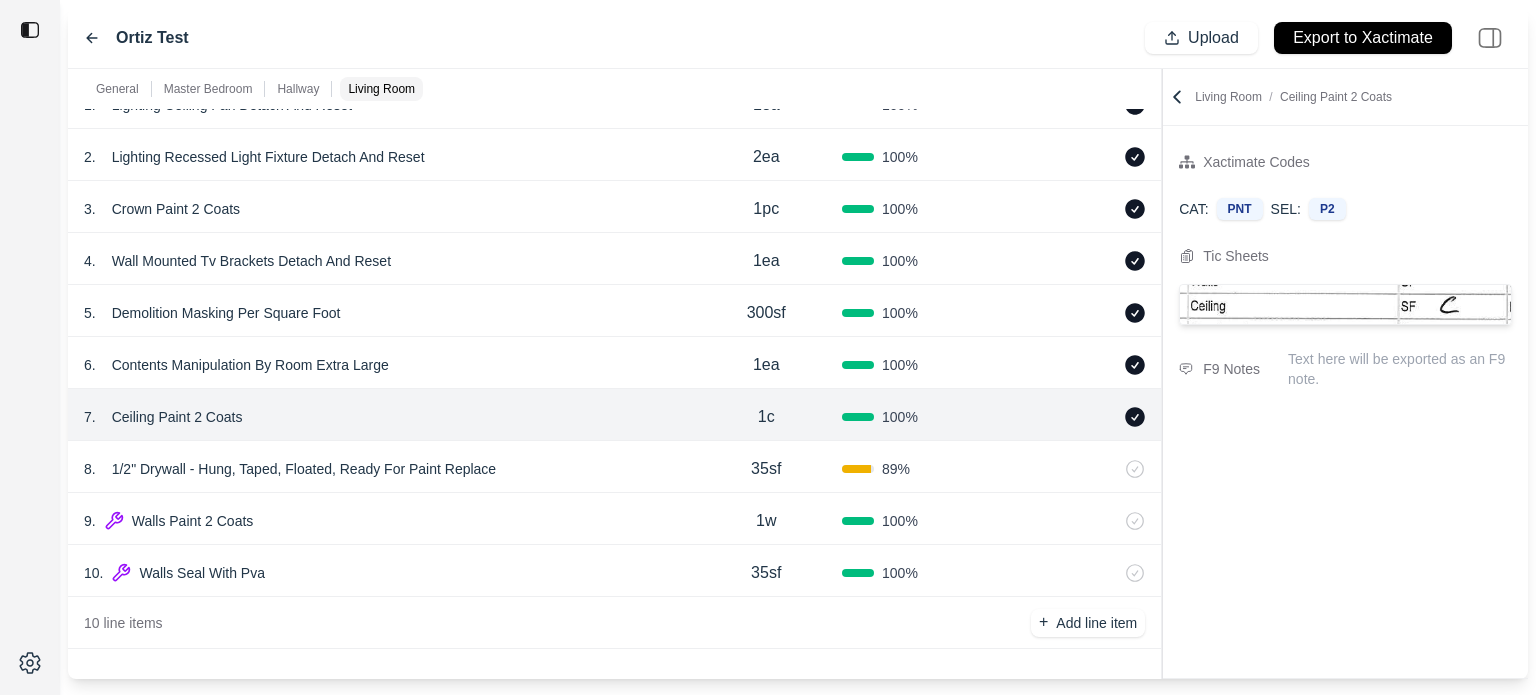 click at bounding box center [1070, 469] 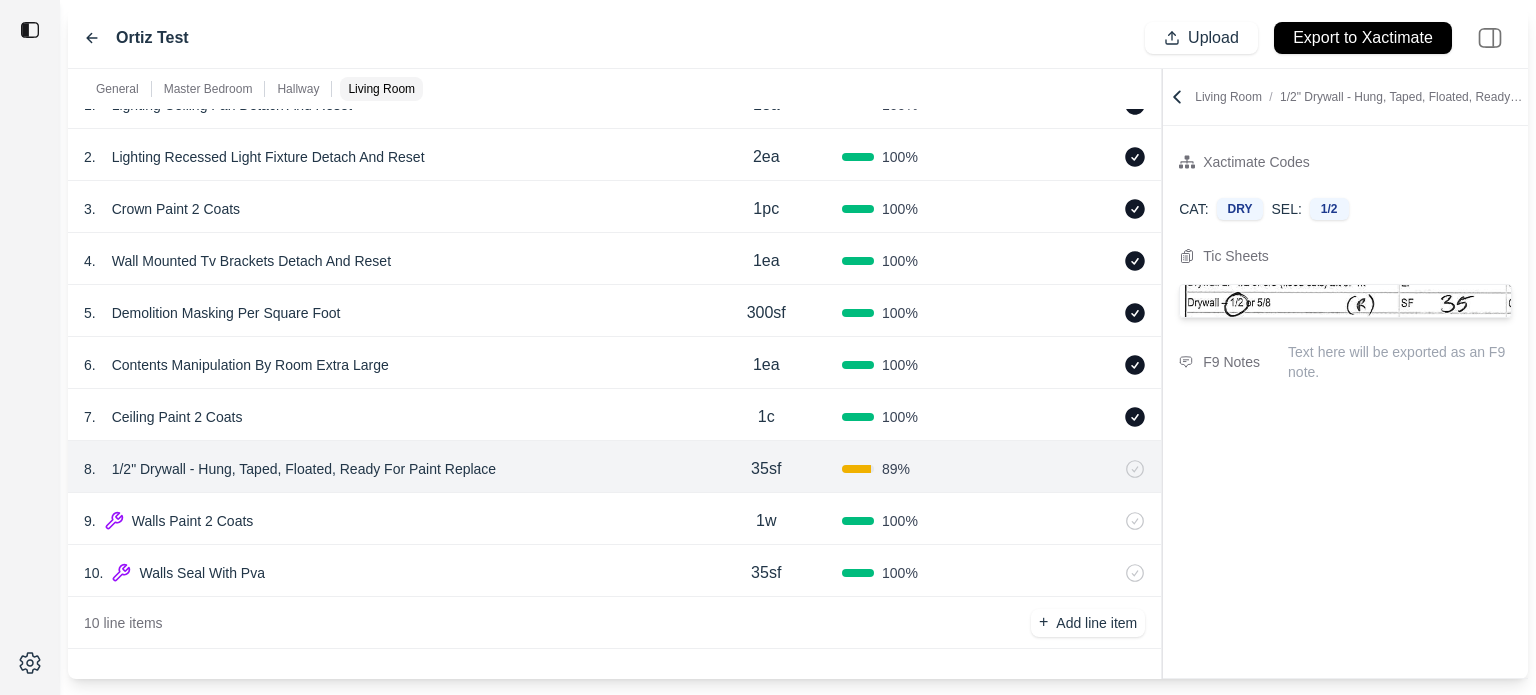 click 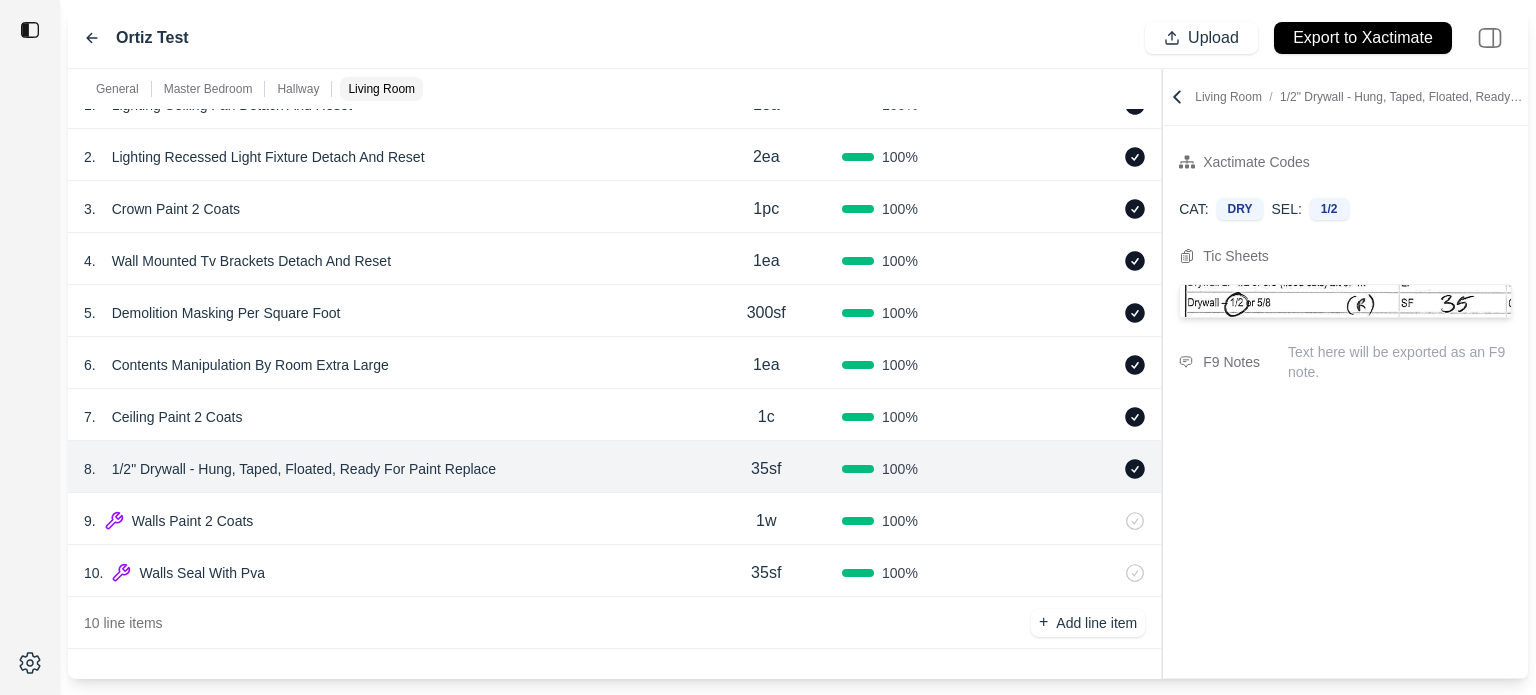 click on "100 %" at bounding box center (918, 521) 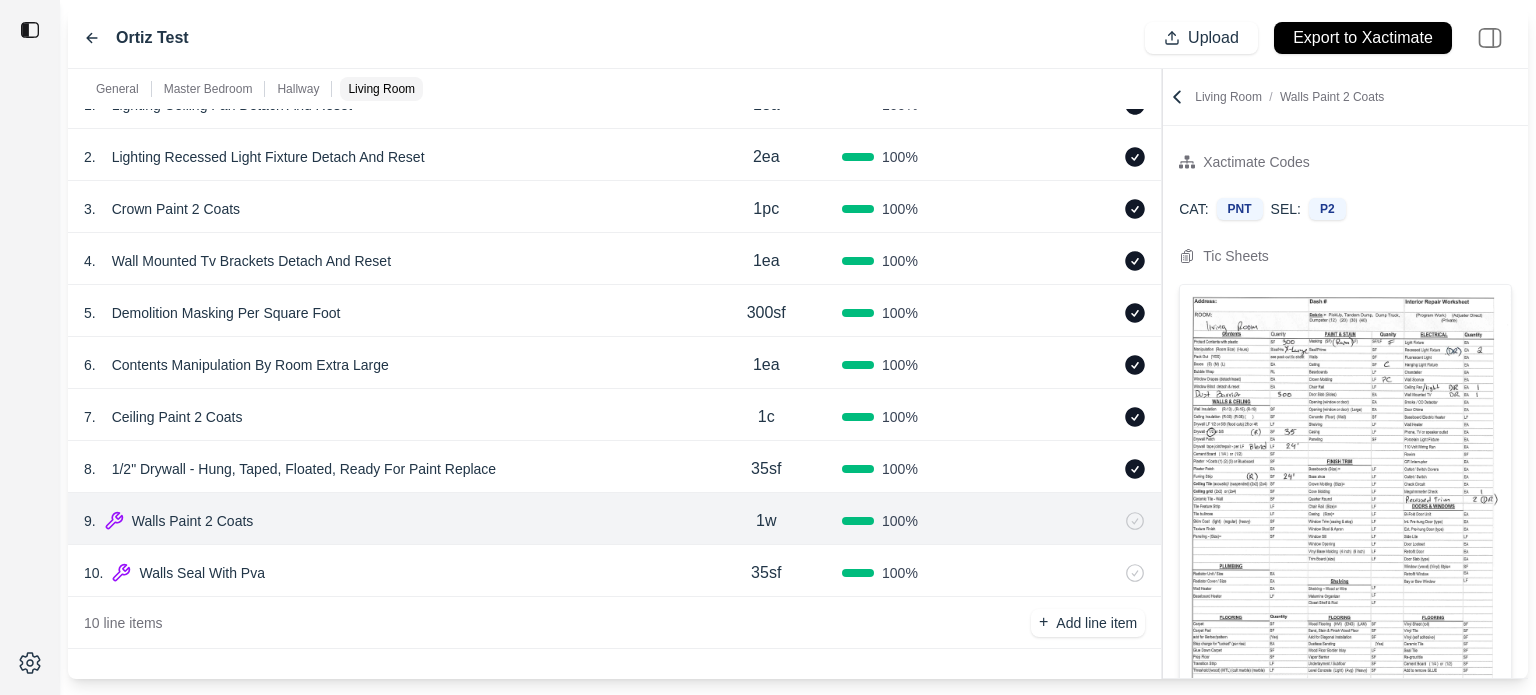 click 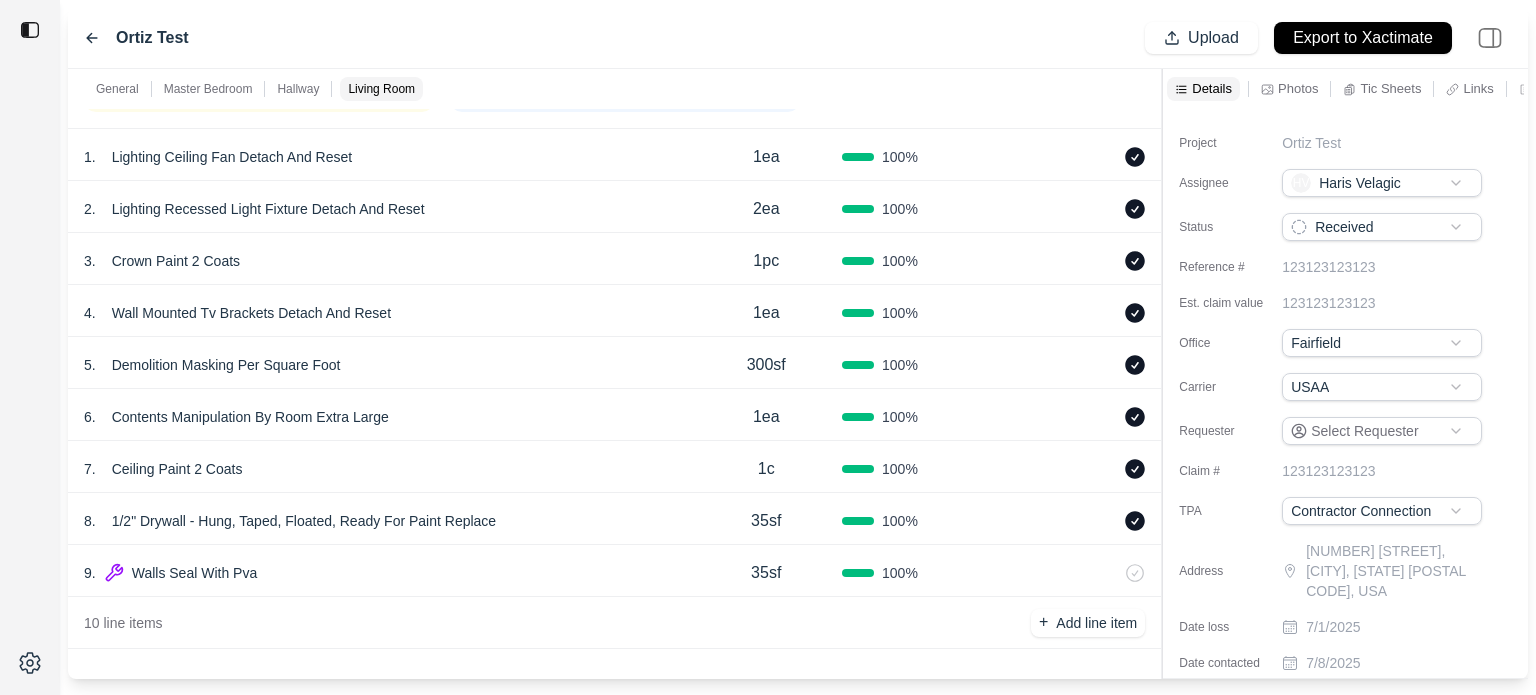 click on "9 . Walls Seal With Pva 35sf 100 %" at bounding box center [614, 571] 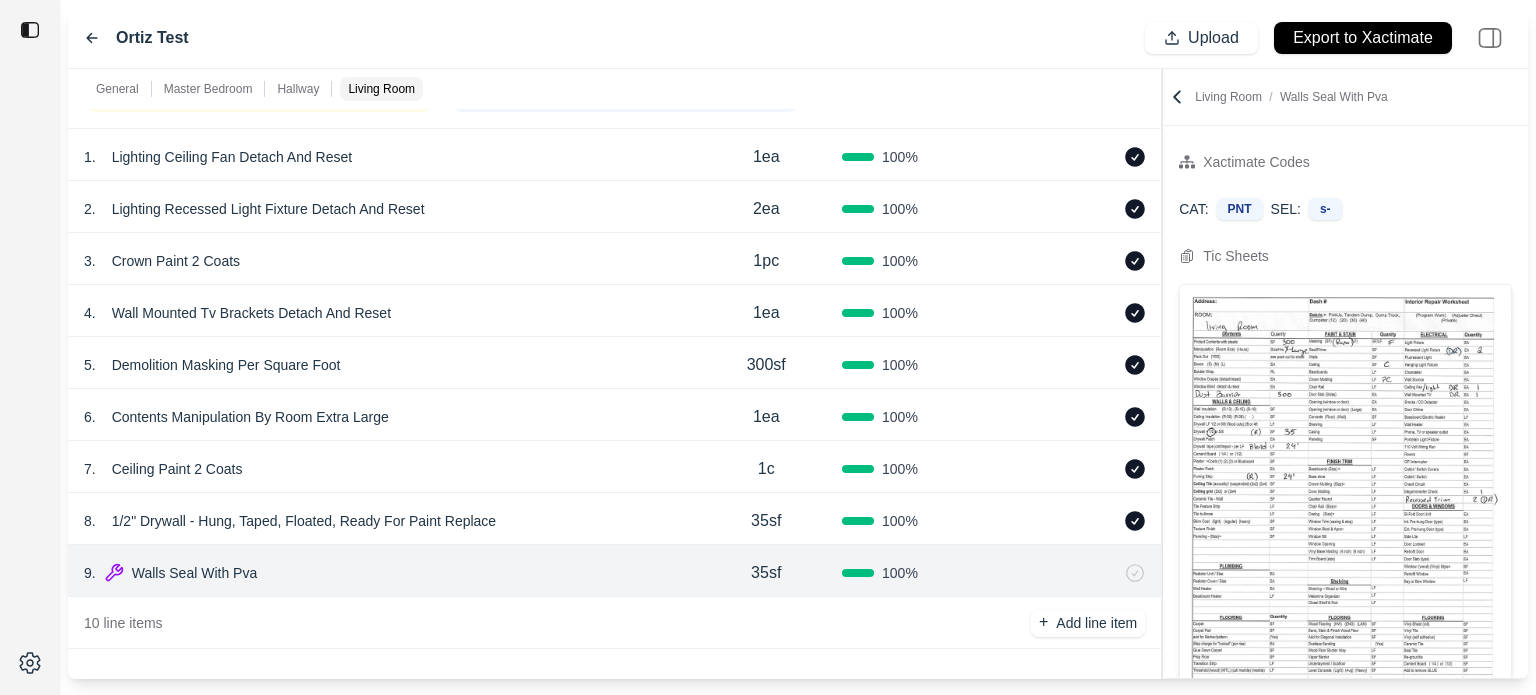 click 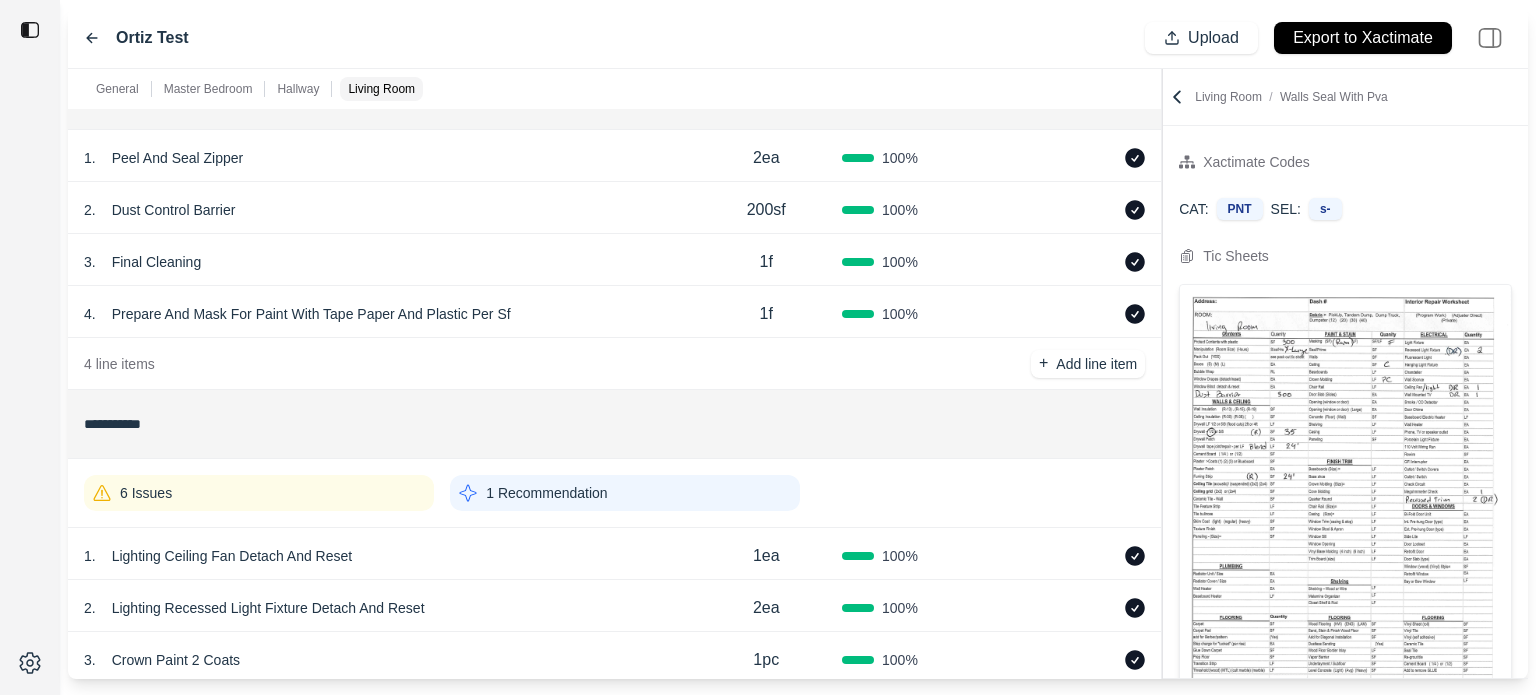 scroll, scrollTop: 1034, scrollLeft: 0, axis: vertical 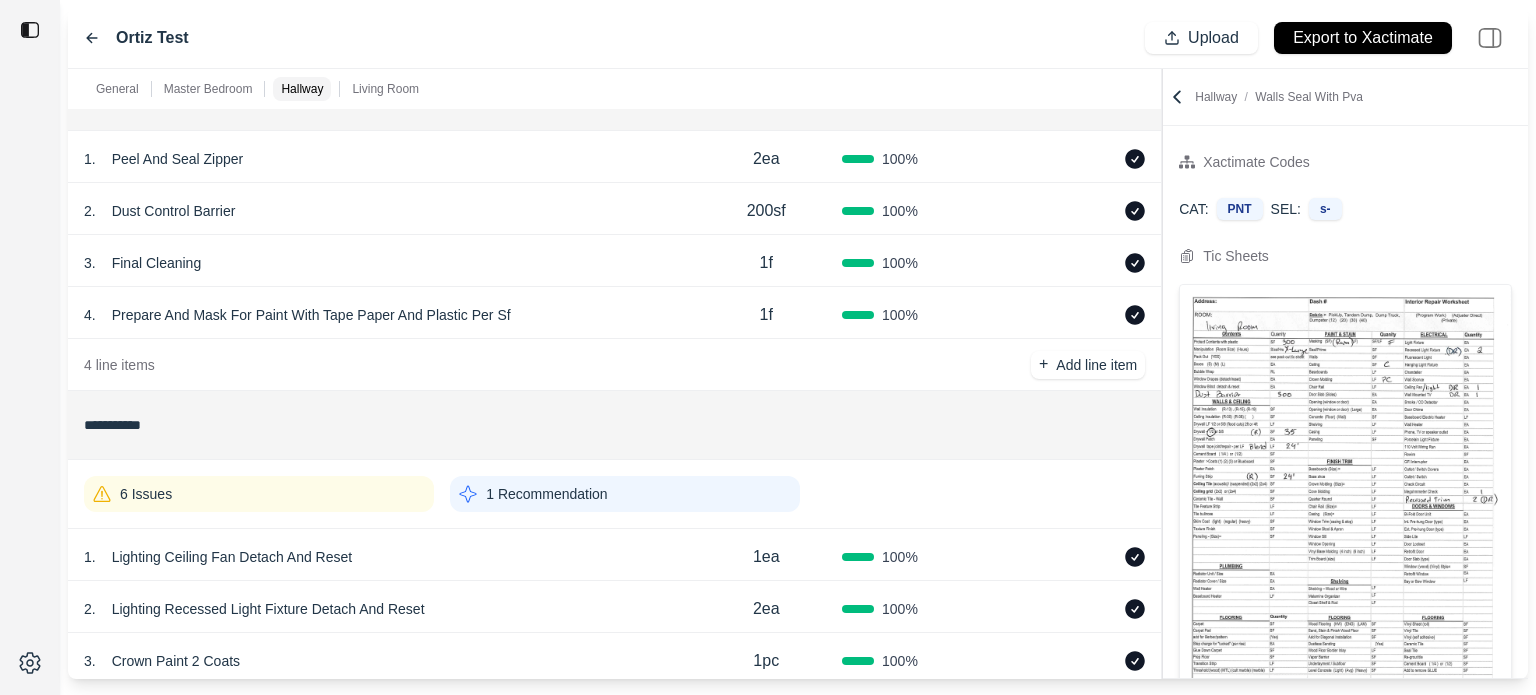 click on "6   Issues" at bounding box center [259, 494] 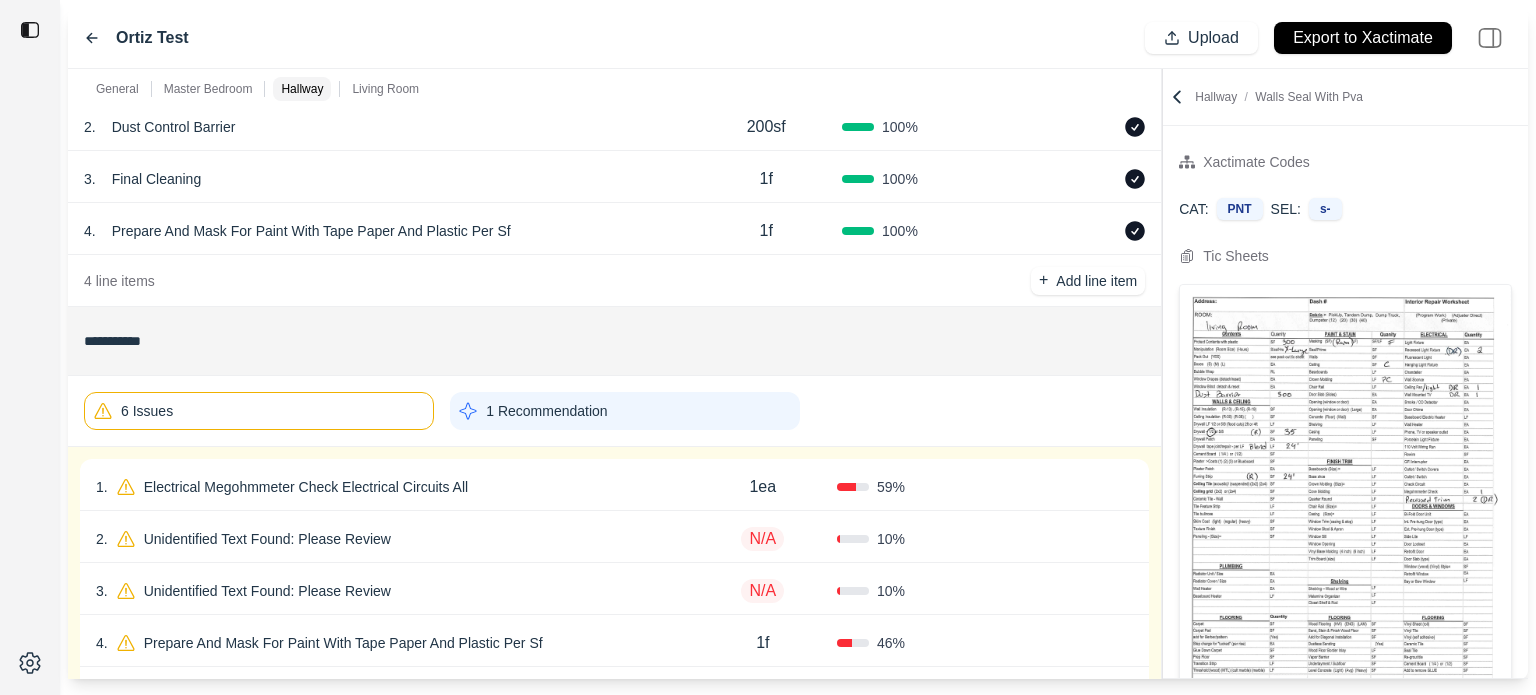 scroll, scrollTop: 1234, scrollLeft: 0, axis: vertical 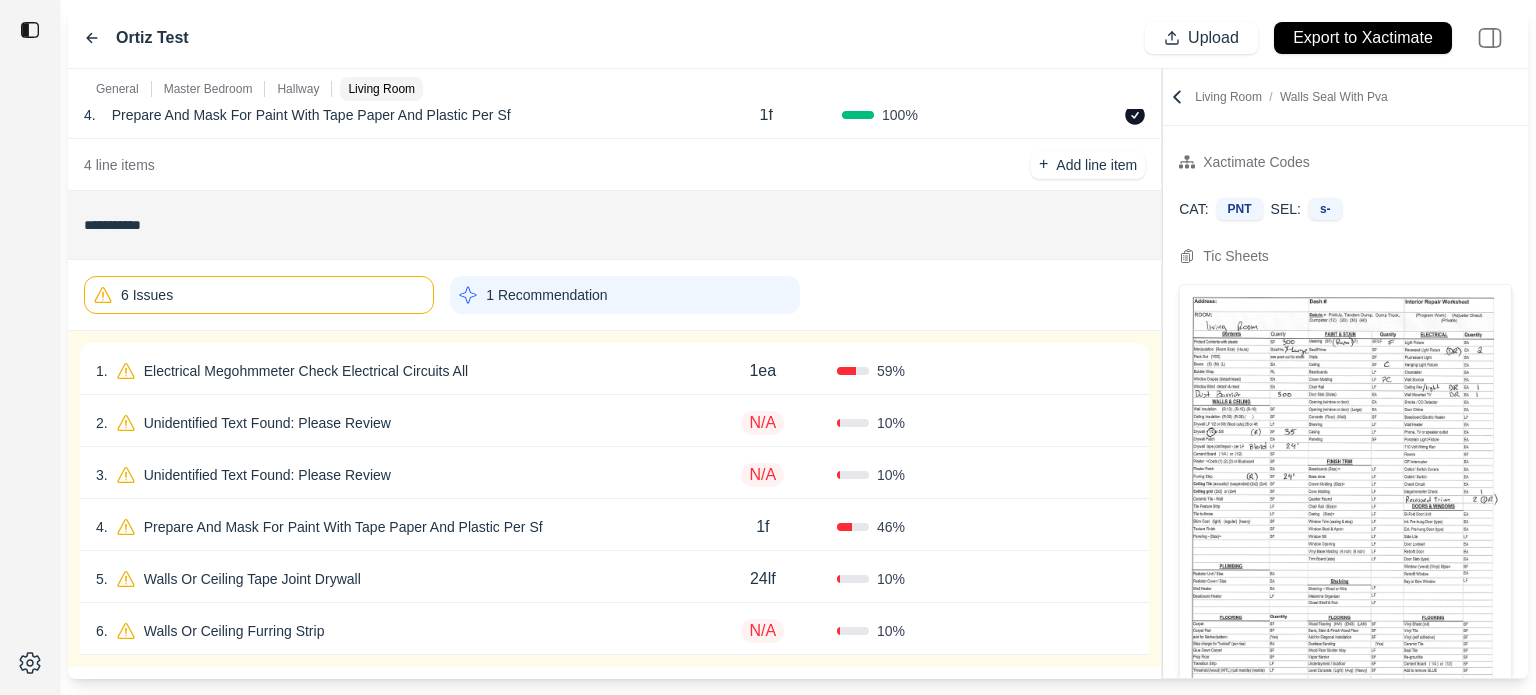 click on "59 %" at bounding box center [911, 371] 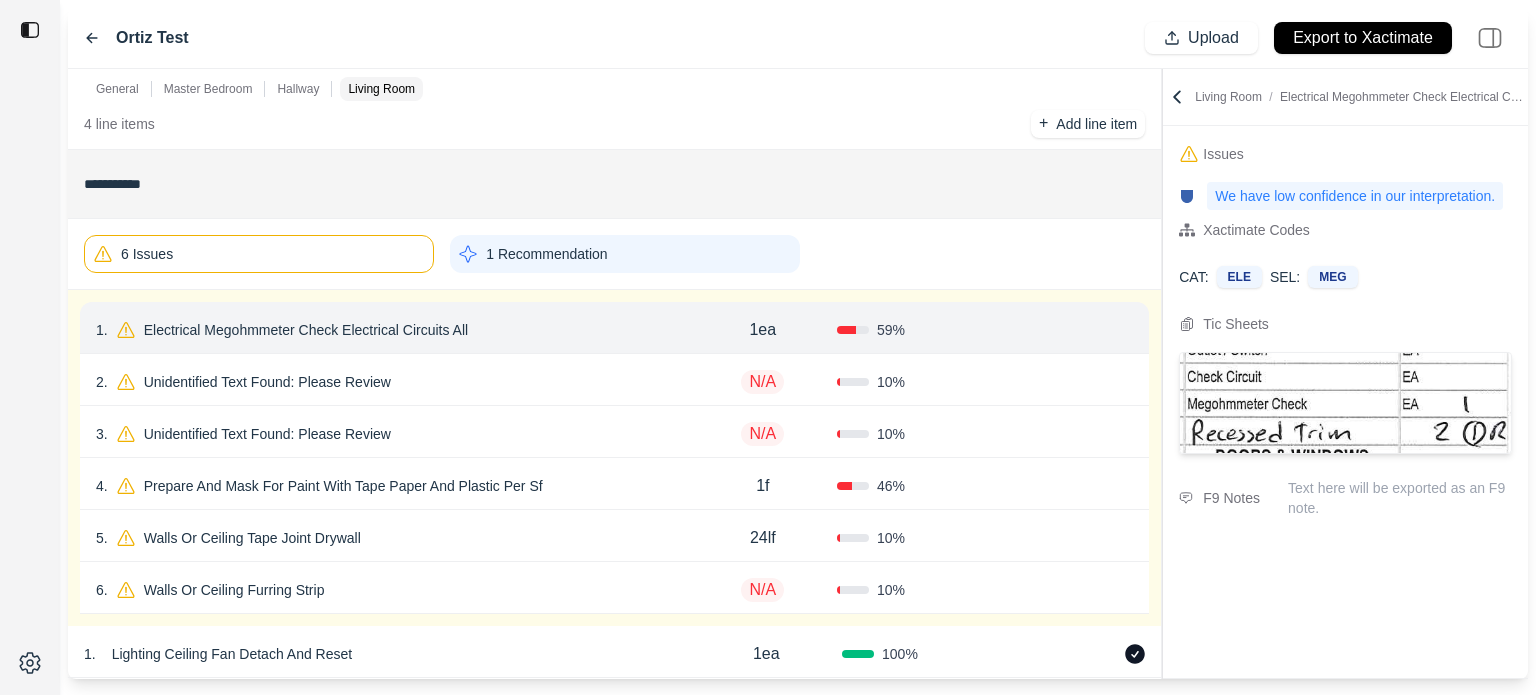 scroll, scrollTop: 1334, scrollLeft: 0, axis: vertical 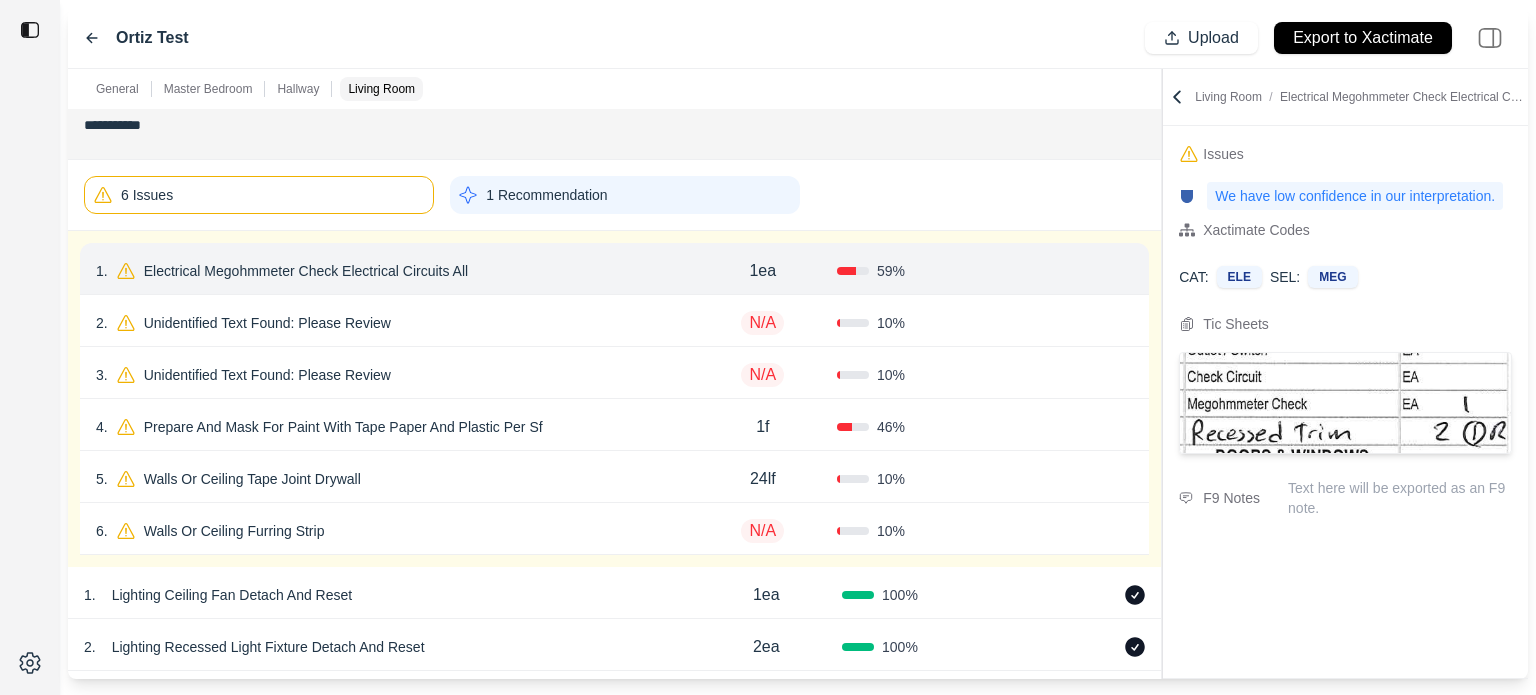 click on "Electrical Megohmmeter Check Electrical Circuits All" at bounding box center (306, 271) 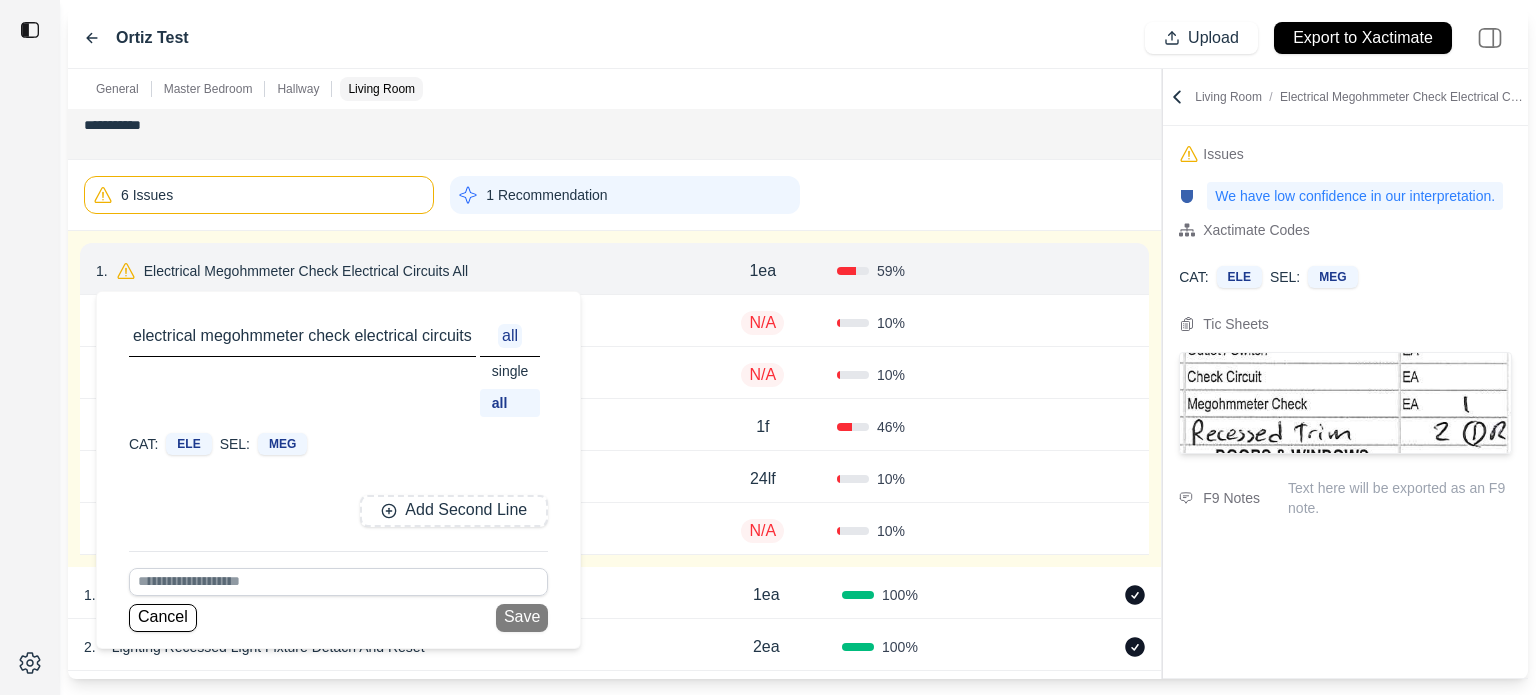 click on "single" at bounding box center (510, 371) 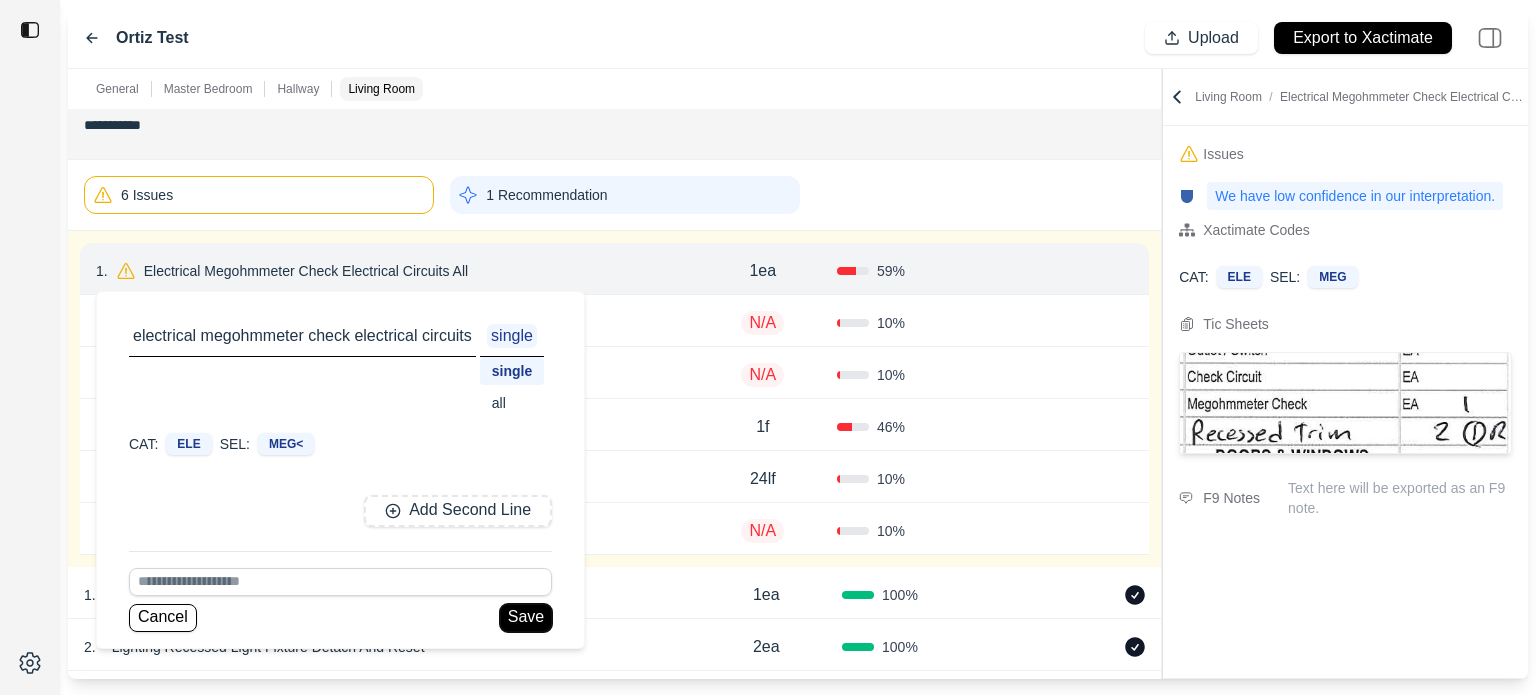 click on "Save" at bounding box center (526, 618) 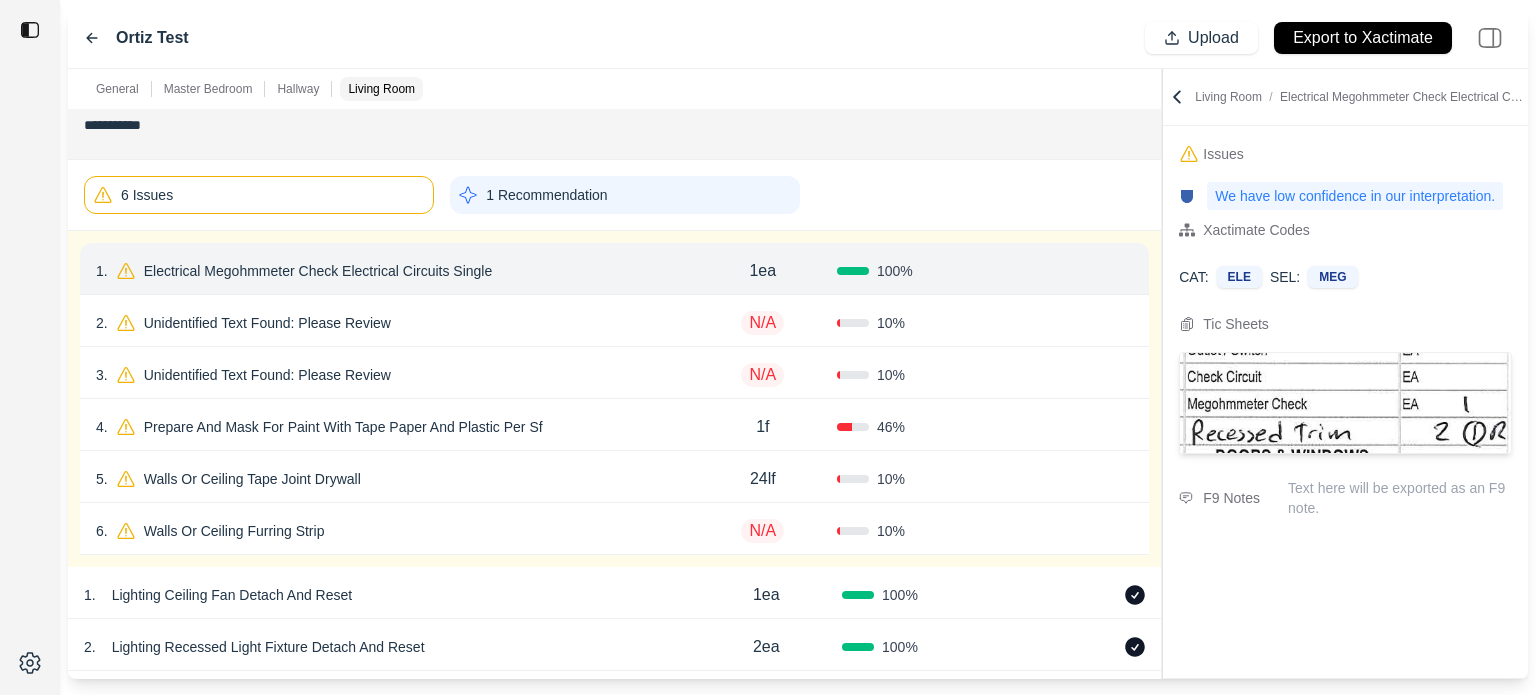 click on "Confirm" at bounding box center (1076, 271) 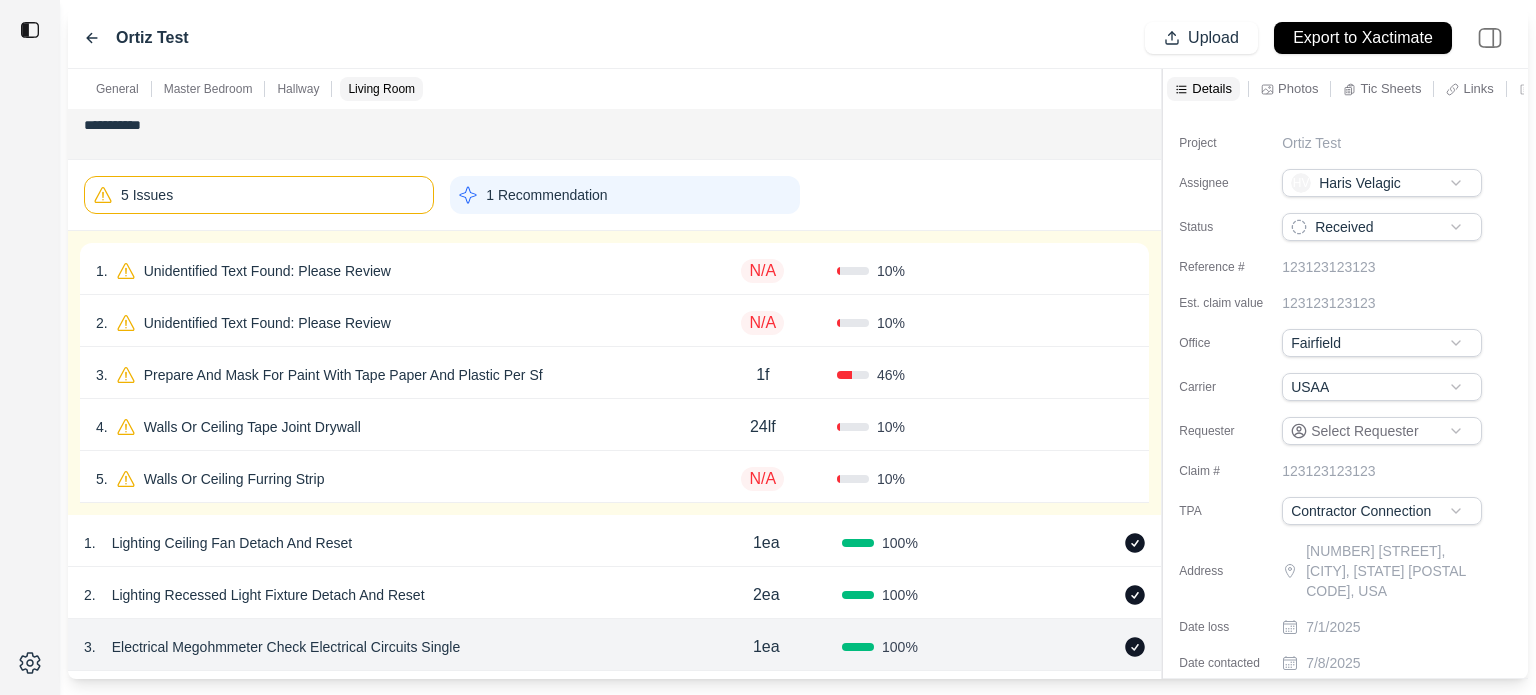 click on "10 %" at bounding box center [911, 271] 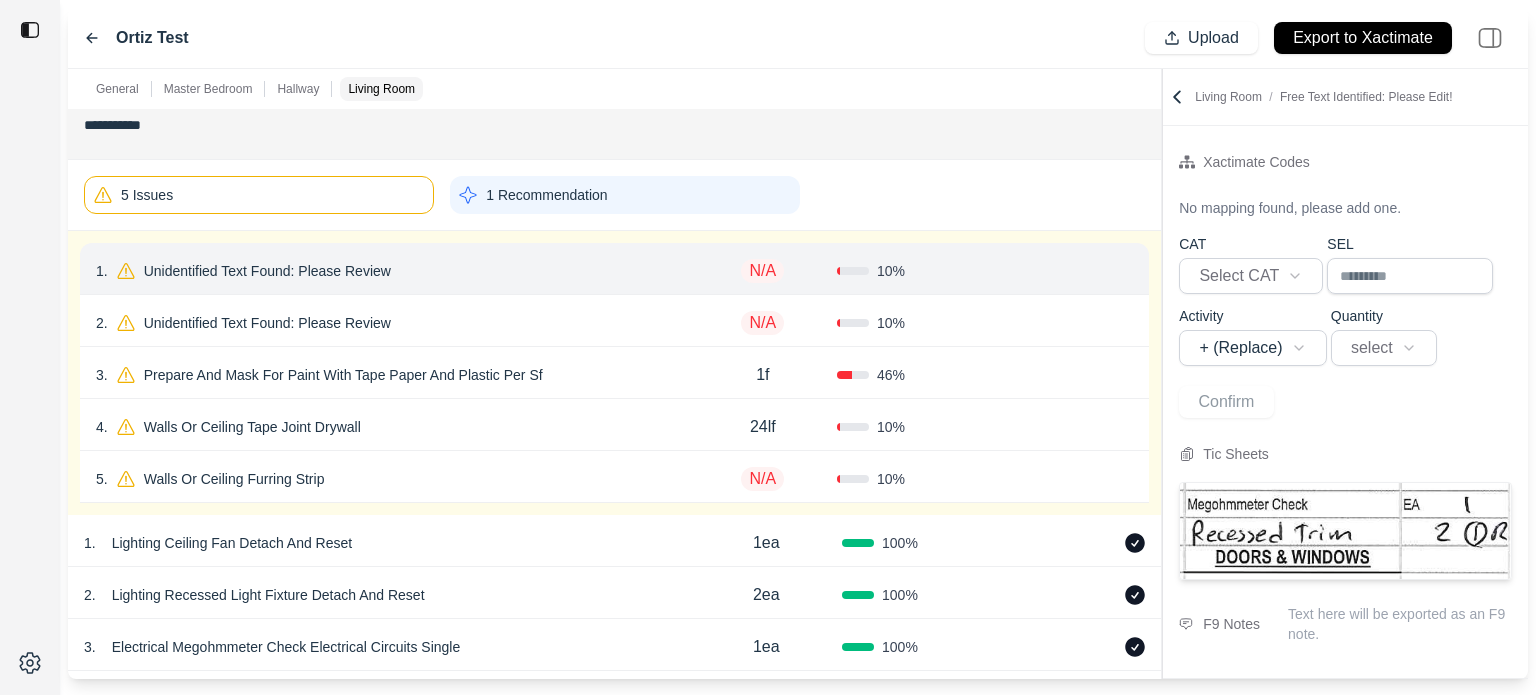 click on "Unidentified Text Found: Please Review" at bounding box center [267, 271] 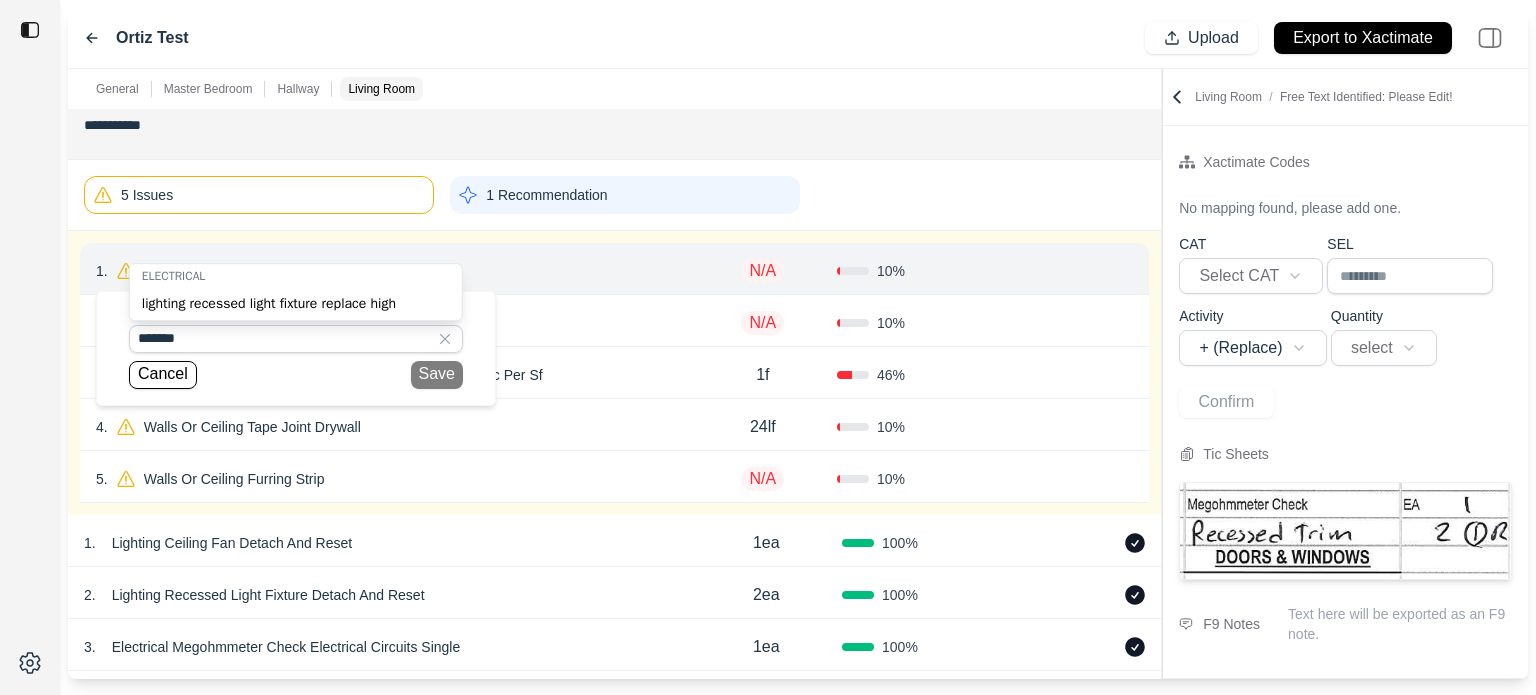click on "lighting recessed light fixture replace high" at bounding box center (296, 304) 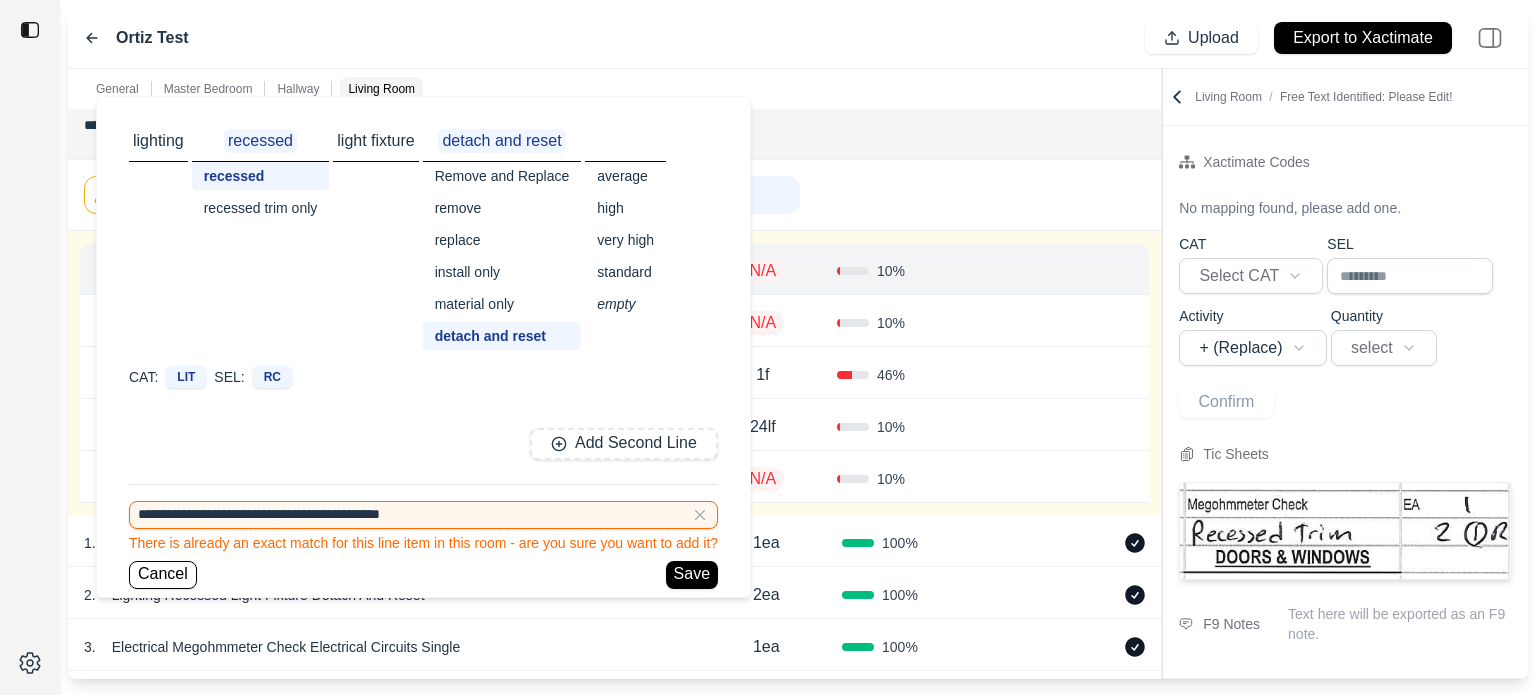 click on "recessed trim only" at bounding box center (261, 208) 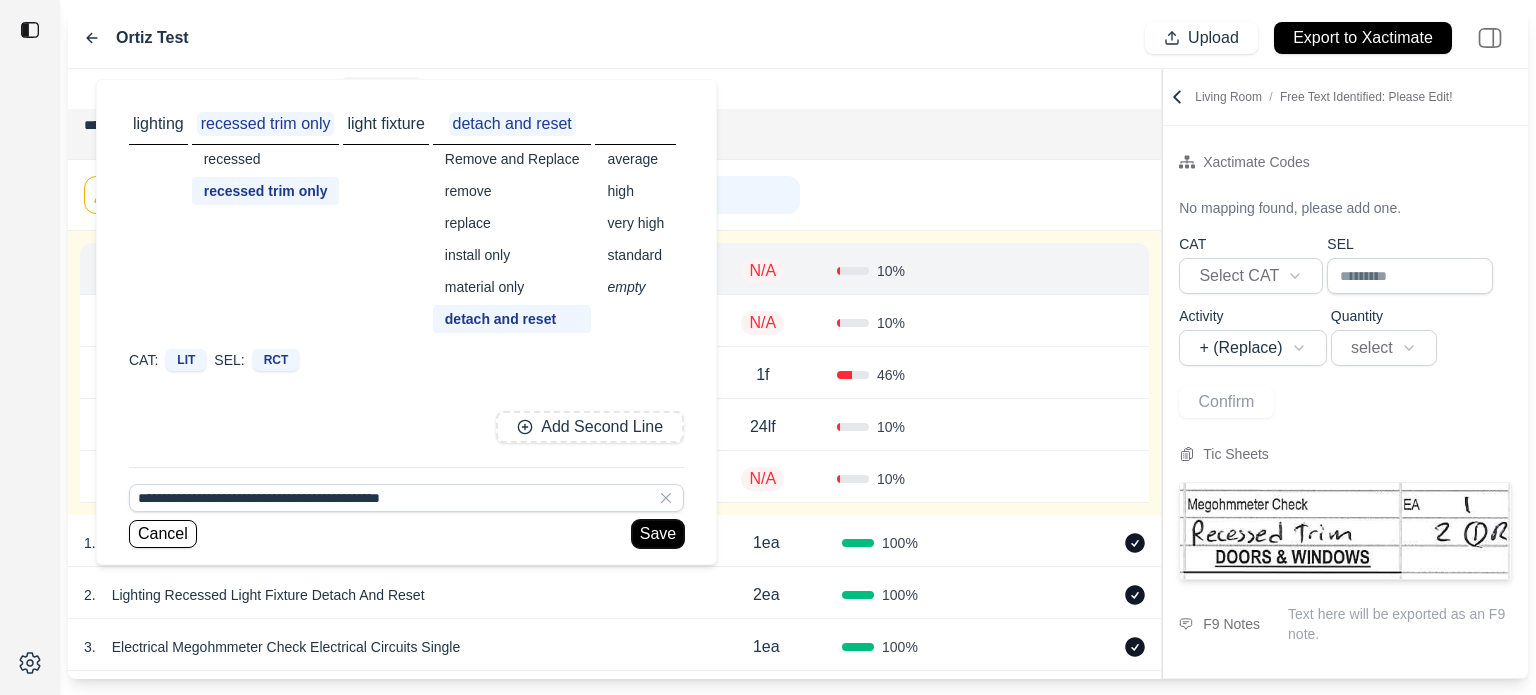 click on "Save" at bounding box center (658, 534) 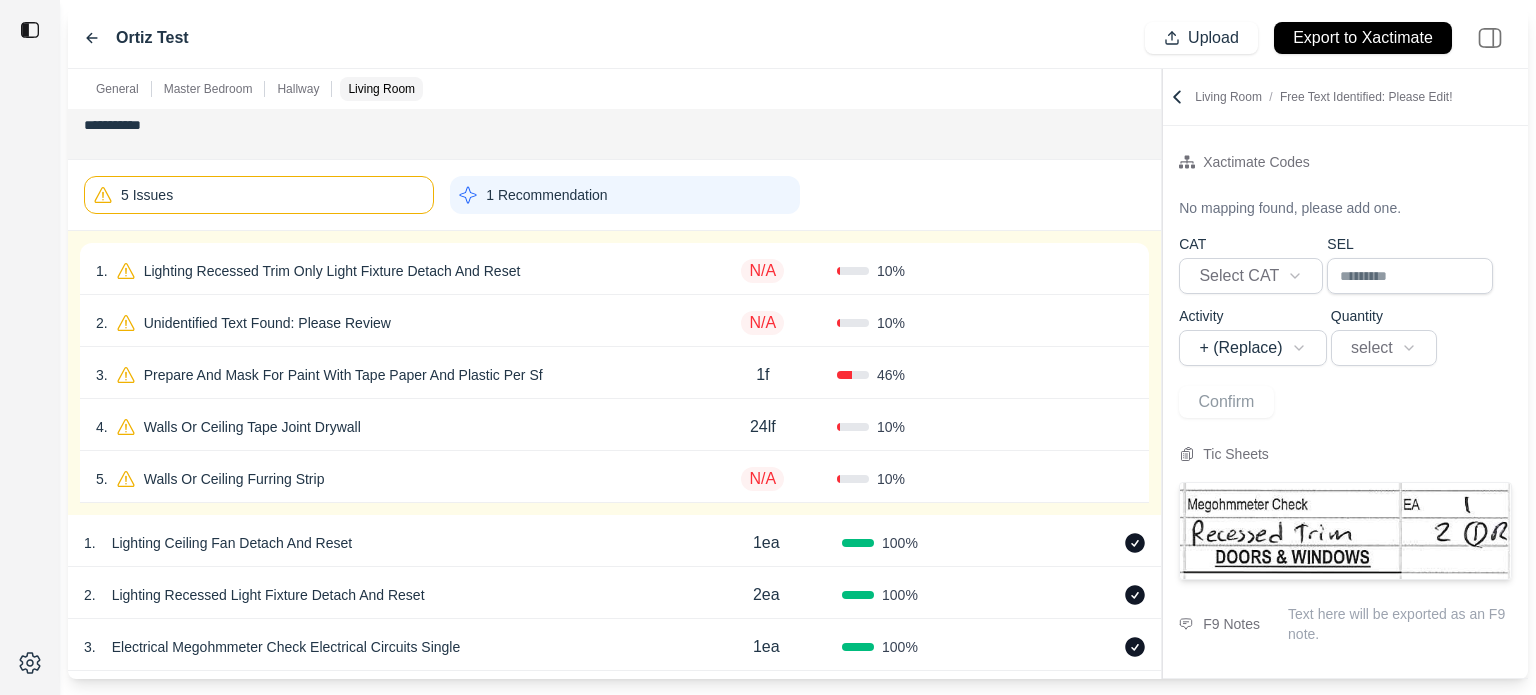 click on "N/A" at bounding box center [762, 271] 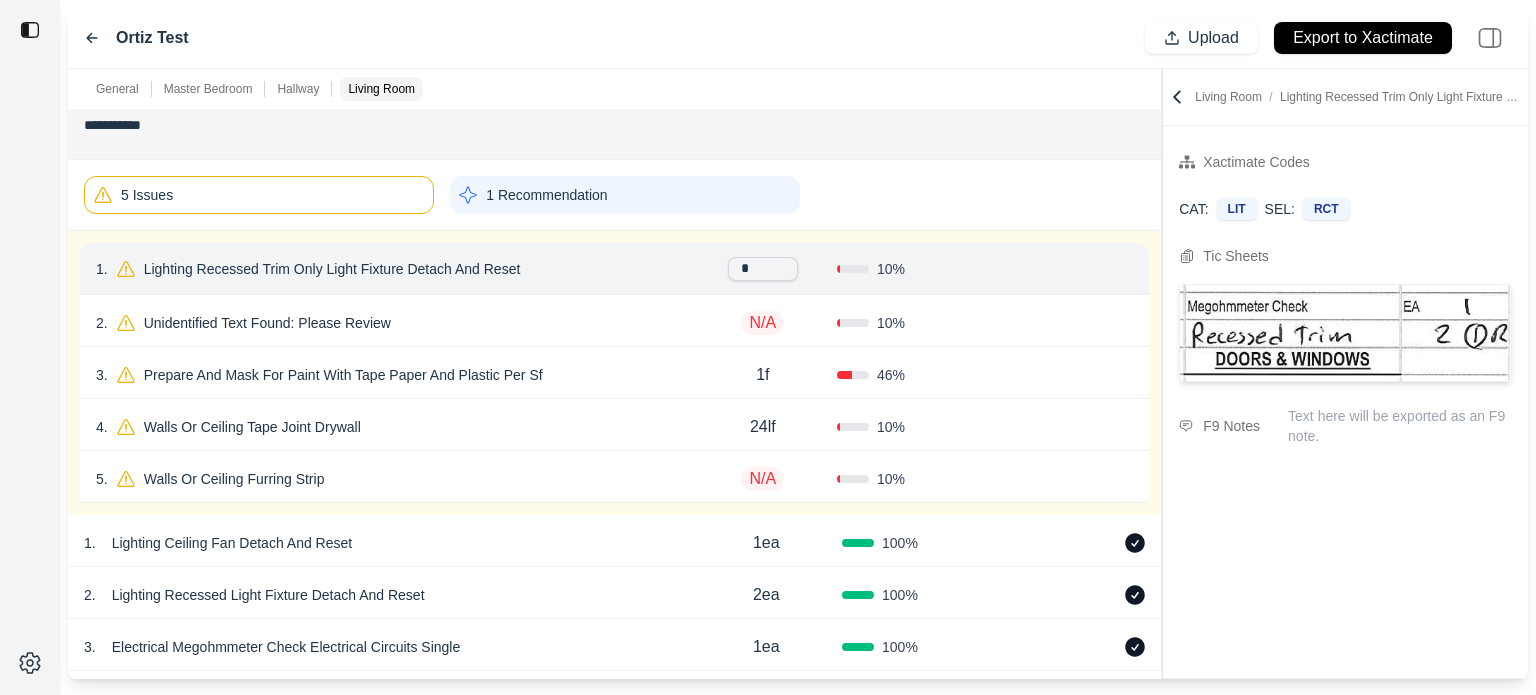 click on "Confirm" at bounding box center [1059, 269] 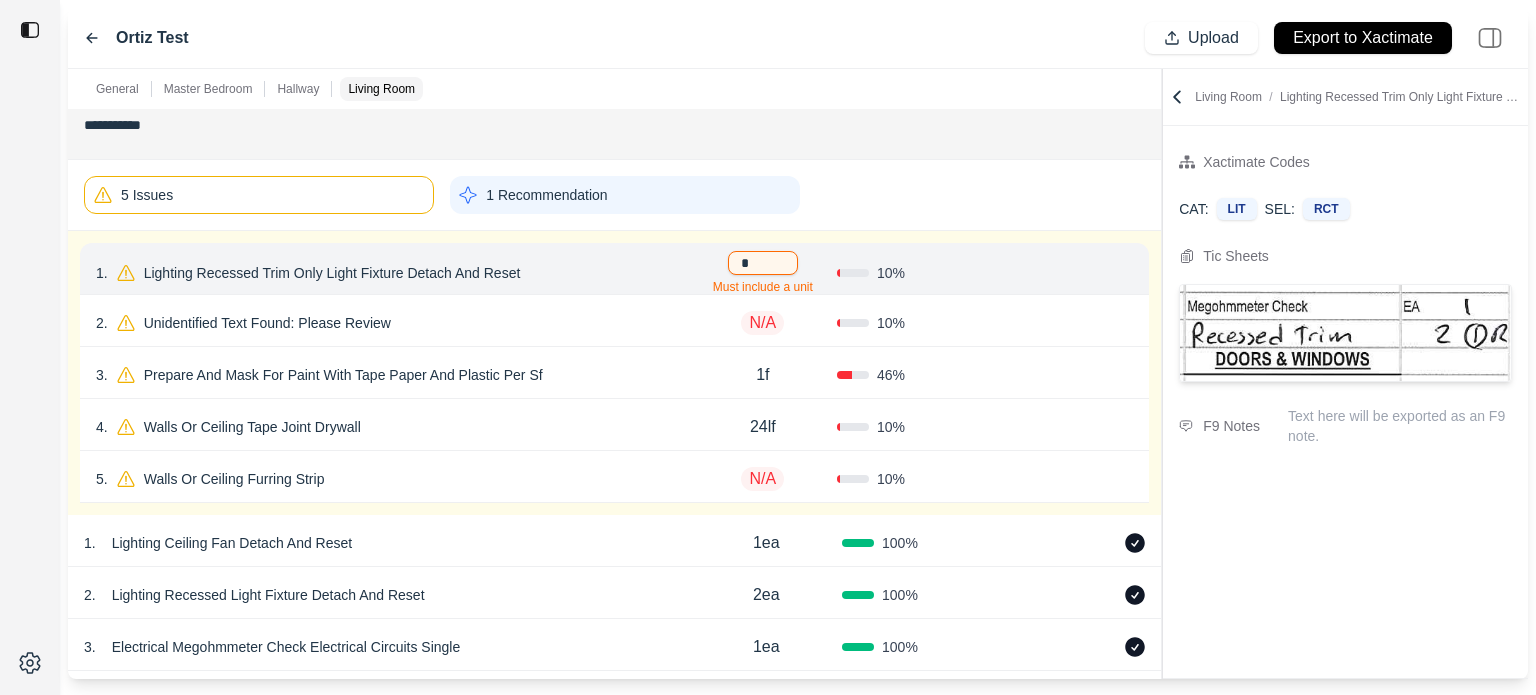 click on "*" at bounding box center [763, 263] 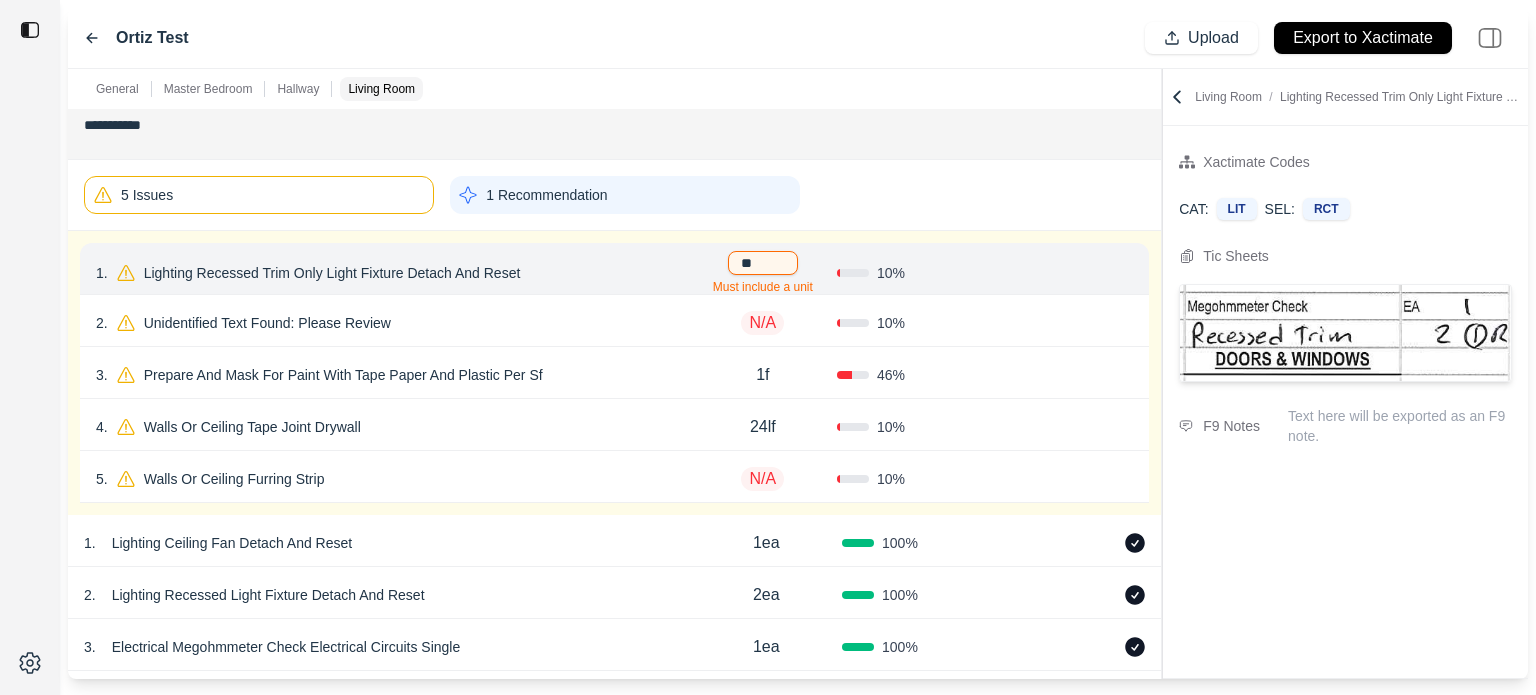 type on "***" 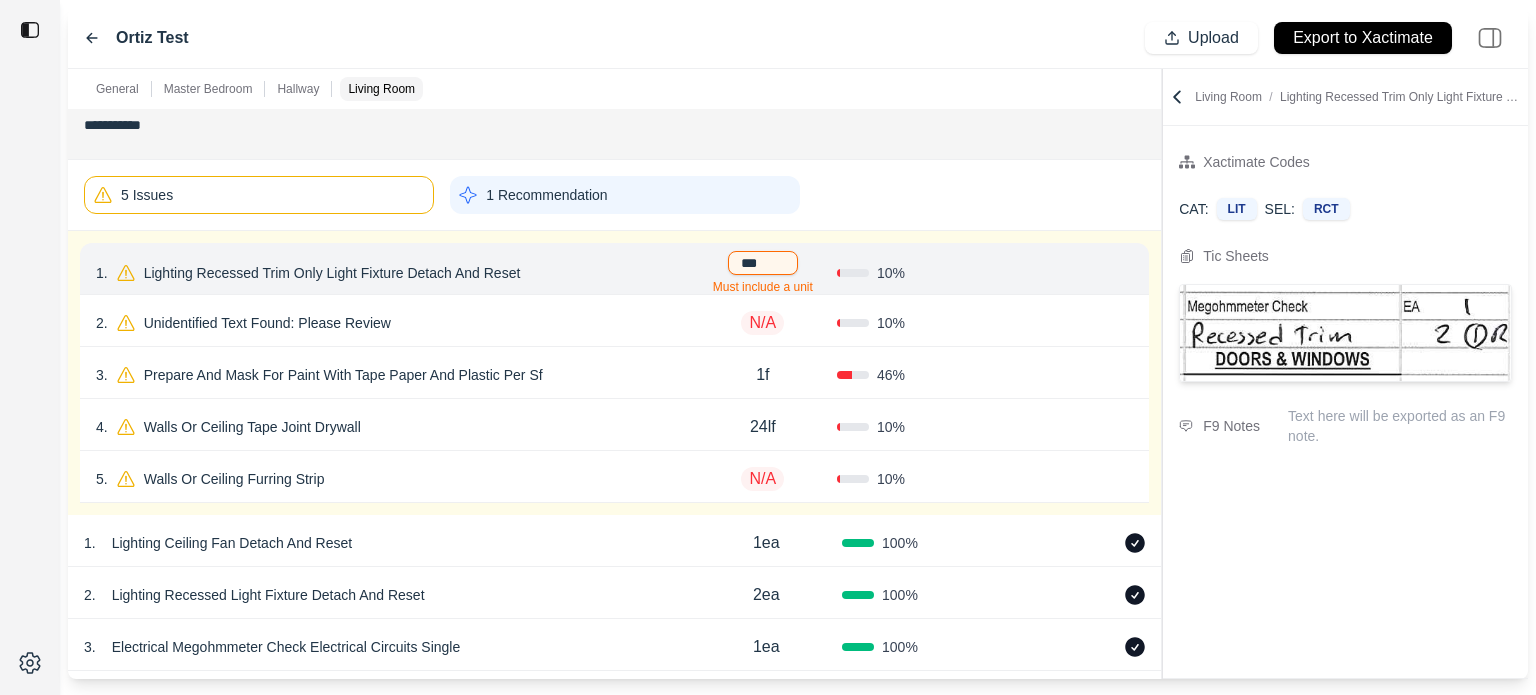 click on "1 . Lighting Recessed Trim Only Light Fixture Detach And Reset *** Must include a unit 10 % Confirm" at bounding box center [614, 269] 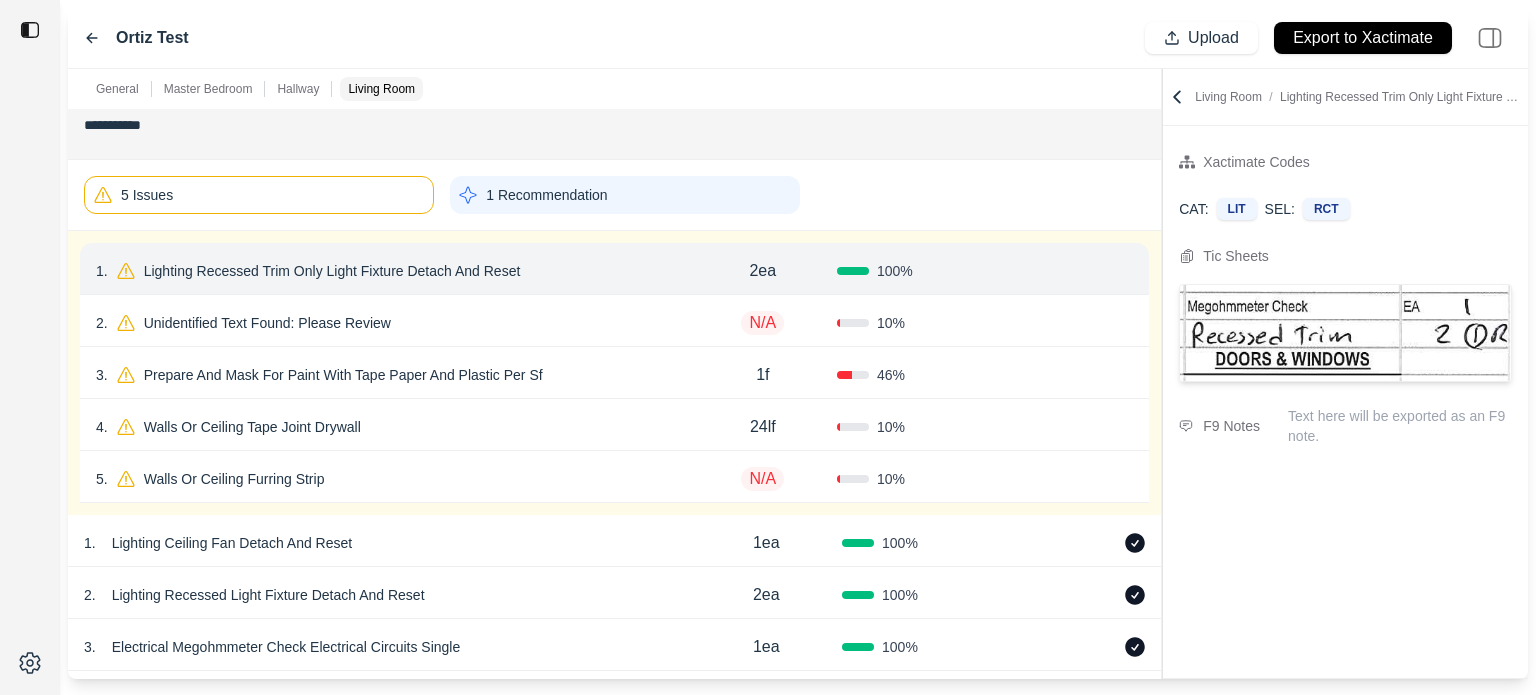 click on "Confirm" at bounding box center (1076, 271) 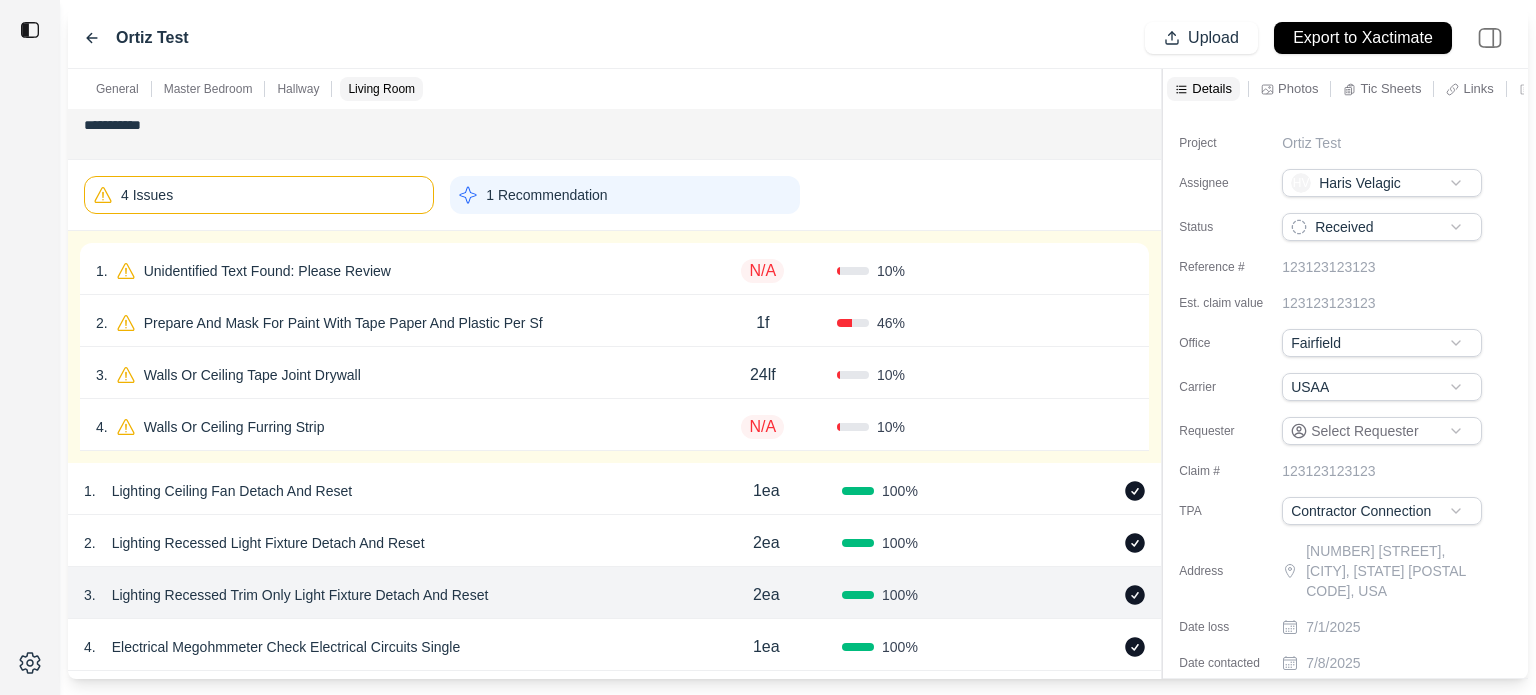 click on "Confirm" at bounding box center (1059, 271) 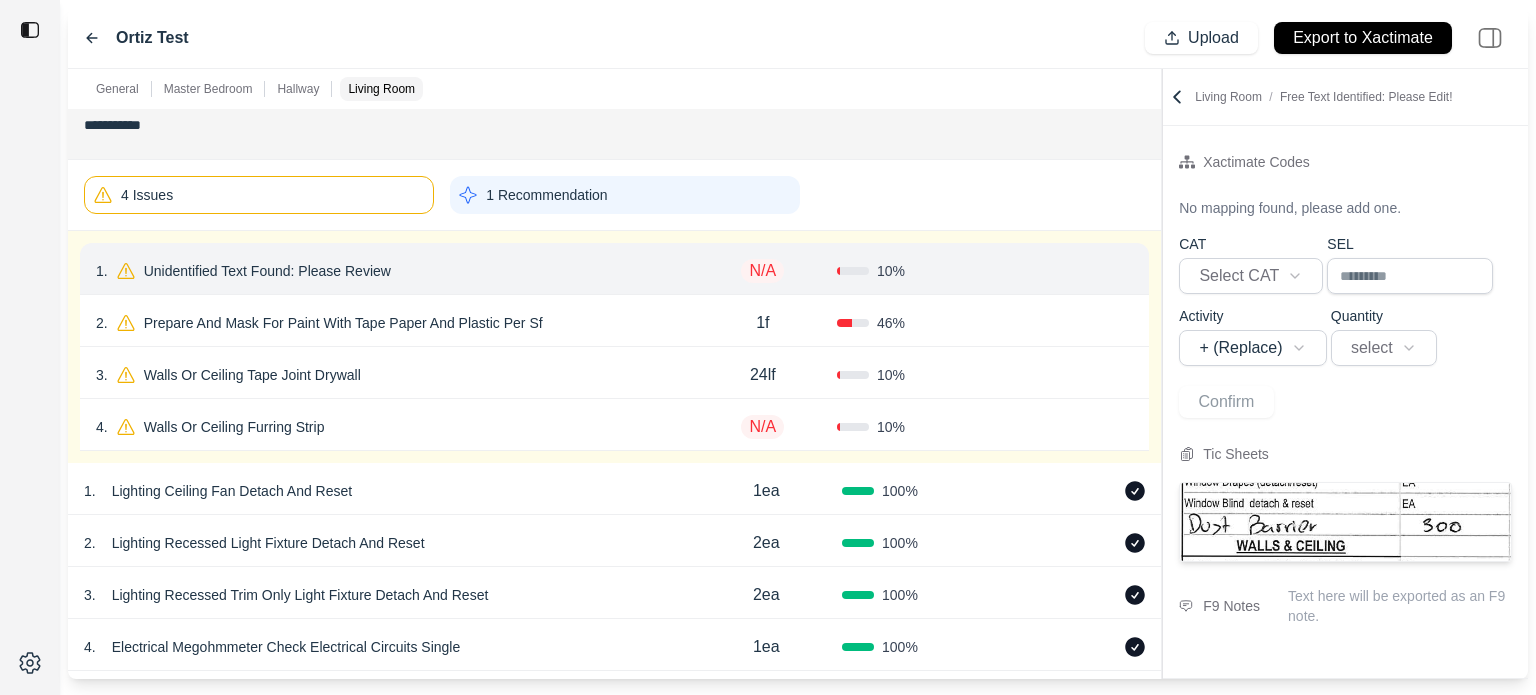 click on "Unidentified Text Found: Please Review" at bounding box center (267, 271) 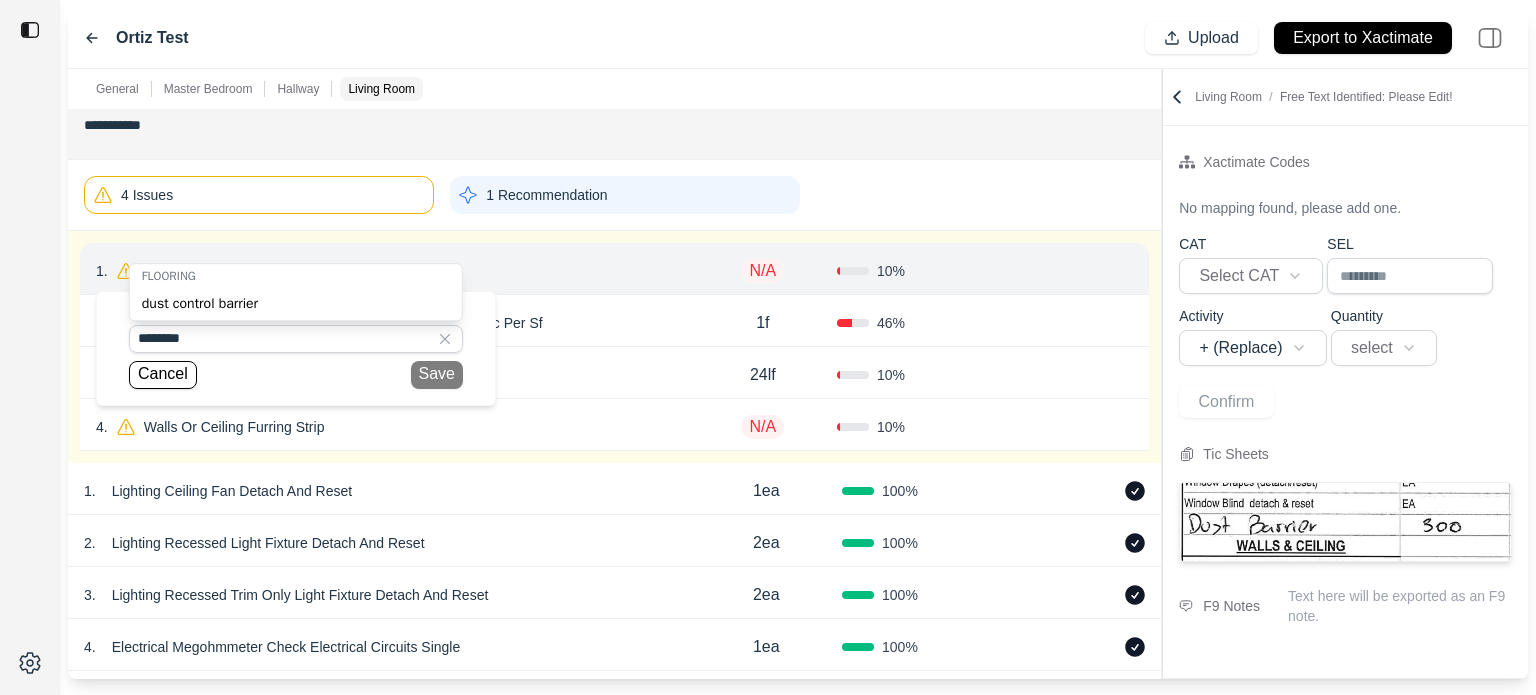 click on "dust control barrier" at bounding box center [296, 304] 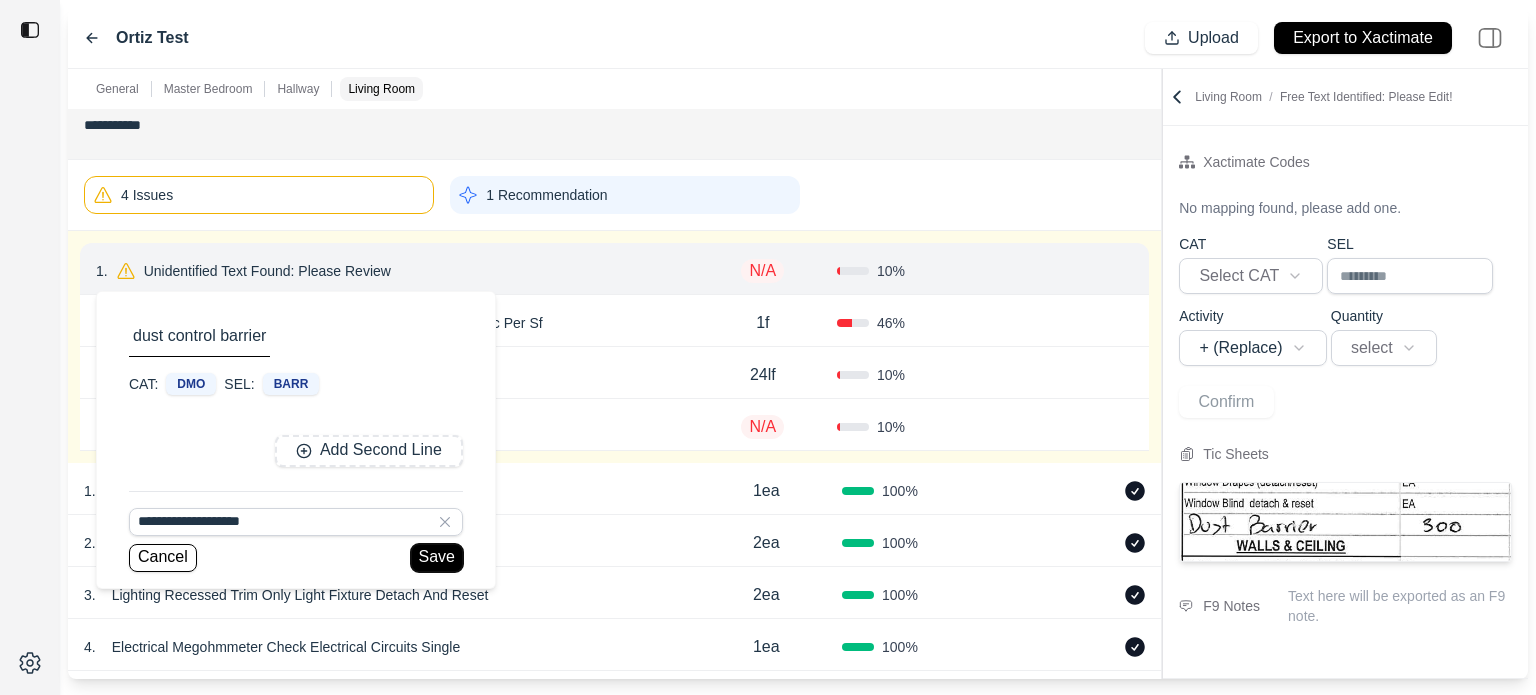 click on "Save" at bounding box center (437, 558) 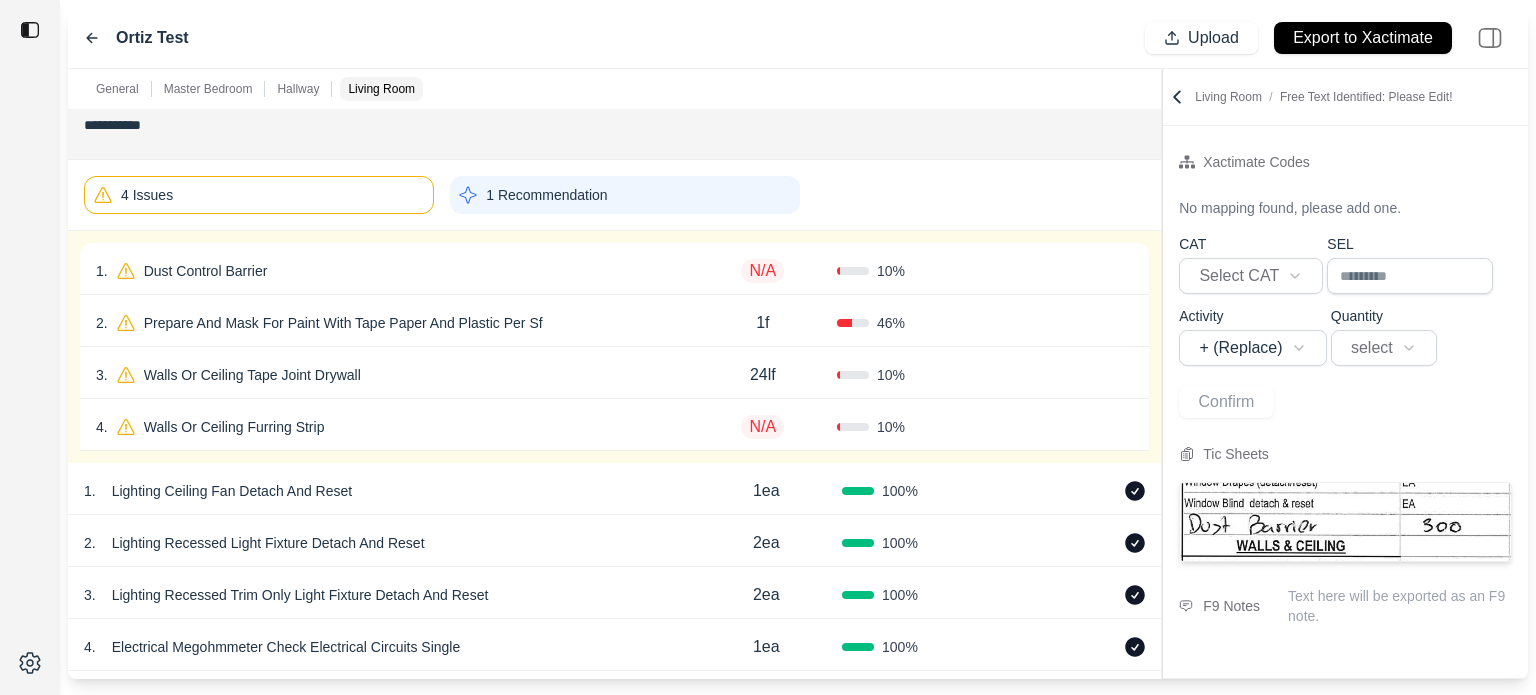click on "N/A" at bounding box center [763, 271] 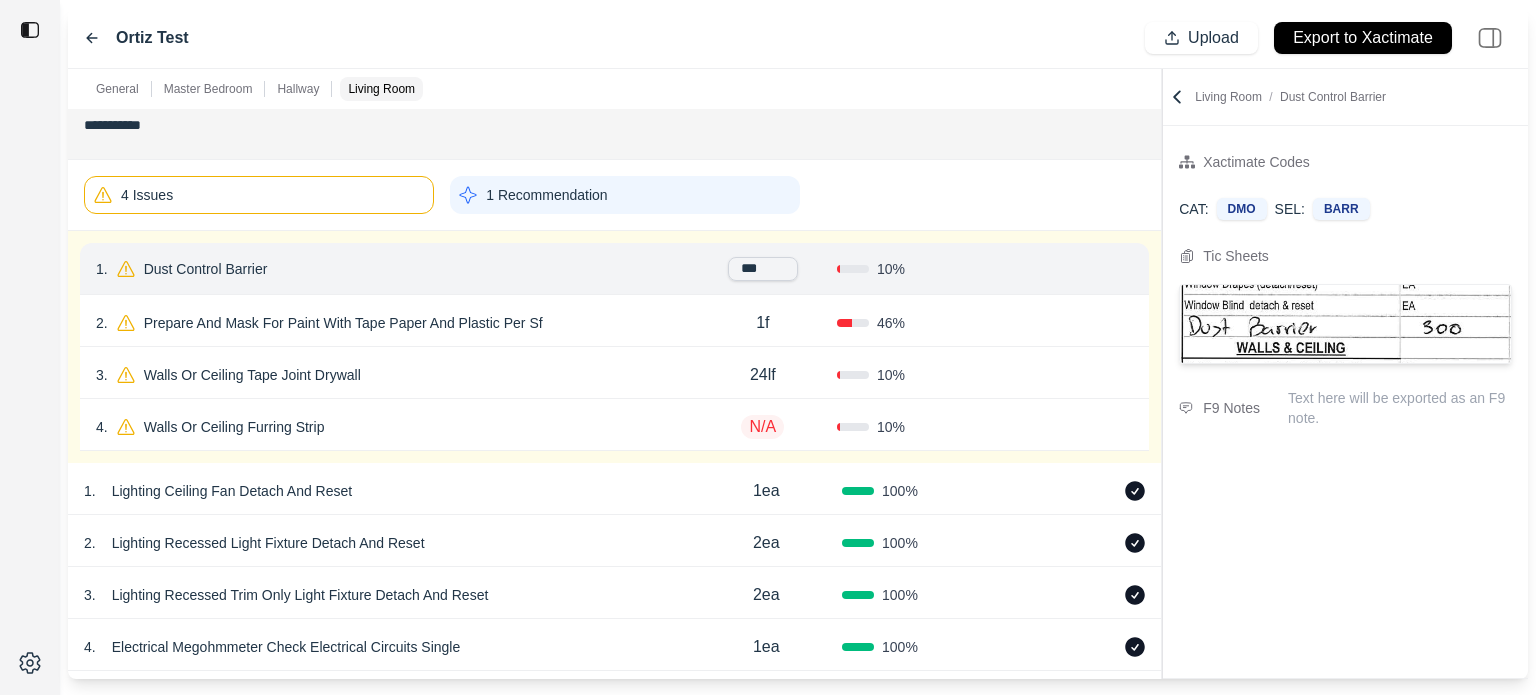 click on "Confirm" at bounding box center (1059, 269) 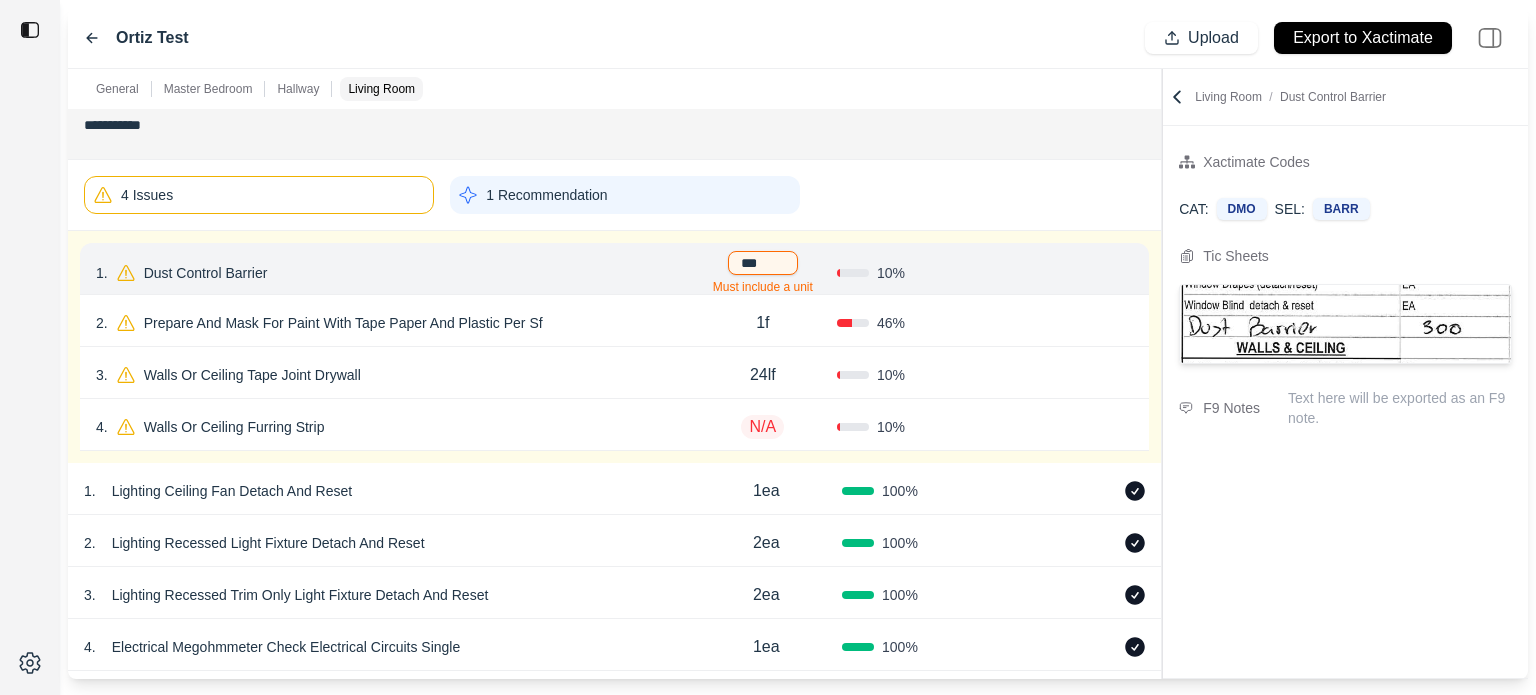 click on "***" at bounding box center (763, 263) 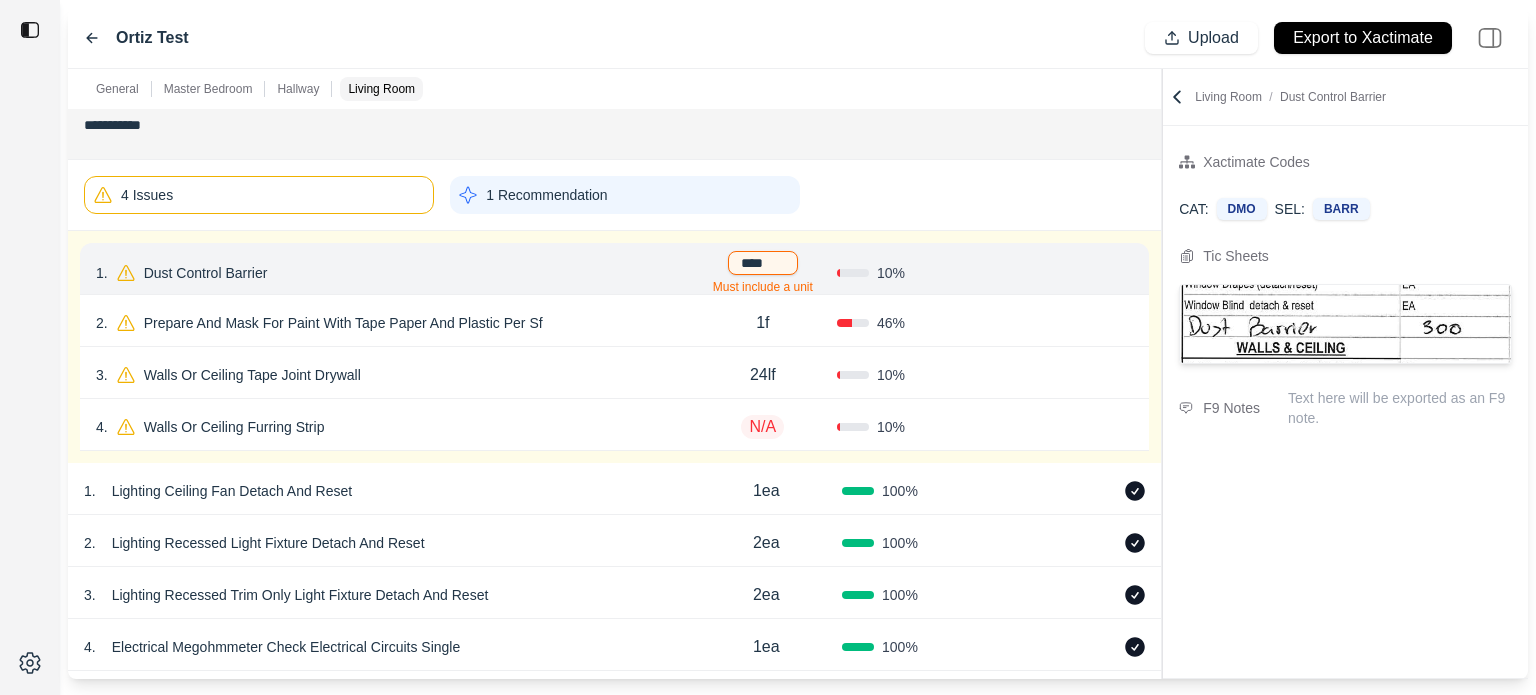 type on "*****" 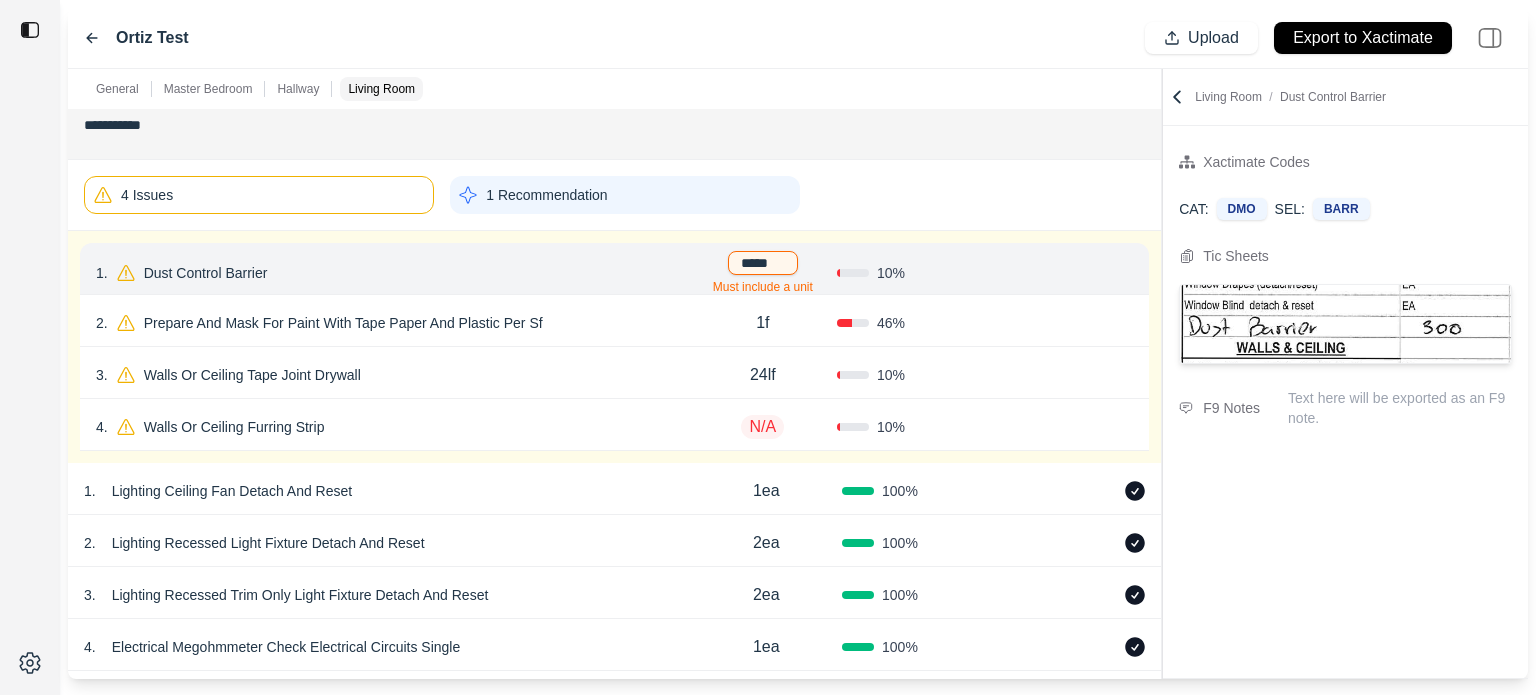 click on "10 %" at bounding box center (911, 273) 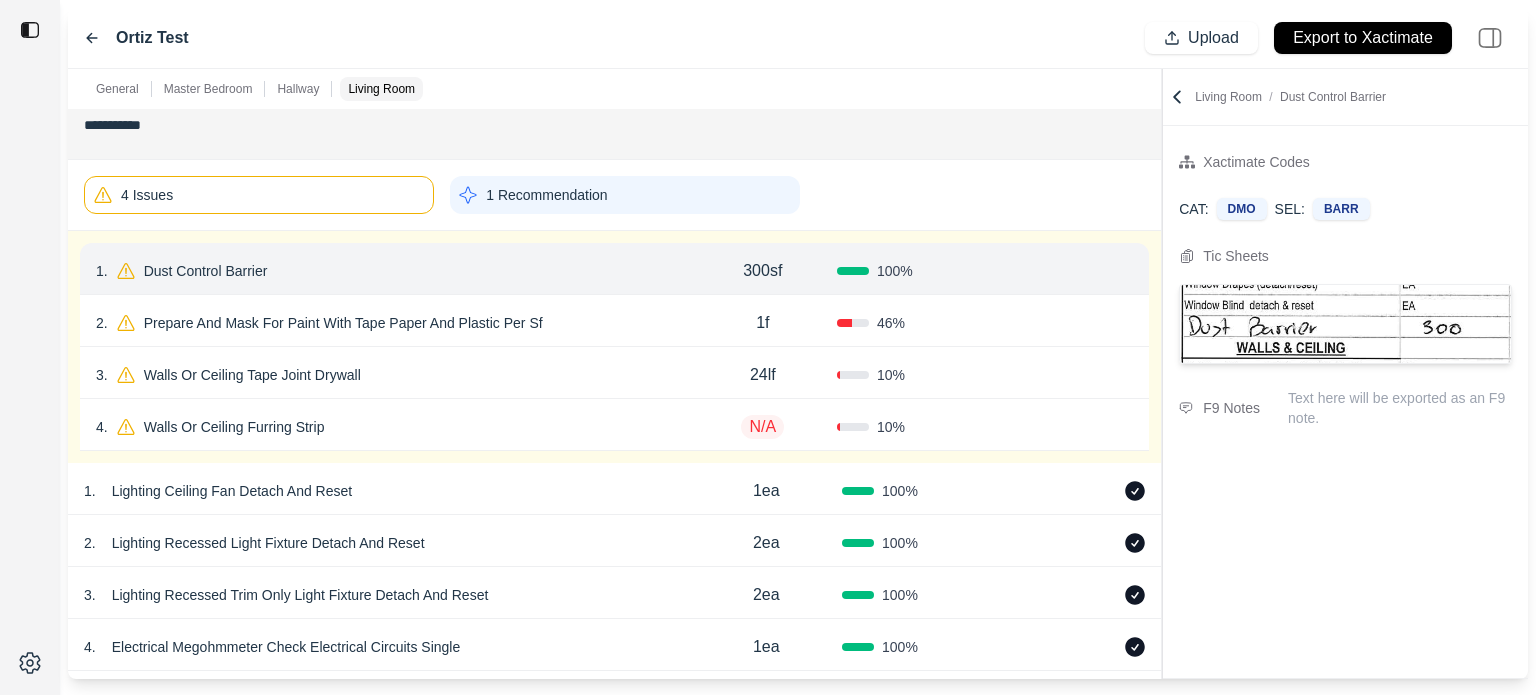 click on "Confirm" at bounding box center (1076, 271) 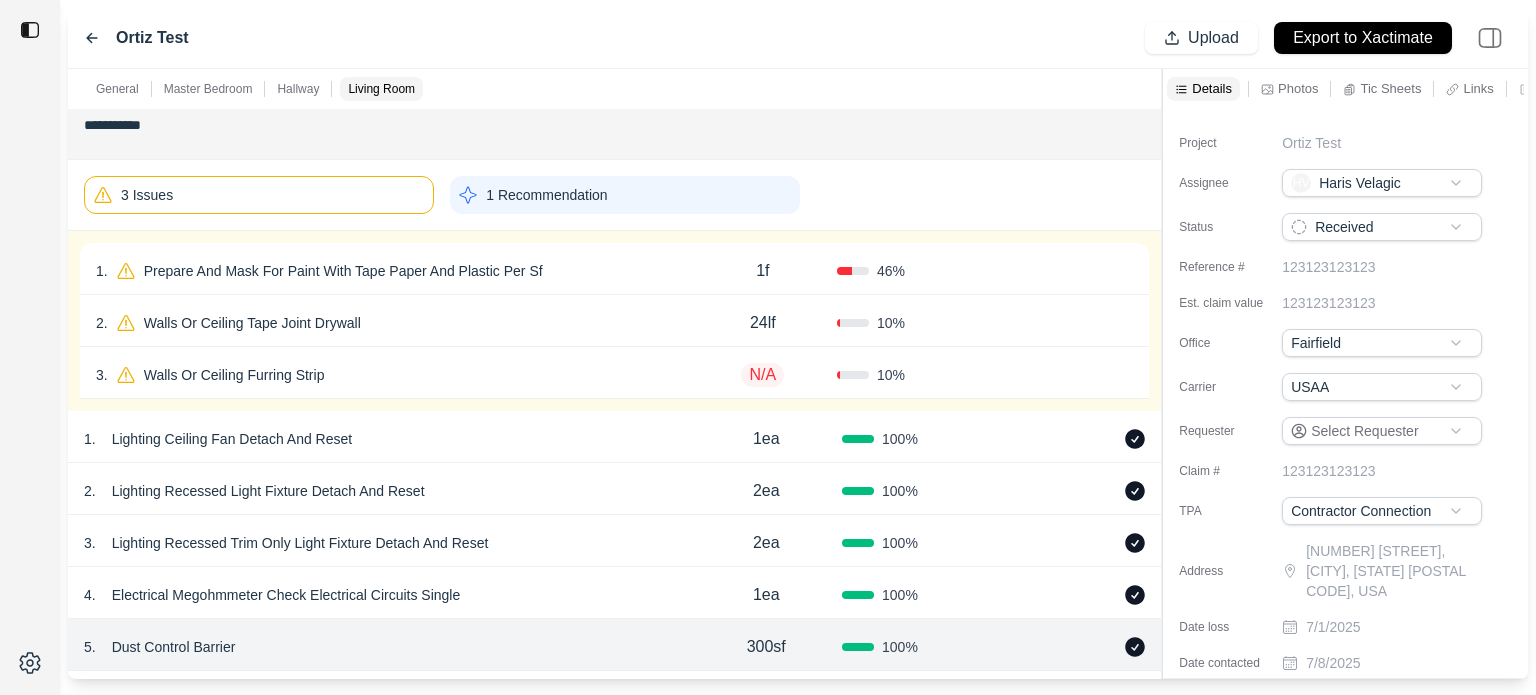 click on "46 %" at bounding box center [911, 271] 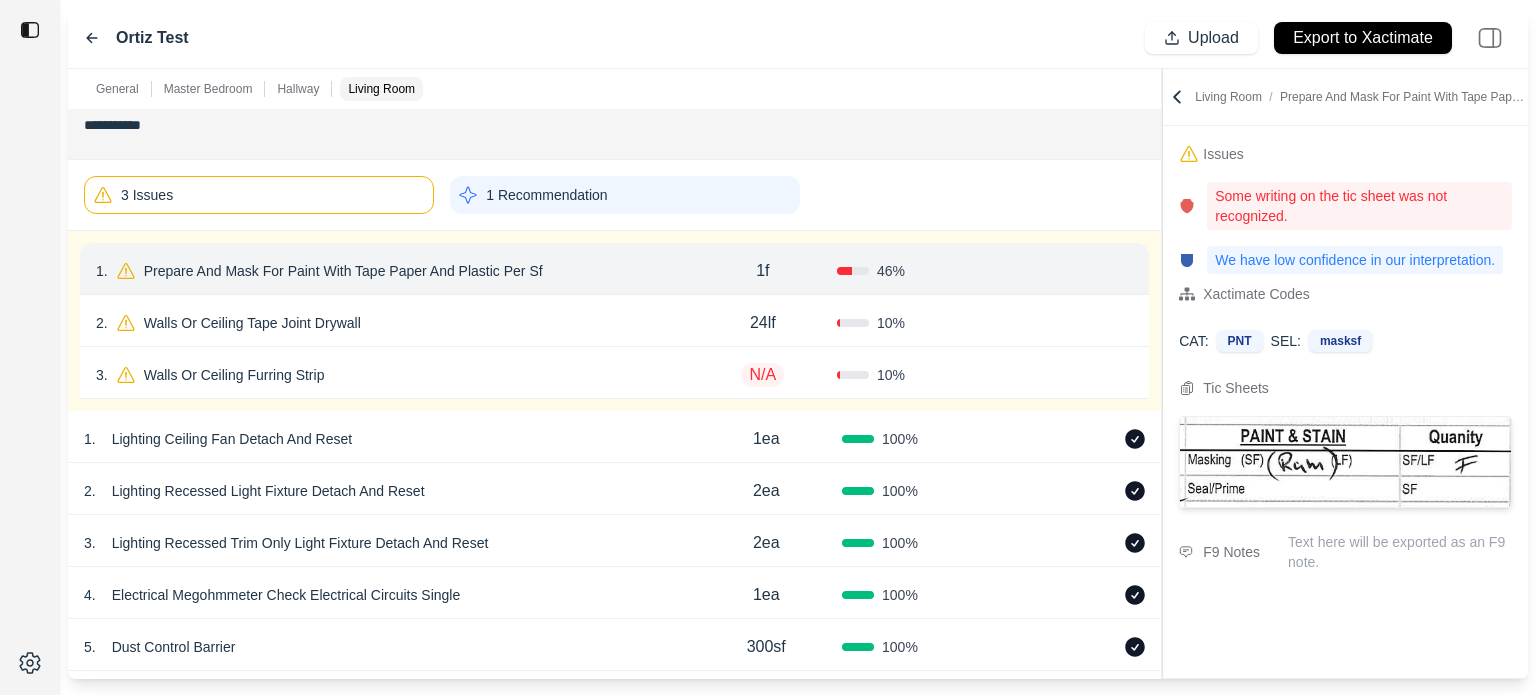 click on "Confirm" at bounding box center (1076, 271) 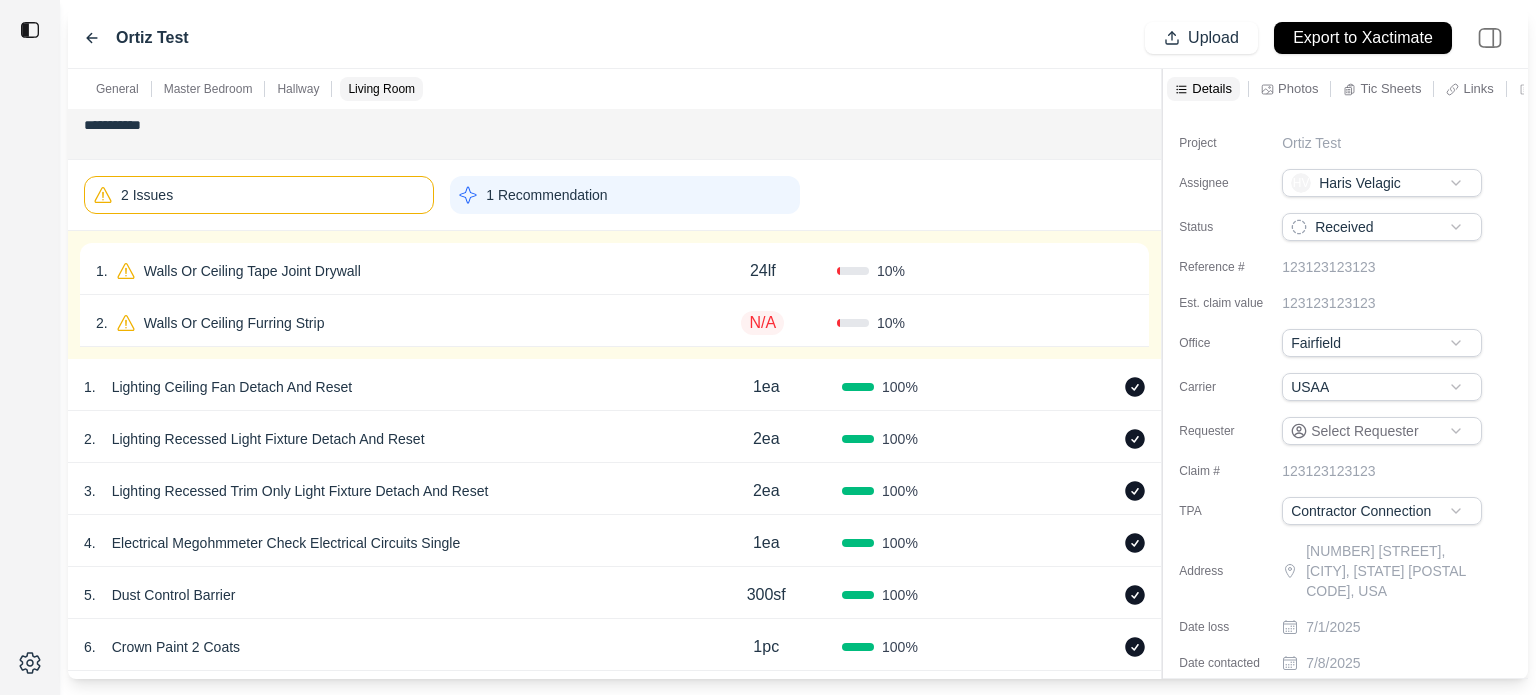 click on "Confirm" at bounding box center [1059, 271] 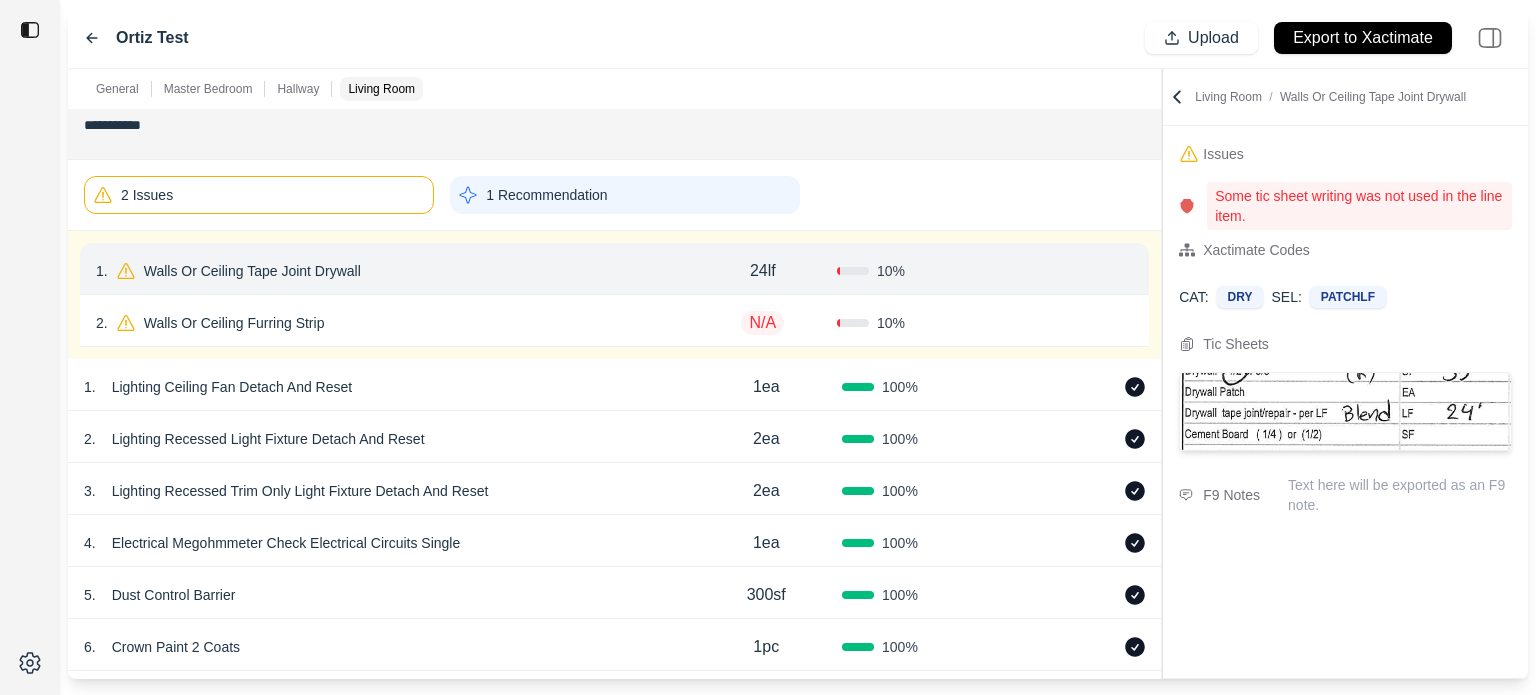 click on "Walls Or Ceiling Tape Joint Drywall" at bounding box center [252, 271] 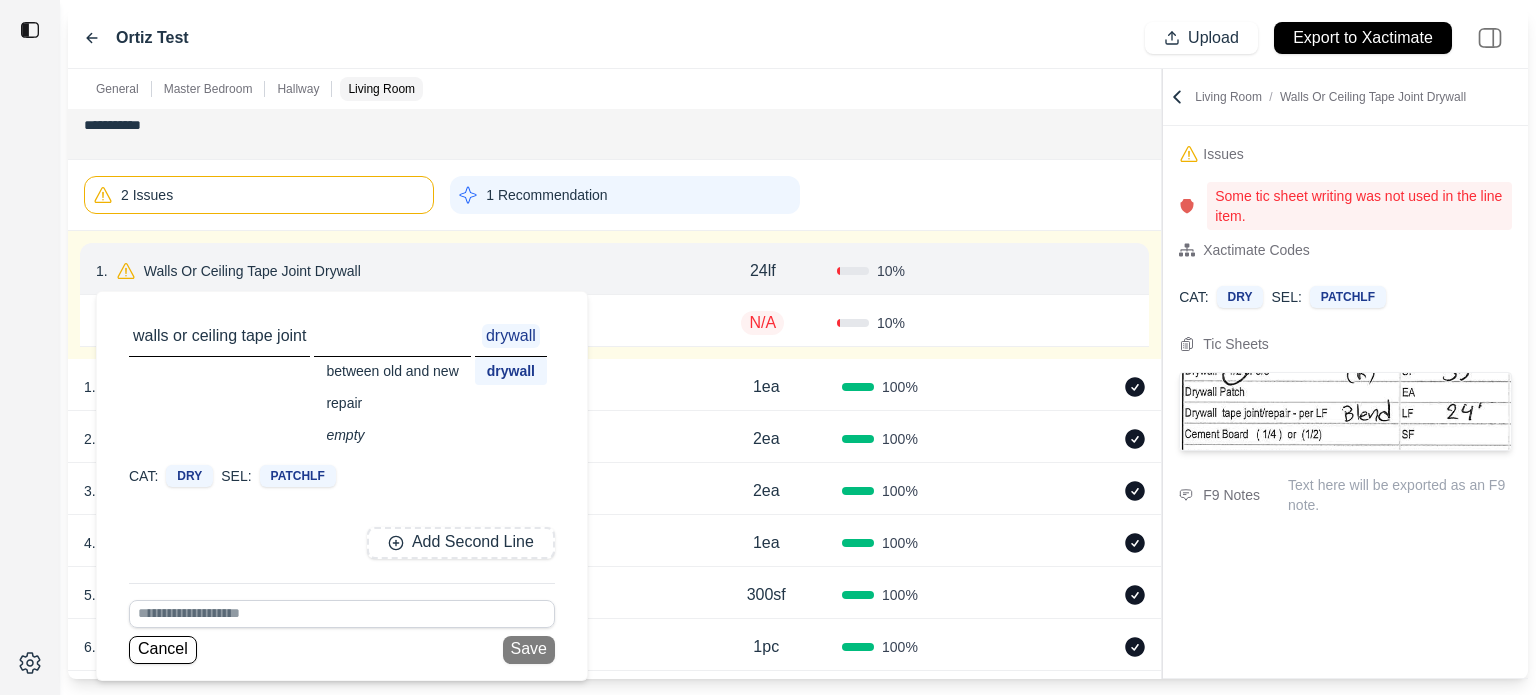 click on "repair" at bounding box center (392, 403) 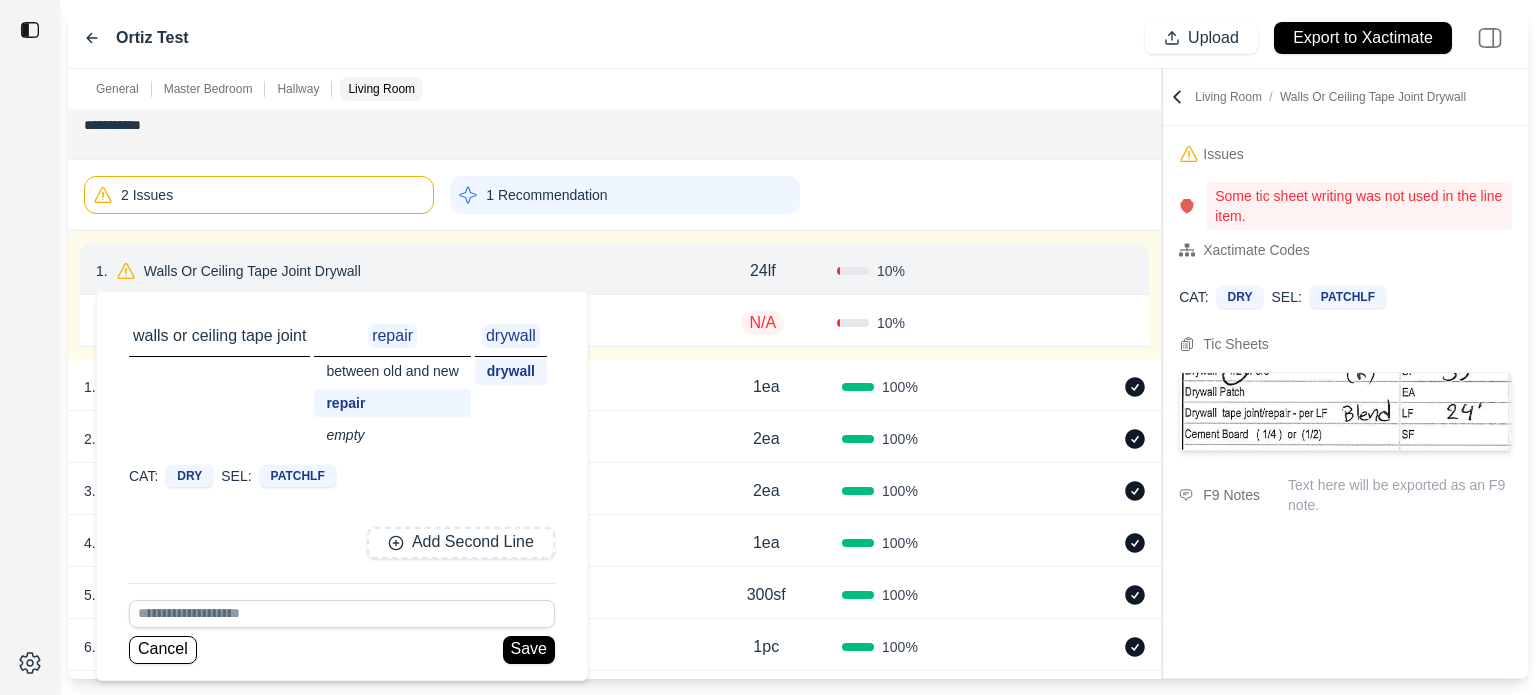 click on "repair" at bounding box center [392, 403] 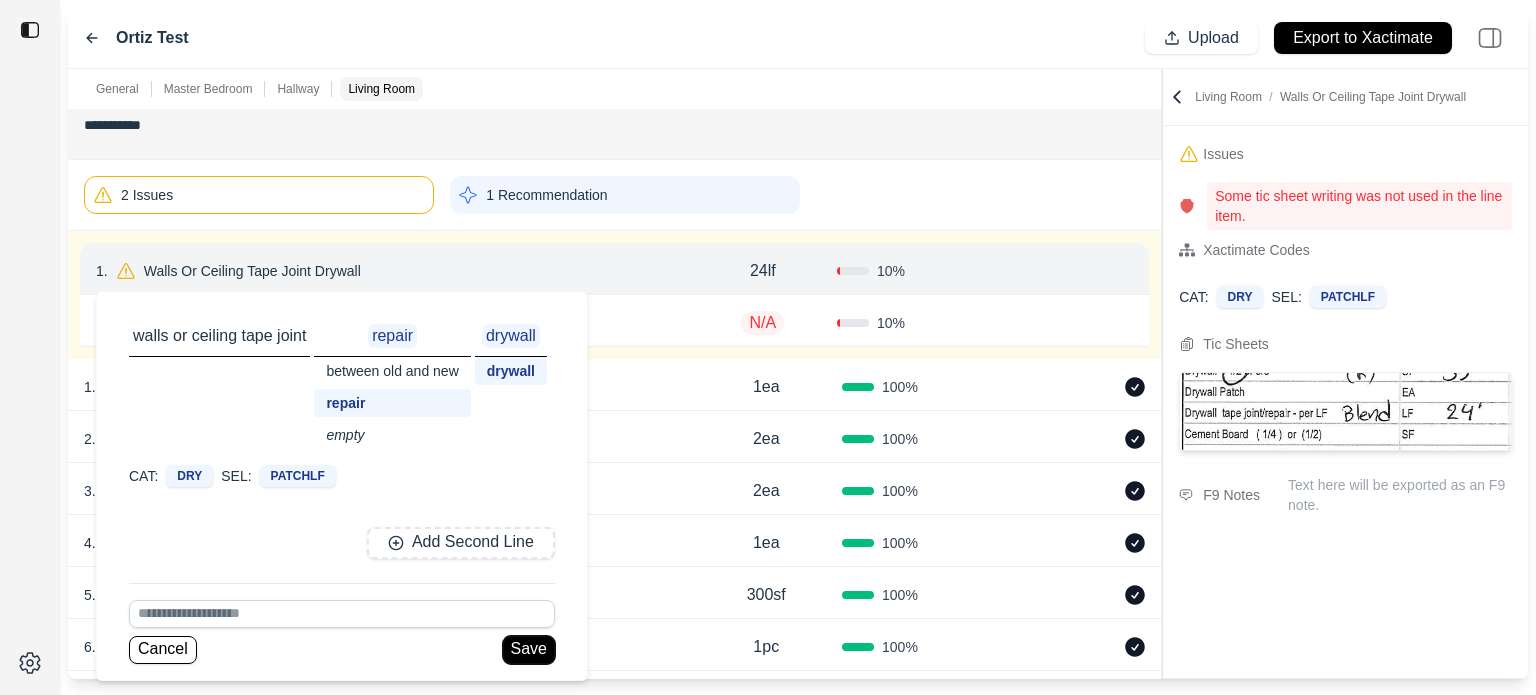 click on "Save" at bounding box center [529, 650] 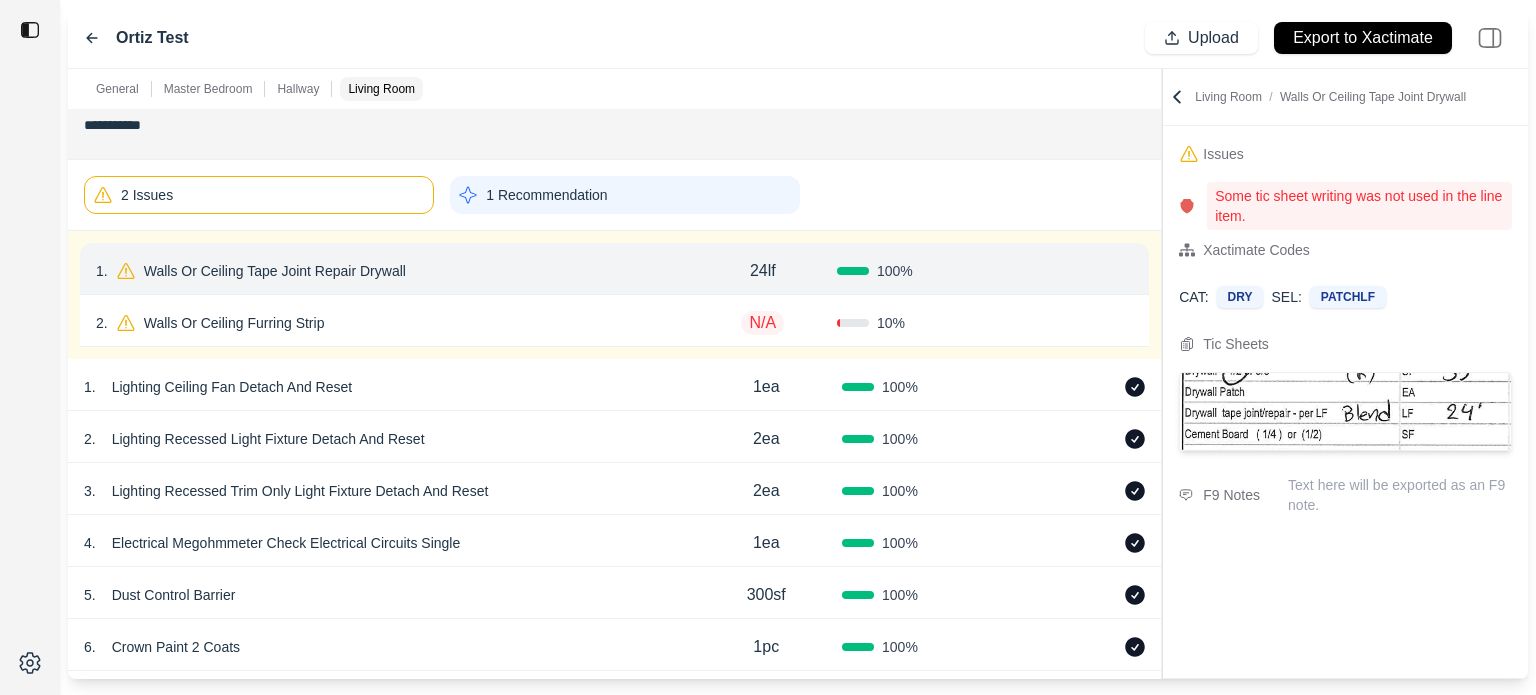 click on "Confirm" at bounding box center (1076, 271) 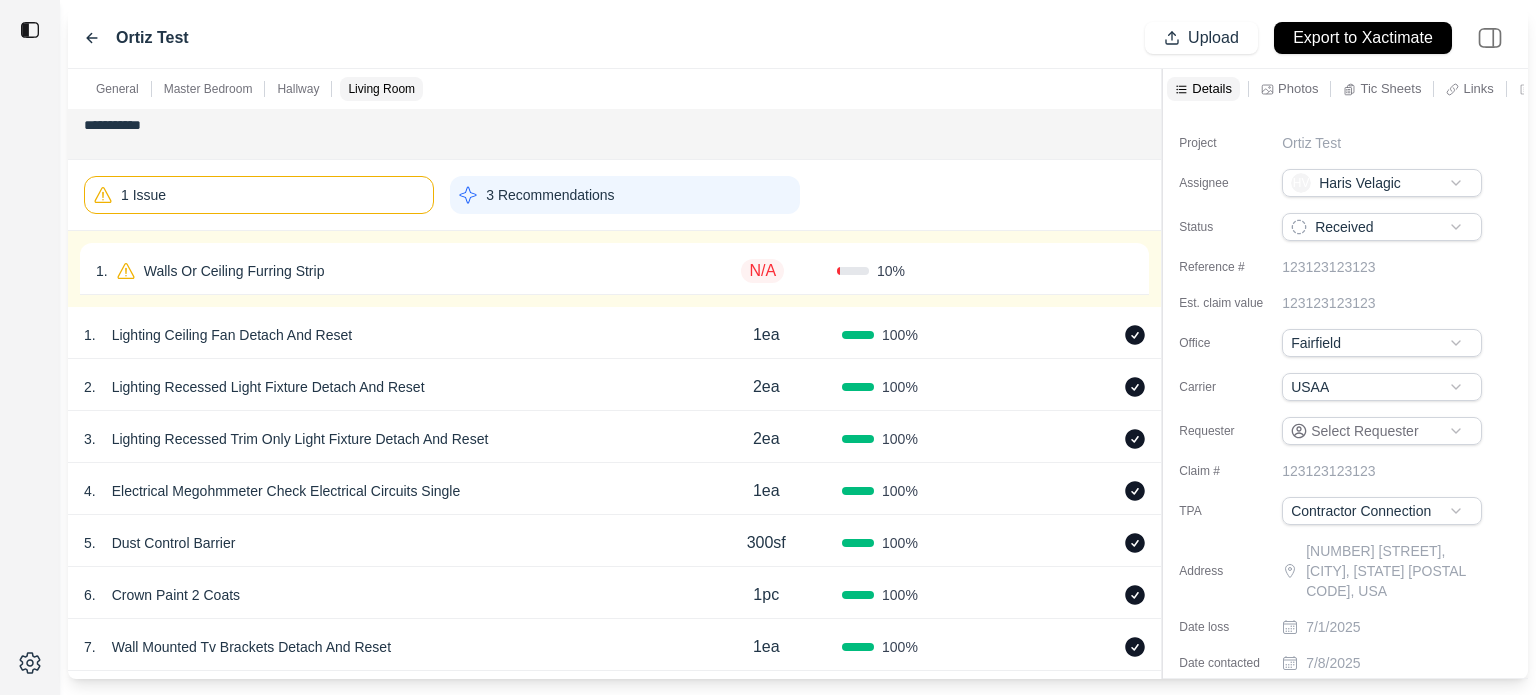 click on "10 %" at bounding box center [911, 271] 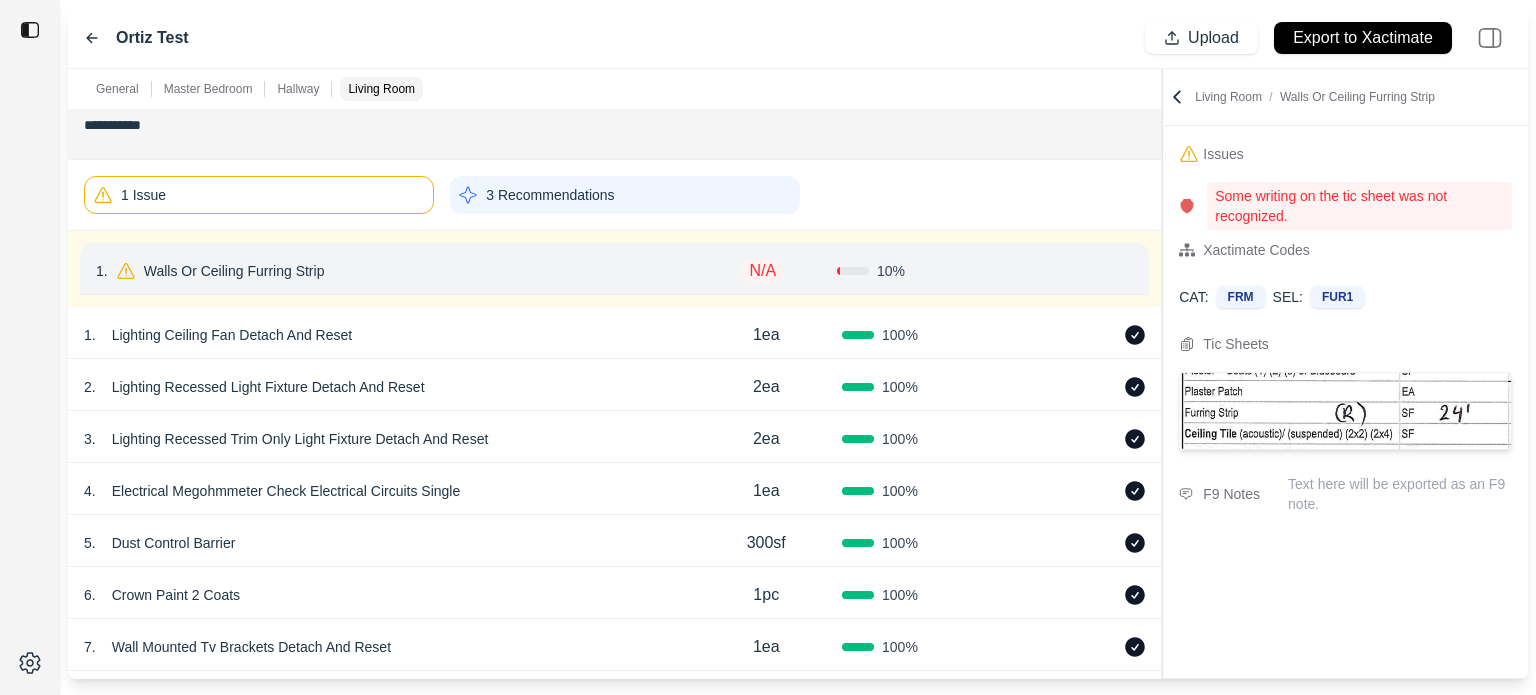 click 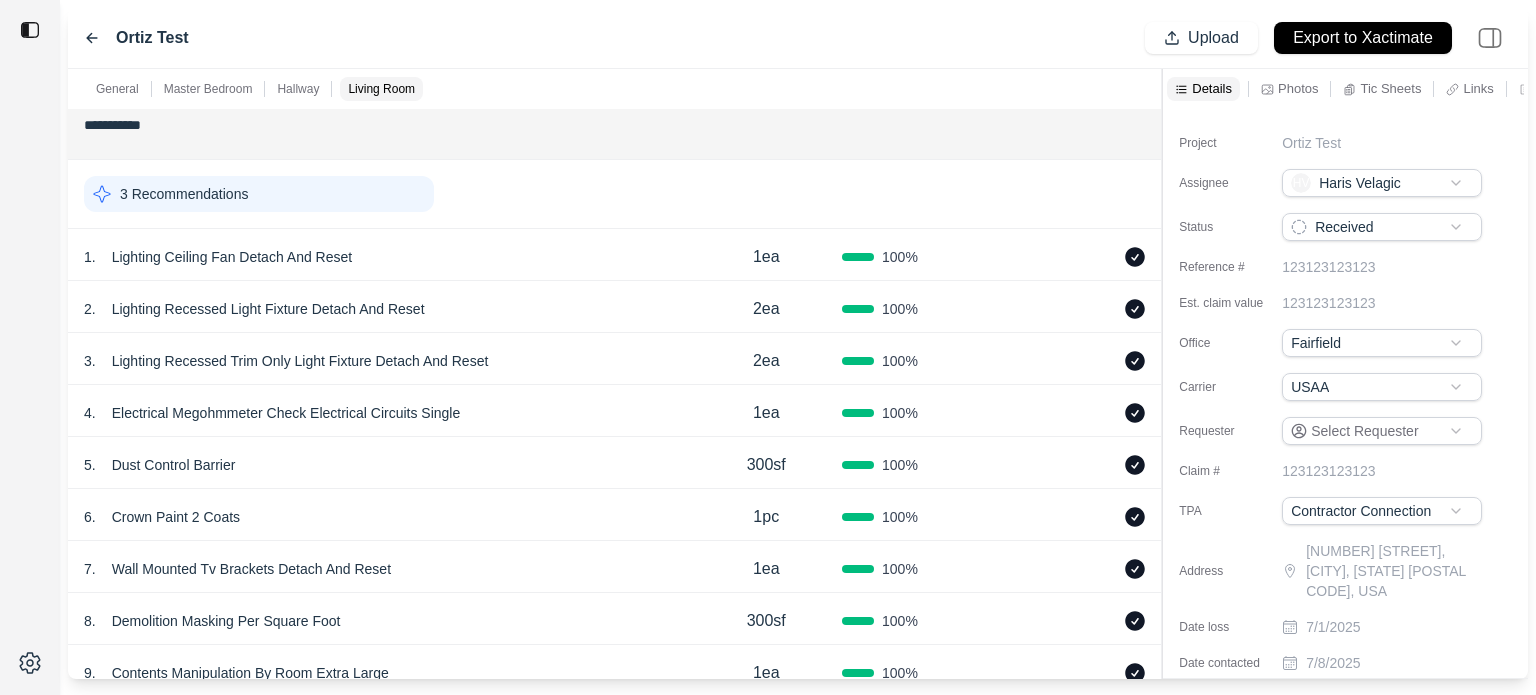 click on "3   Recommendations" at bounding box center (259, 194) 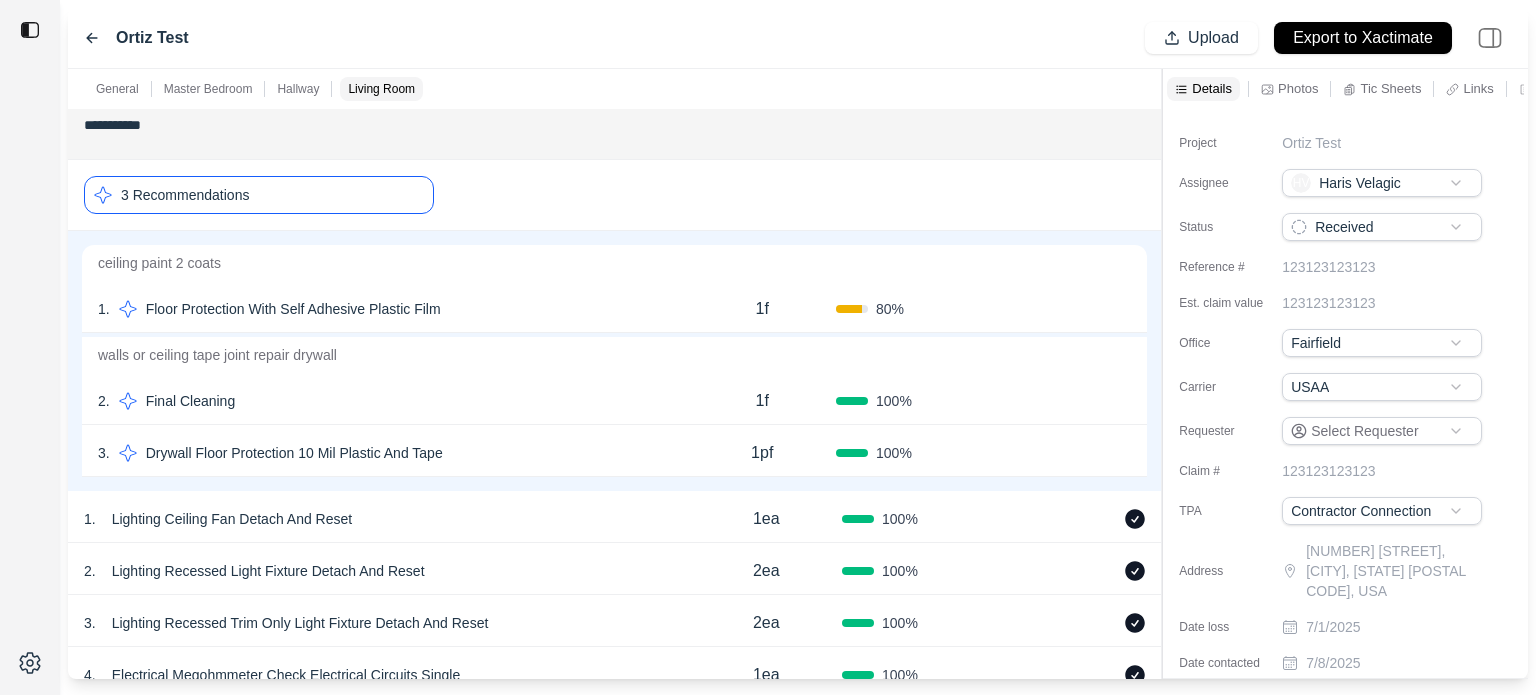 click on "1 . Floor Protection With Self Adhesive Plastic Film" at bounding box center (393, 309) 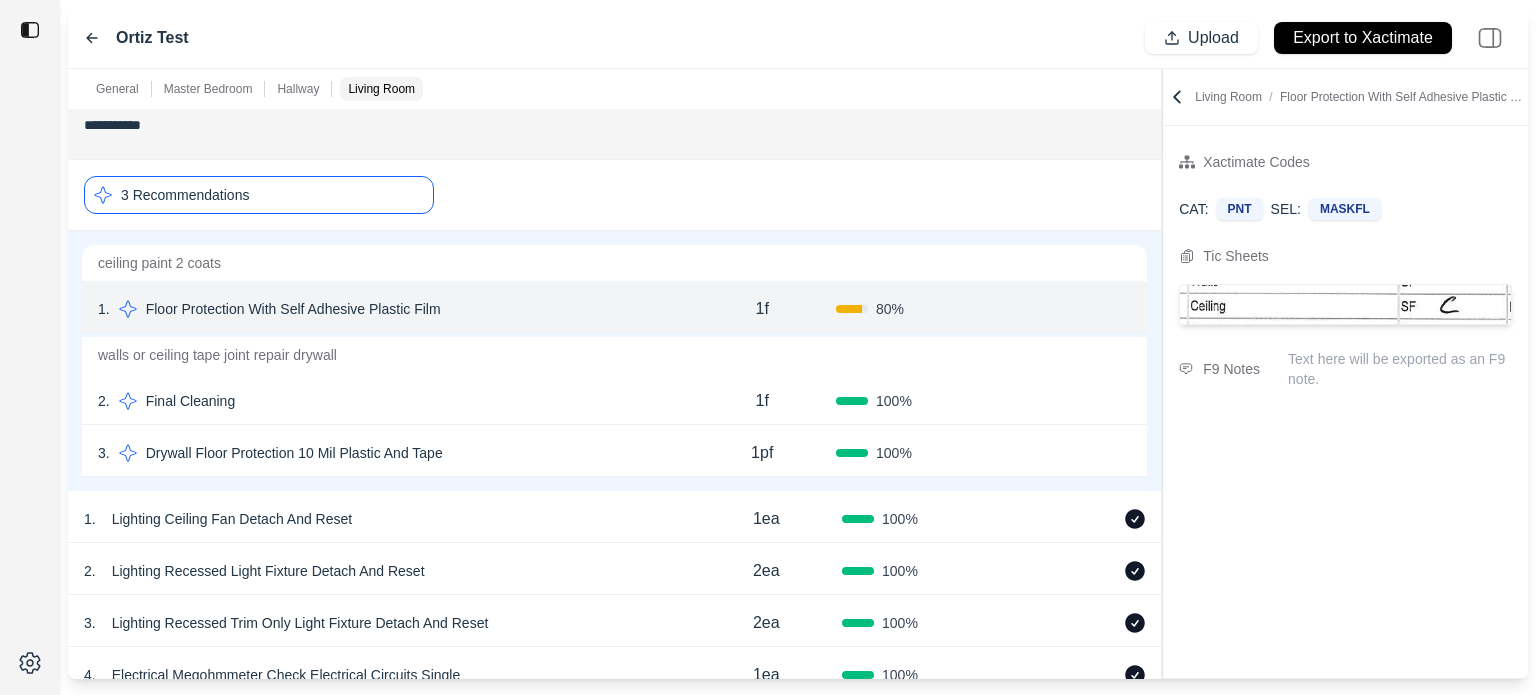 click 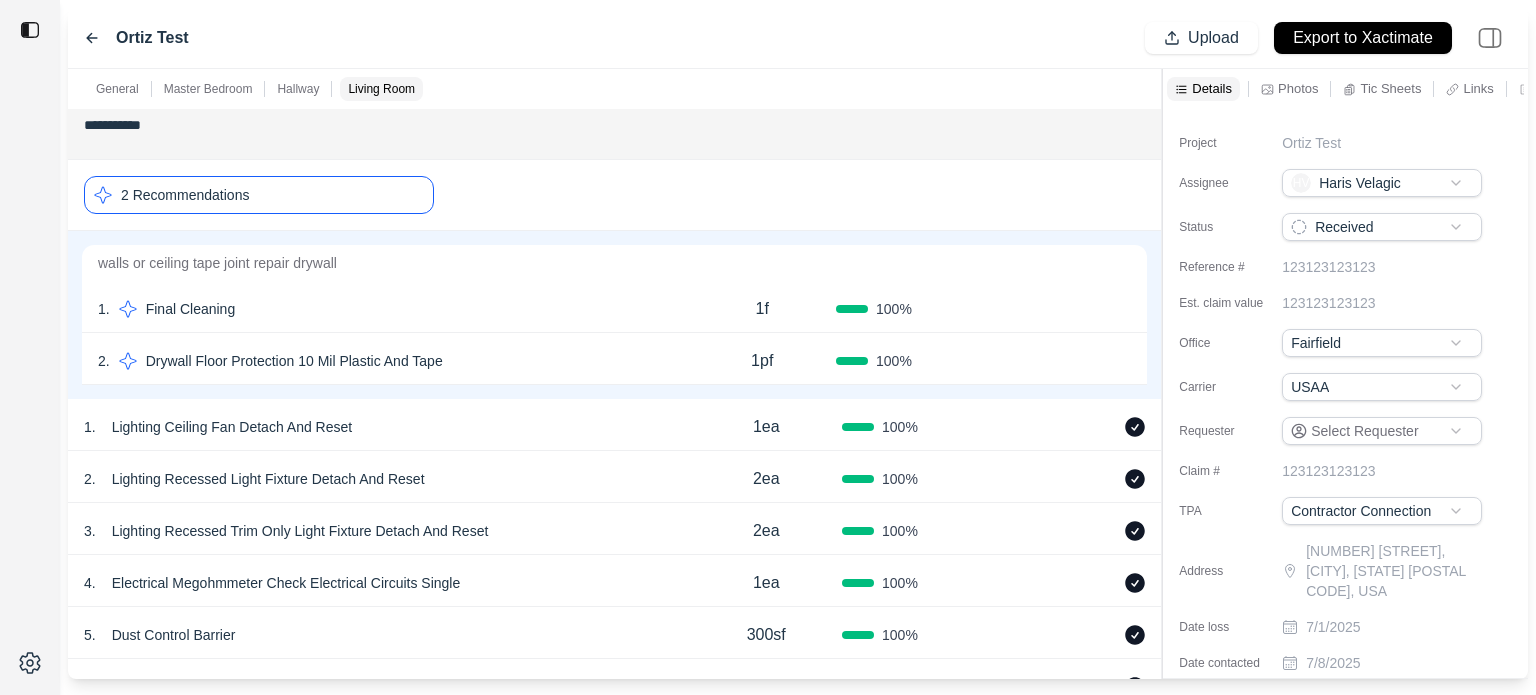 click on "Confirm" at bounding box center [1058, 309] 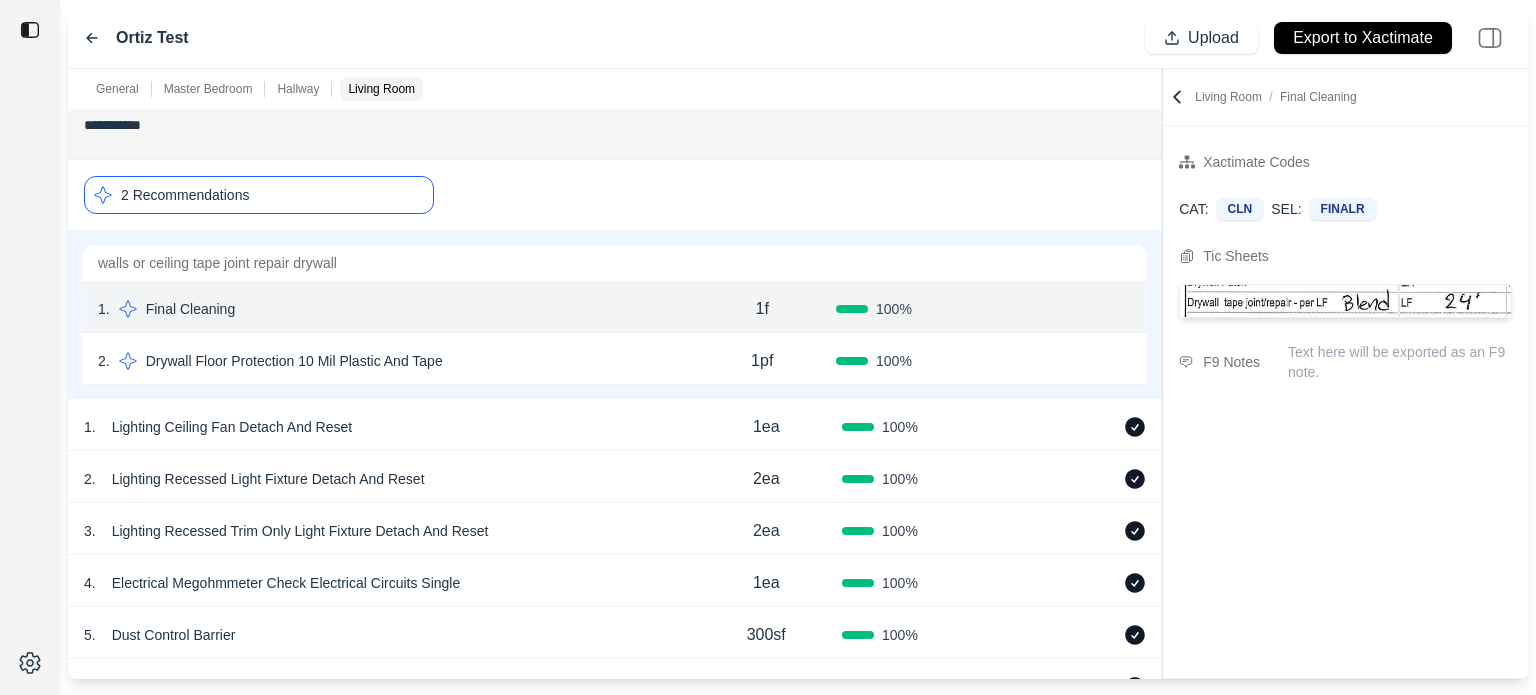 click on "Confirm" at bounding box center (1074, 309) 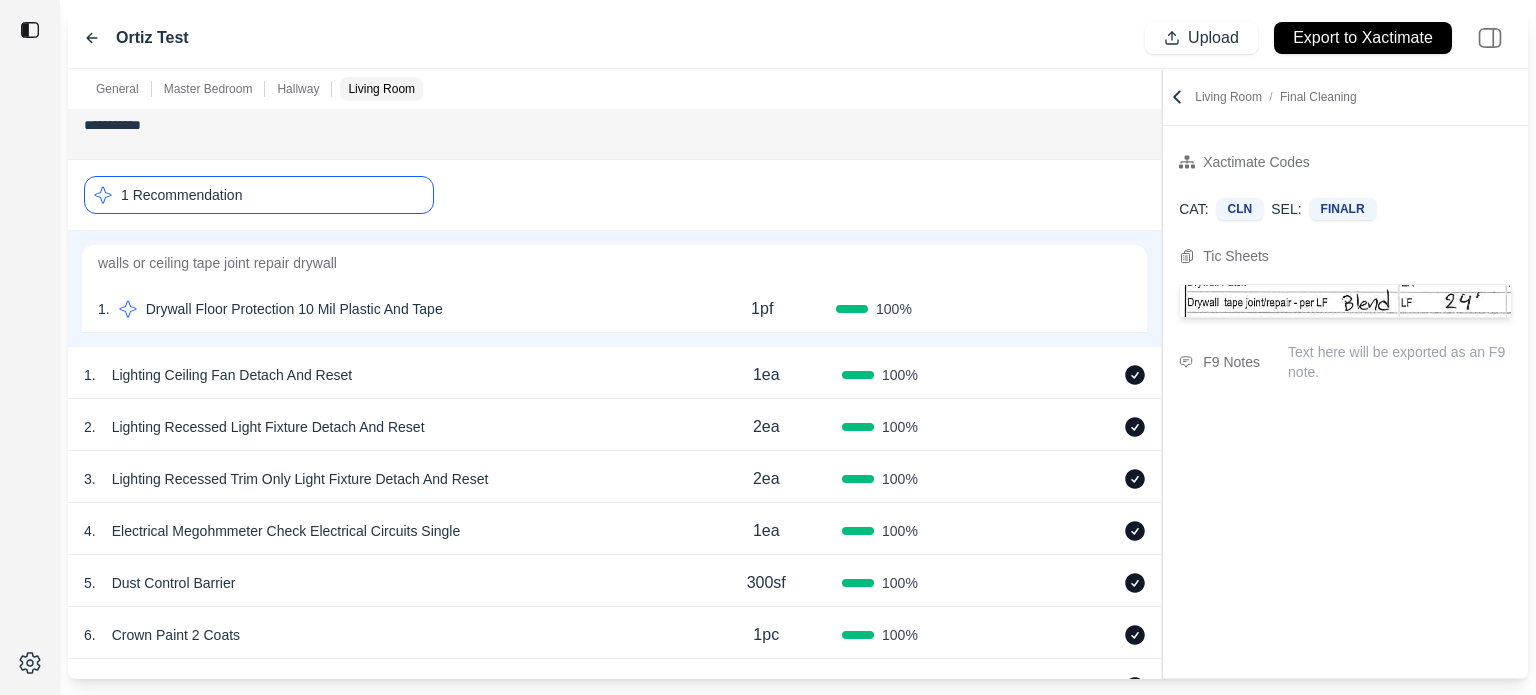 click on "Confirm" at bounding box center (1058, 309) 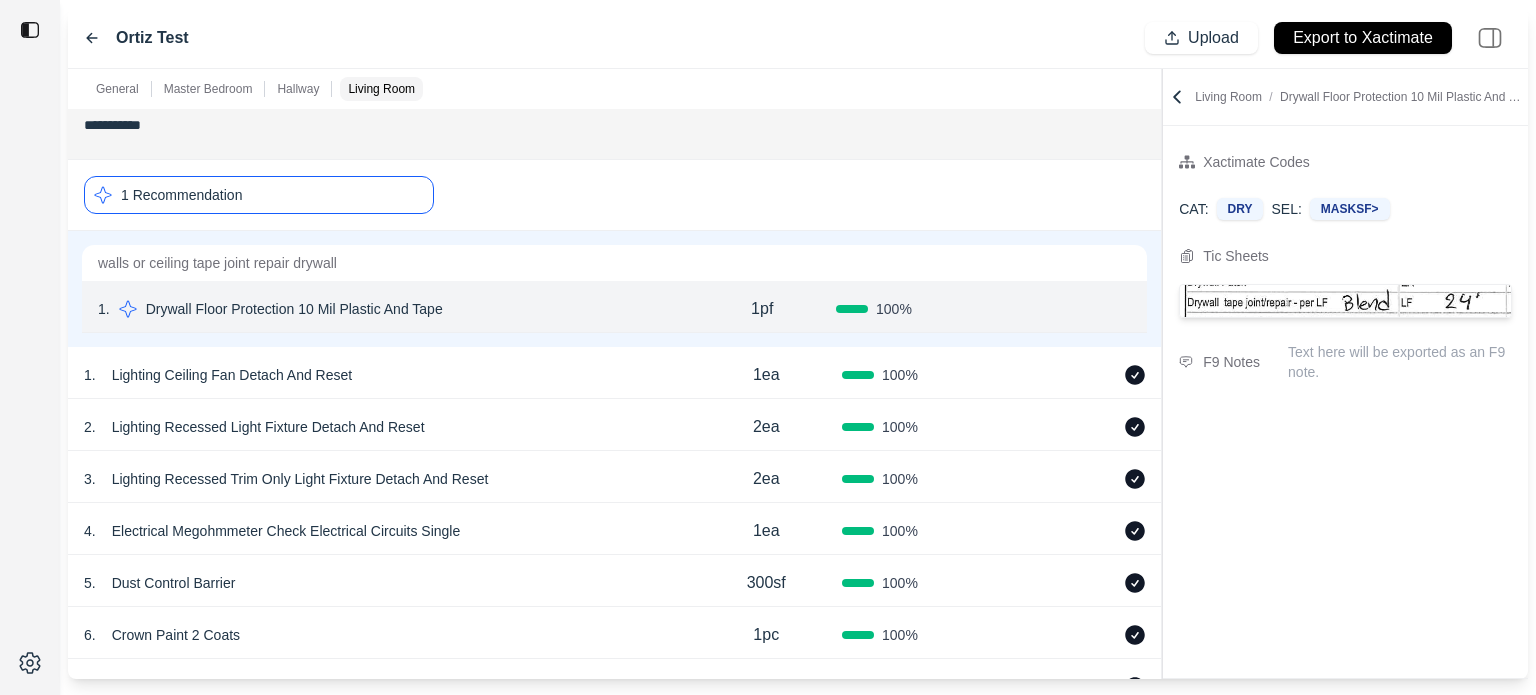 click 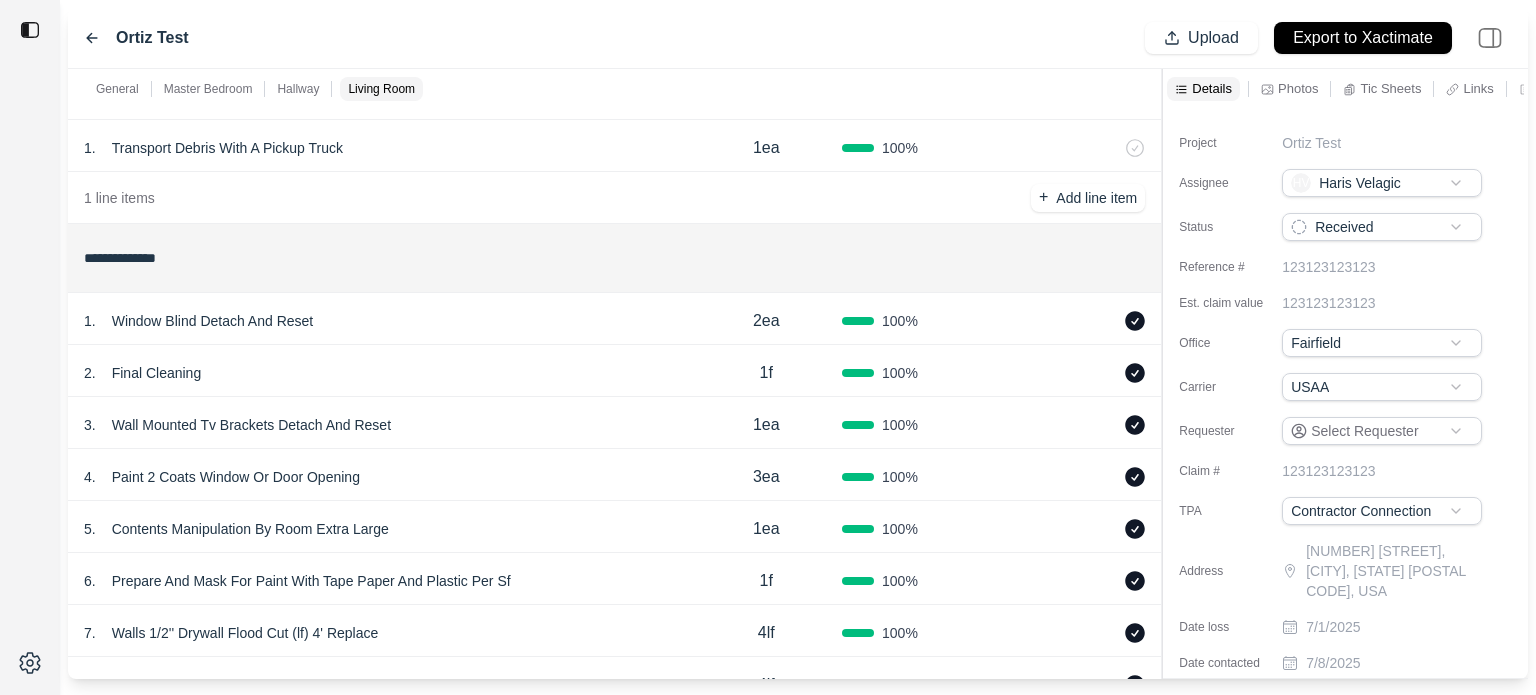 scroll, scrollTop: 0, scrollLeft: 0, axis: both 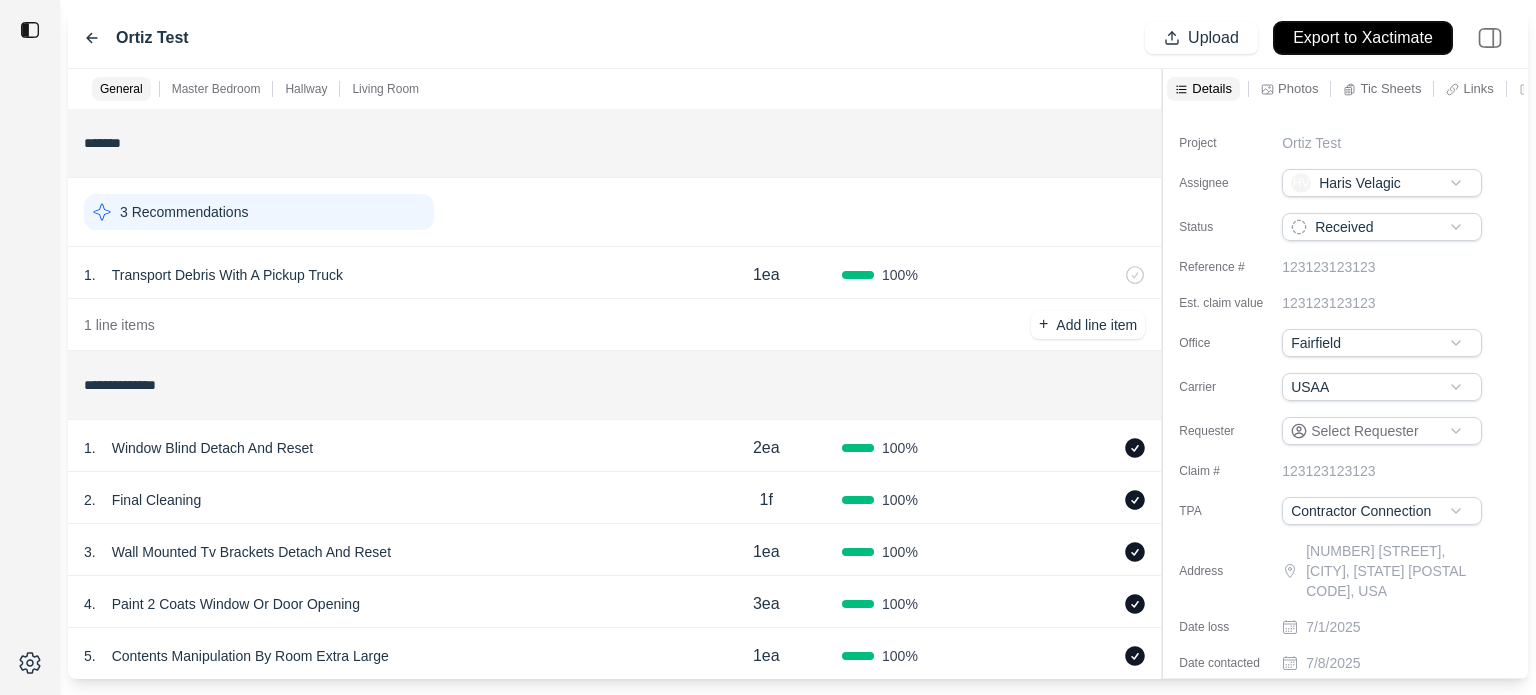 click on "Export to Xactimate" at bounding box center (1363, 38) 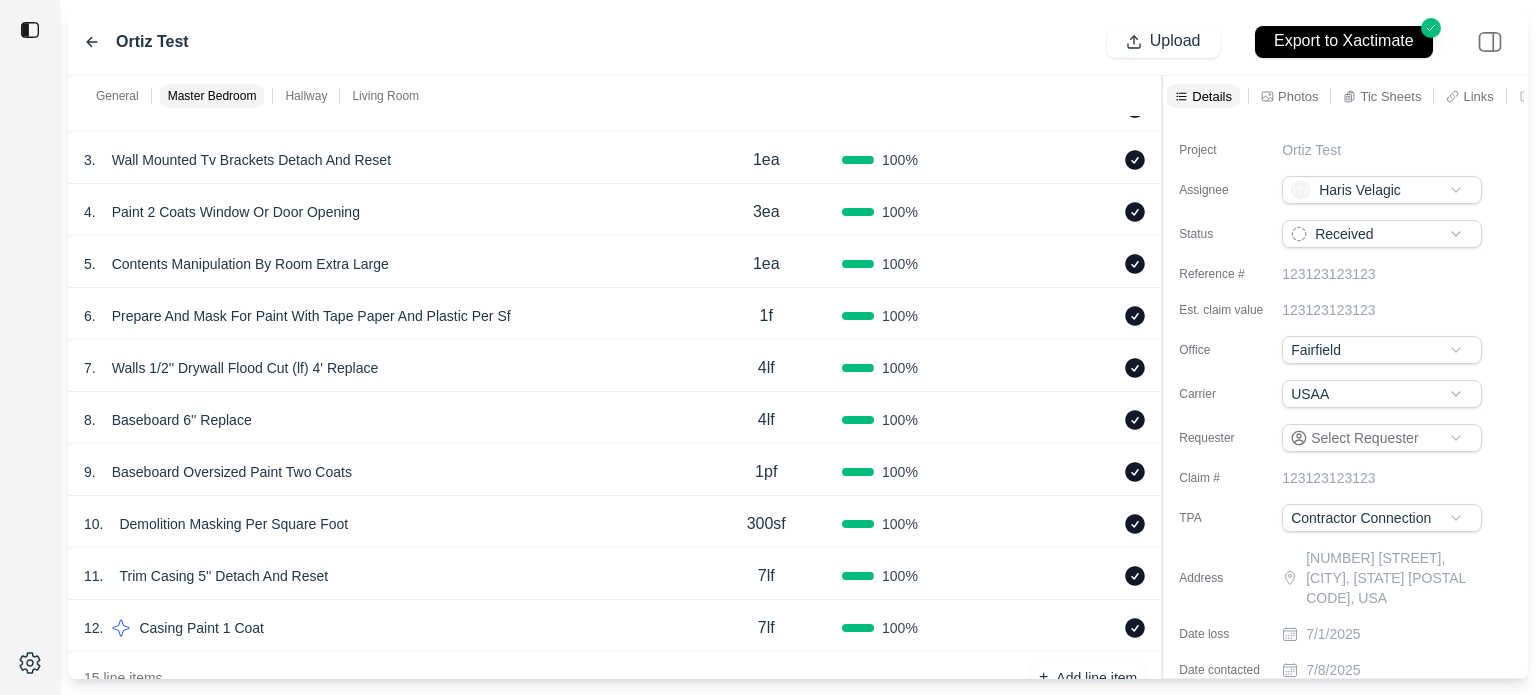 scroll, scrollTop: 500, scrollLeft: 0, axis: vertical 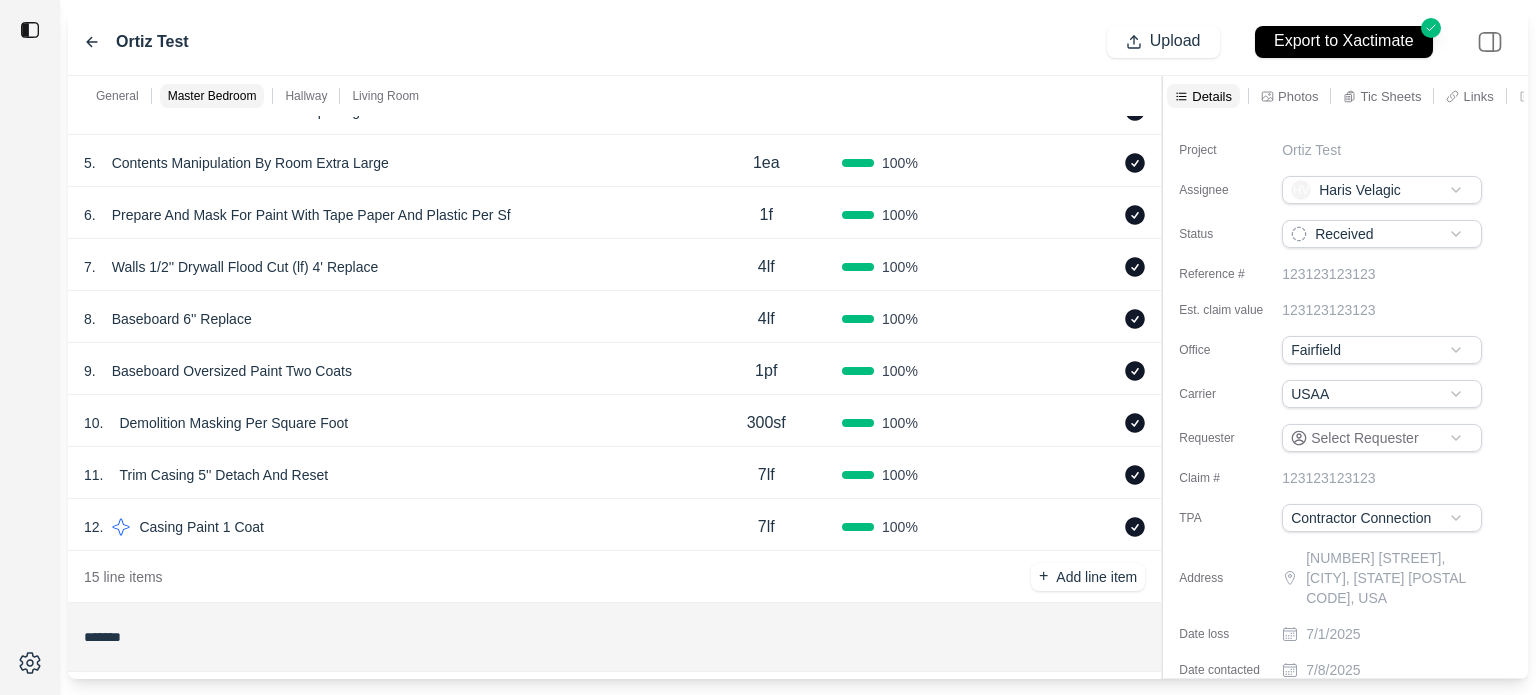 click on "12 . Casing Paint 1 Coat" at bounding box center [387, 527] 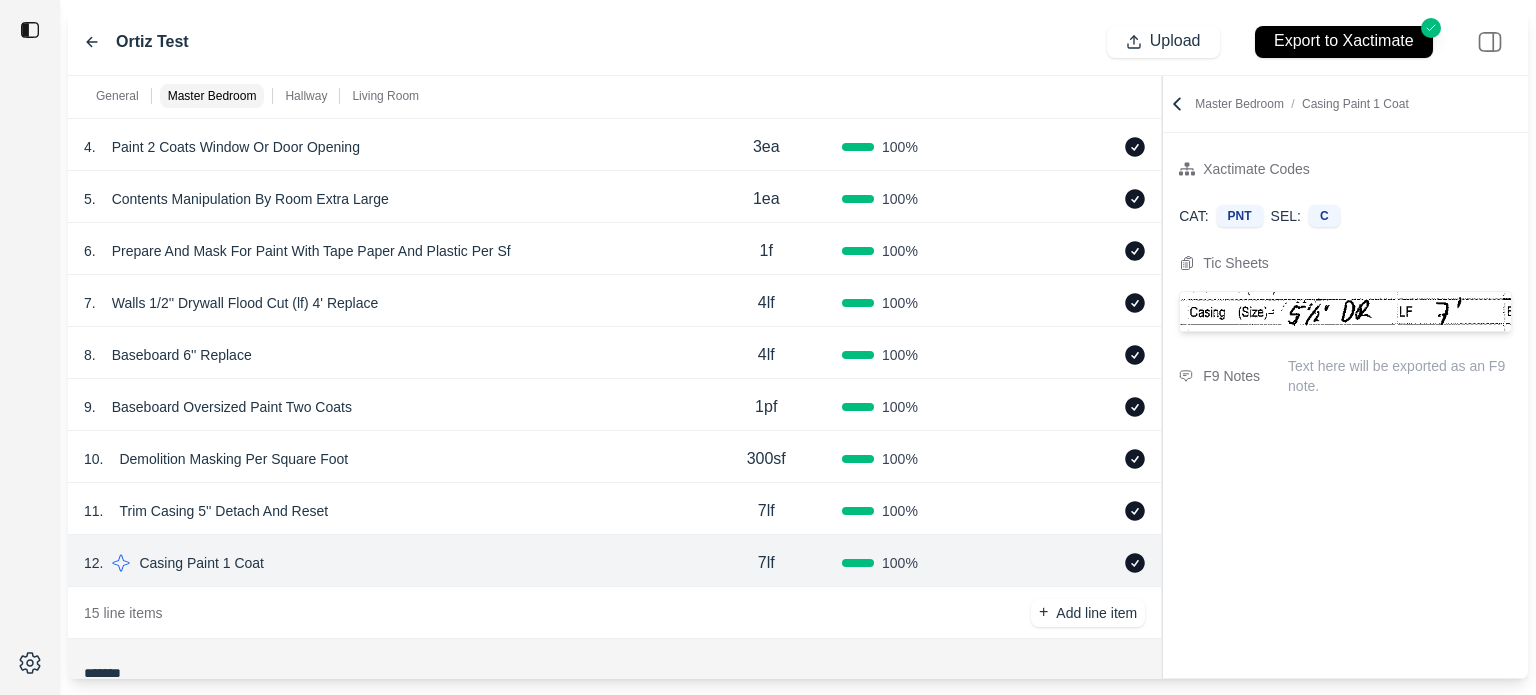 scroll, scrollTop: 500, scrollLeft: 0, axis: vertical 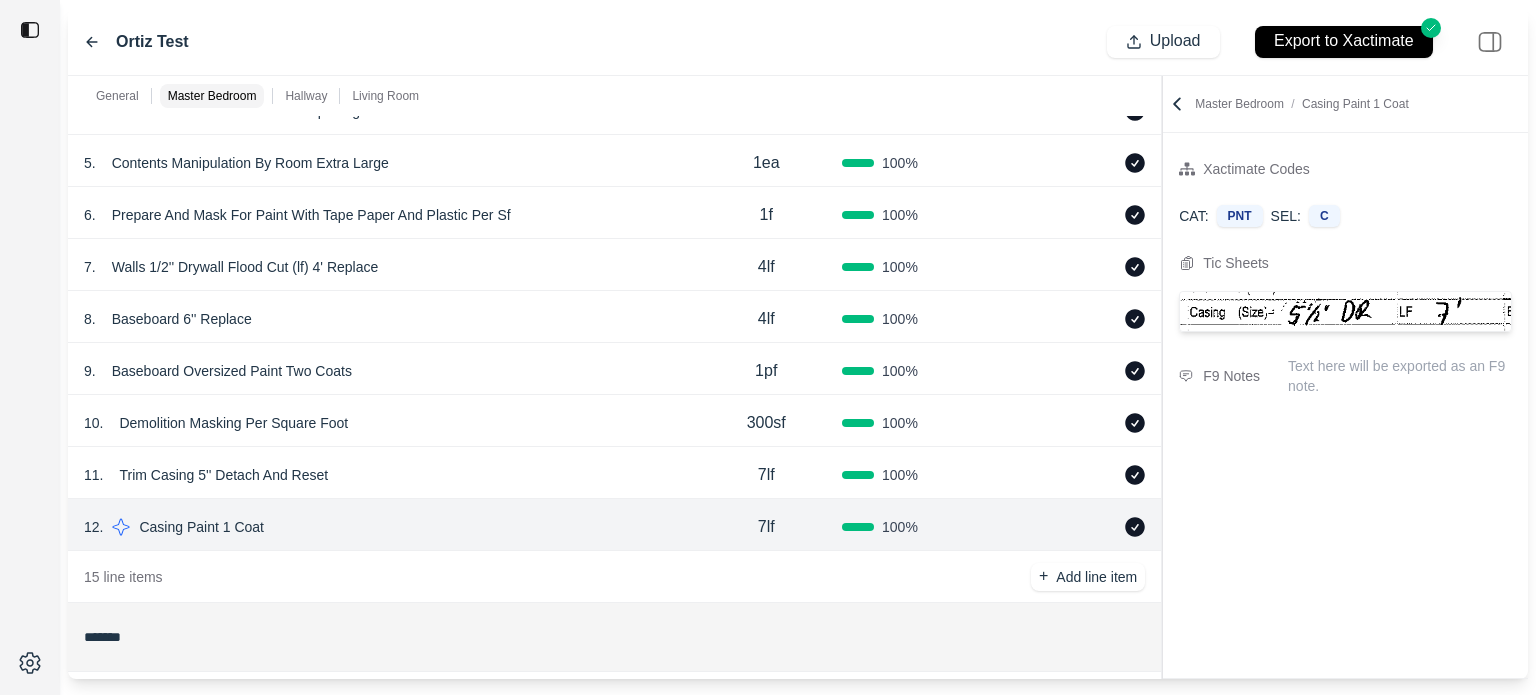 click on "15 line items + Add line item" at bounding box center (614, 577) 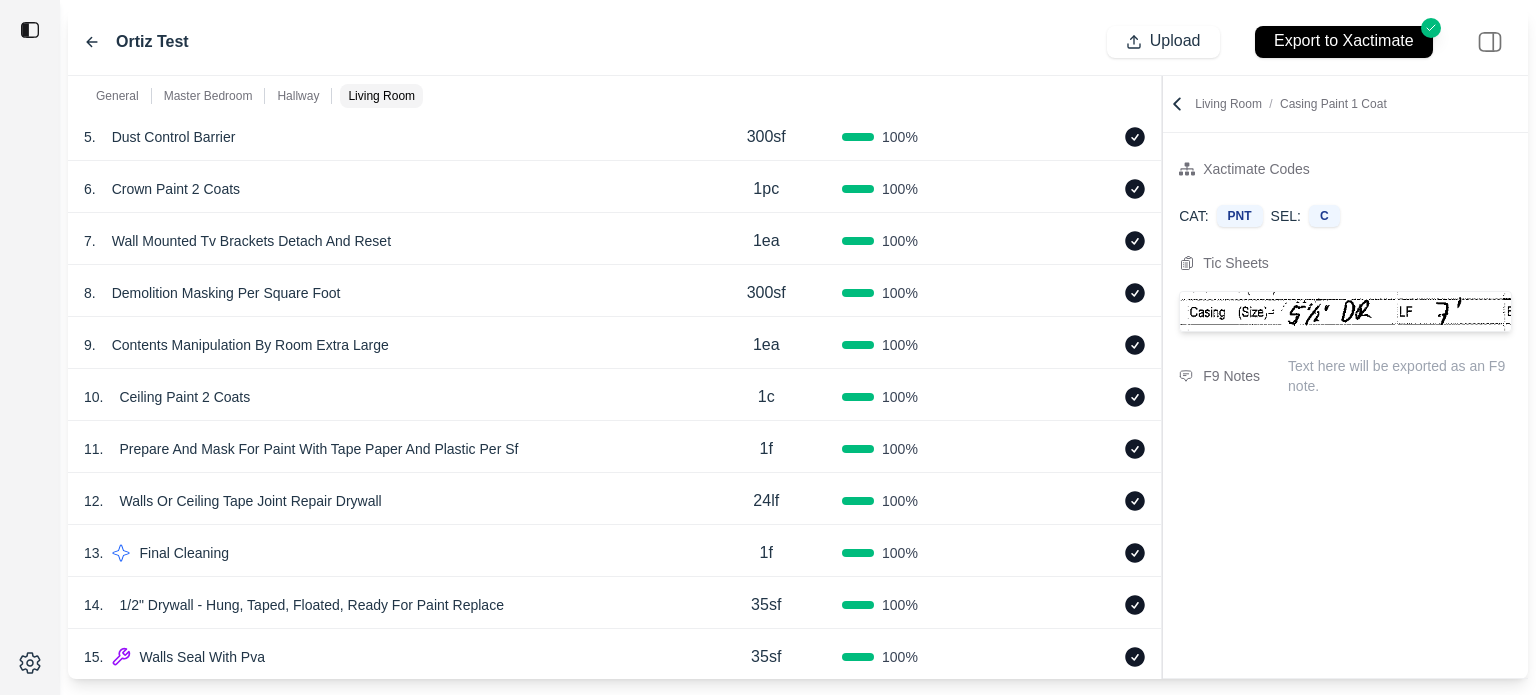 scroll, scrollTop: 1684, scrollLeft: 0, axis: vertical 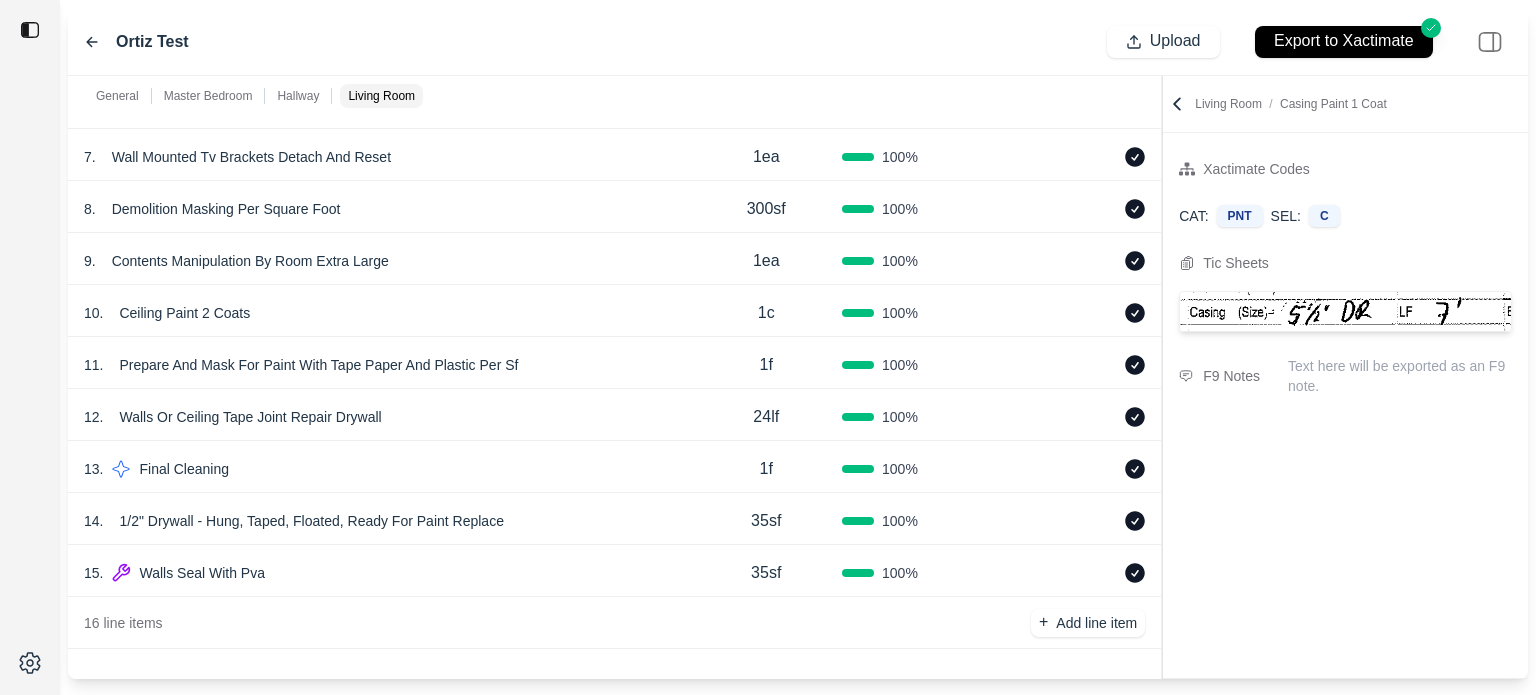 click on "13 . Final Cleaning" at bounding box center [387, 469] 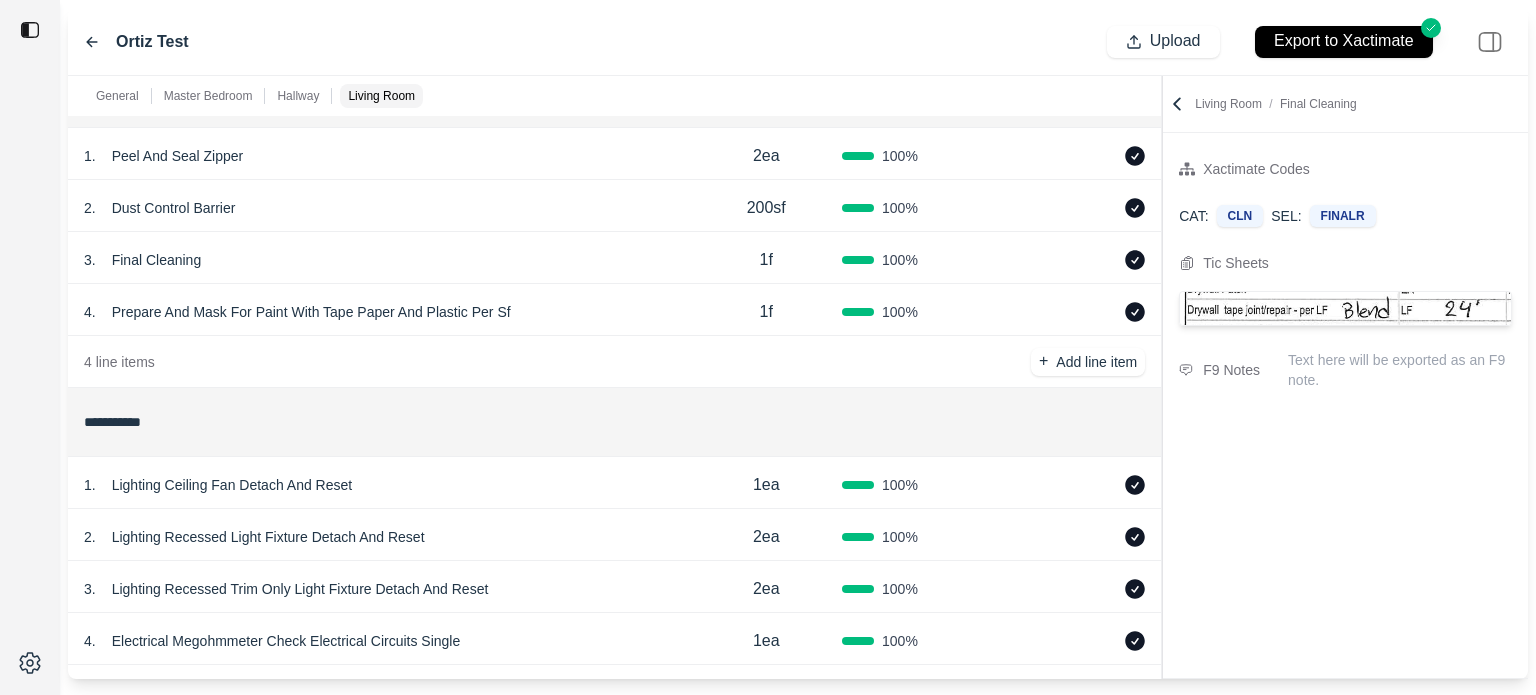 scroll, scrollTop: 884, scrollLeft: 0, axis: vertical 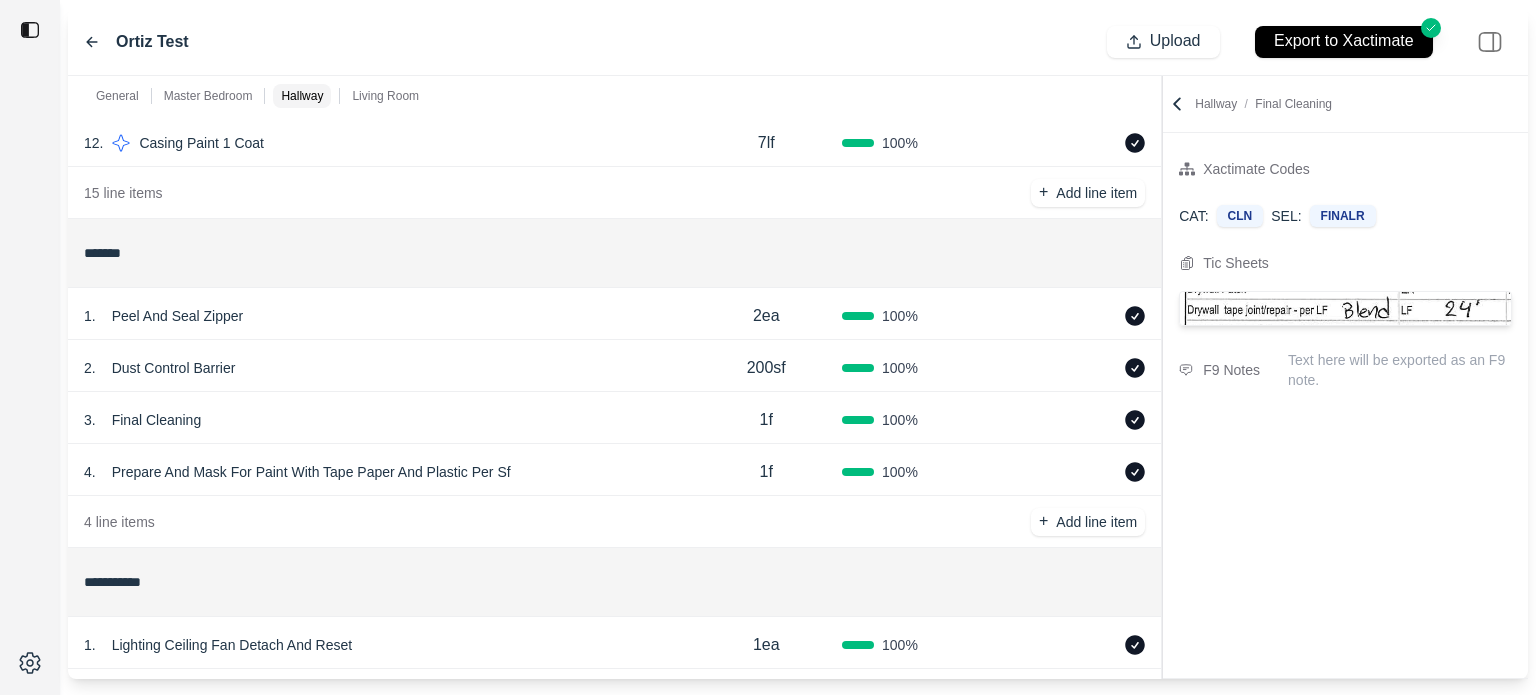 click on "Ortiz Test Upload Export to Xactimate" at bounding box center [798, 42] 